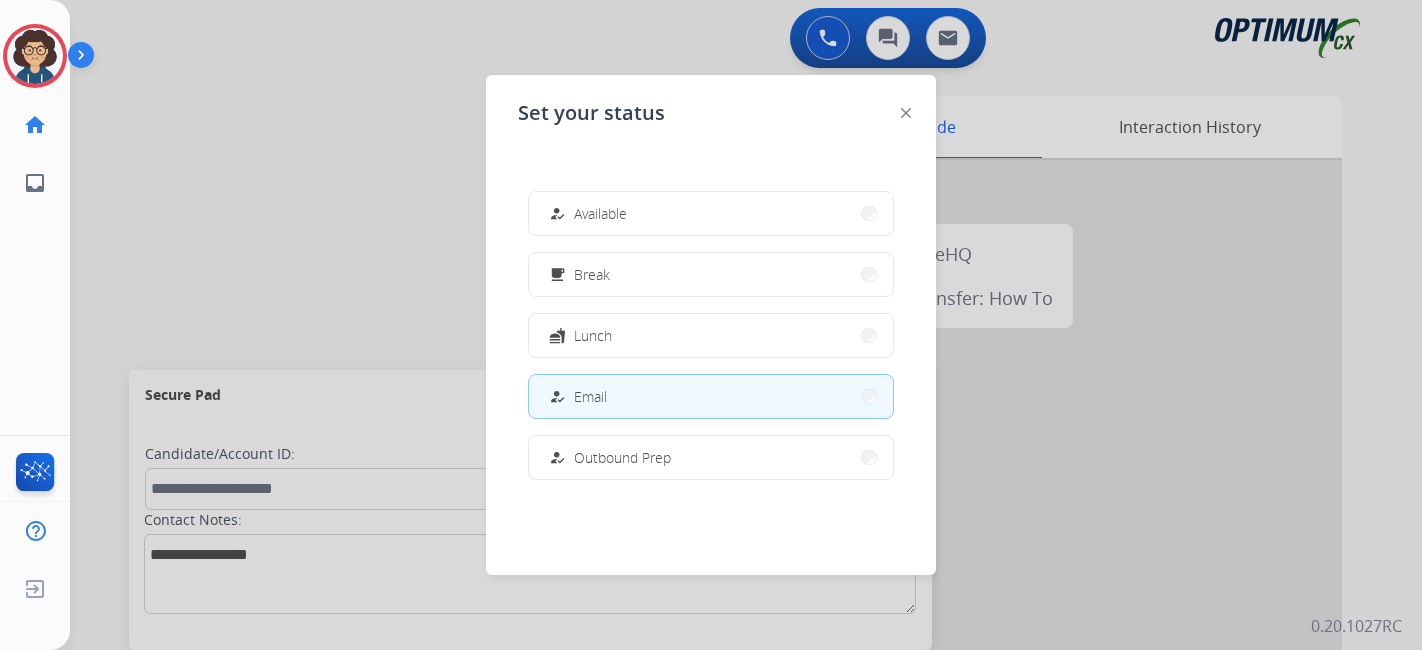 scroll, scrollTop: 0, scrollLeft: 0, axis: both 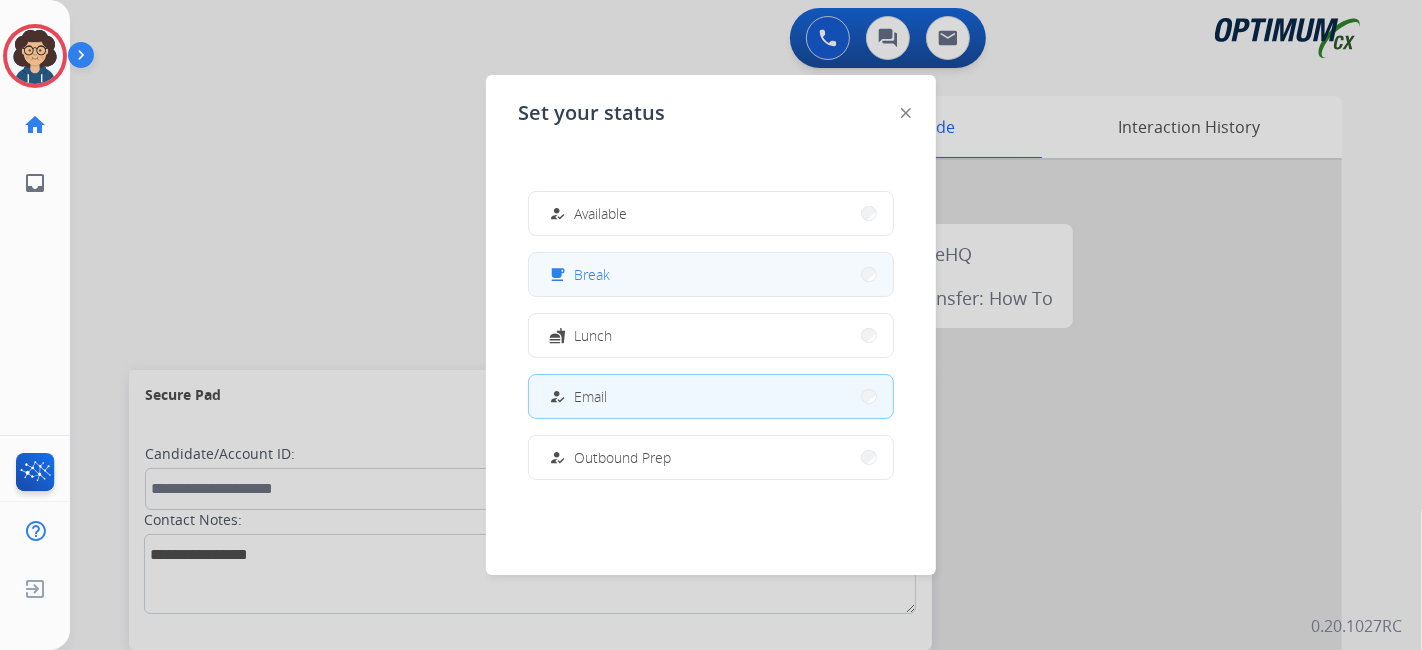 click on "free_breakfast Break" at bounding box center (711, 274) 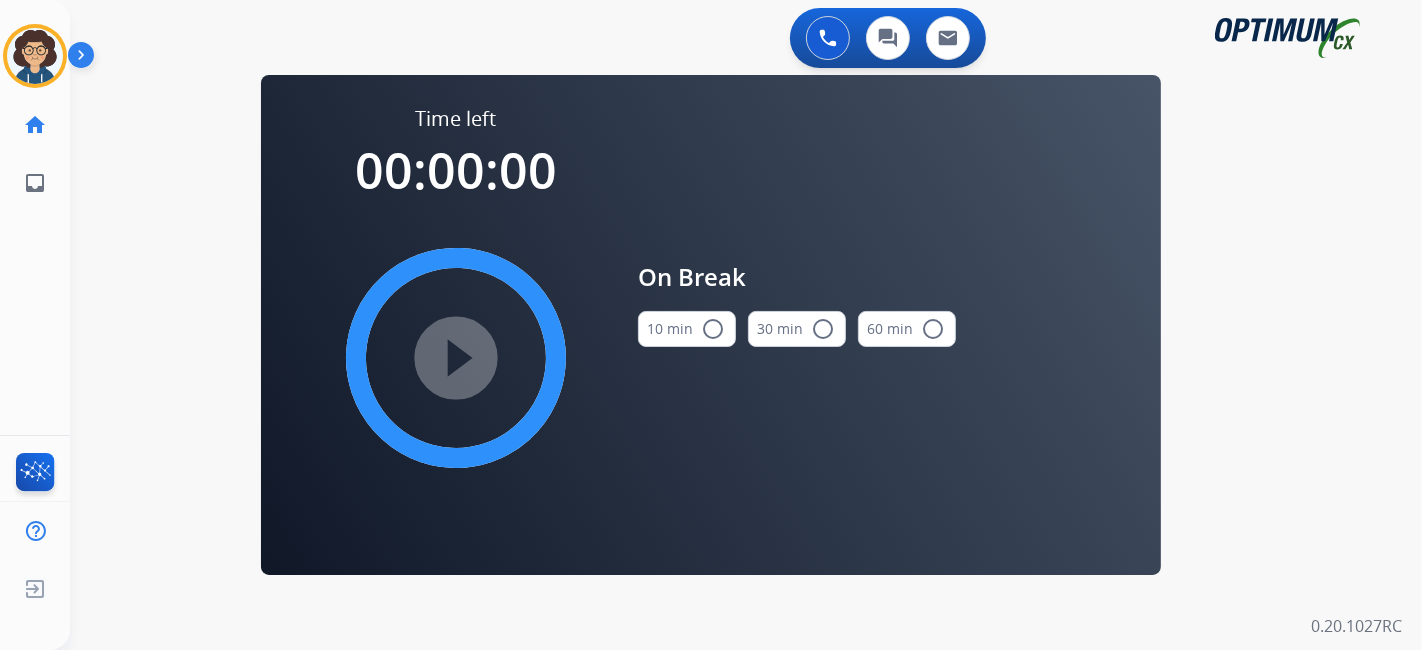 click on "10 min  radio_button_unchecked" at bounding box center (687, 329) 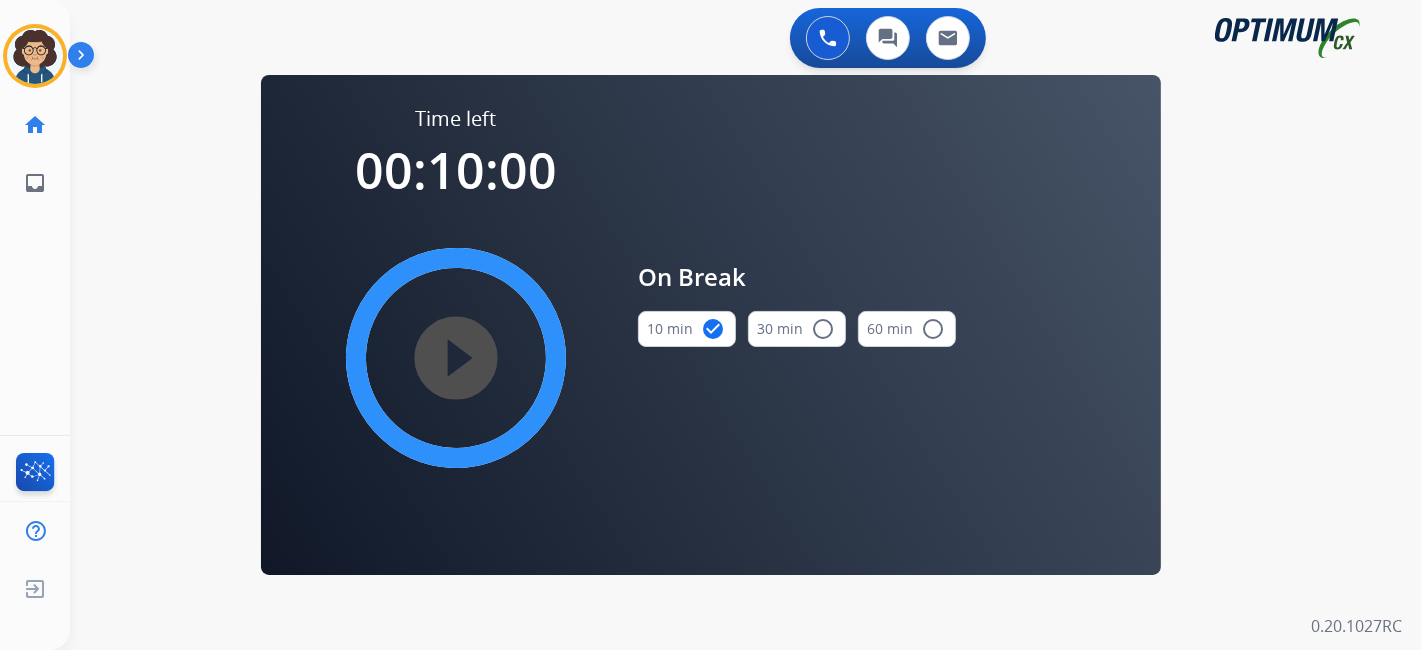 click on "play_circle_filled" at bounding box center [456, 358] 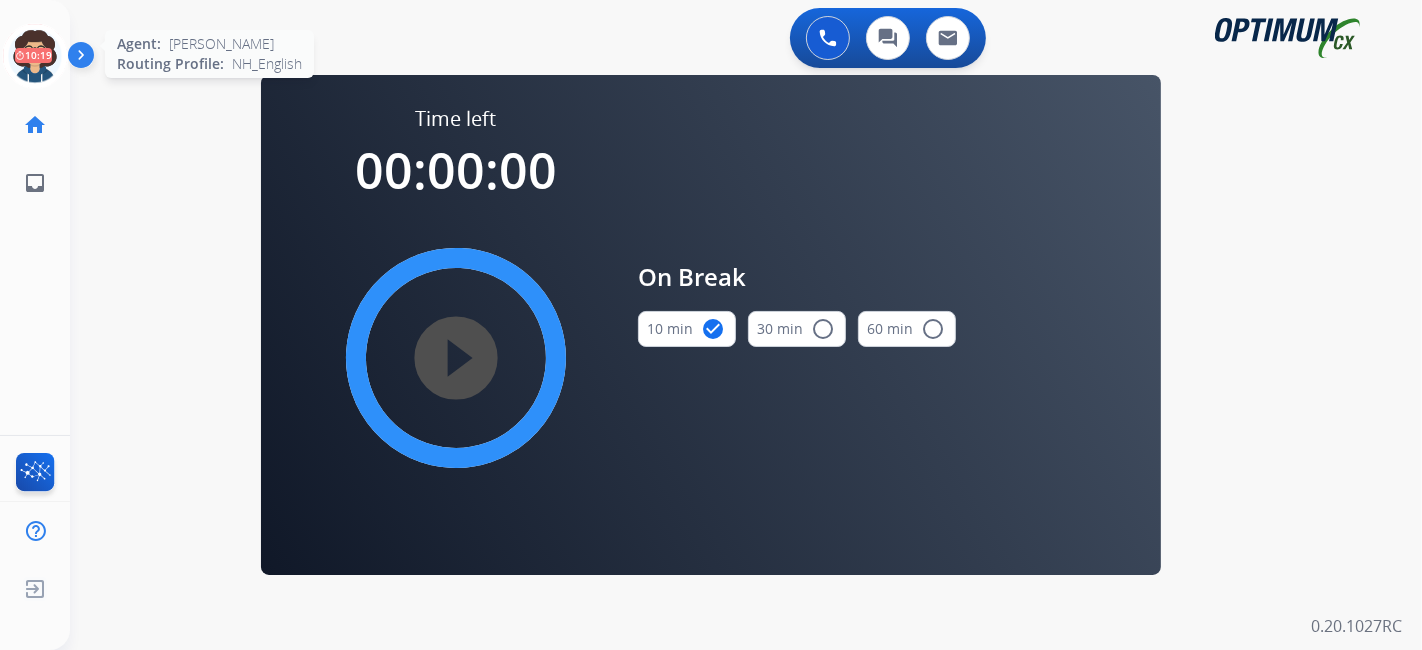 click 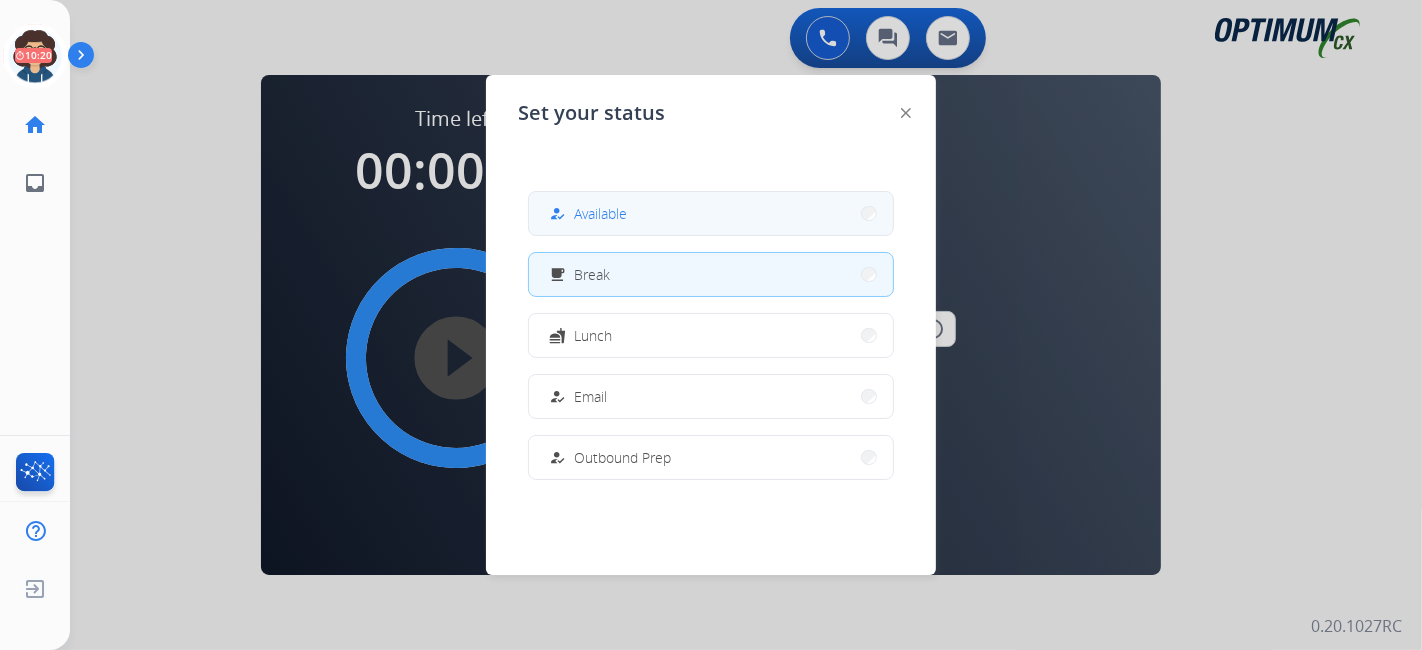 click on "how_to_reg Available" at bounding box center [711, 213] 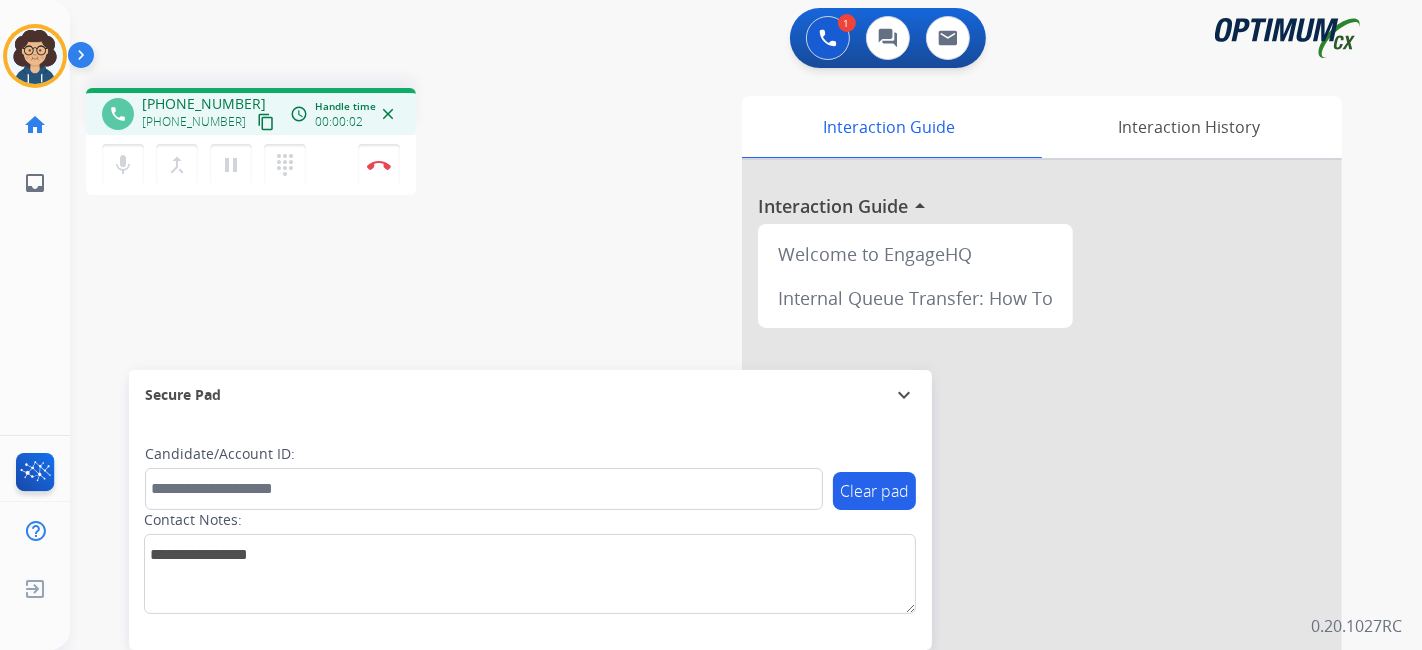drag, startPoint x: 242, startPoint y: 124, endPoint x: 280, endPoint y: 82, distance: 56.63921 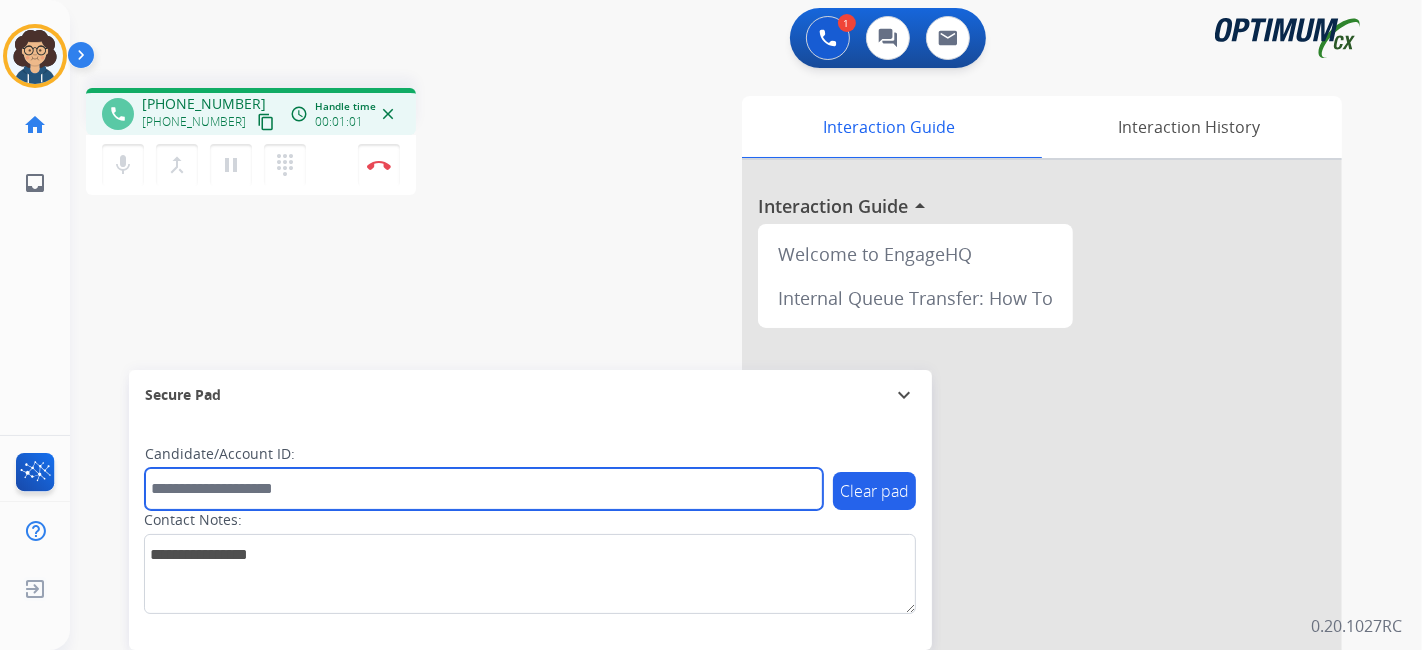 click at bounding box center (484, 489) 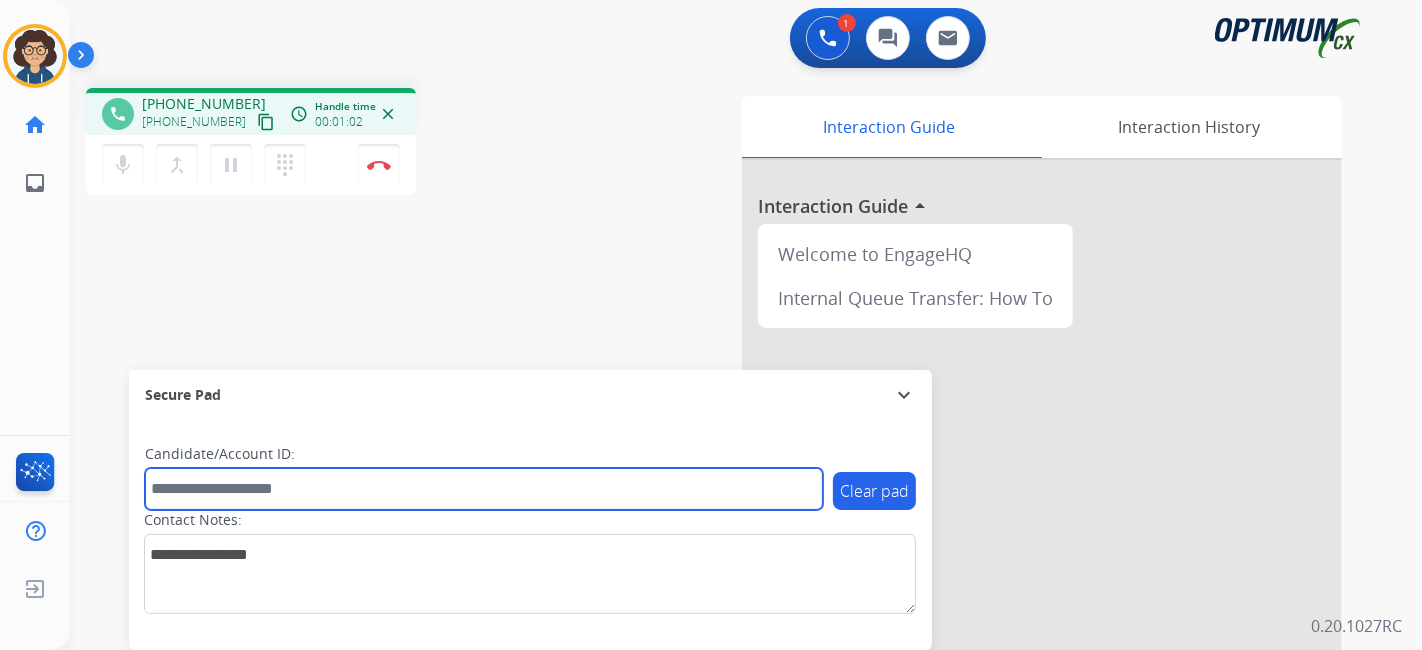 paste on "*******" 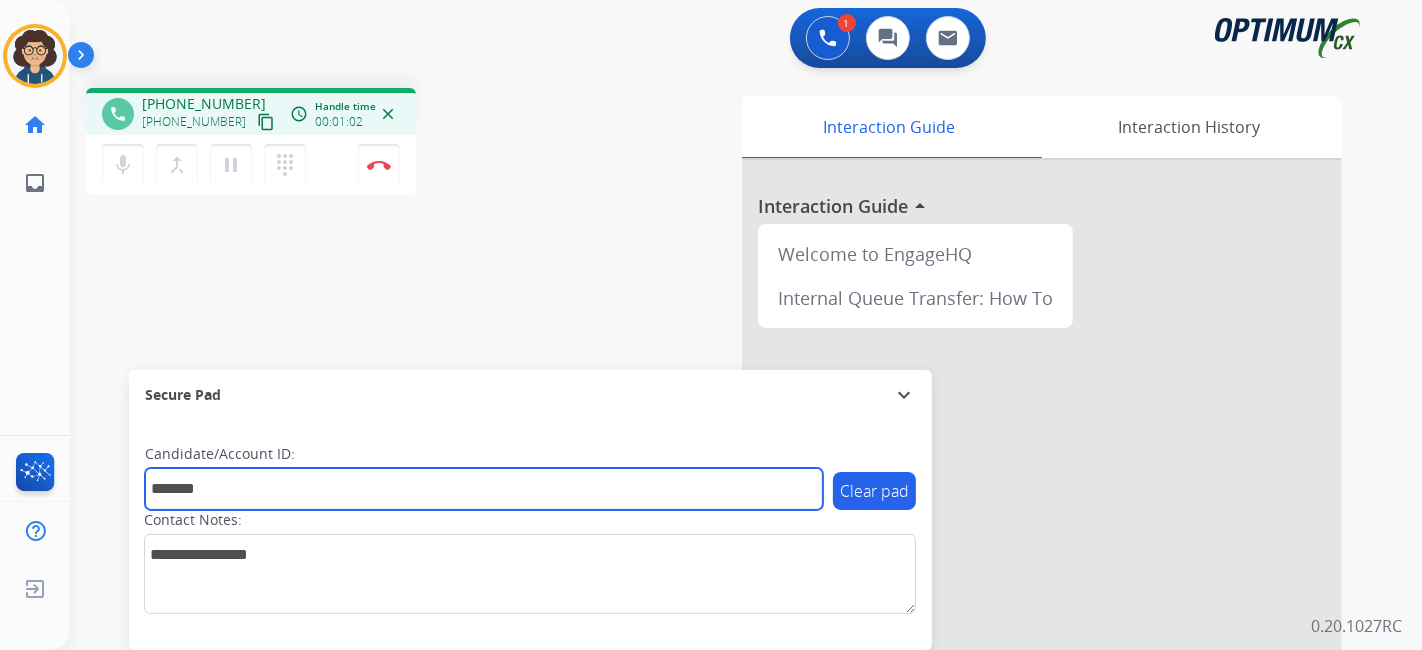 type on "*******" 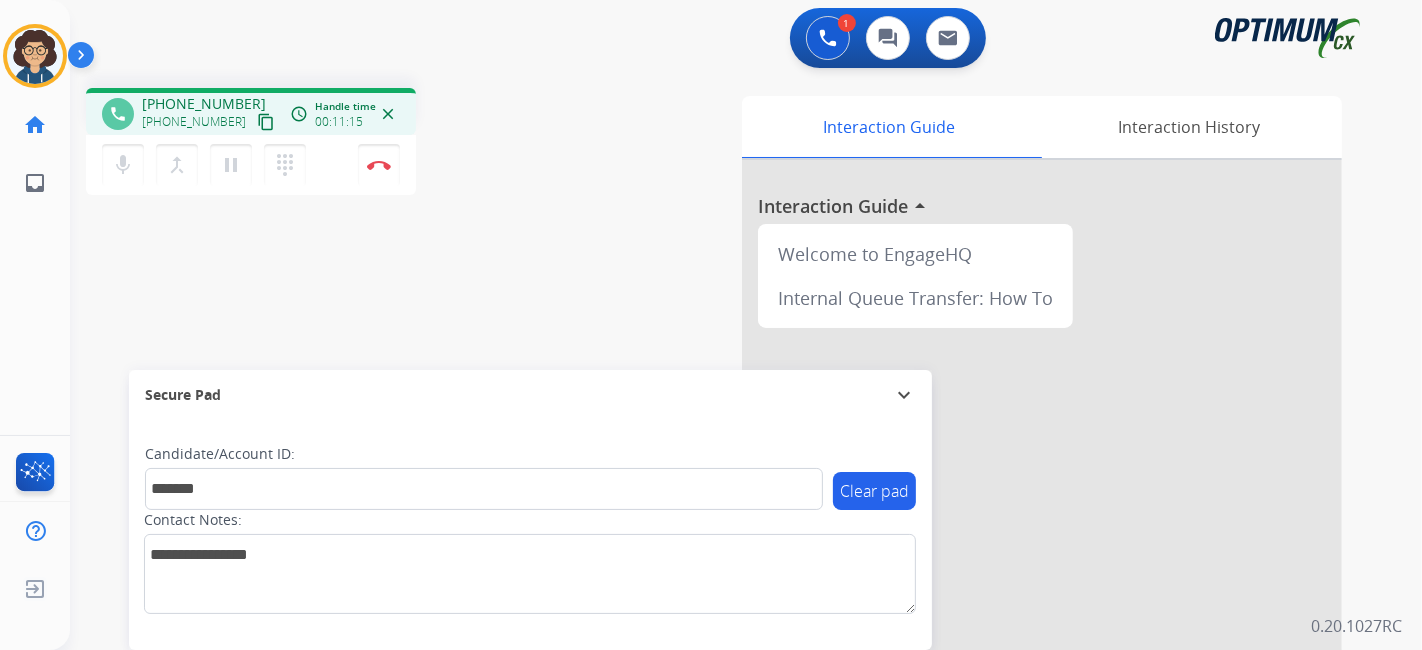 drag, startPoint x: 537, startPoint y: 201, endPoint x: 527, endPoint y: 13, distance: 188.26576 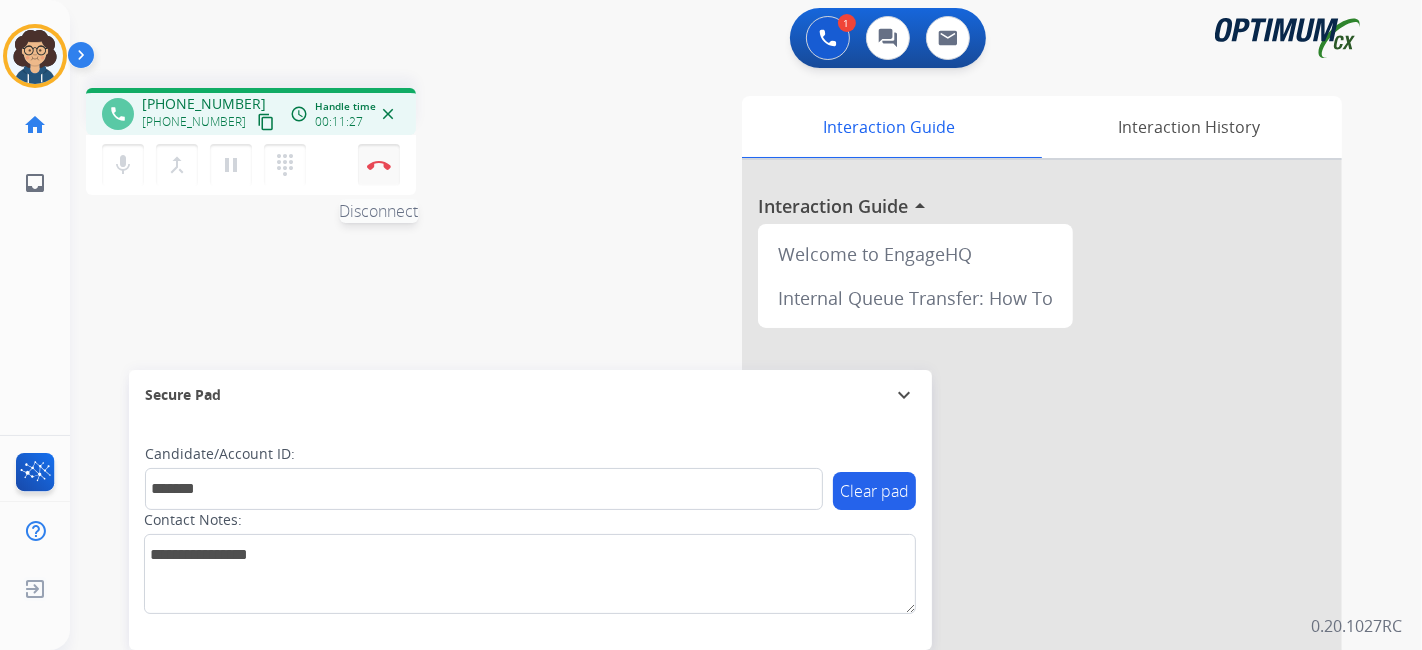 click on "Disconnect" at bounding box center [379, 165] 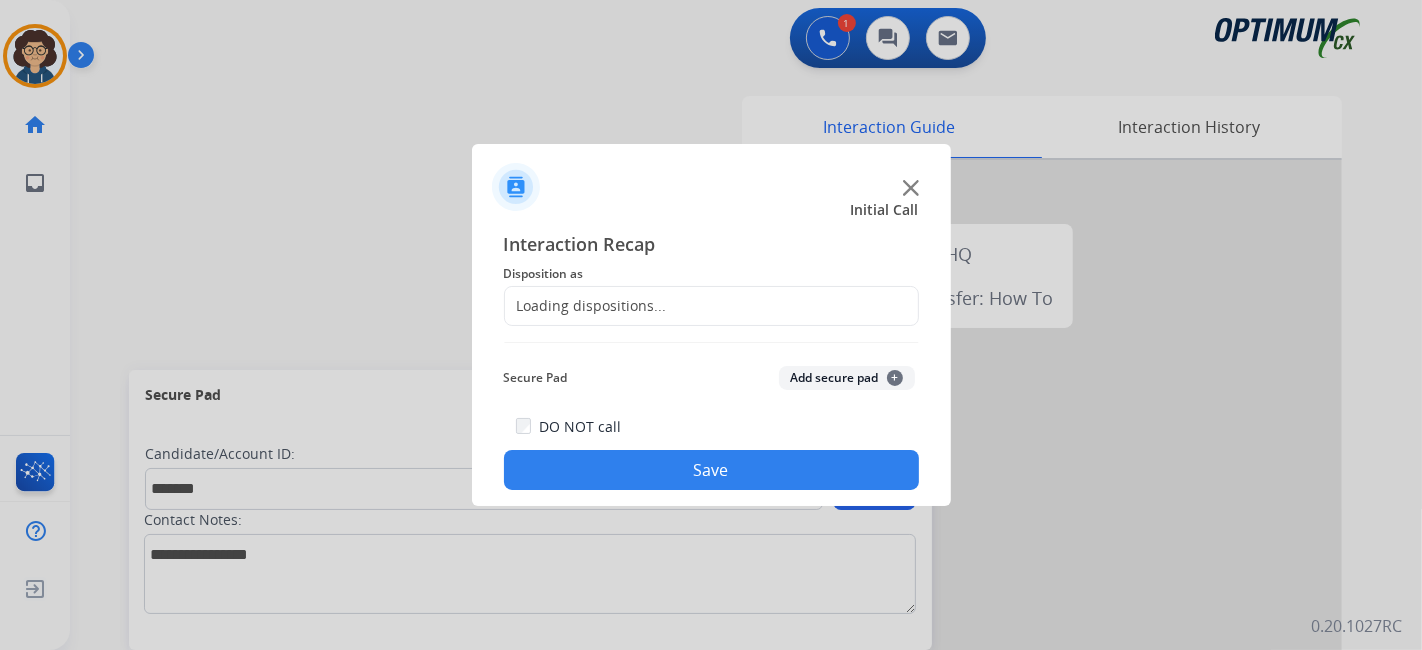 click on "Loading dispositions..." 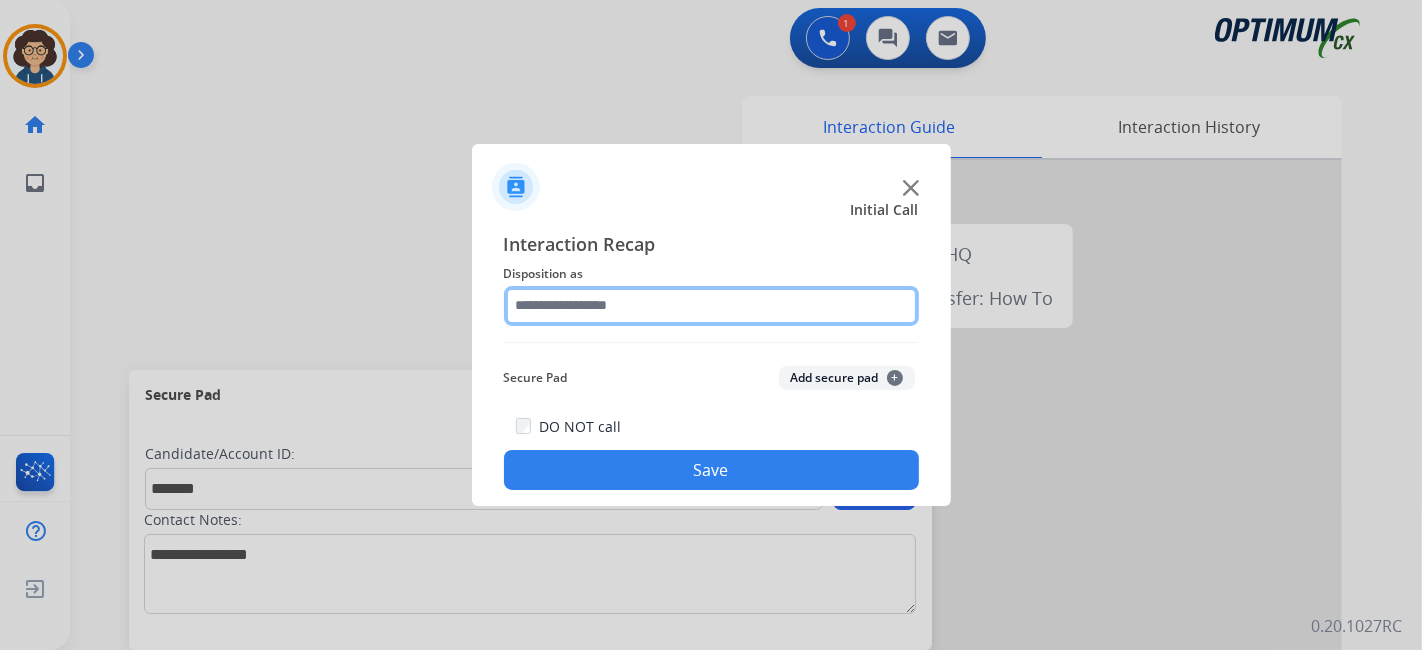 click 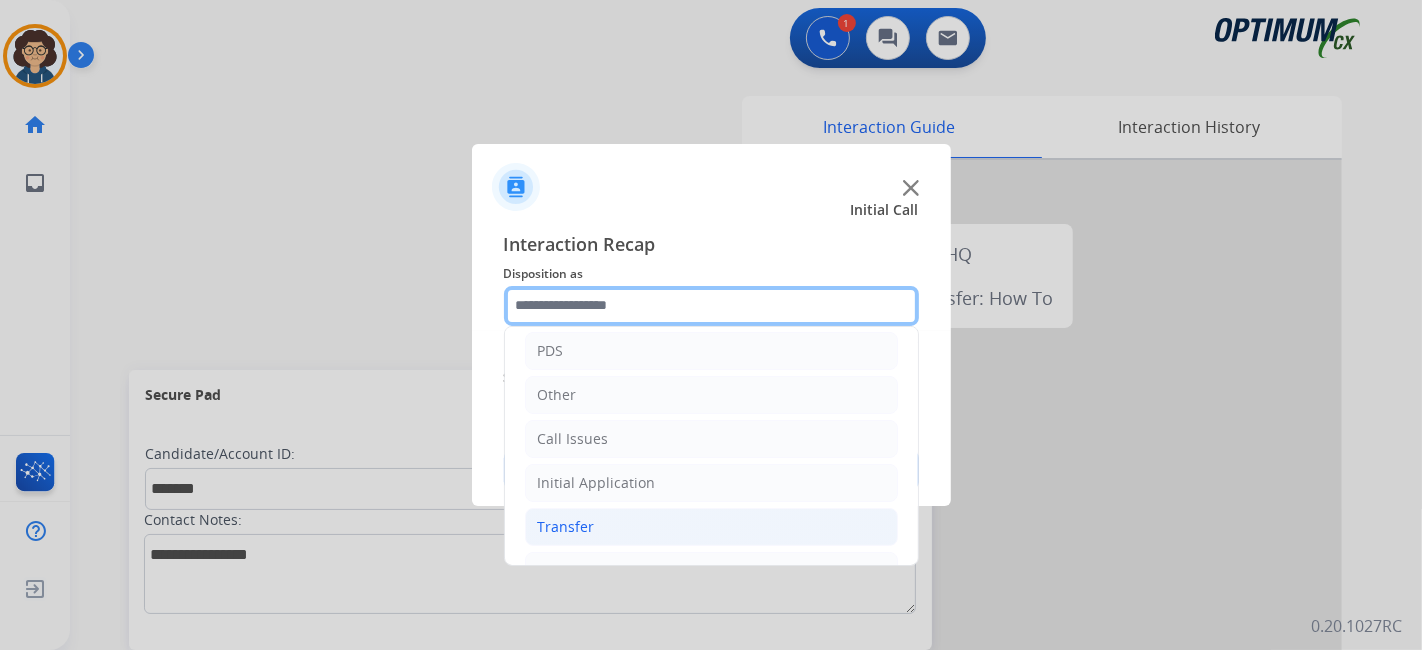 scroll, scrollTop: 131, scrollLeft: 0, axis: vertical 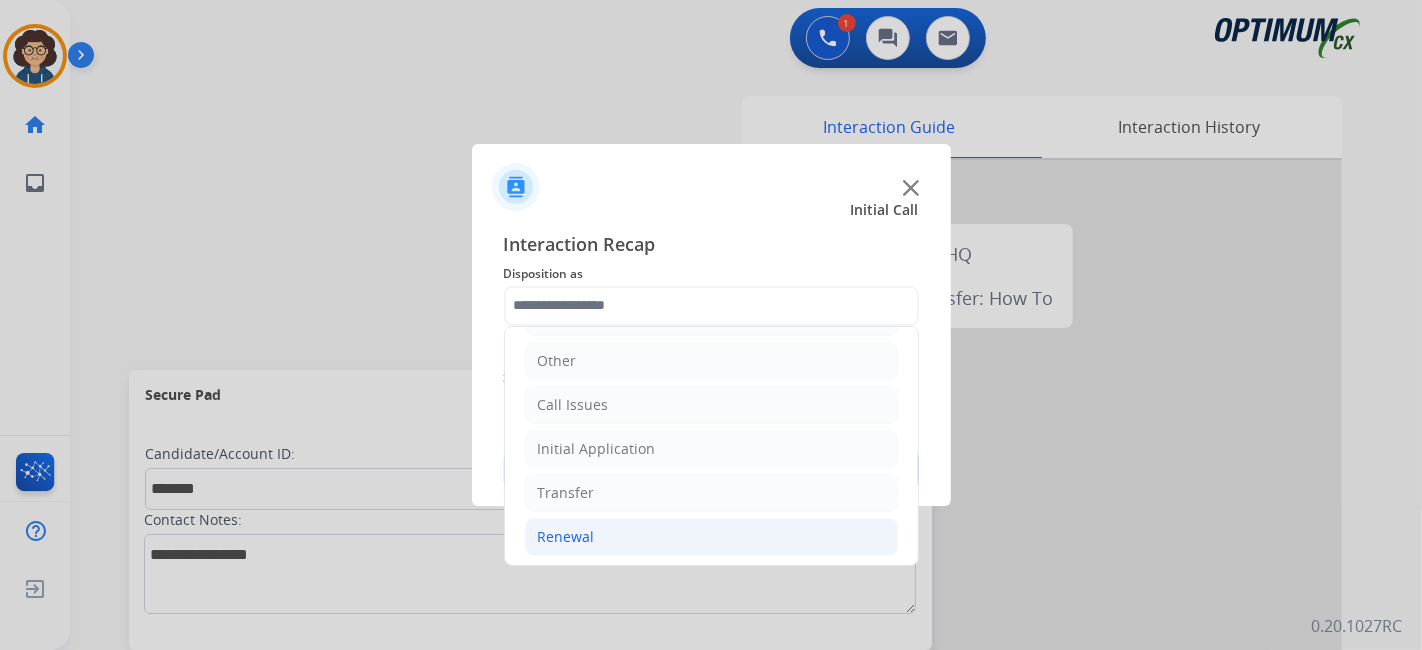 click on "Renewal" 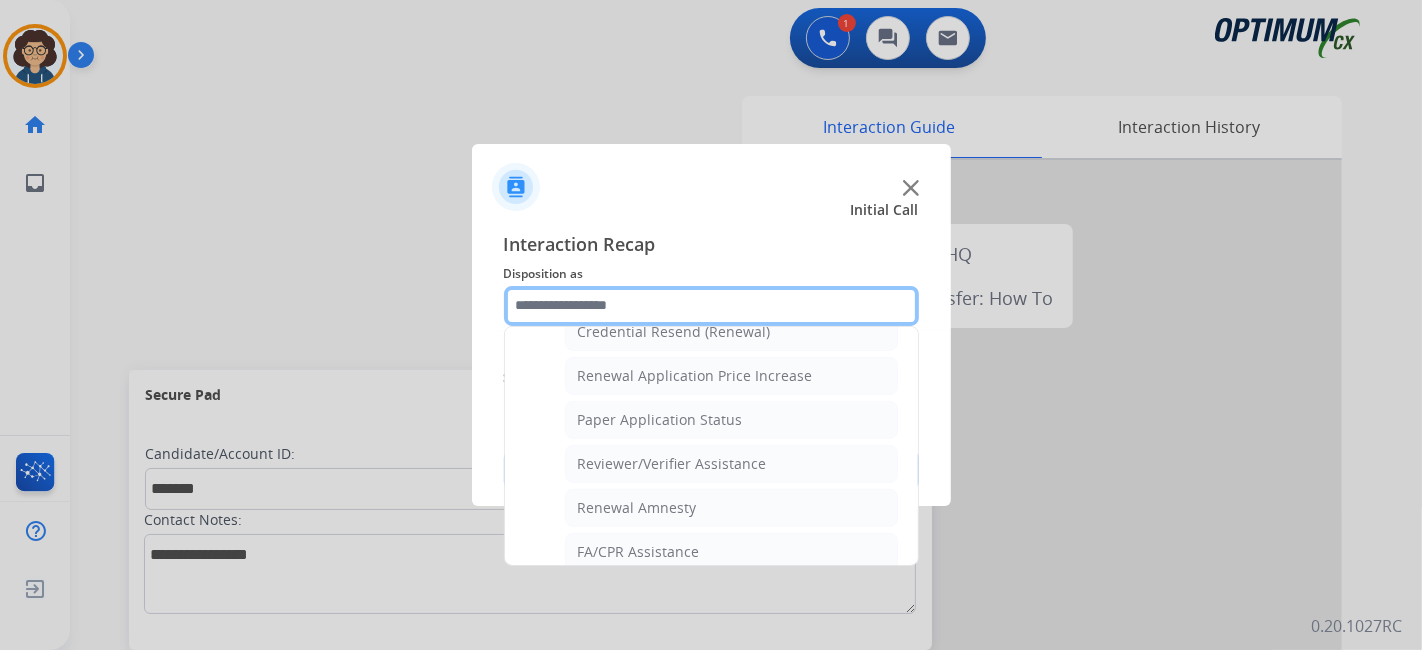 scroll, scrollTop: 555, scrollLeft: 0, axis: vertical 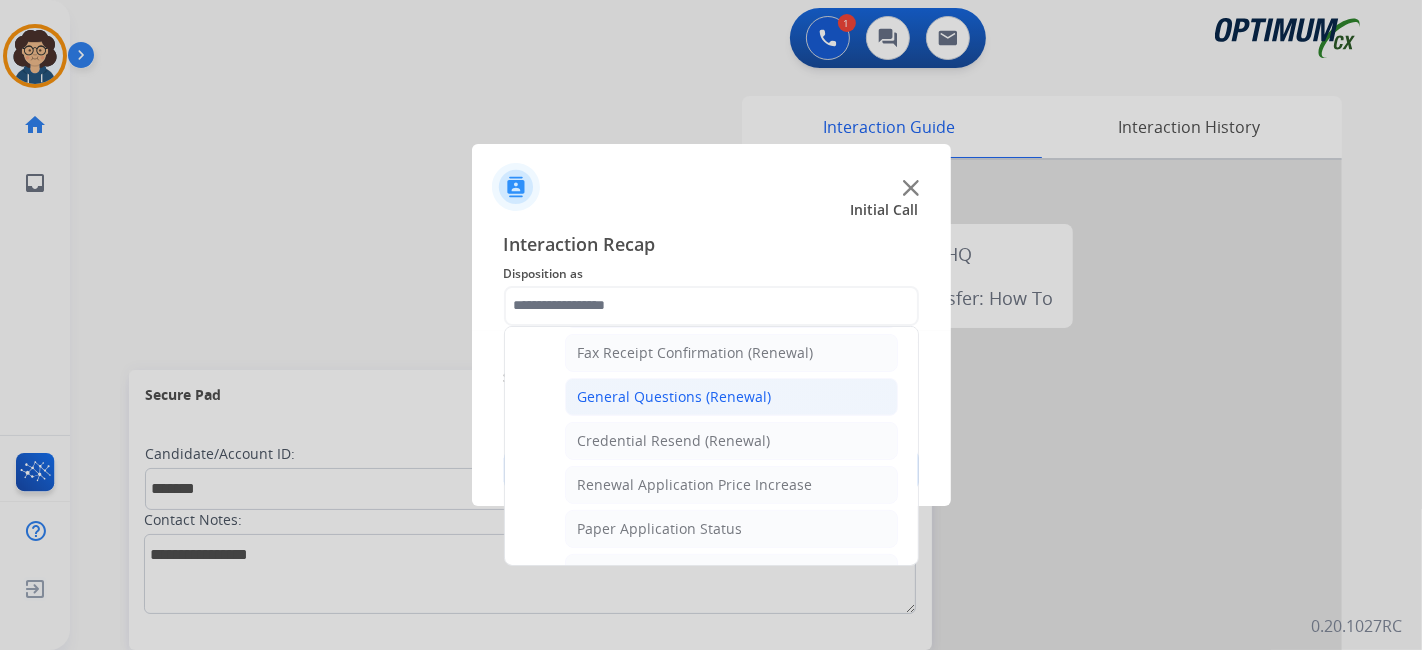 click on "General Questions (Renewal)" 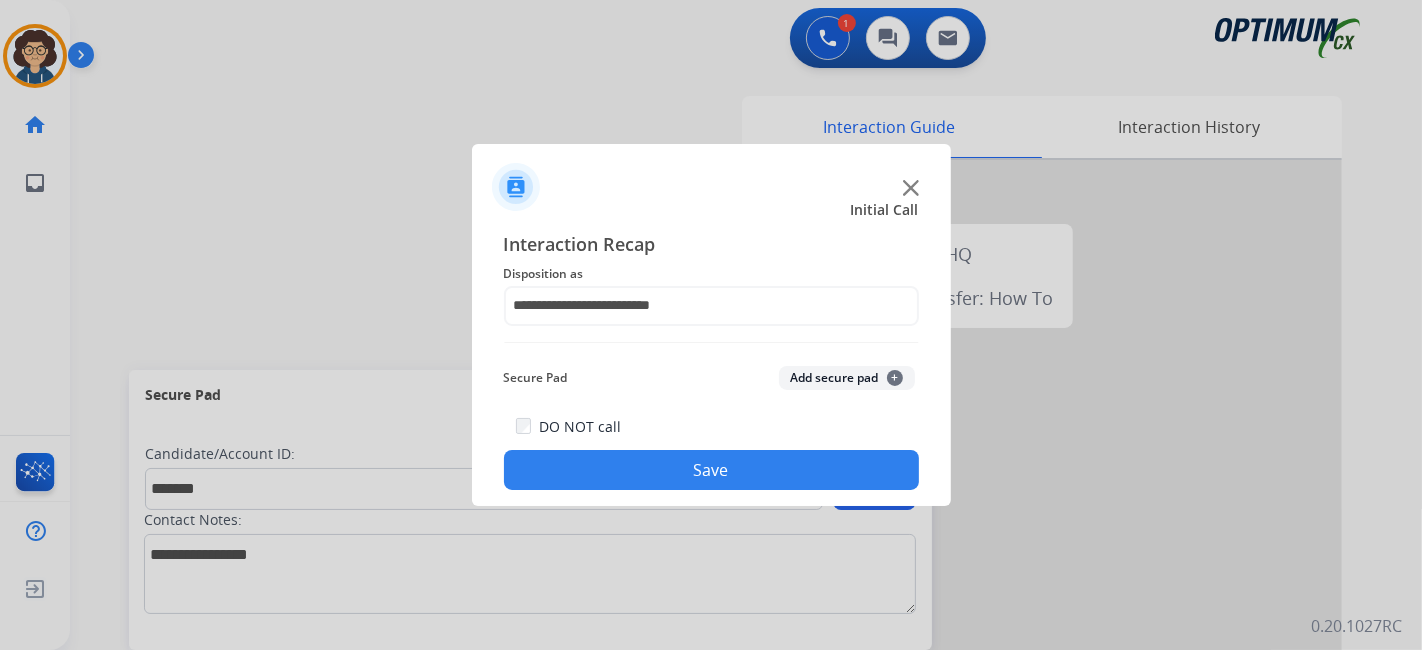 click on "Add secure pad  +" 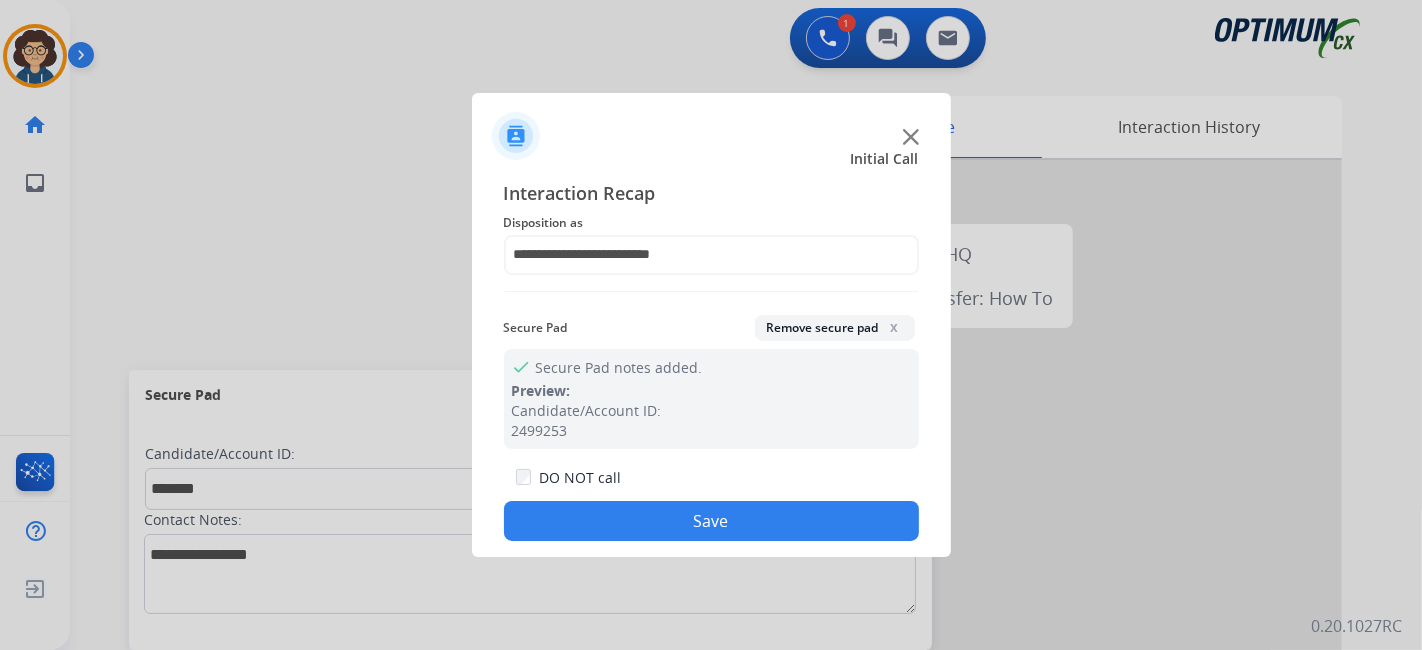 click on "Save" 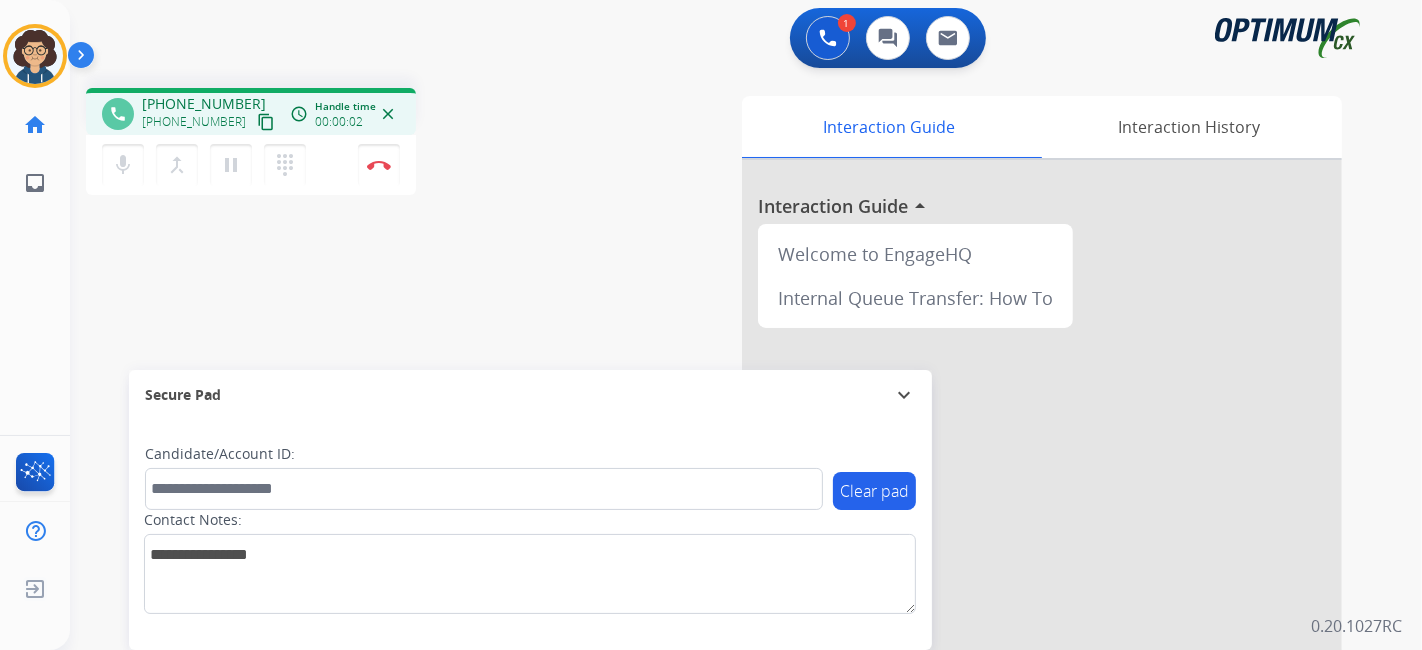 click on "content_copy" at bounding box center [266, 122] 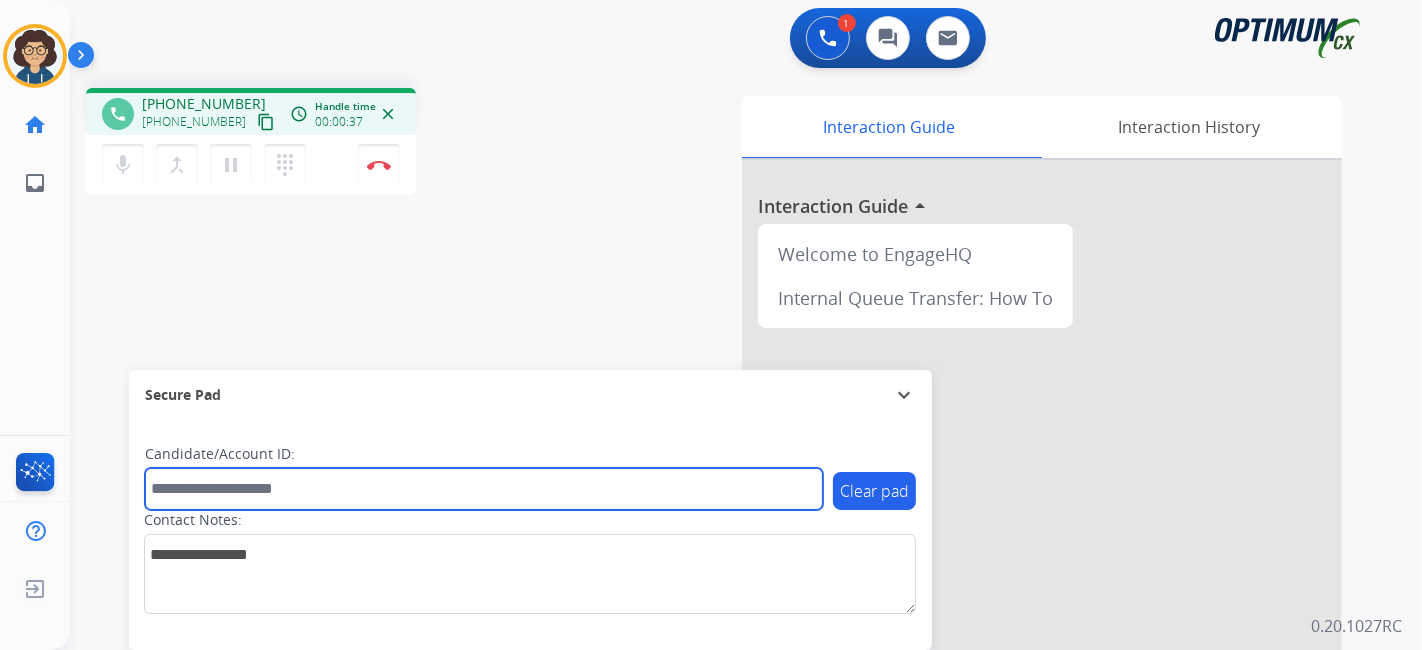 click at bounding box center [484, 489] 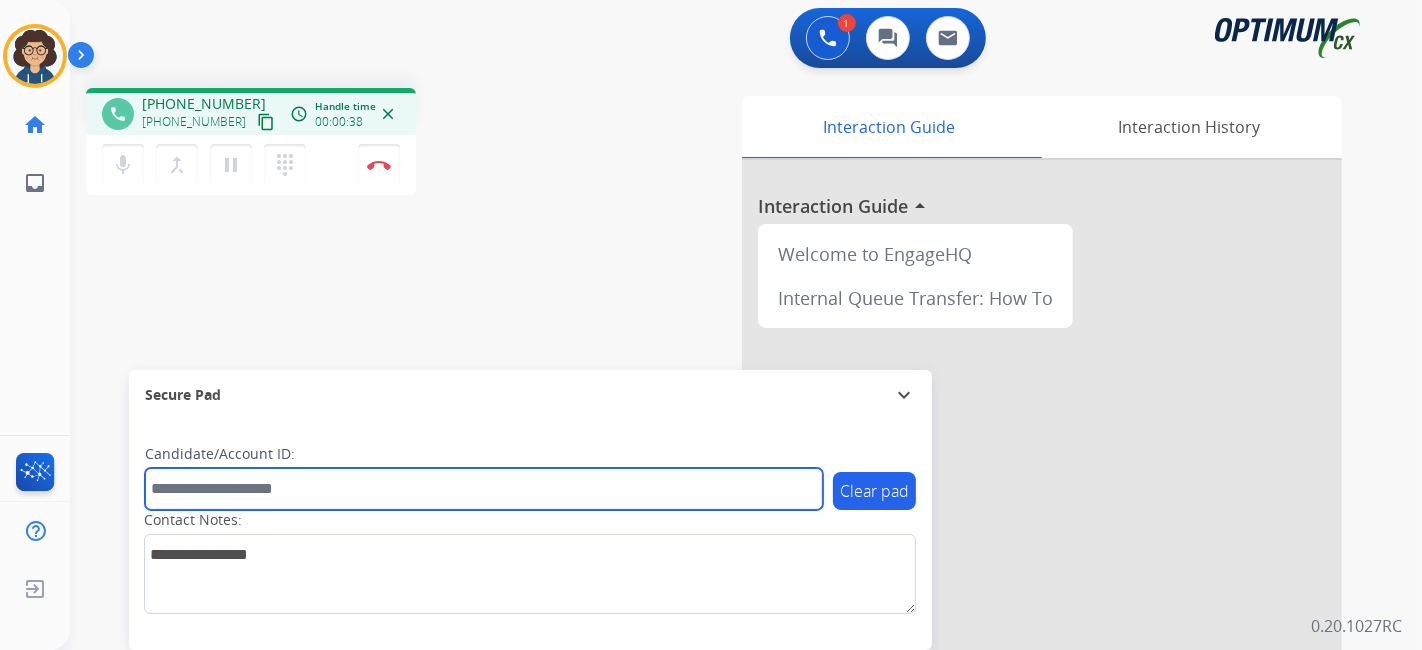 paste on "*******" 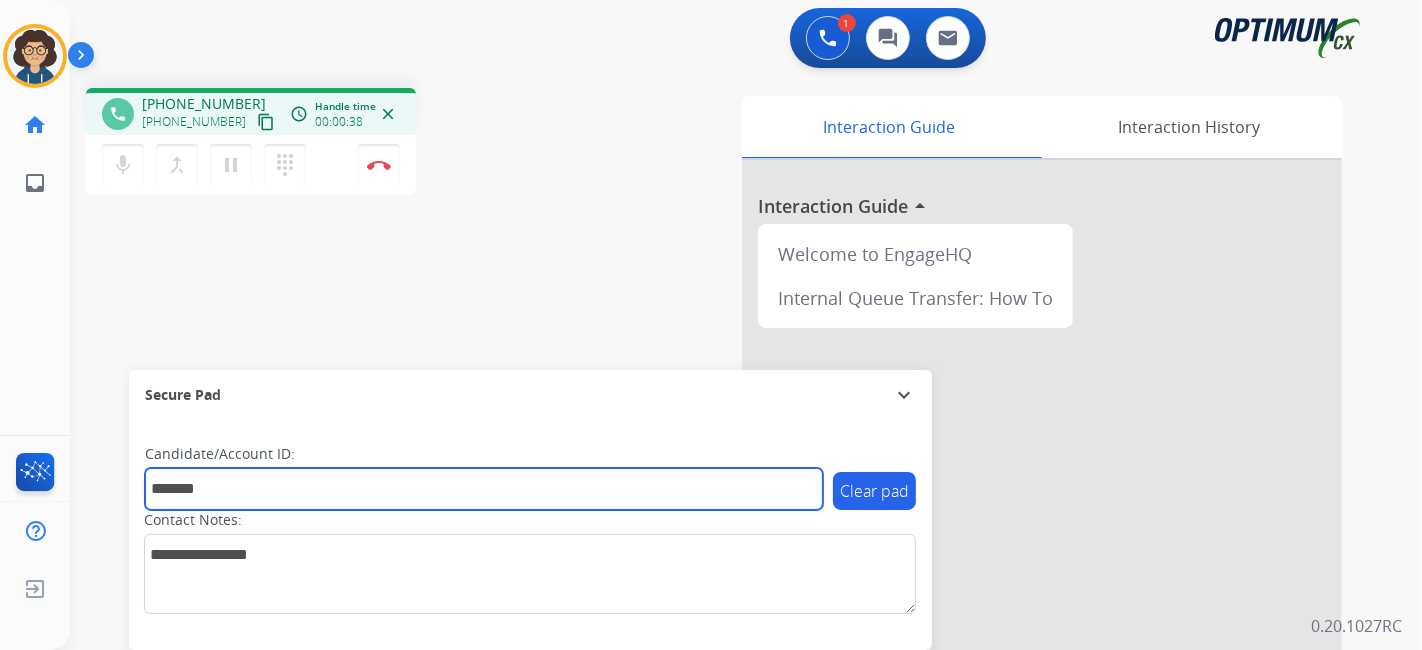 type on "*******" 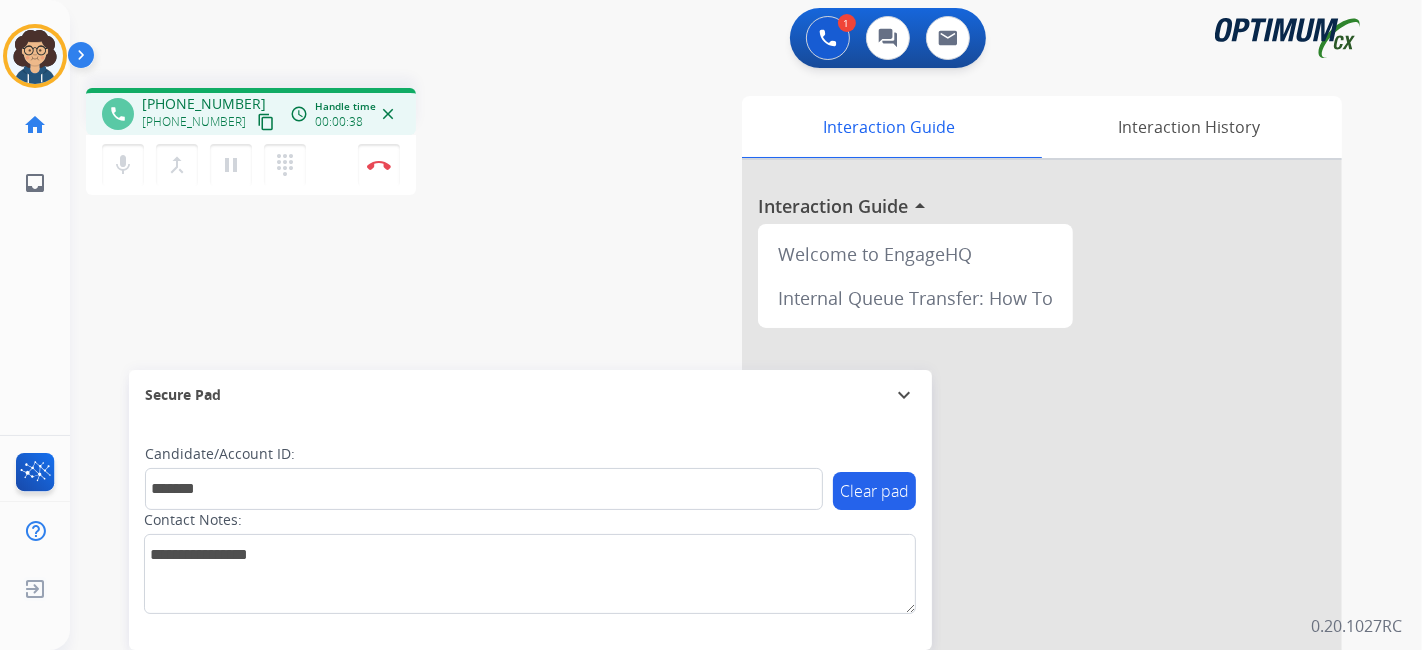 drag, startPoint x: 452, startPoint y: 291, endPoint x: 452, endPoint y: 219, distance: 72 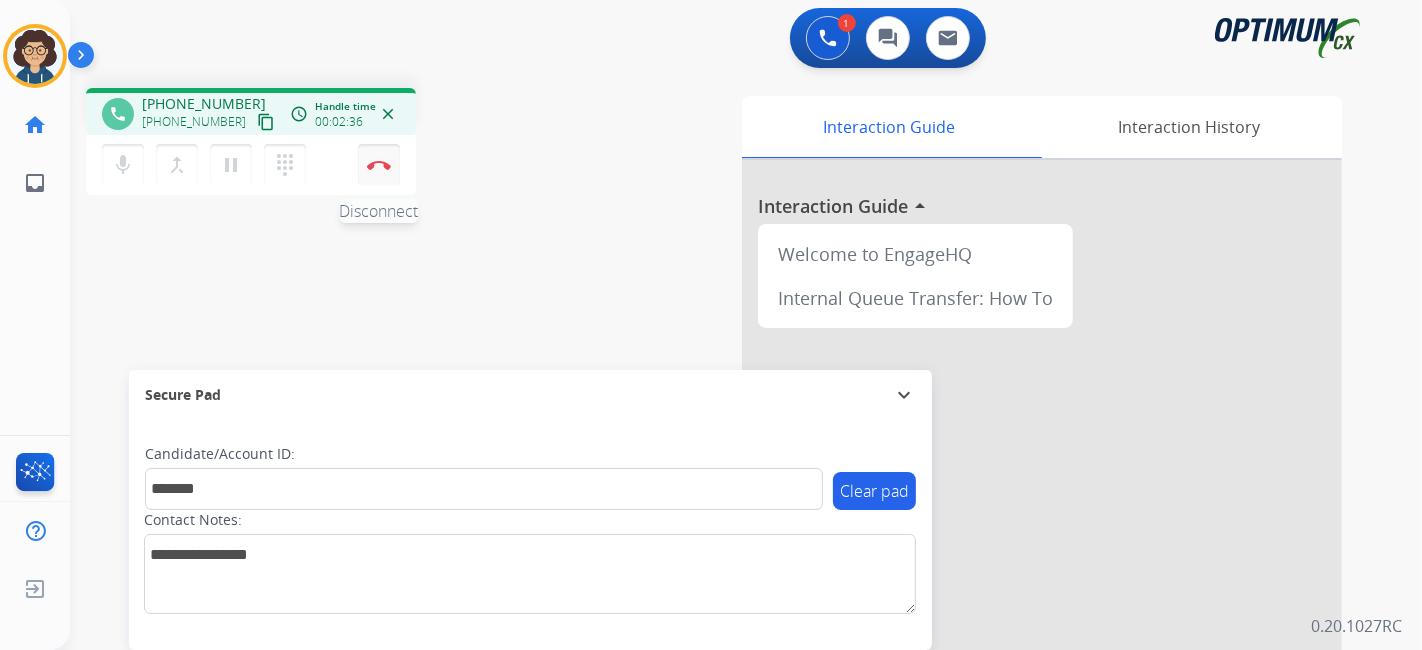 click at bounding box center [379, 165] 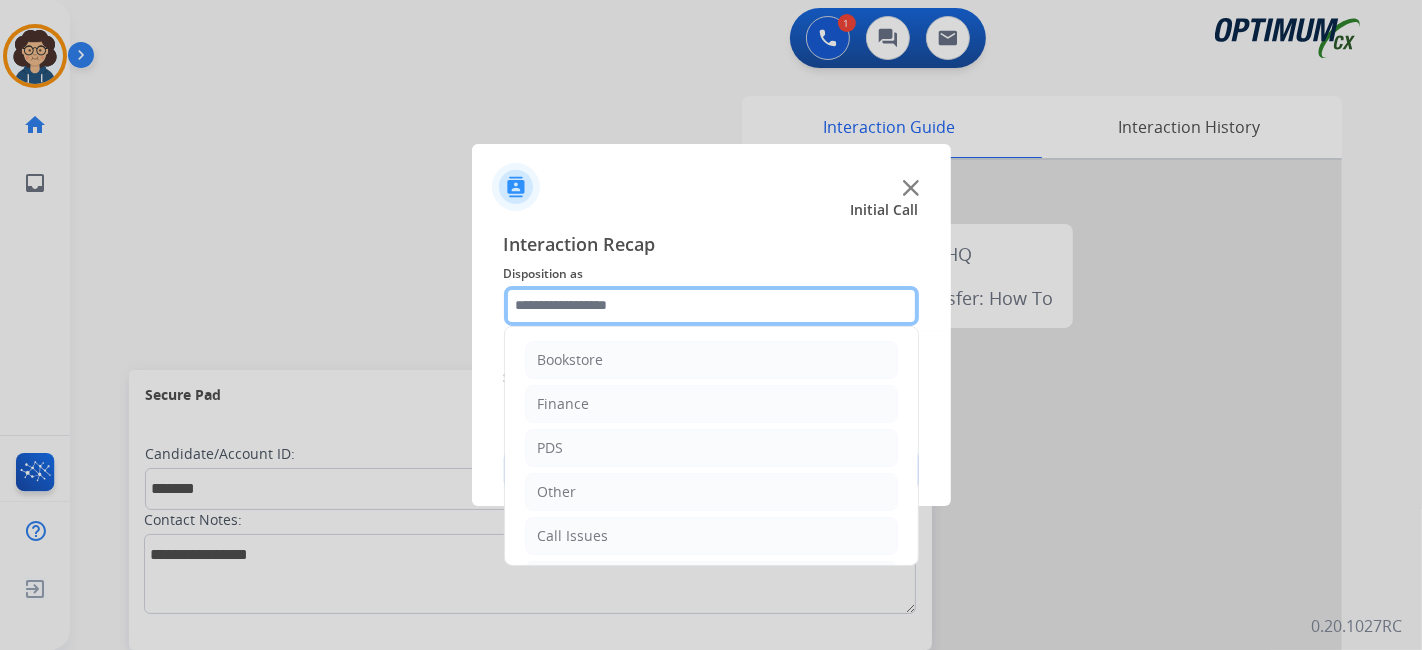click 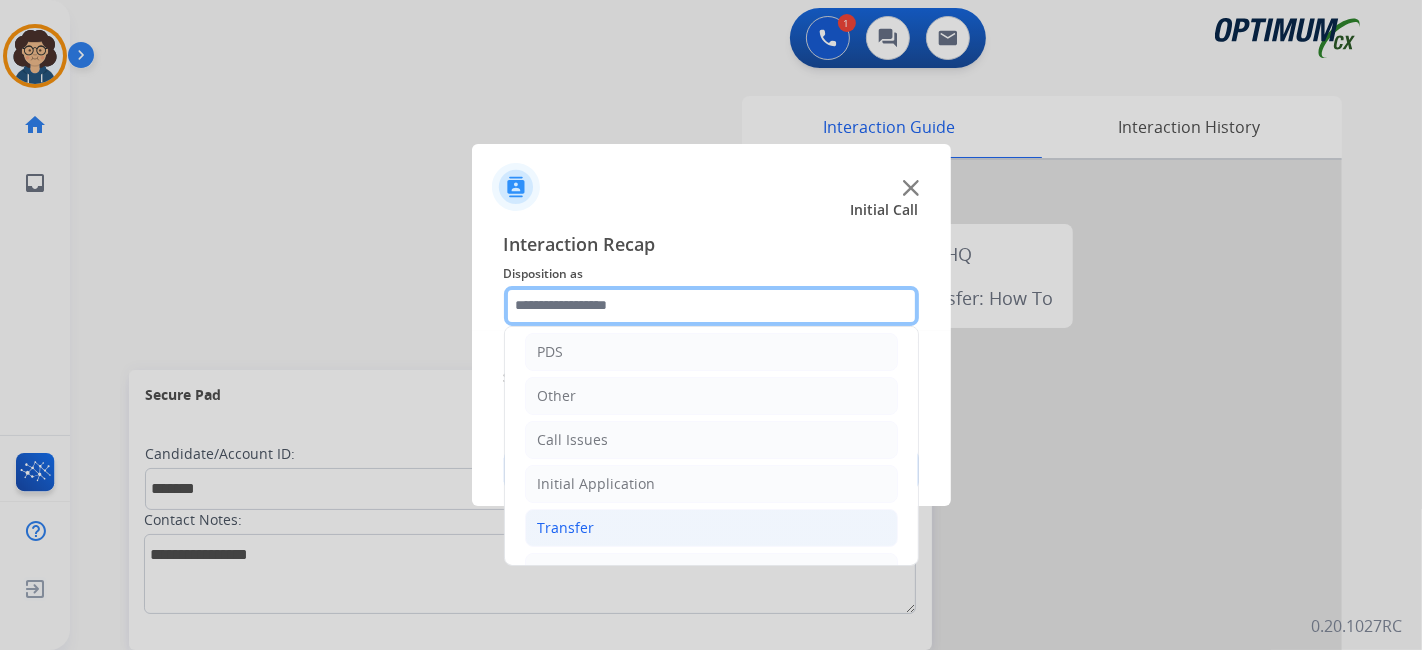 scroll, scrollTop: 131, scrollLeft: 0, axis: vertical 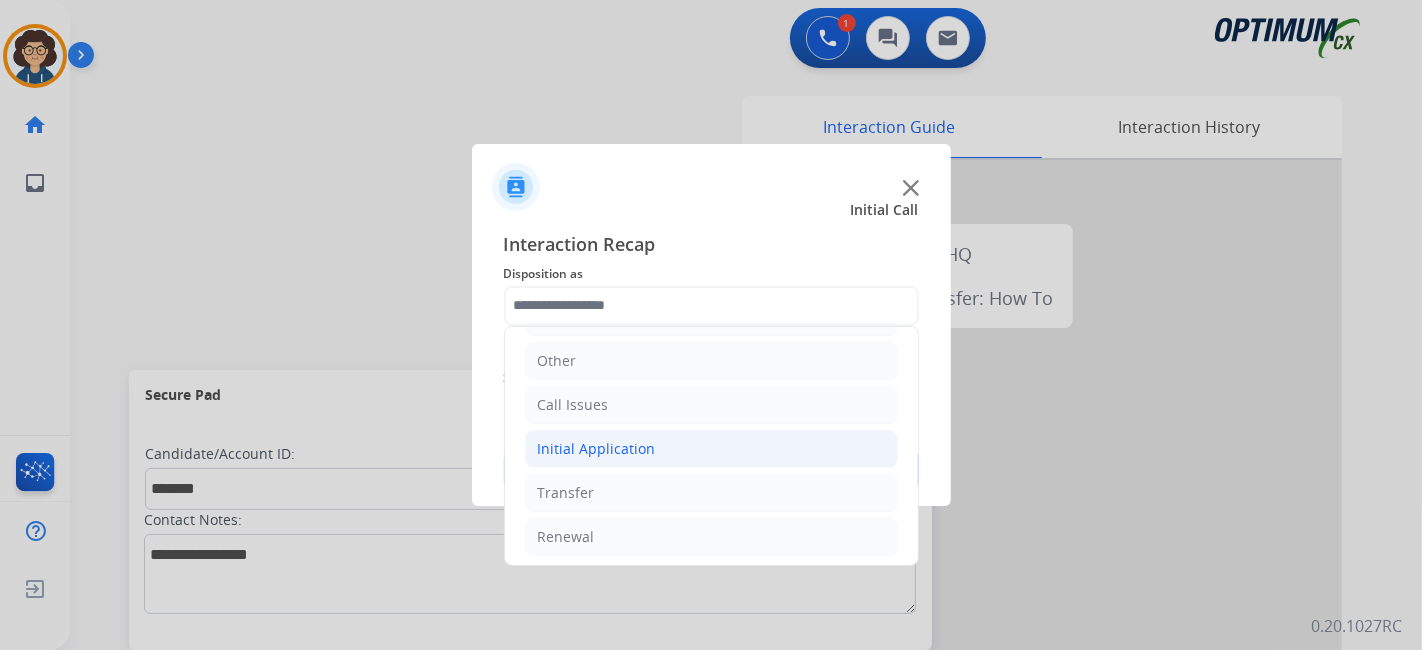 click on "Initial Application" 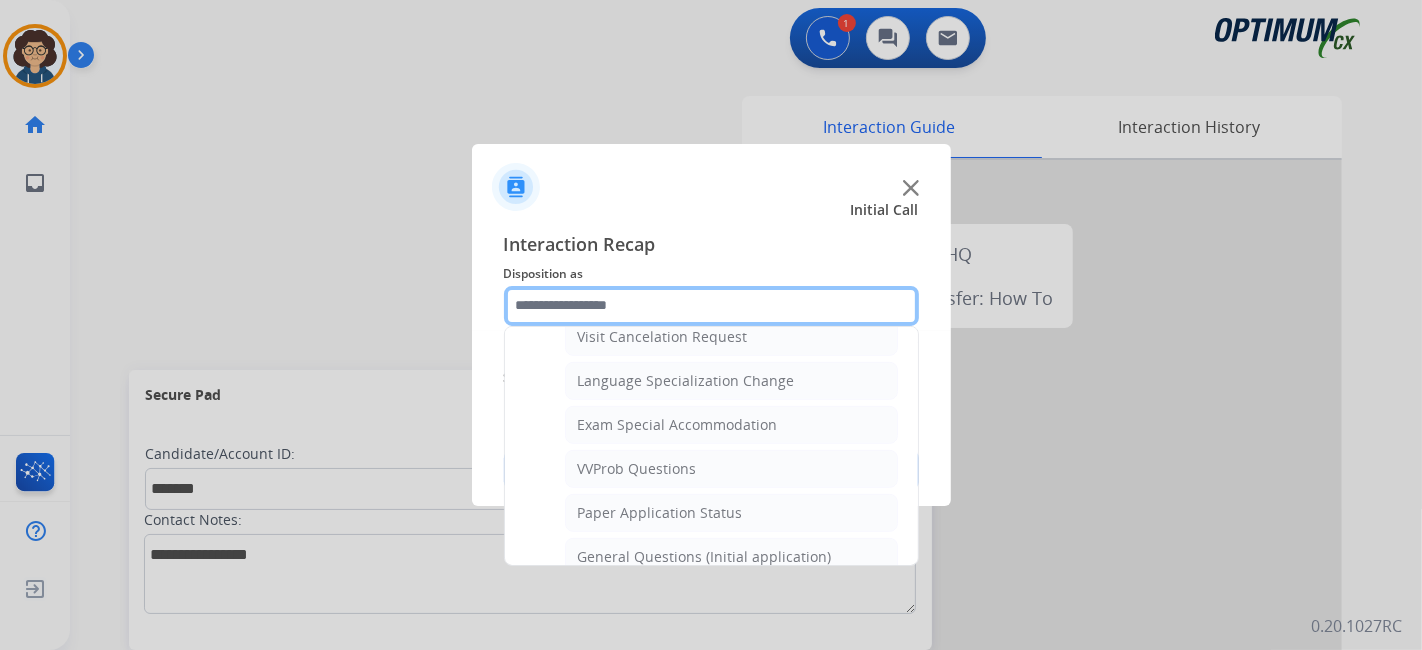 scroll, scrollTop: 971, scrollLeft: 0, axis: vertical 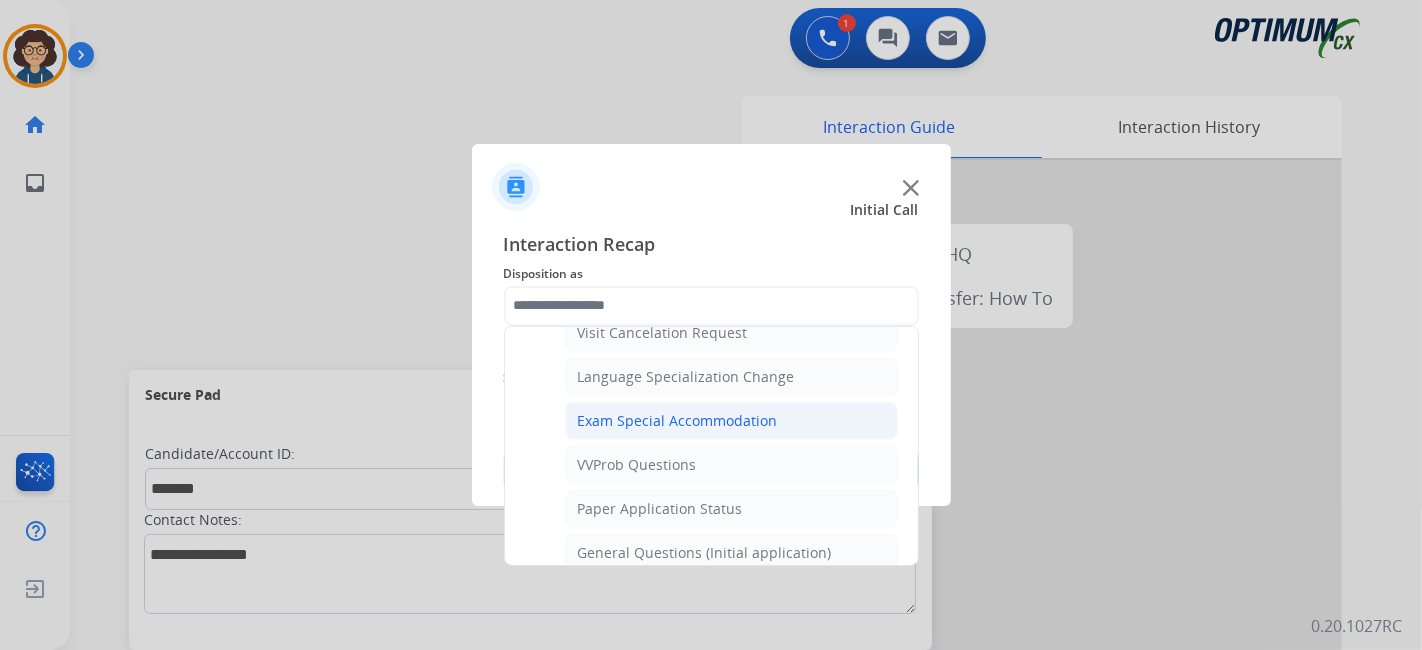 click on "Exam Special Accommodation" 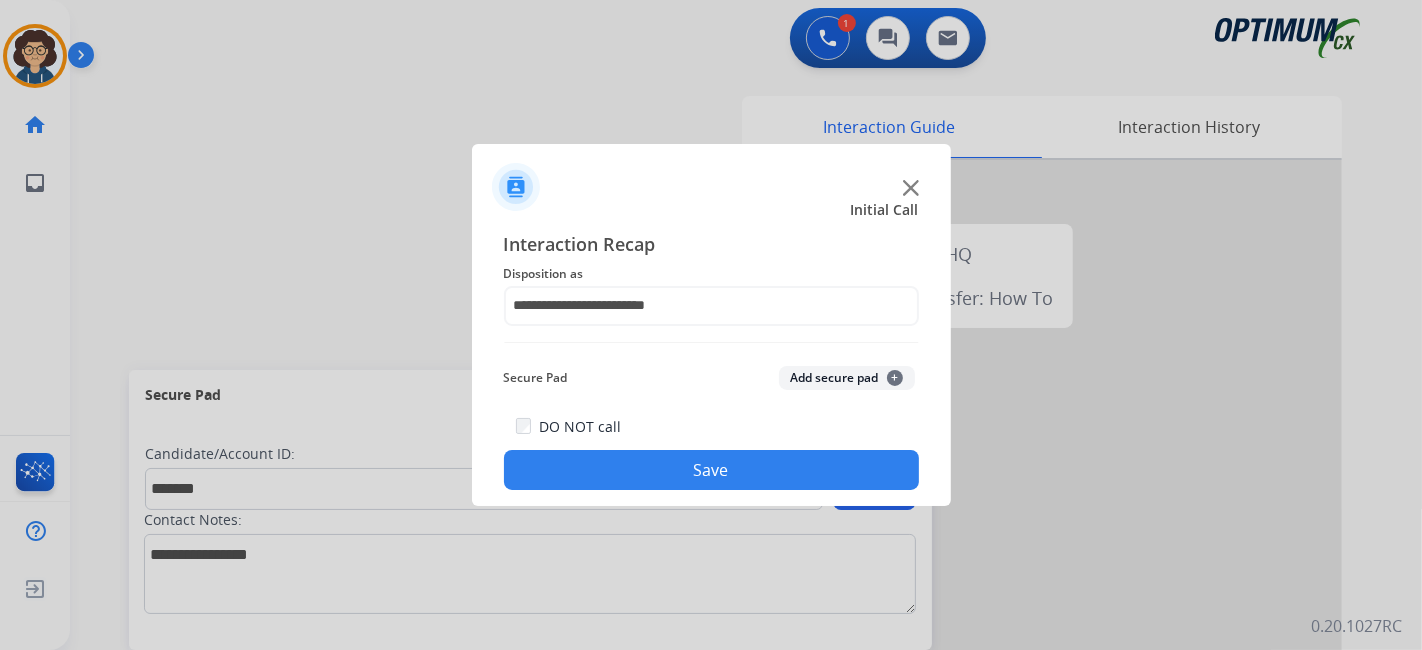 click on "Add secure pad  +" 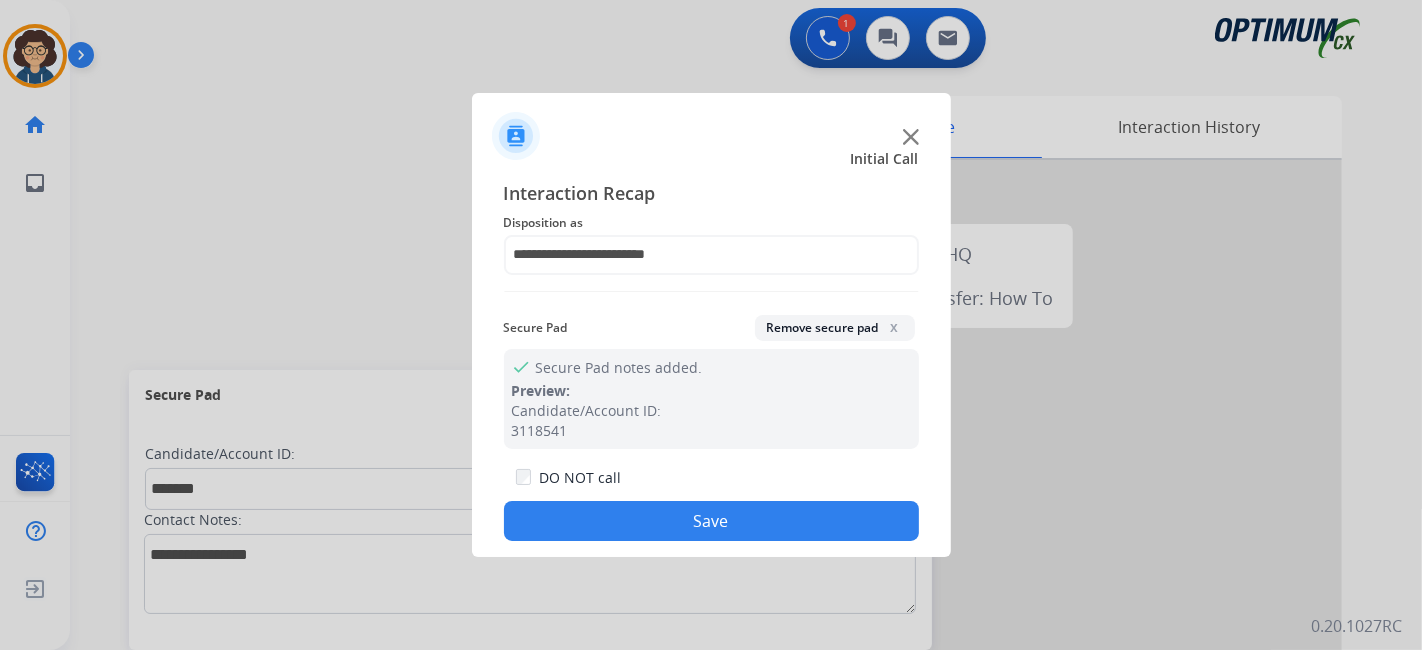 drag, startPoint x: 770, startPoint y: 521, endPoint x: 517, endPoint y: 224, distance: 390.15125 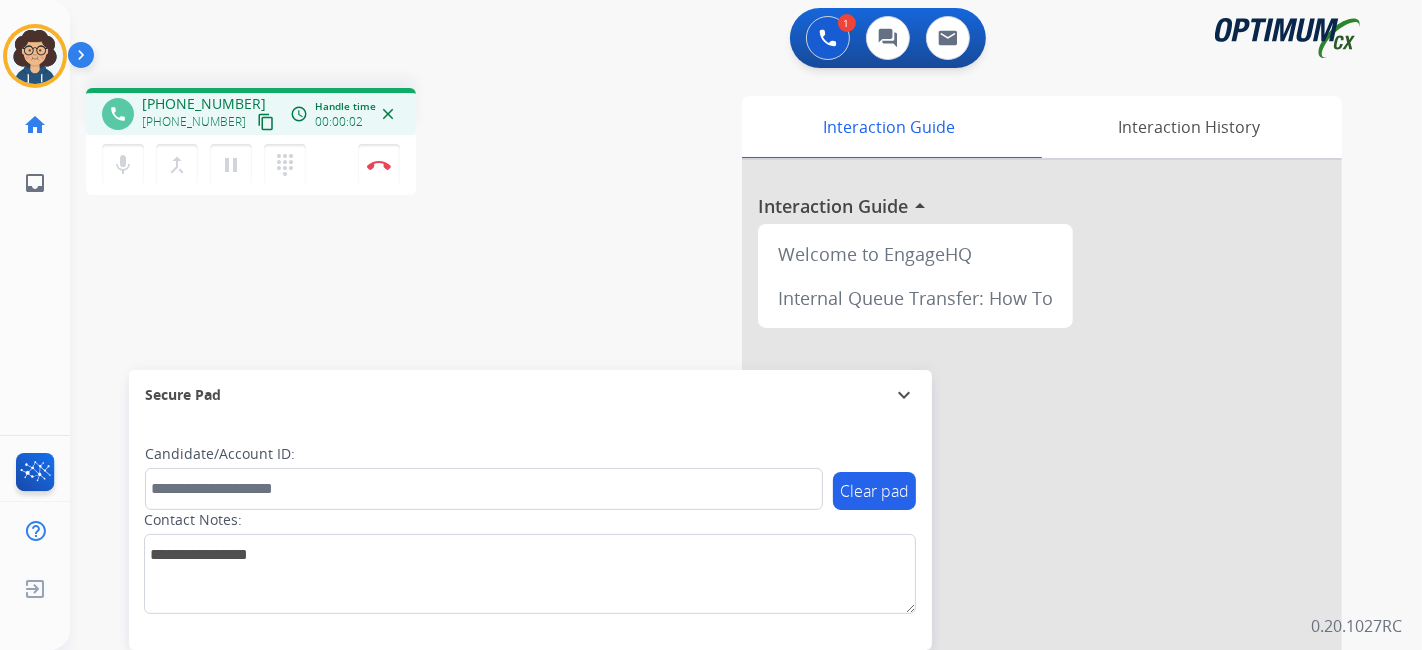 click on "content_copy" at bounding box center [266, 122] 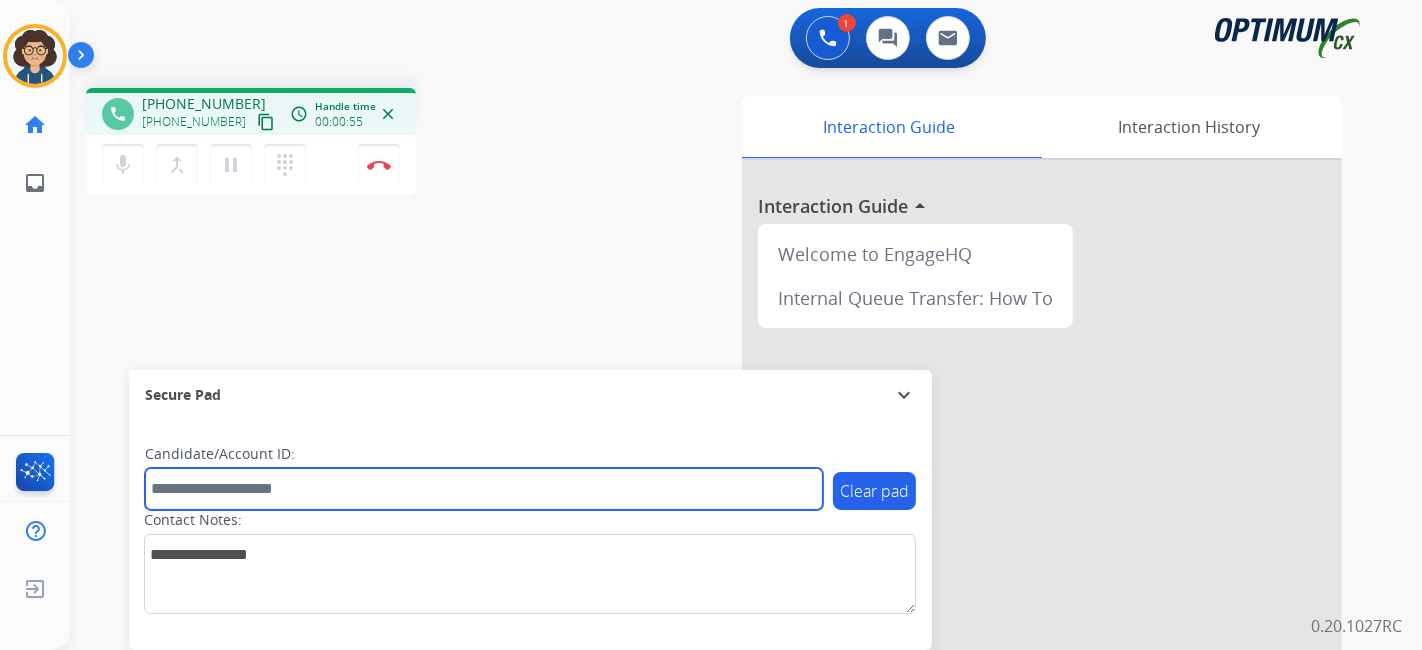 click at bounding box center (484, 489) 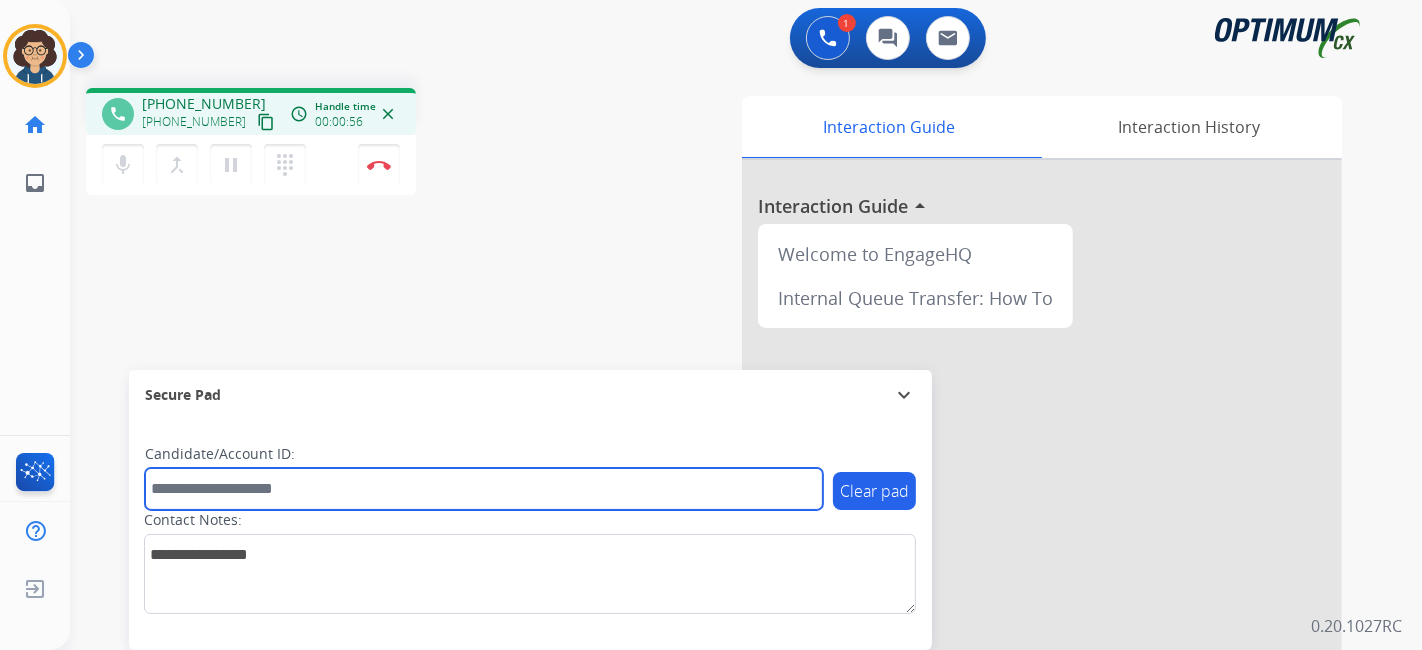paste on "*******" 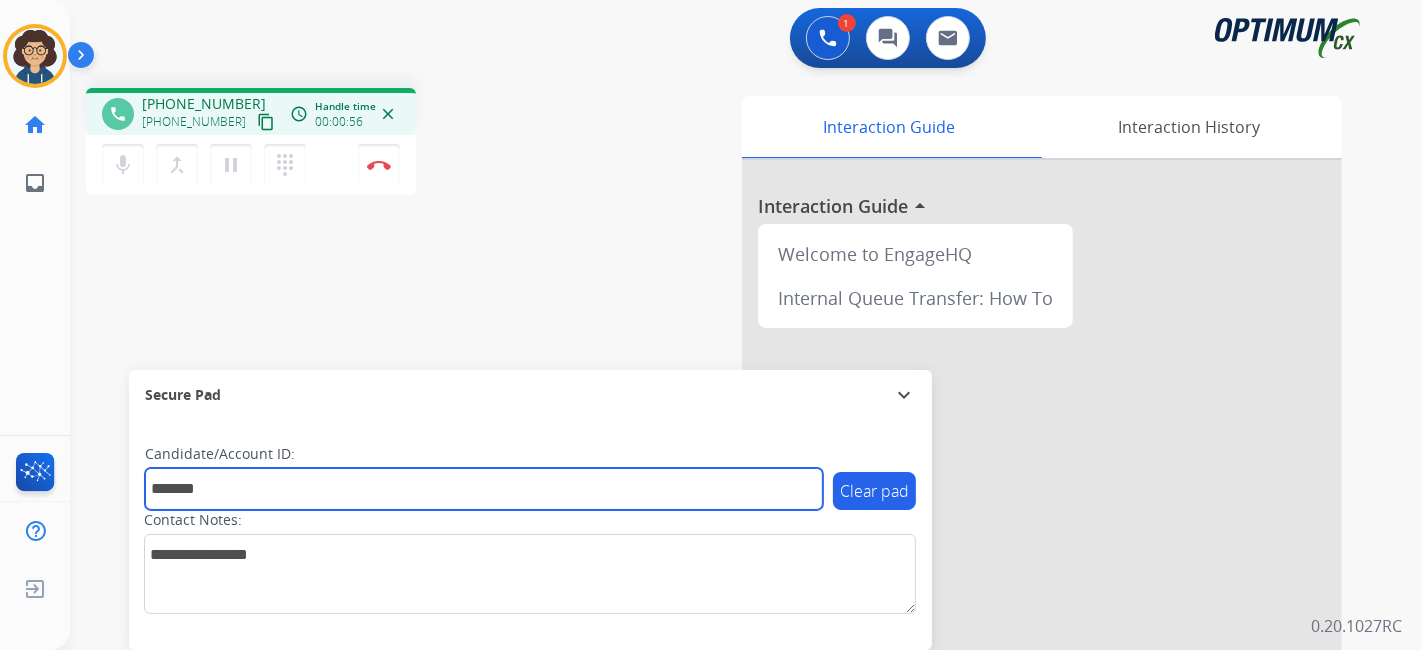 type on "*******" 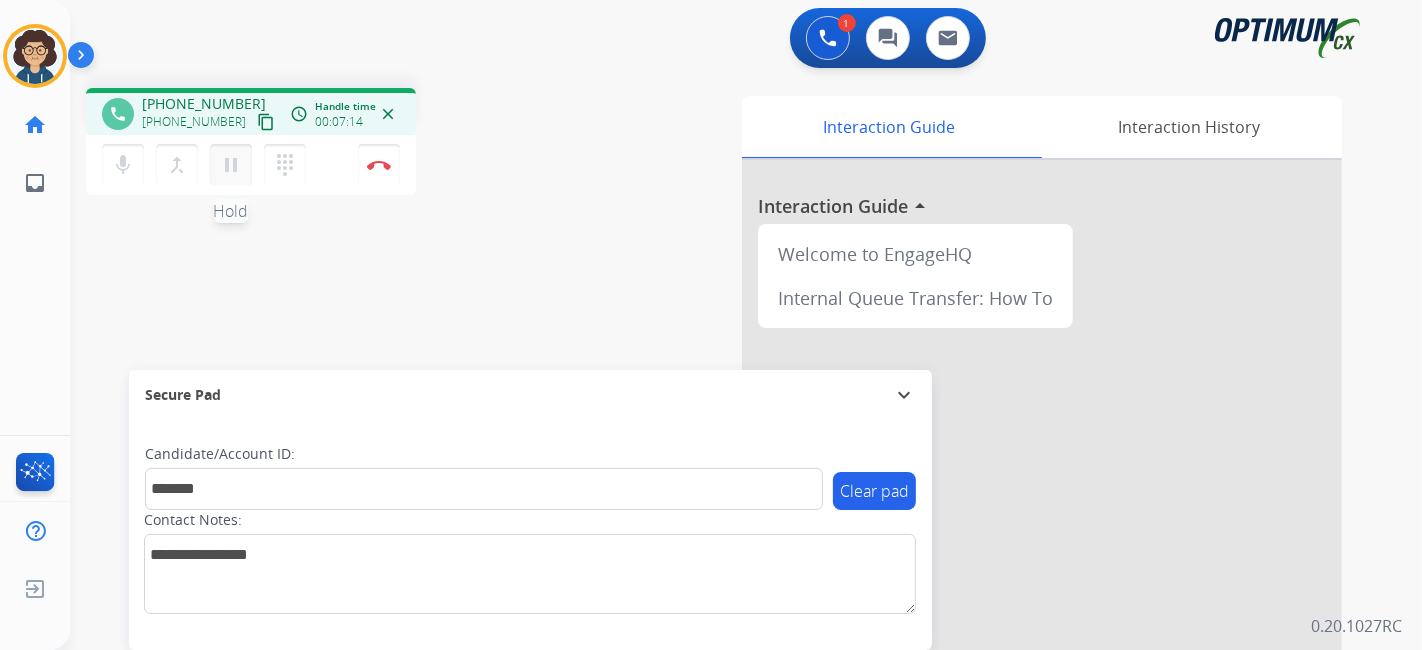click on "pause Hold" at bounding box center [231, 165] 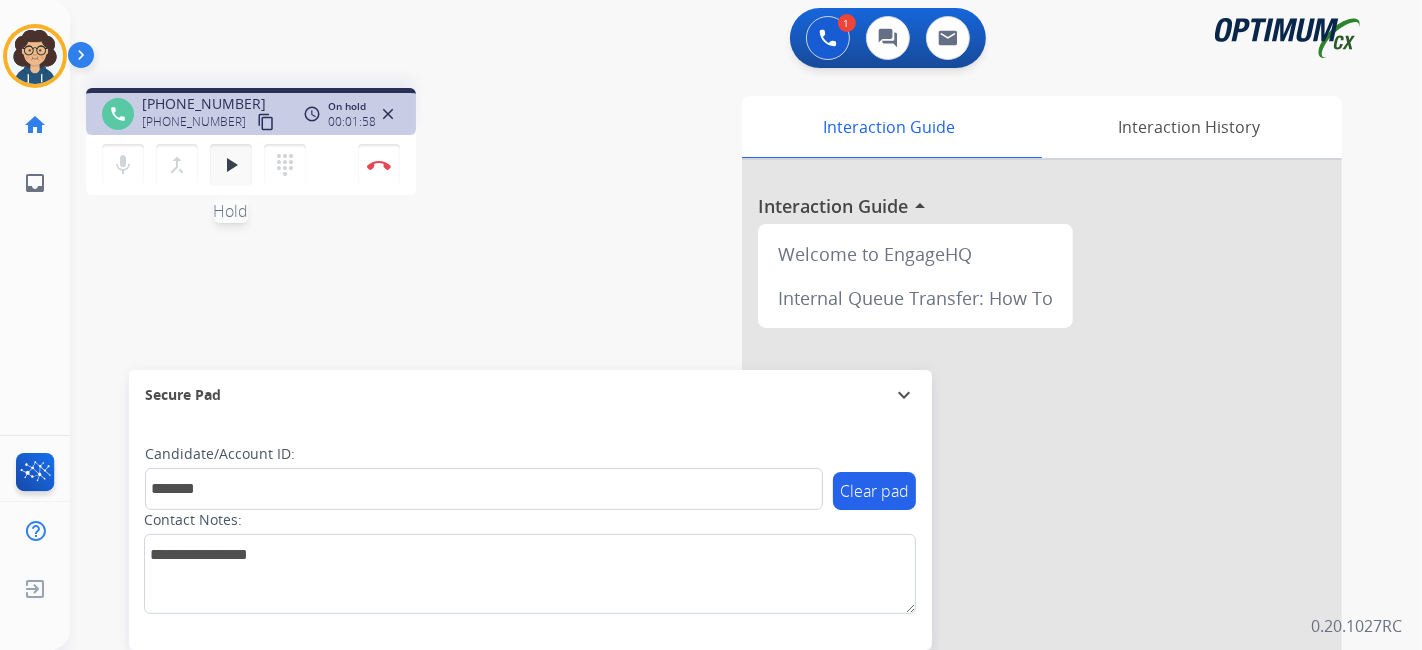 click on "play_arrow" at bounding box center (231, 165) 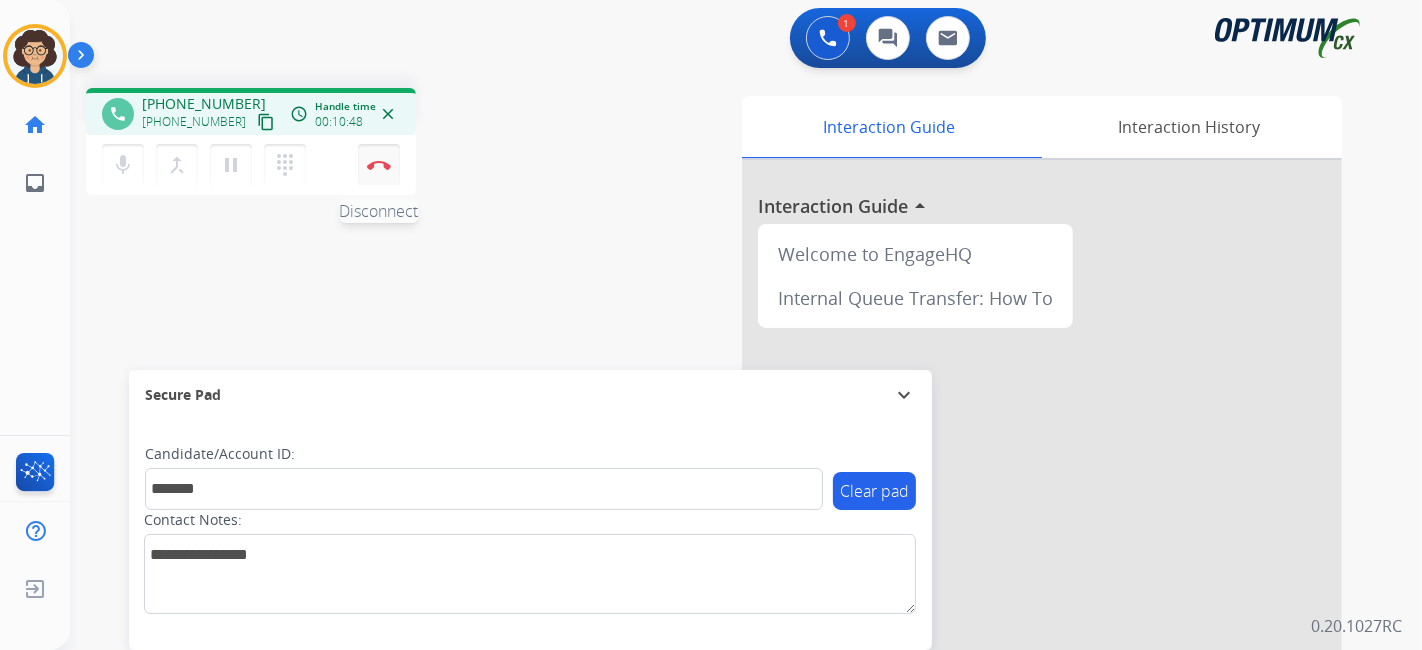 click on "Disconnect" at bounding box center (379, 165) 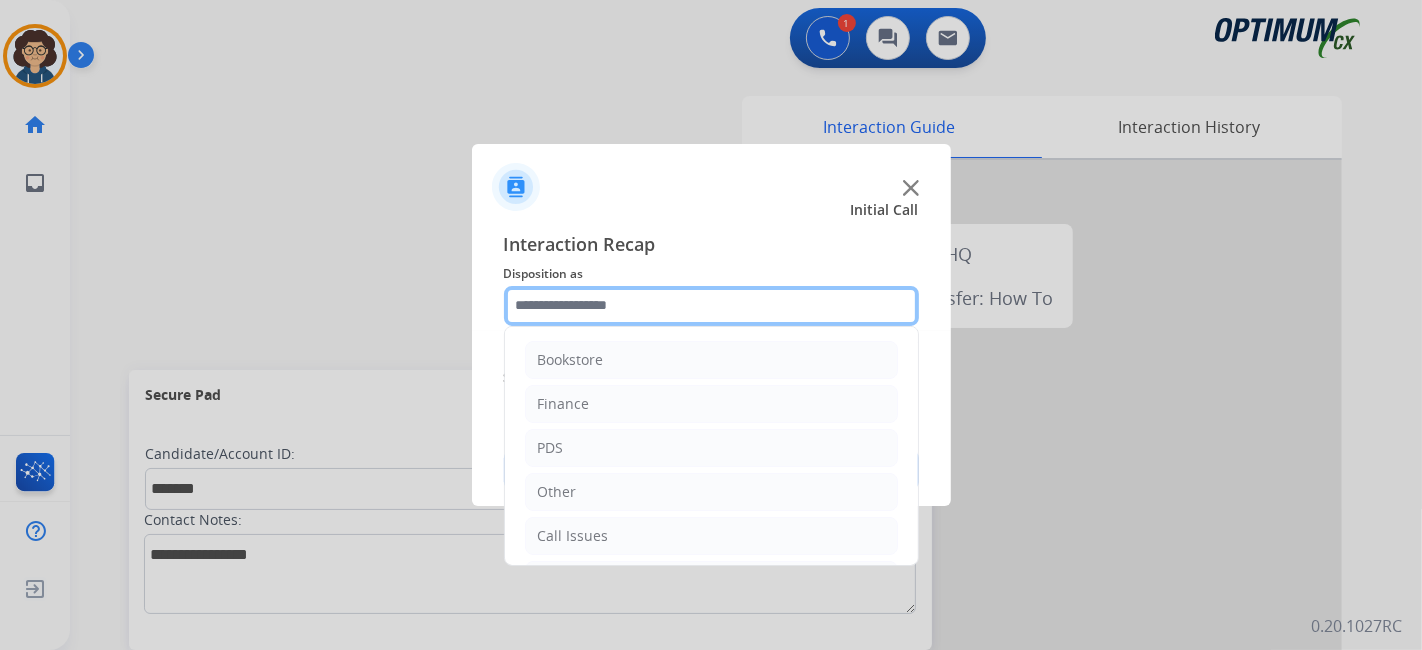 click 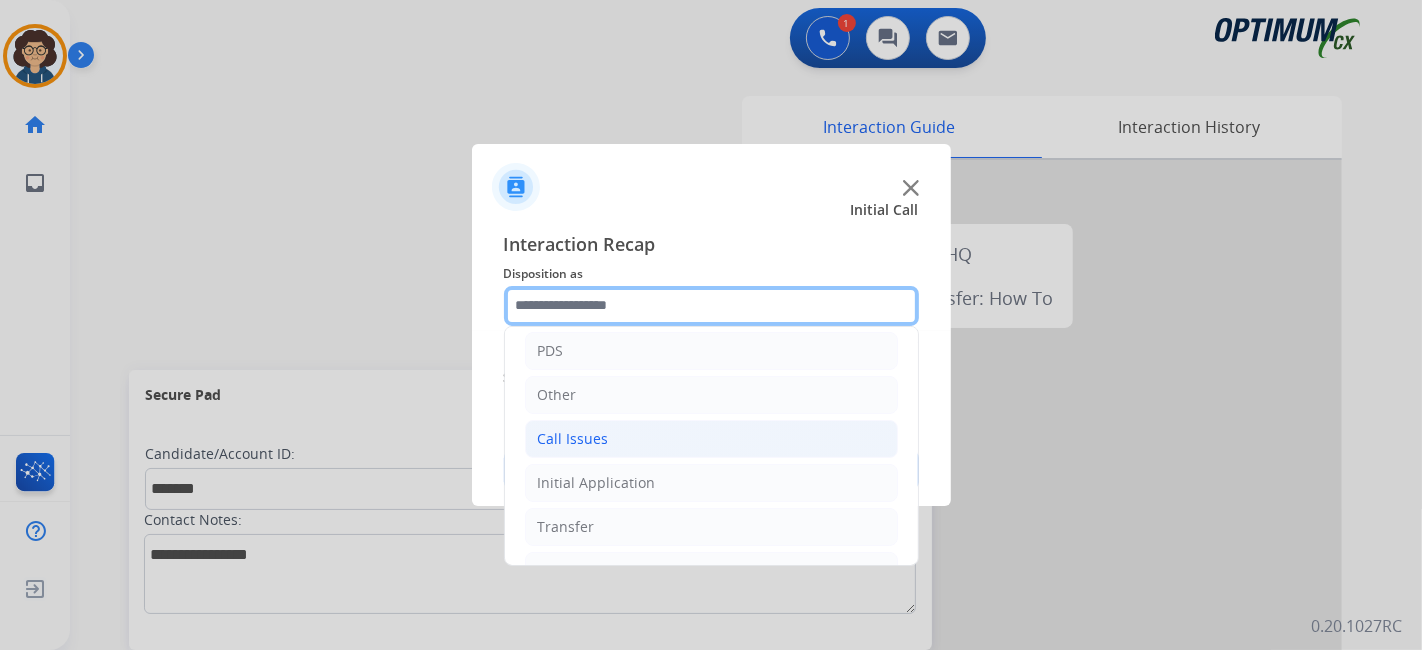 scroll, scrollTop: 131, scrollLeft: 0, axis: vertical 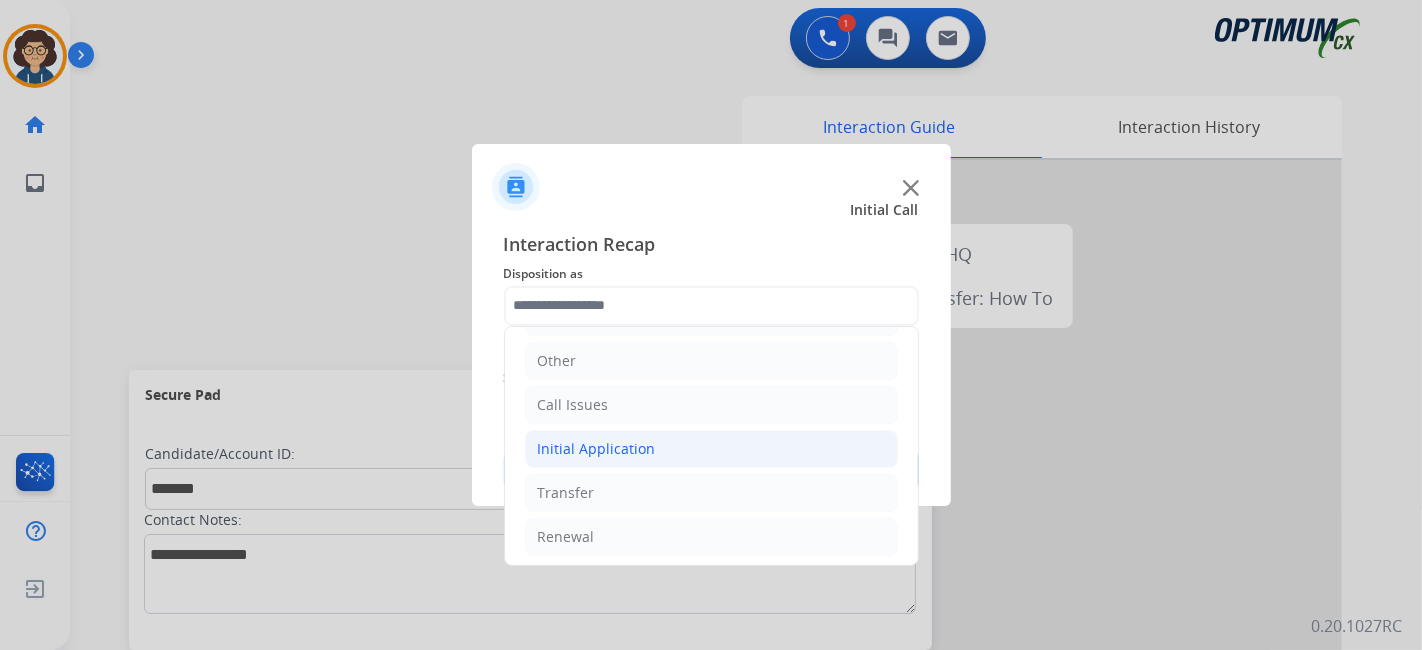 click on "Initial Application" 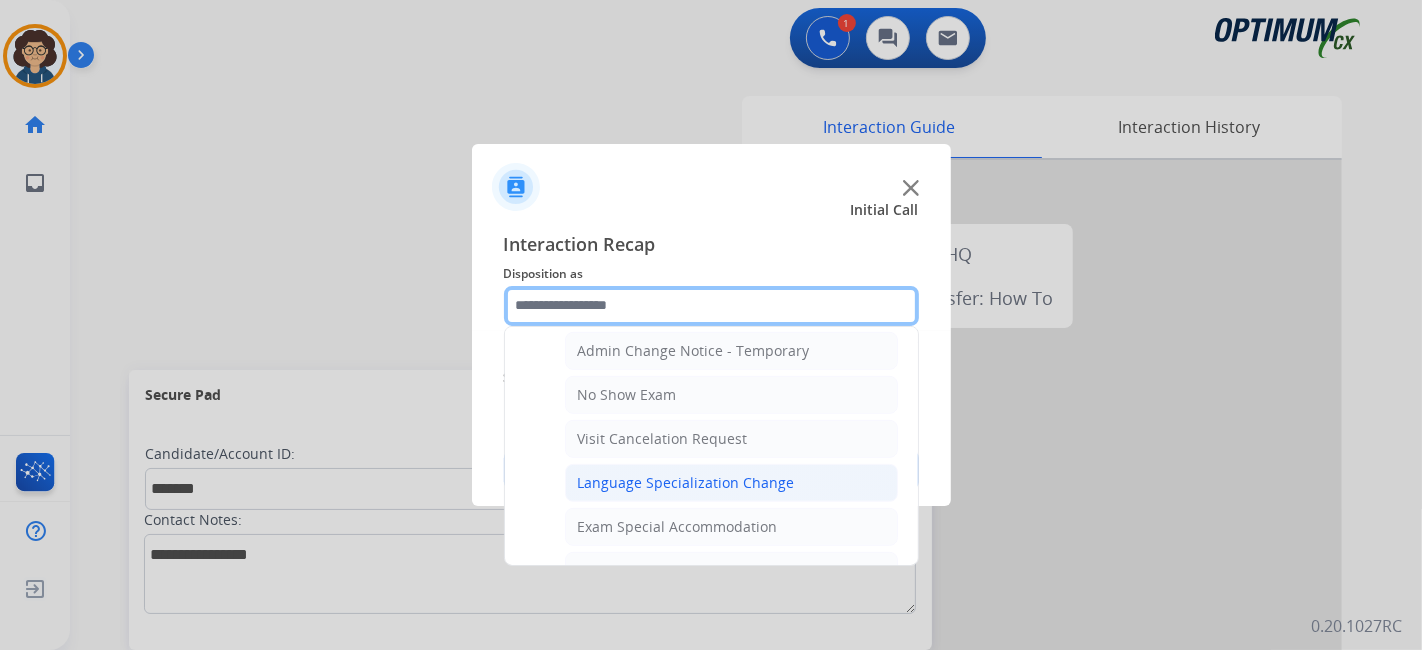scroll, scrollTop: 868, scrollLeft: 0, axis: vertical 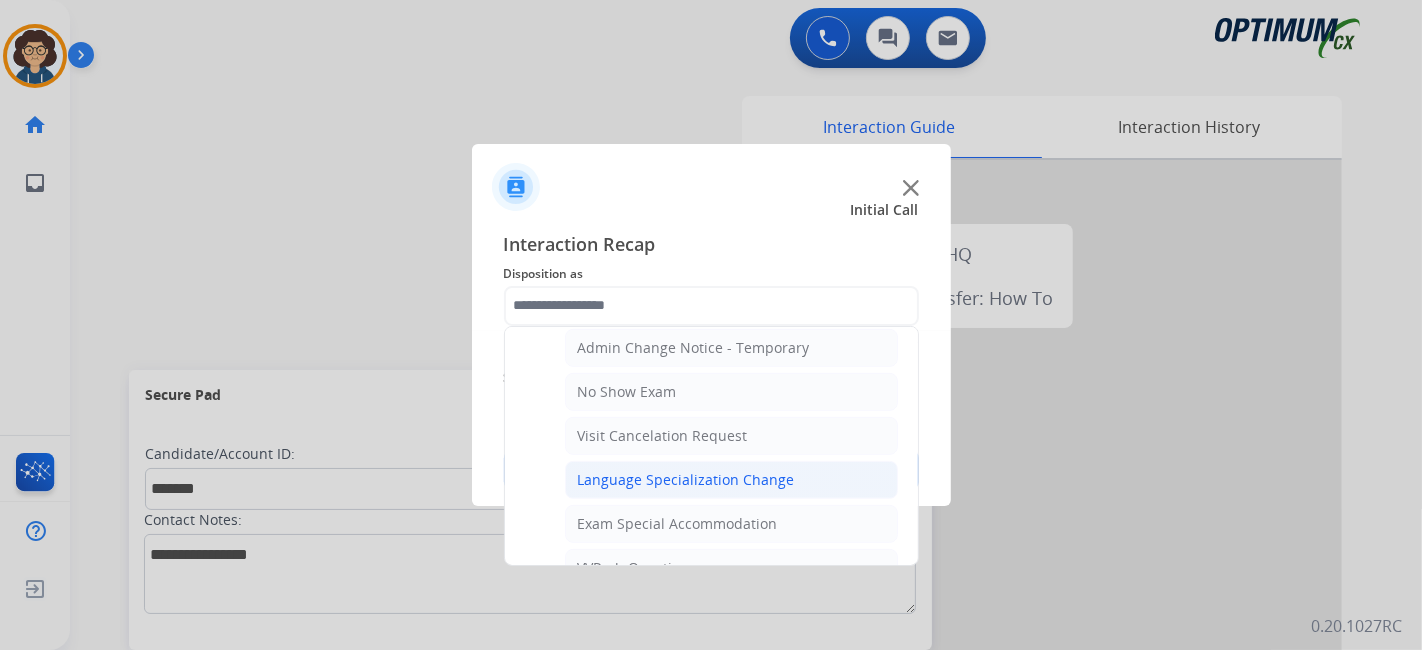 click on "Language Specialization Change" 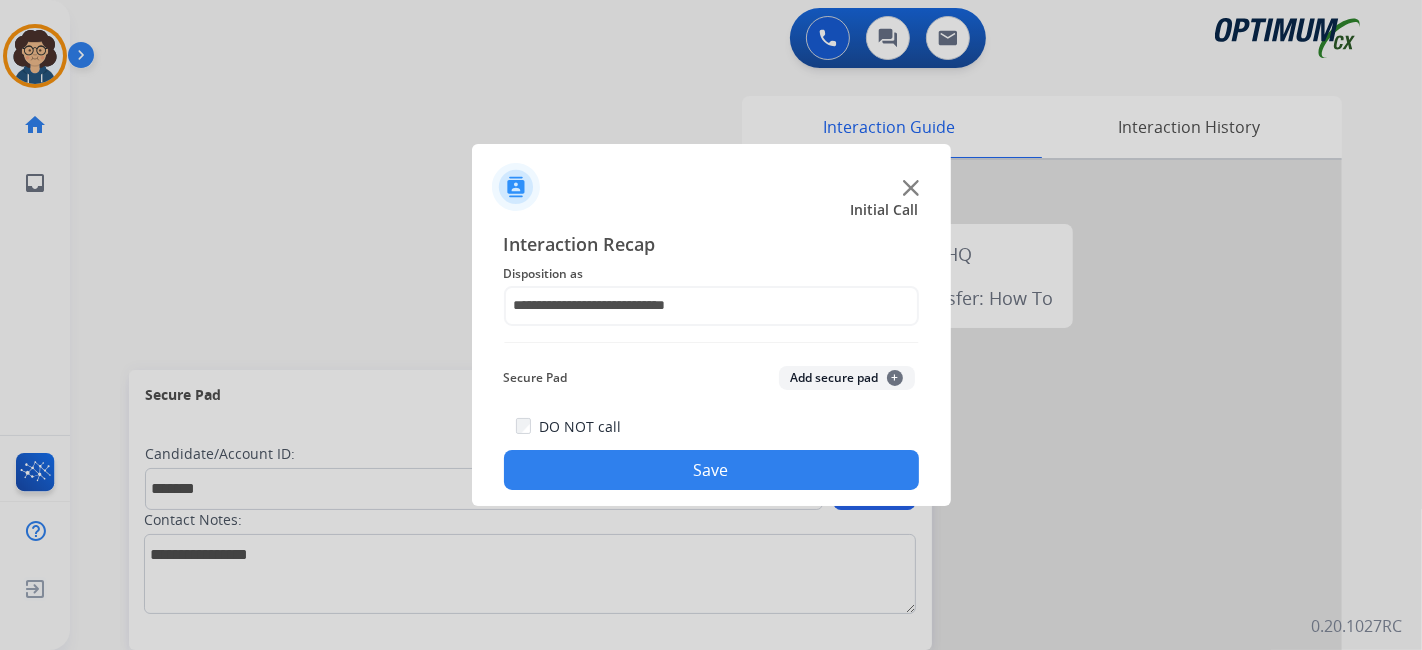 click on "Add secure pad  +" 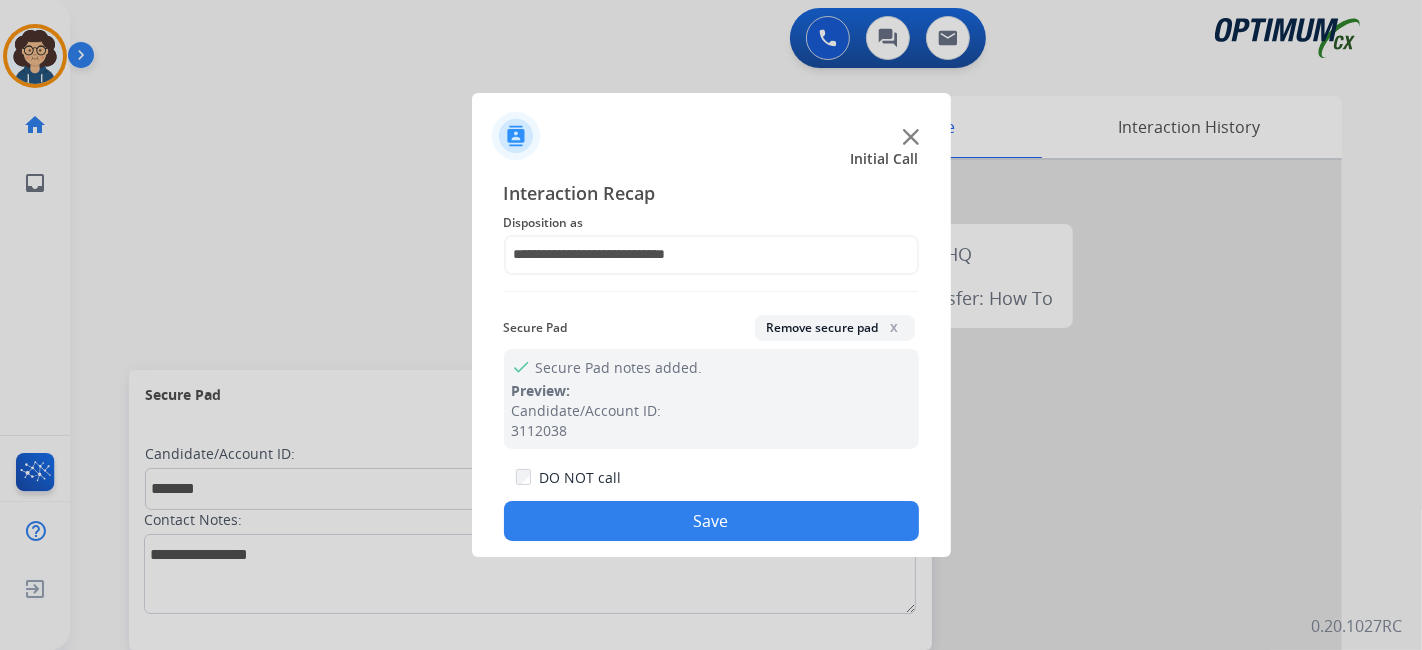 click on "Save" 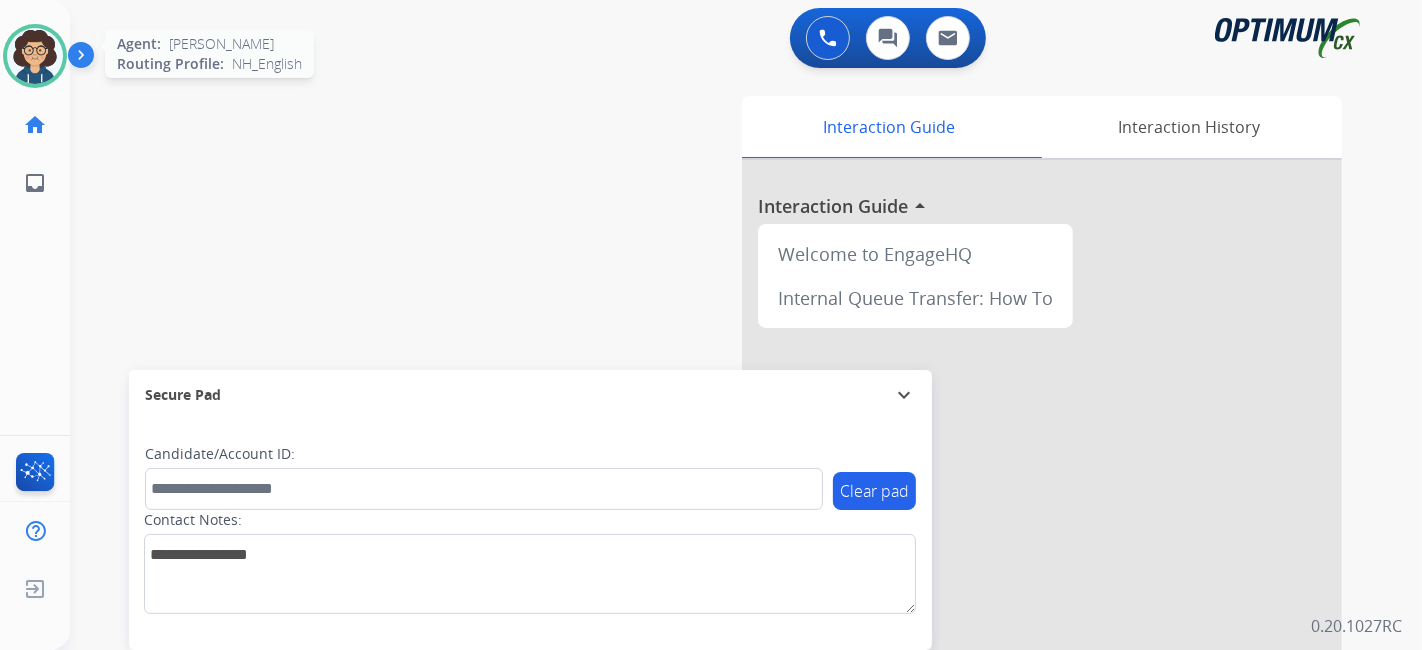 click at bounding box center [35, 56] 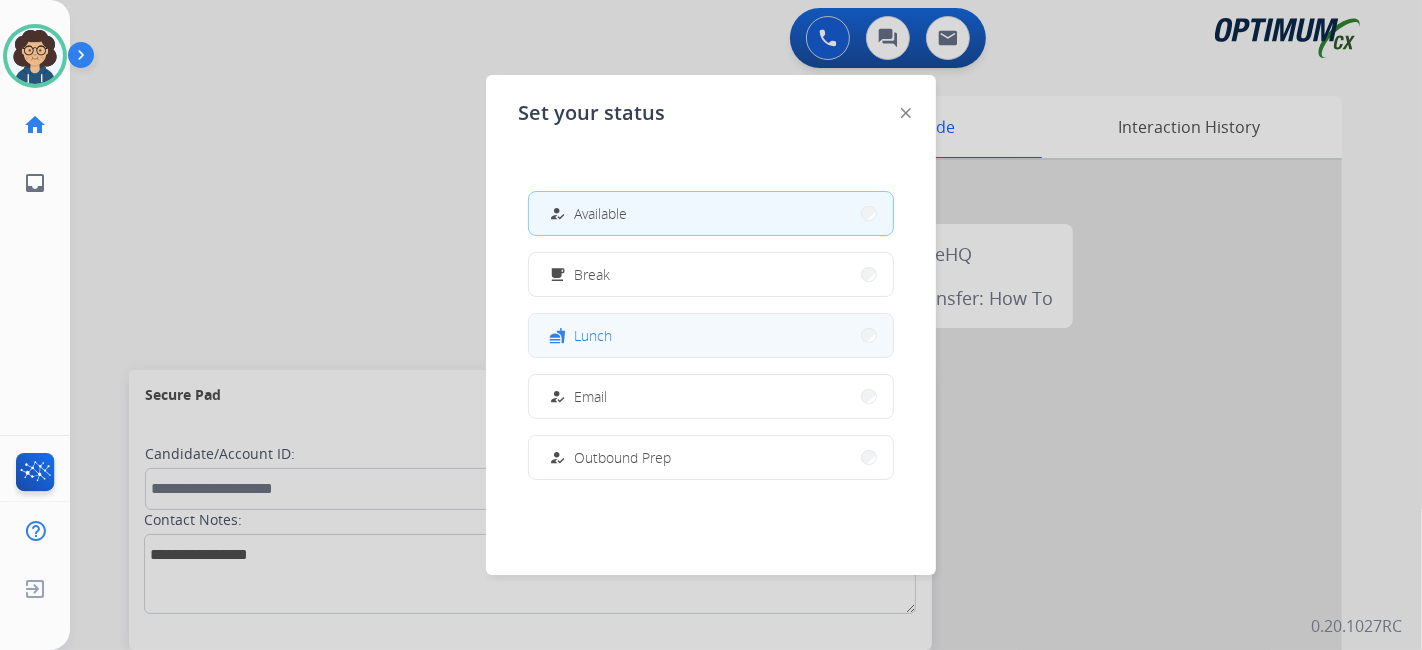 click on "fastfood Lunch" at bounding box center [711, 335] 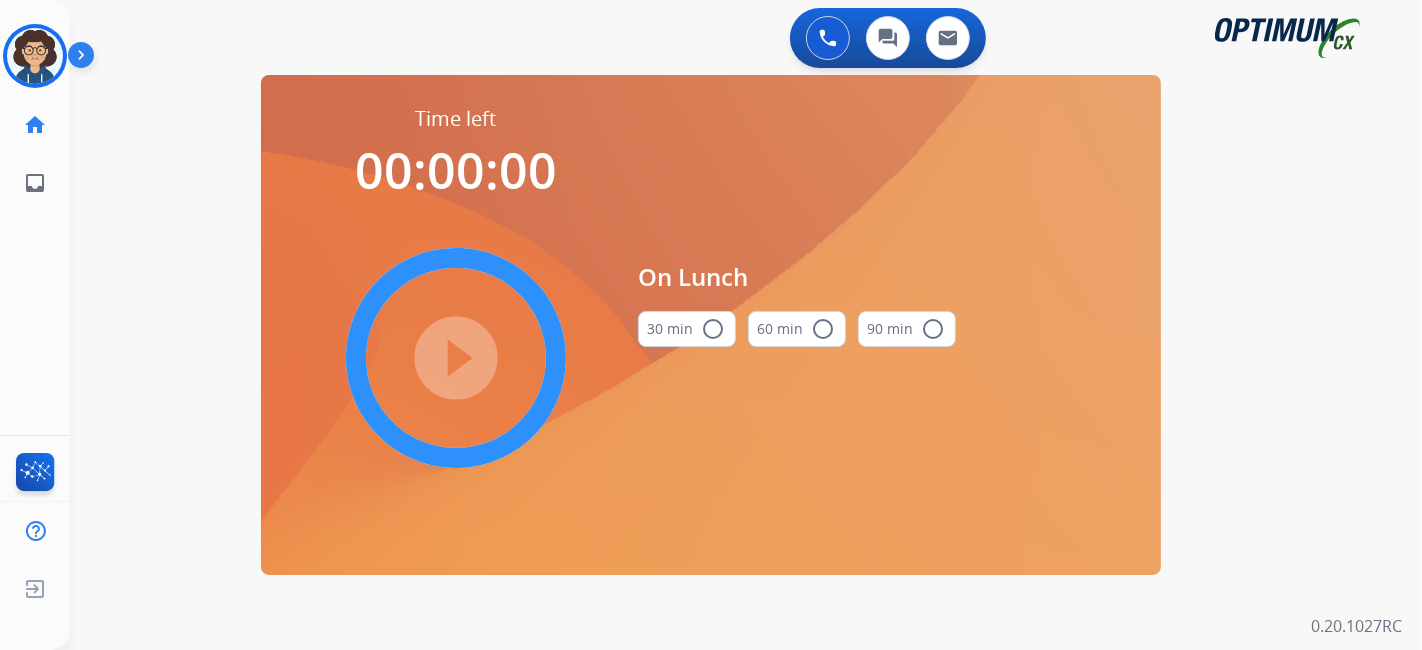 click on "radio_button_unchecked" at bounding box center (713, 329) 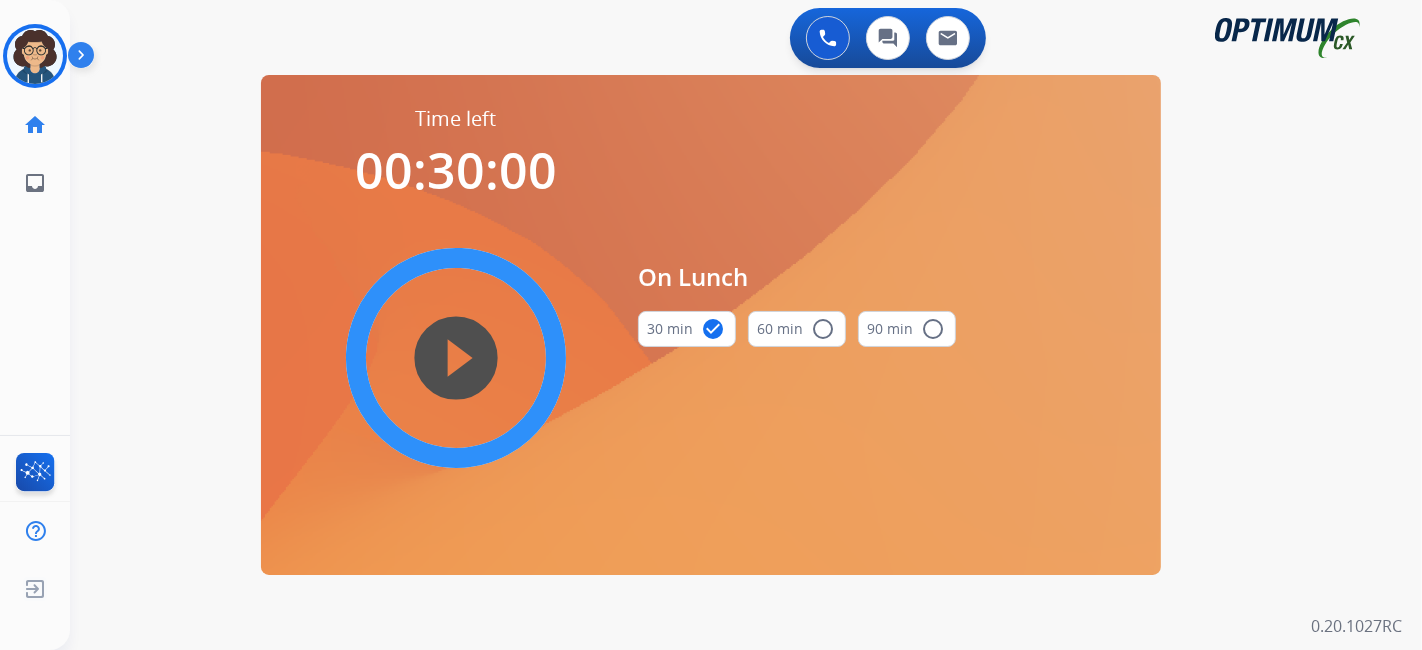 click on "play_circle_filled" at bounding box center [456, 358] 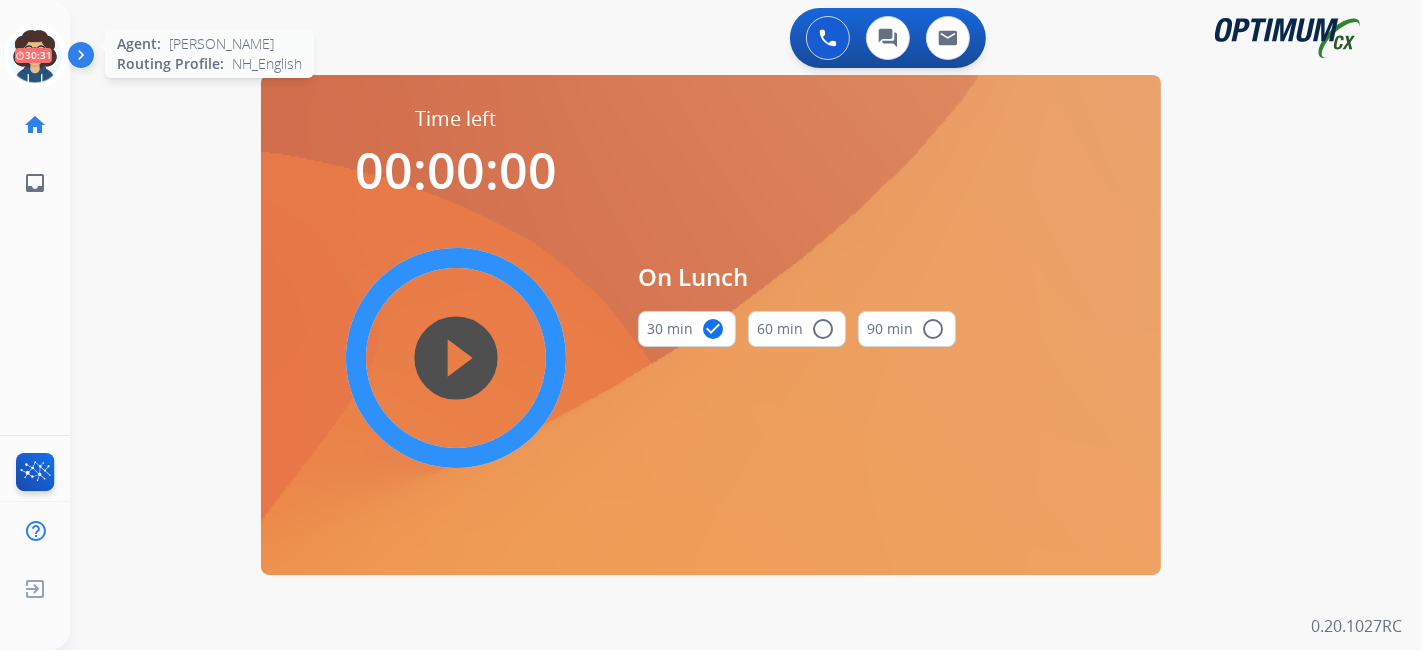 drag, startPoint x: 11, startPoint y: 44, endPoint x: 202, endPoint y: 75, distance: 193.49936 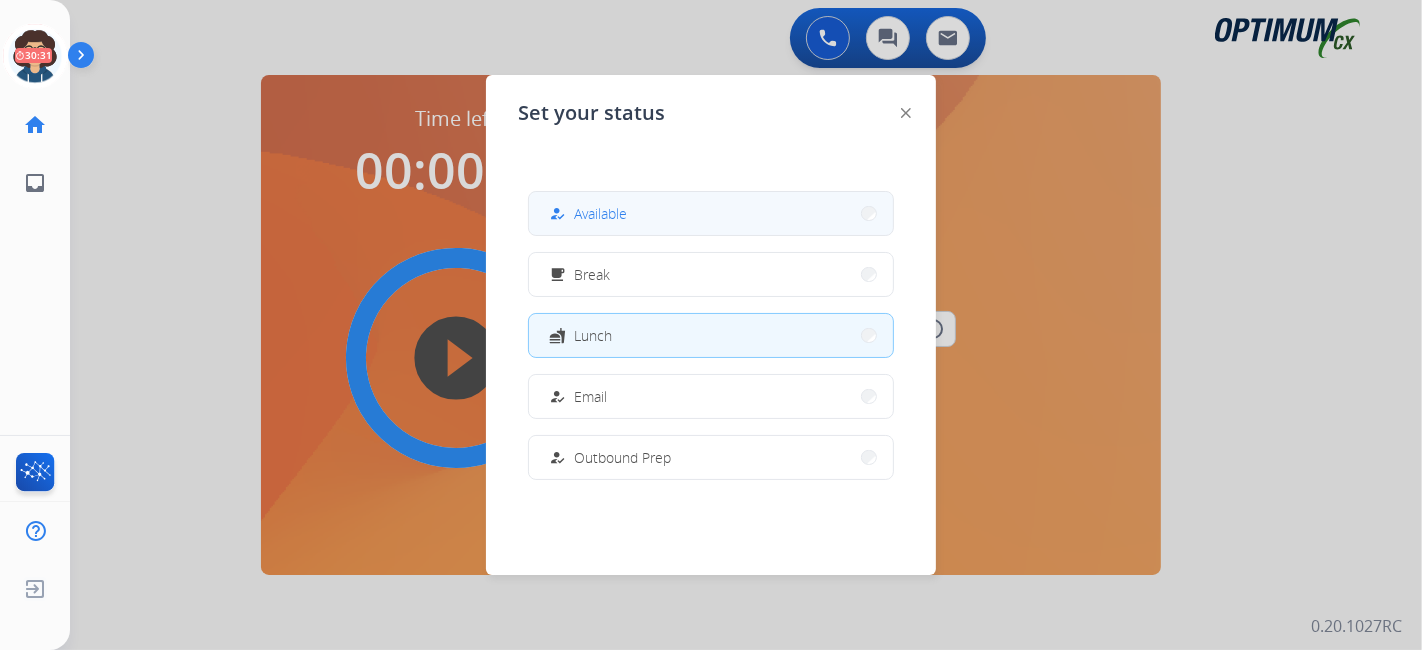 click on "how_to_reg Available" at bounding box center [711, 213] 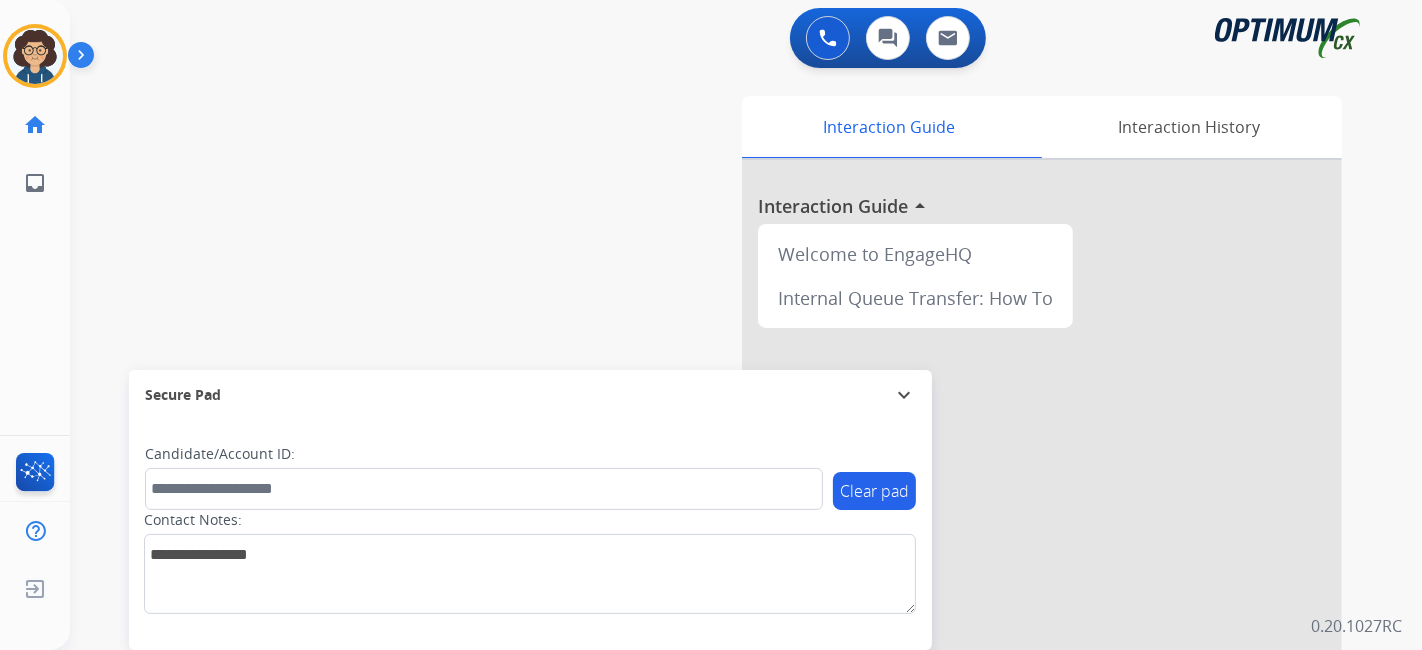 click on "swap_horiz Break voice bridge close_fullscreen Connect 3-Way Call merge_type Separate 3-Way Call  Interaction Guide   Interaction History  Interaction Guide arrow_drop_up  Welcome to EngageHQ   Internal Queue Transfer: How To  Secure Pad expand_more Clear pad Candidate/Account ID: Contact Notes:" at bounding box center (722, 489) 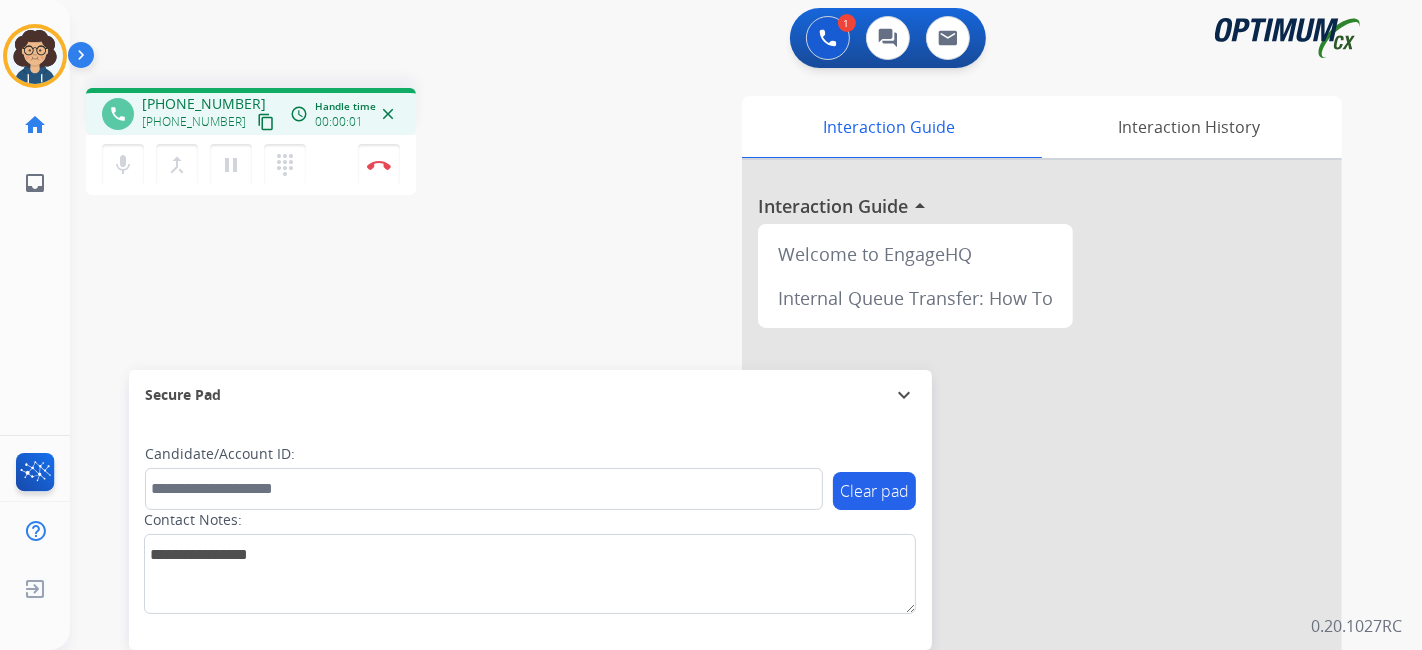 click on "content_copy" at bounding box center [266, 122] 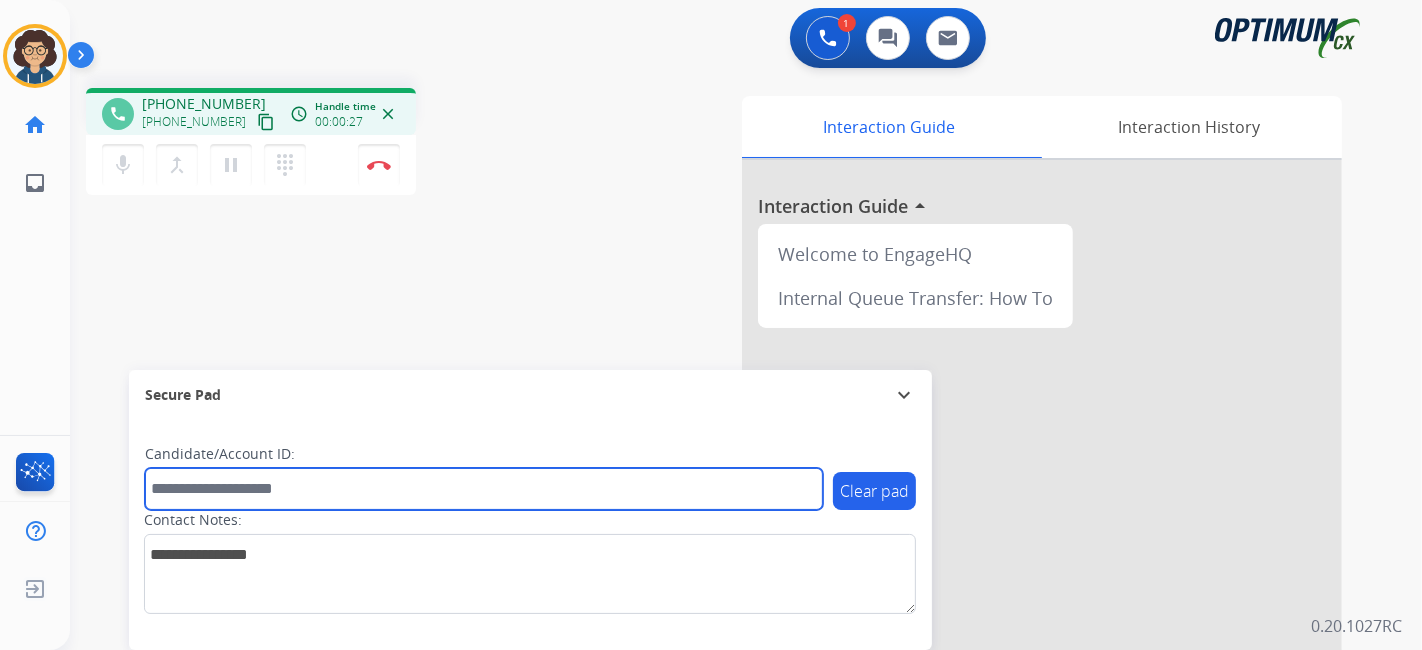 click at bounding box center [484, 489] 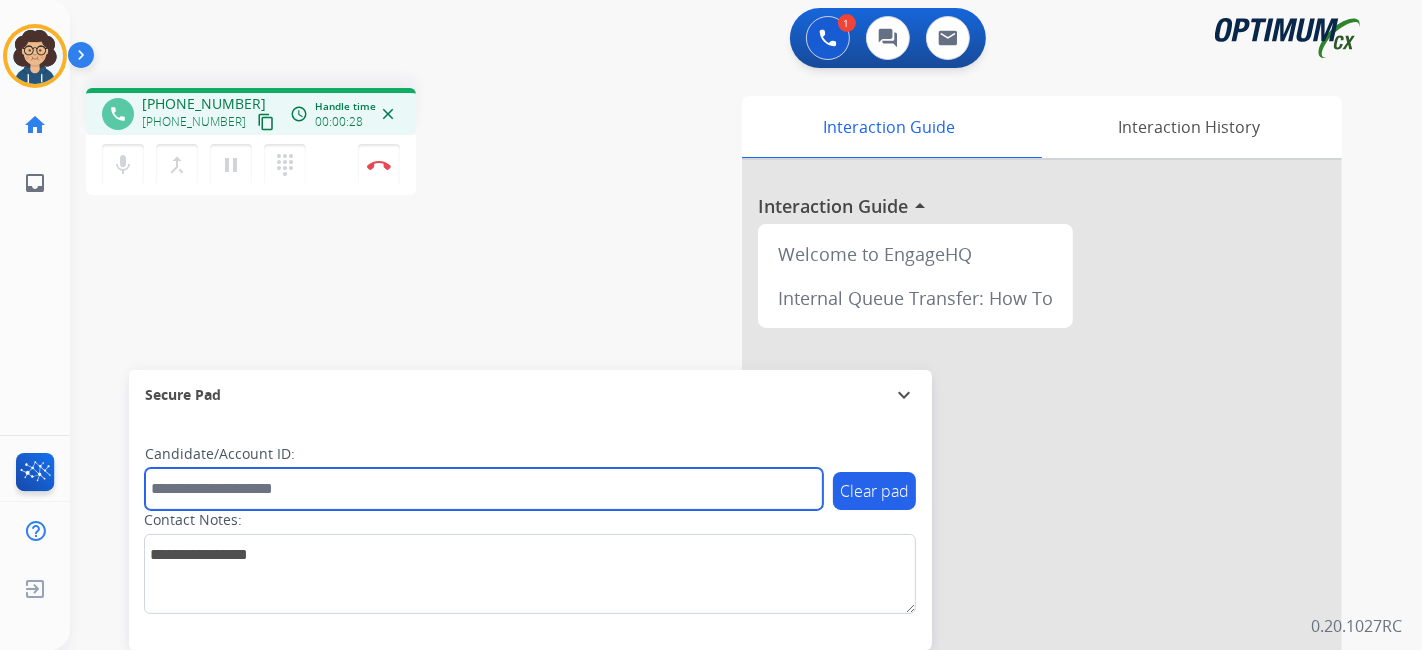 paste on "*******" 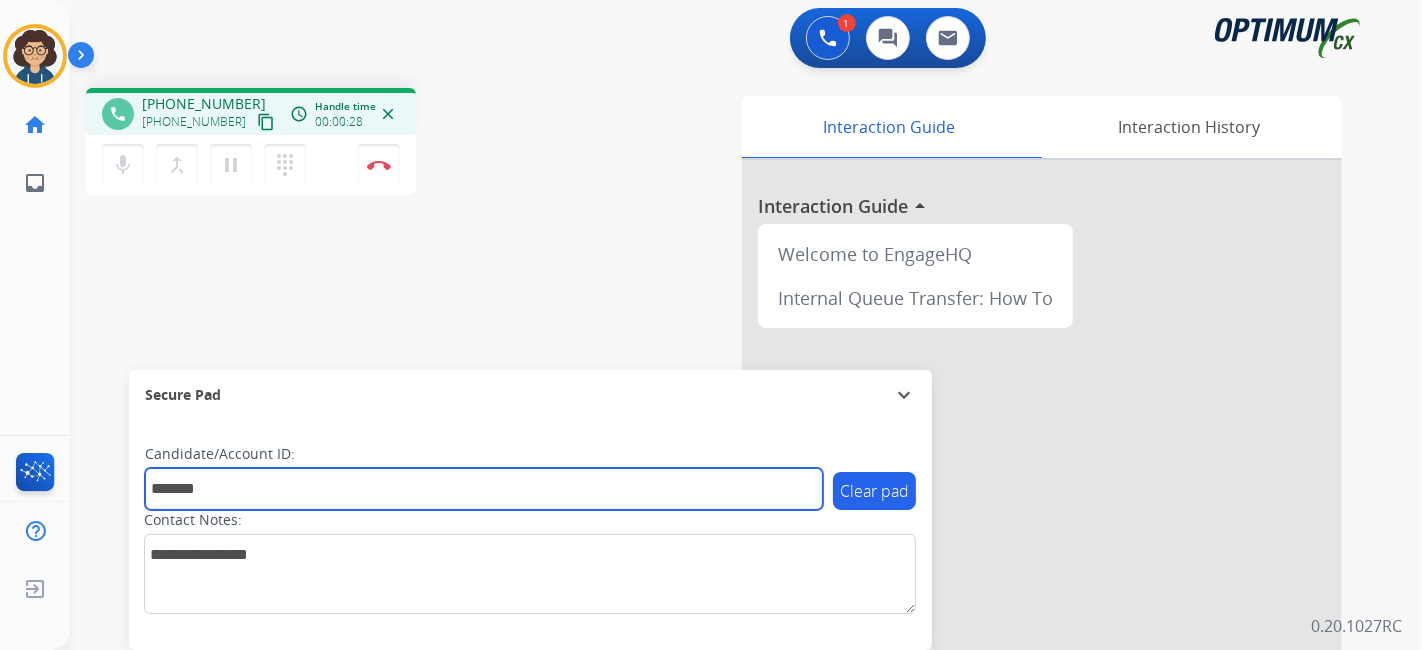 type on "*******" 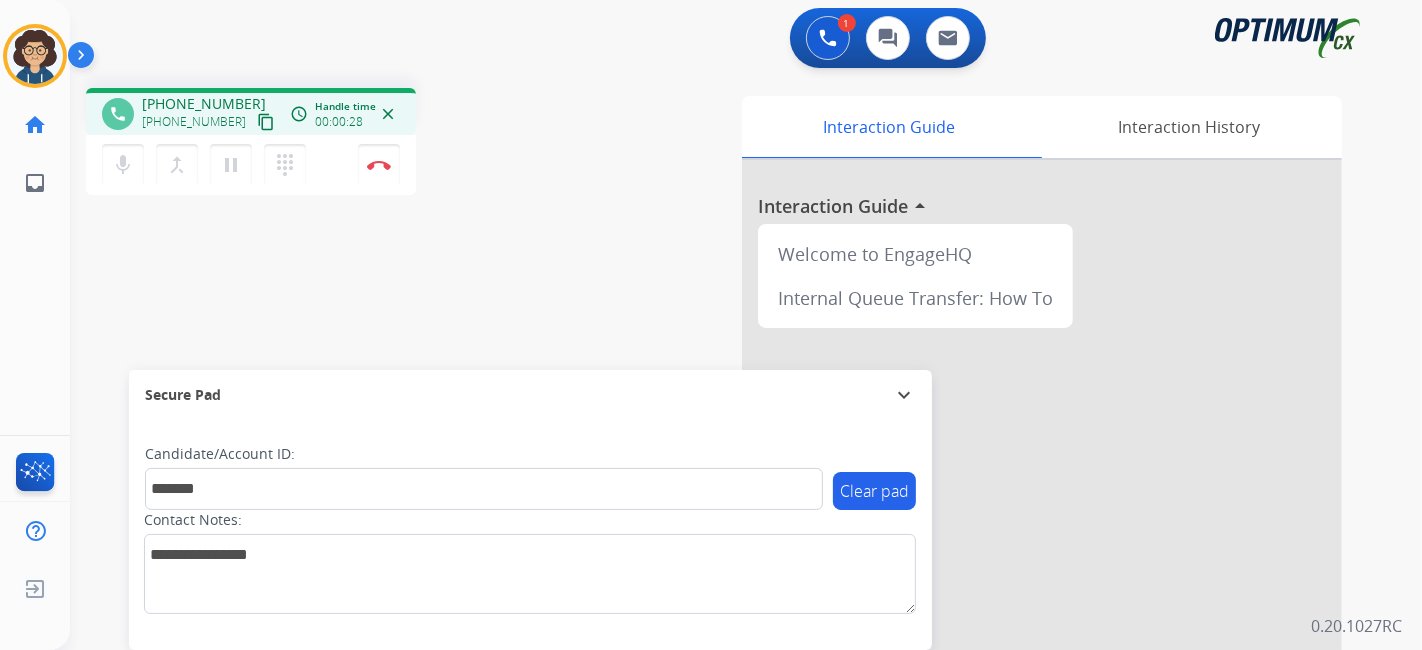 click on "phone [PHONE_NUMBER] [PHONE_NUMBER] content_copy access_time Call metrics Queue   00:11 Hold   00:00 Talk   00:29 Total   00:39 Handle time 00:00:28 close mic Mute merge_type Bridge pause Hold dialpad Dialpad Disconnect swap_horiz Break voice bridge close_fullscreen Connect 3-Way Call merge_type Separate 3-Way Call  Interaction Guide   Interaction History  Interaction Guide arrow_drop_up  Welcome to EngageHQ   Internal Queue Transfer: How To  Secure Pad expand_more Clear pad Candidate/Account ID: ******* Contact Notes:" at bounding box center (722, 489) 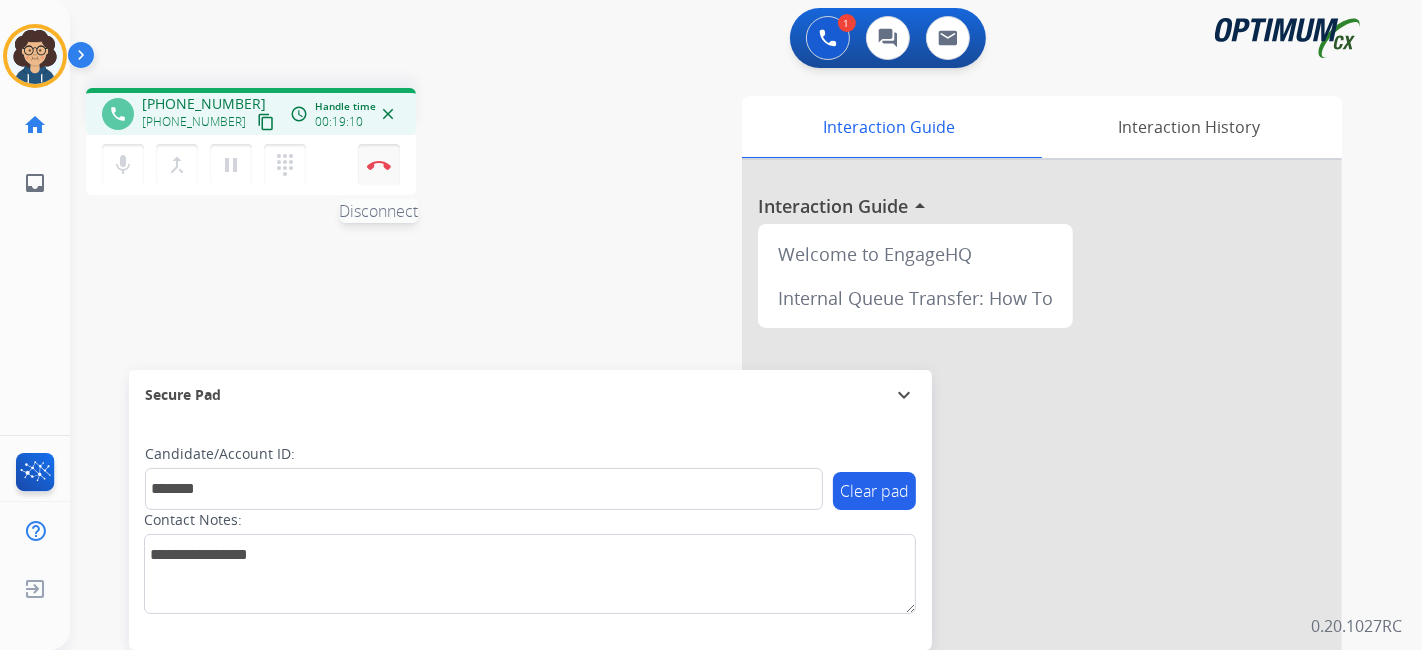 click on "Disconnect" at bounding box center (379, 165) 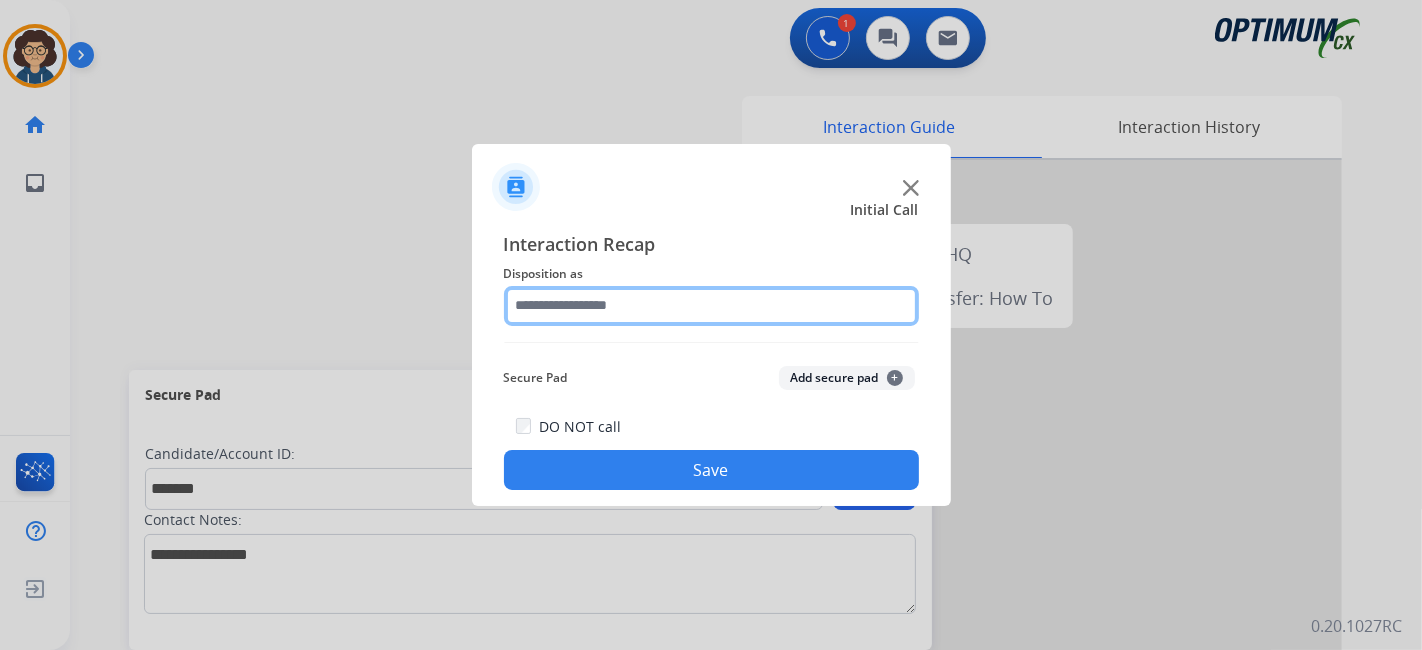 click 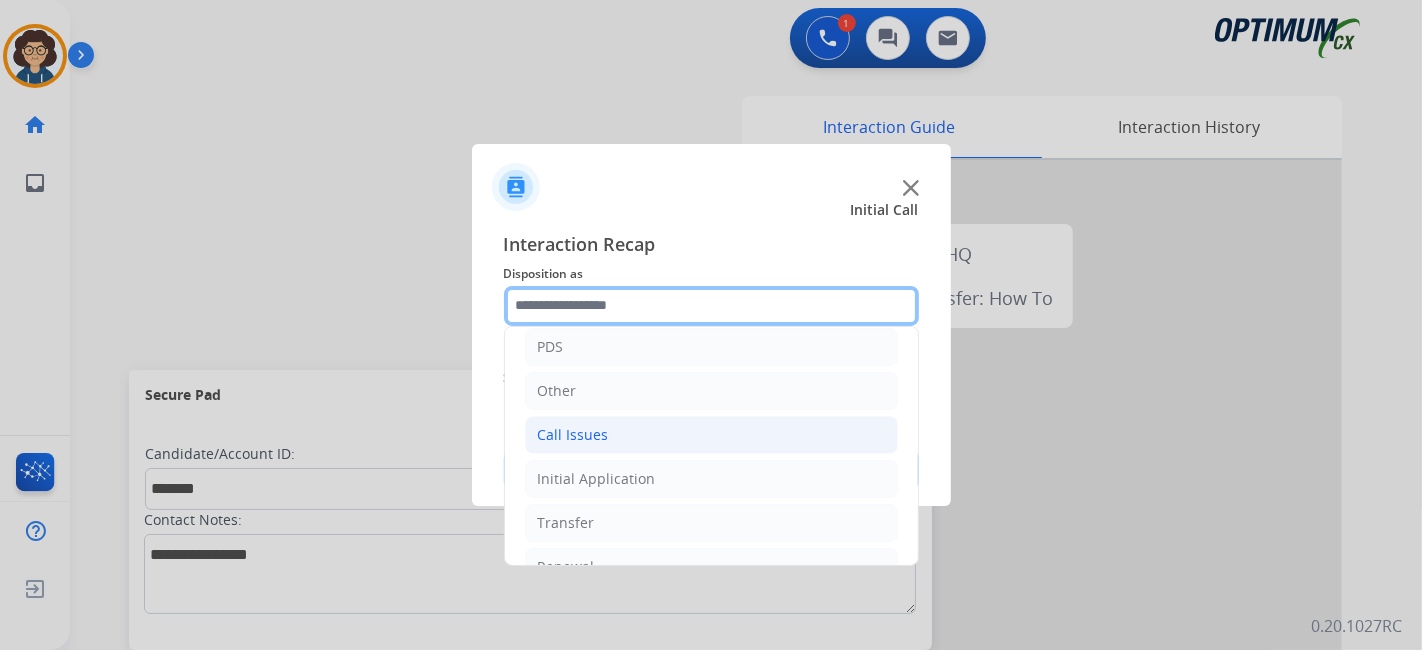 scroll, scrollTop: 131, scrollLeft: 0, axis: vertical 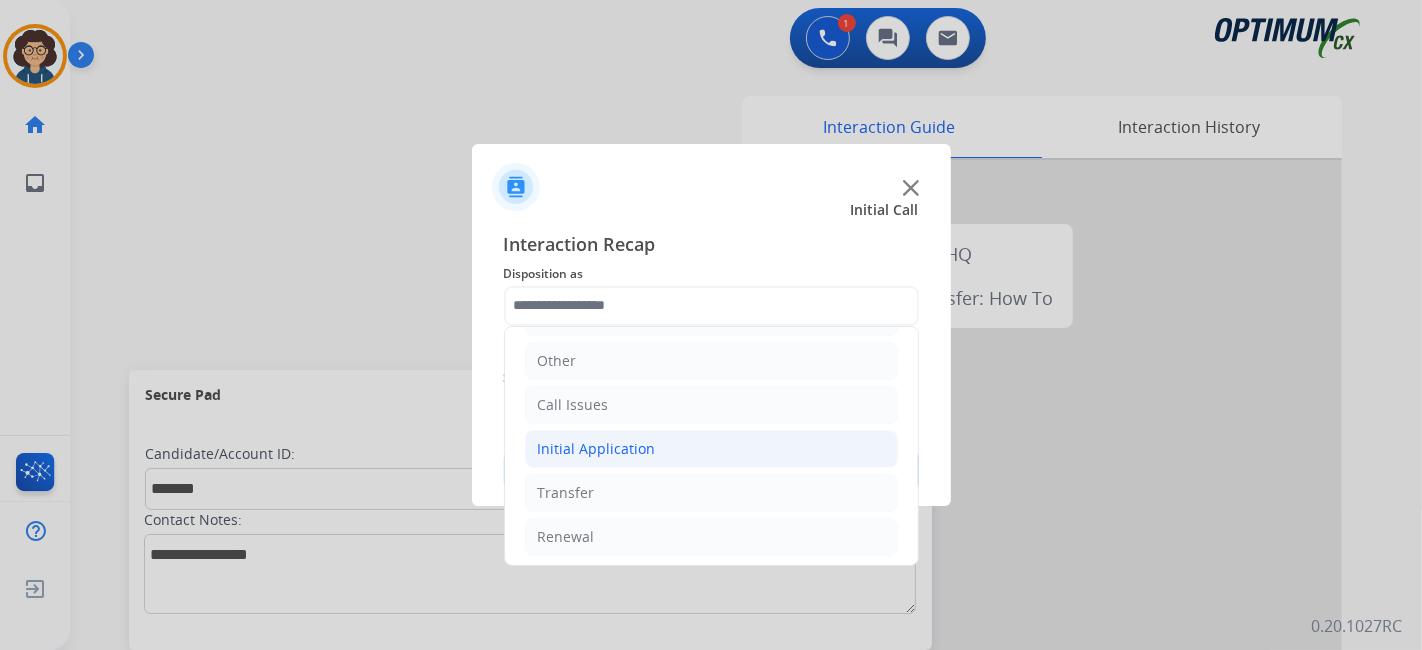 click on "Initial Application" 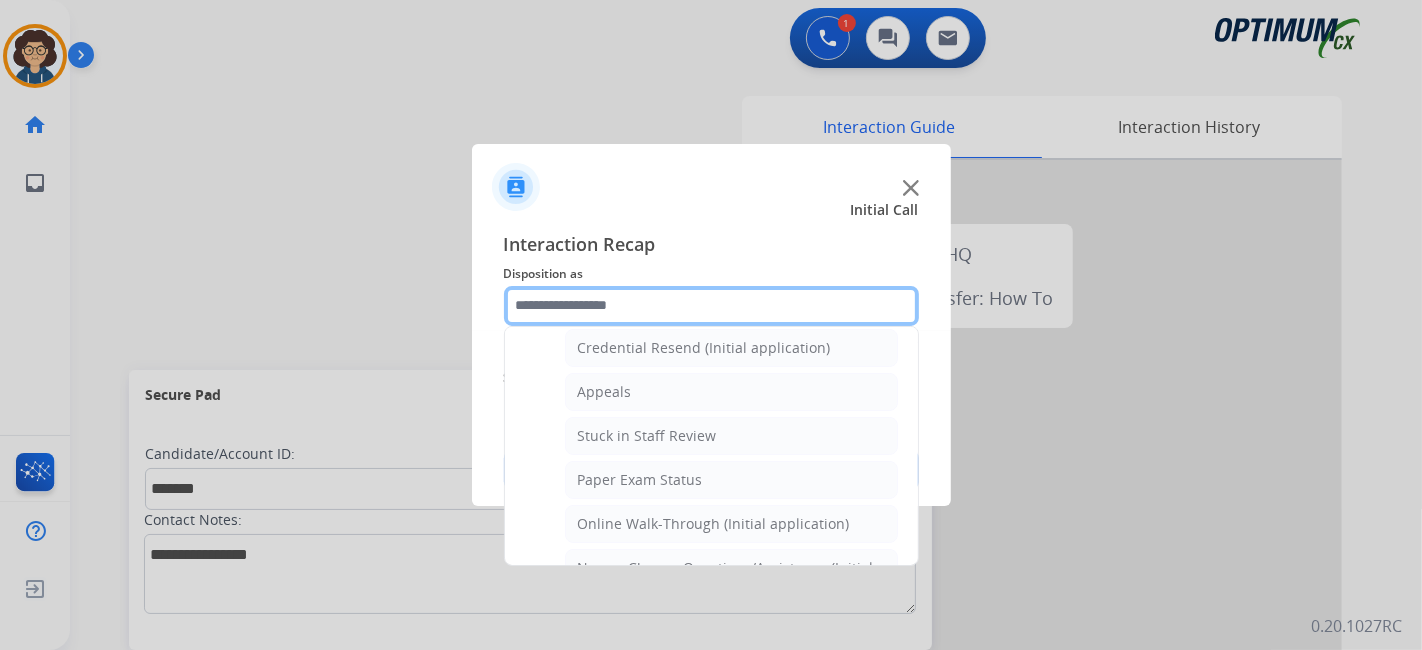 scroll, scrollTop: 280, scrollLeft: 0, axis: vertical 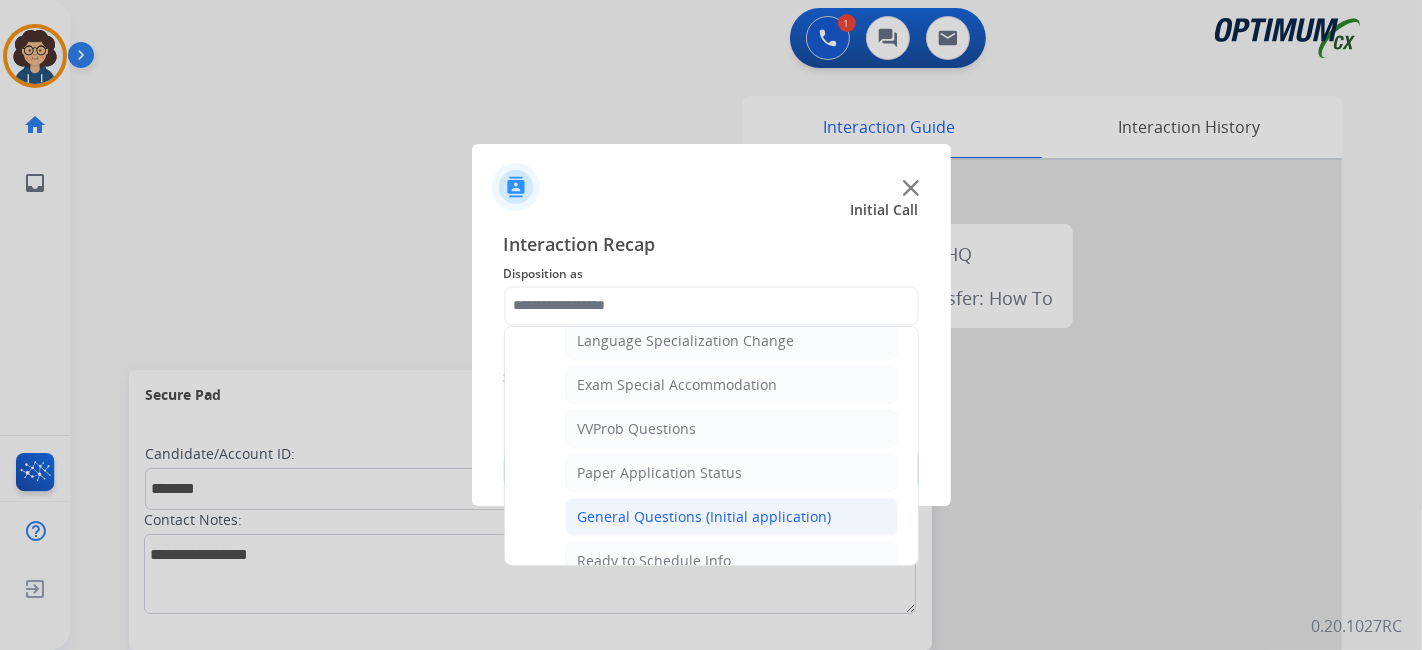 click on "General Questions (Initial application)" 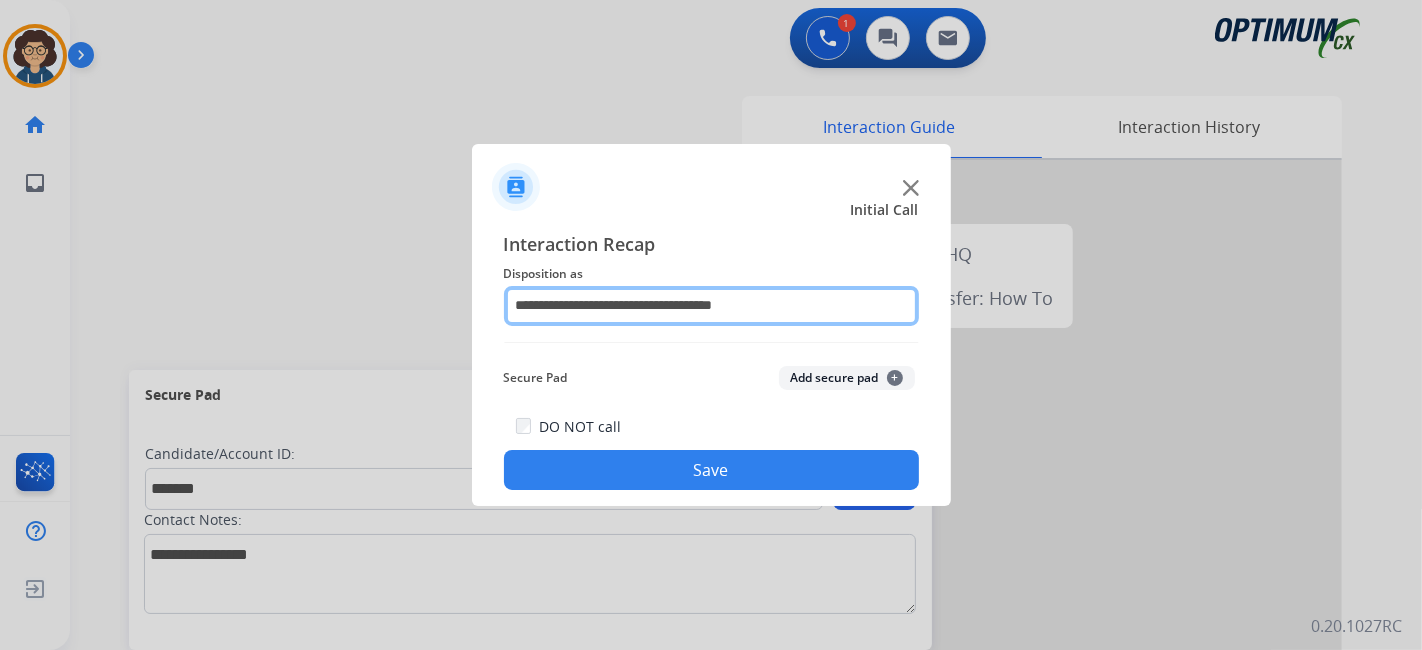 click on "**********" 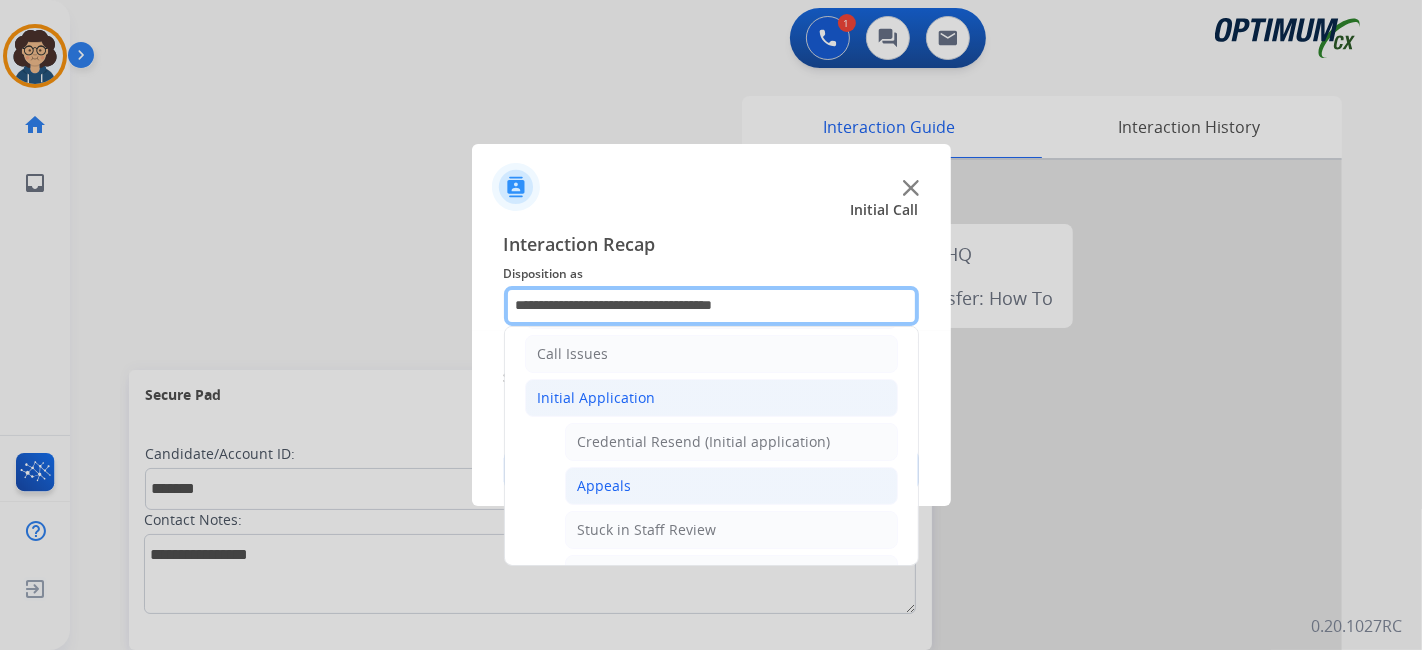 scroll, scrollTop: 250, scrollLeft: 0, axis: vertical 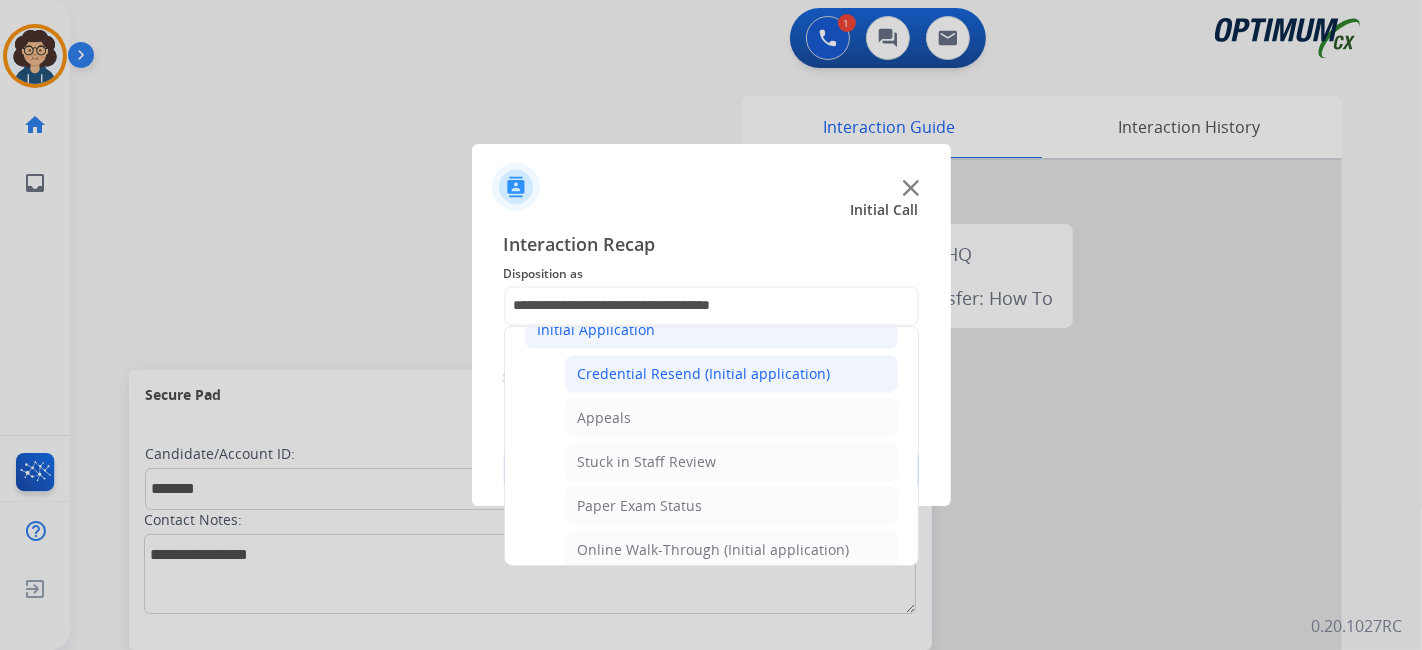 click on "Credential Resend (Initial application)" 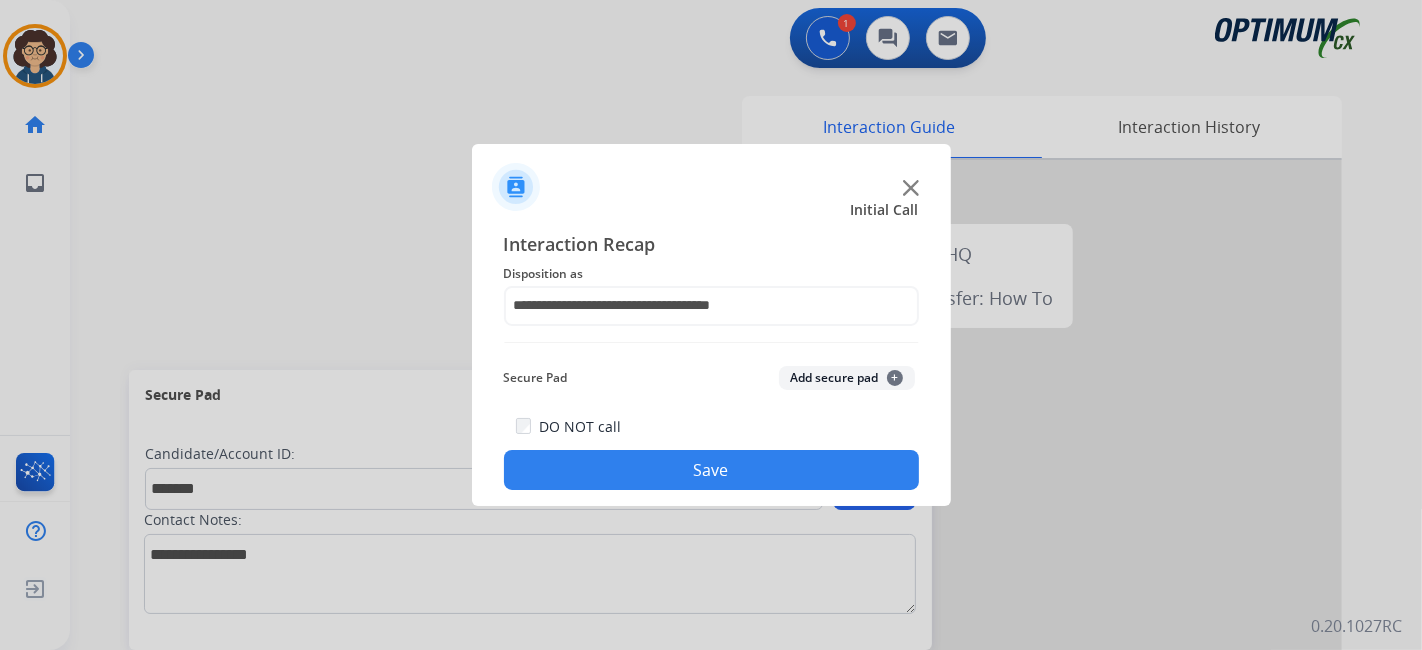 click on "Add secure pad  +" 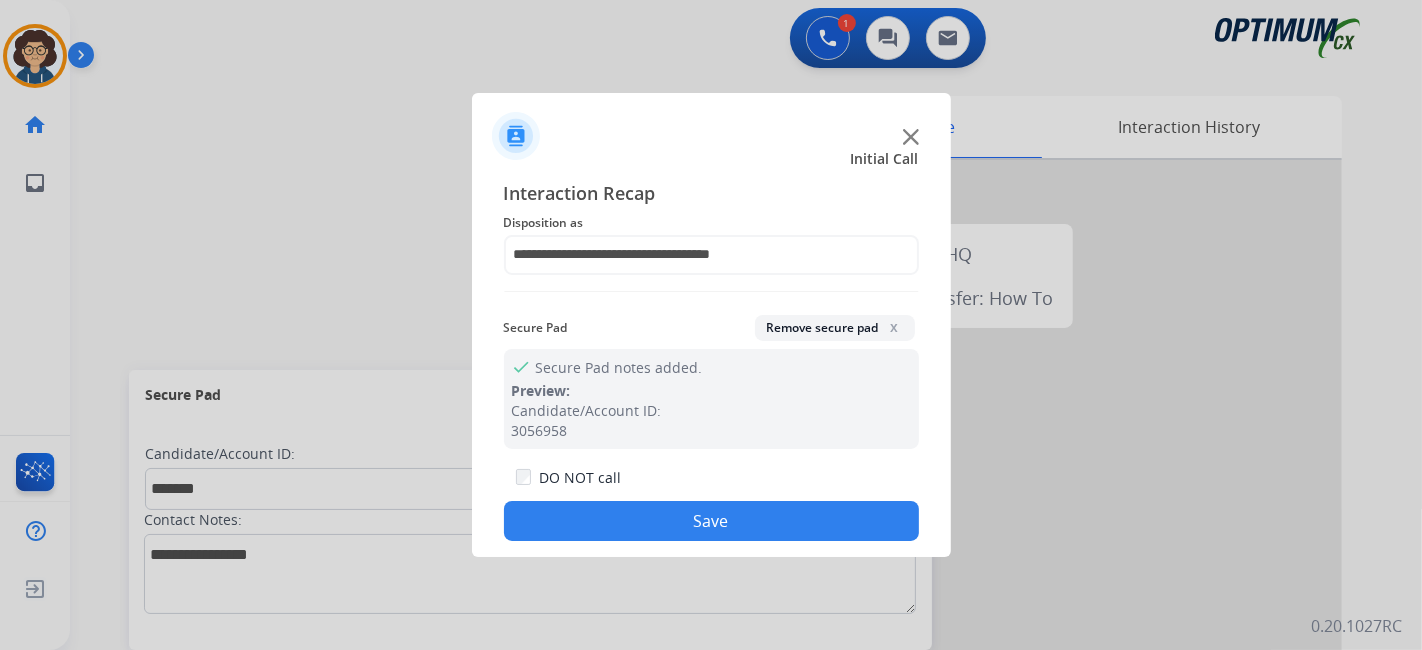 click on "Save" 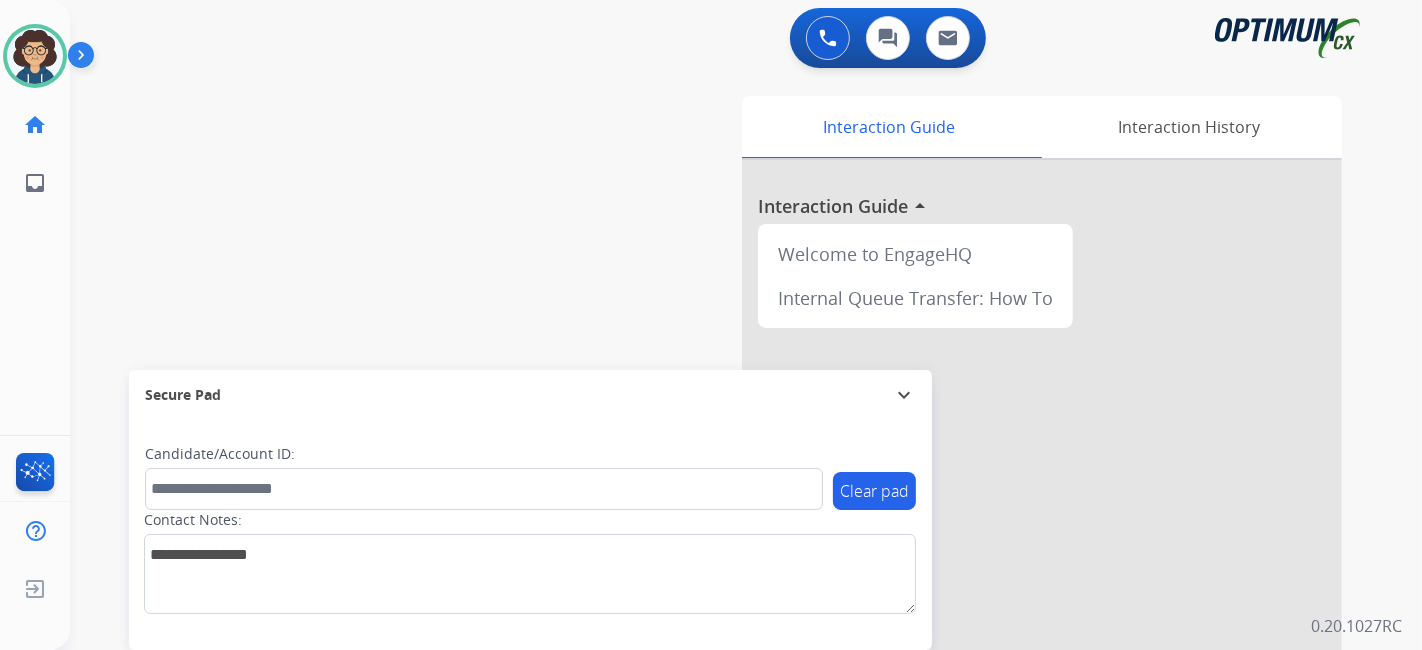 click on "swap_horiz Break voice bridge close_fullscreen Connect 3-Way Call merge_type Separate 3-Way Call  Interaction Guide   Interaction History  Interaction Guide arrow_drop_up  Welcome to EngageHQ   Internal Queue Transfer: How To  Secure Pad expand_more Clear pad Candidate/Account ID: Contact Notes:" at bounding box center [722, 489] 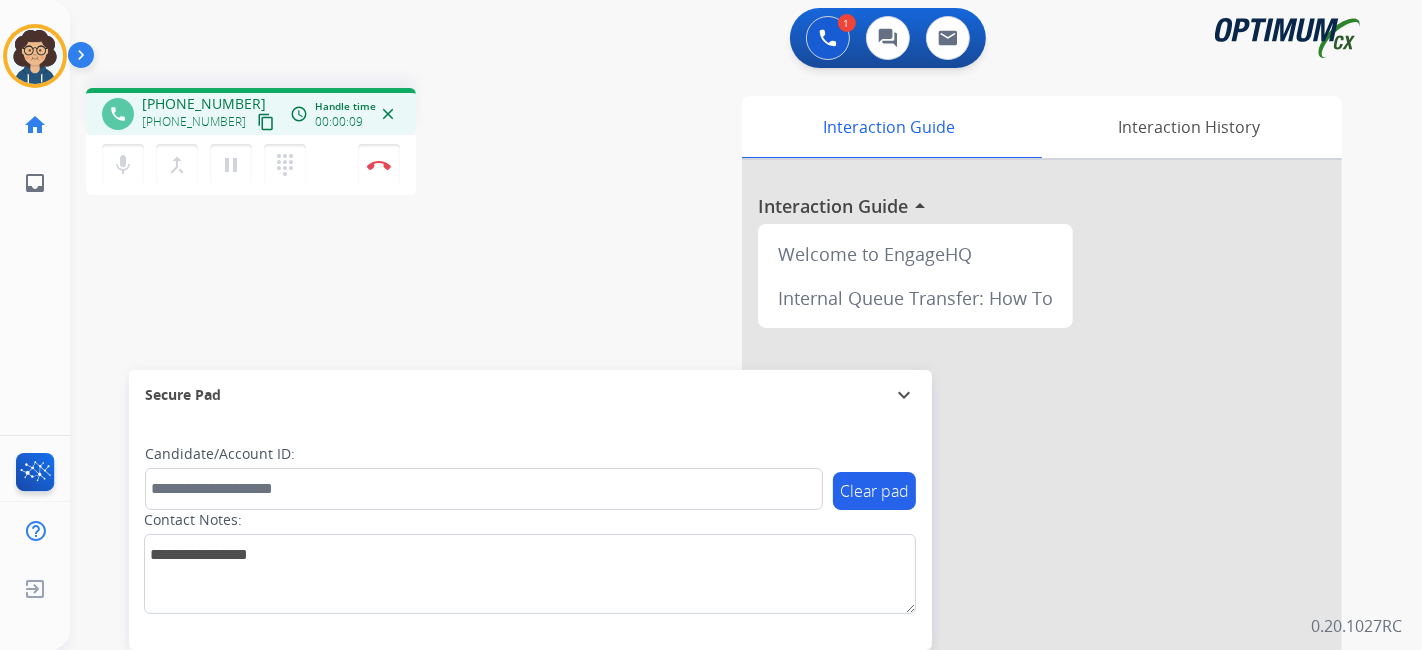 click on "content_copy" at bounding box center (266, 122) 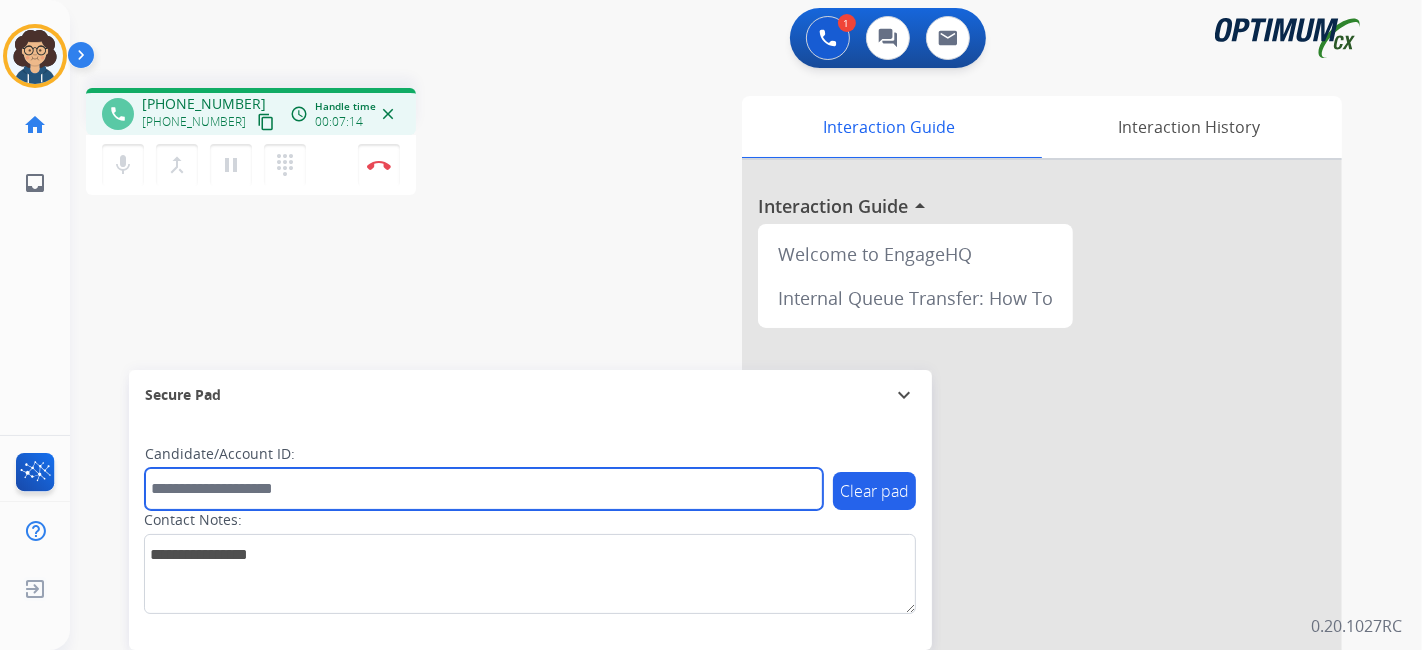 click at bounding box center (484, 489) 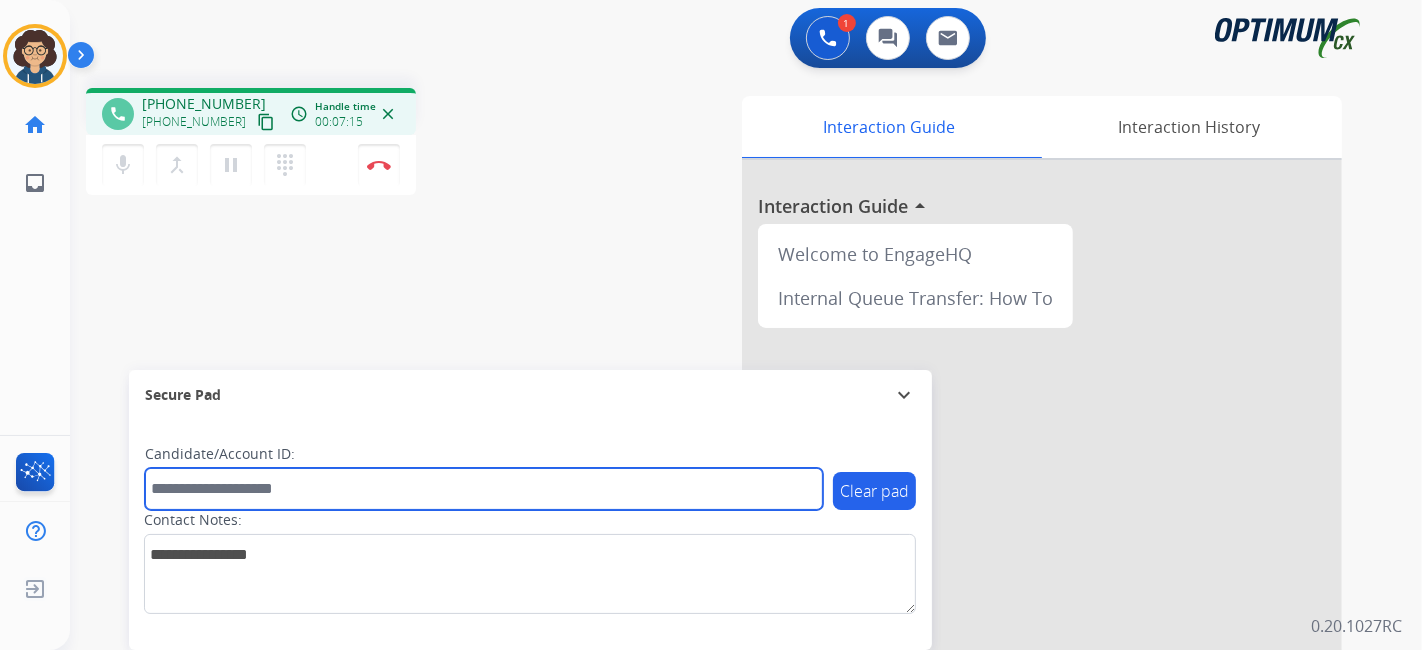 paste on "*******" 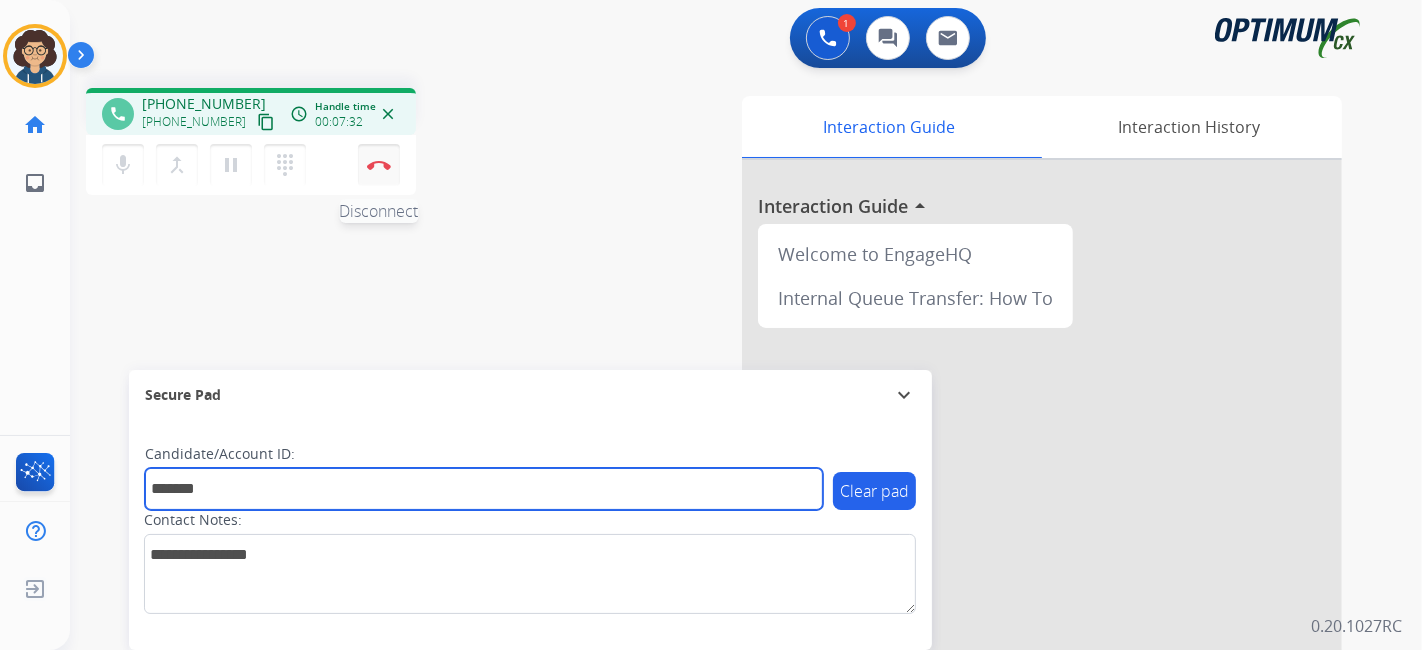 type on "*******" 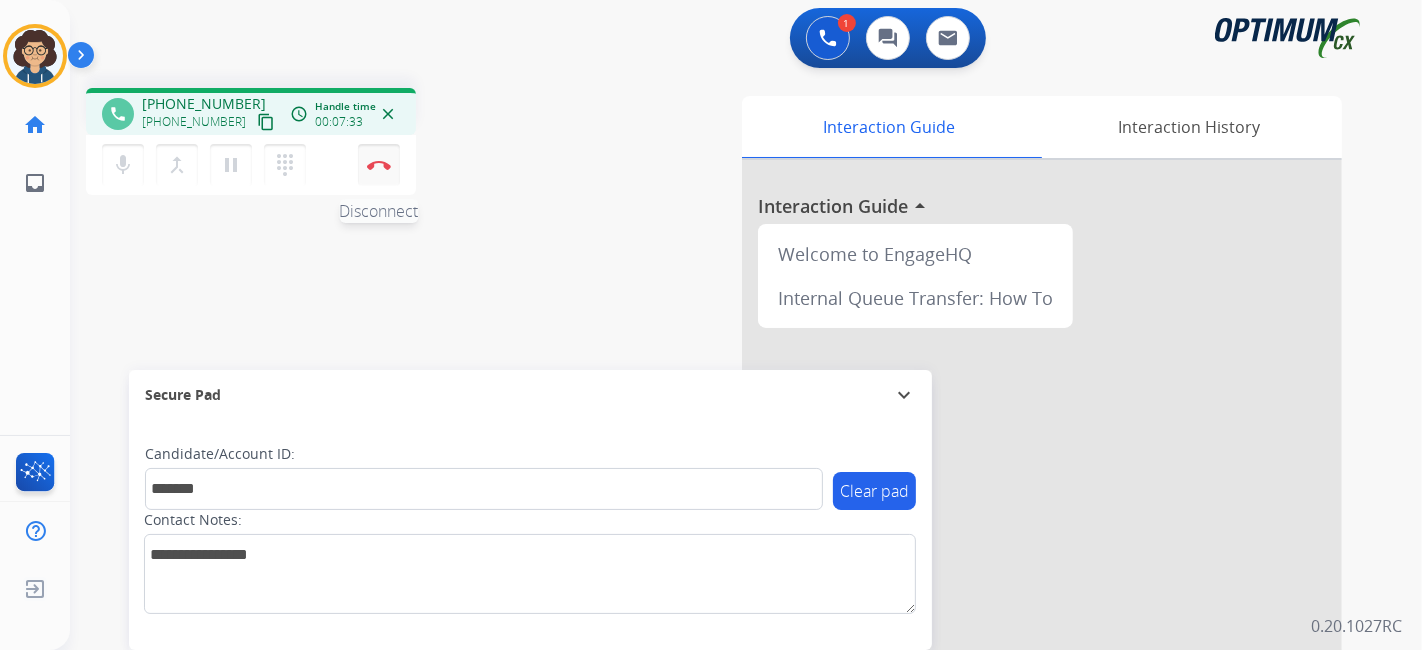 click on "Disconnect" at bounding box center [379, 165] 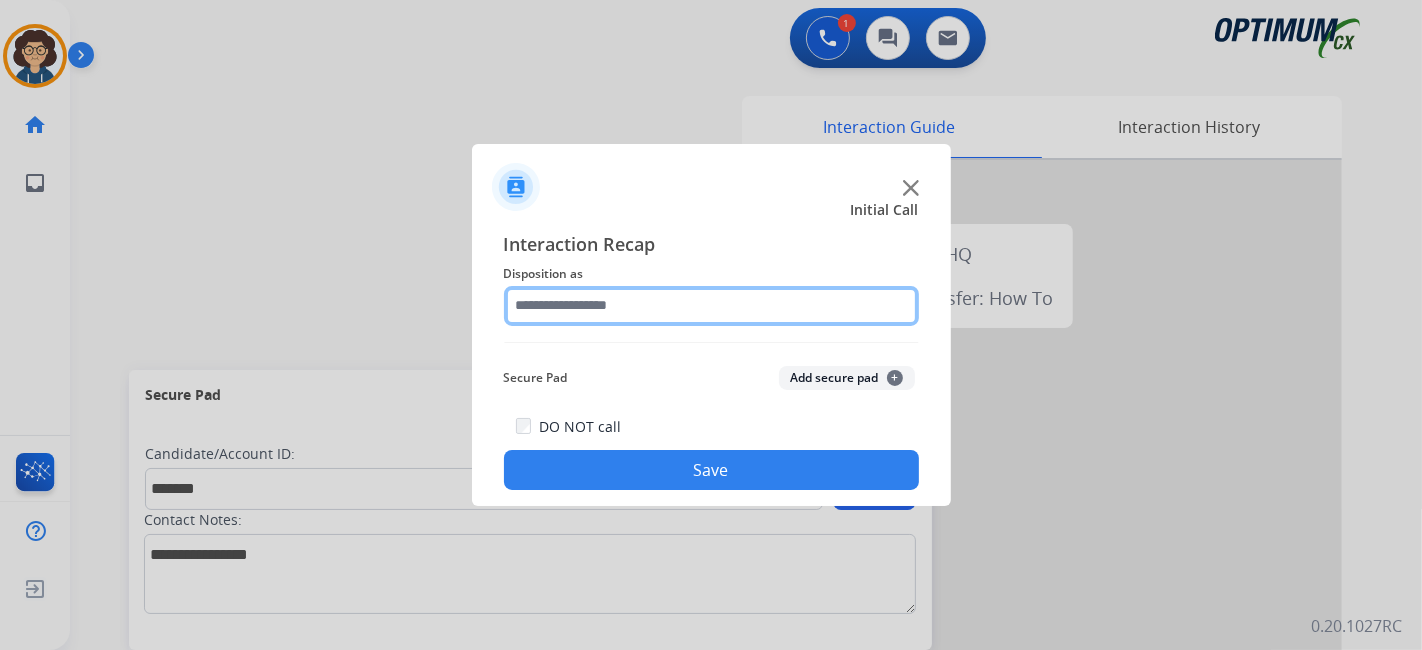 click 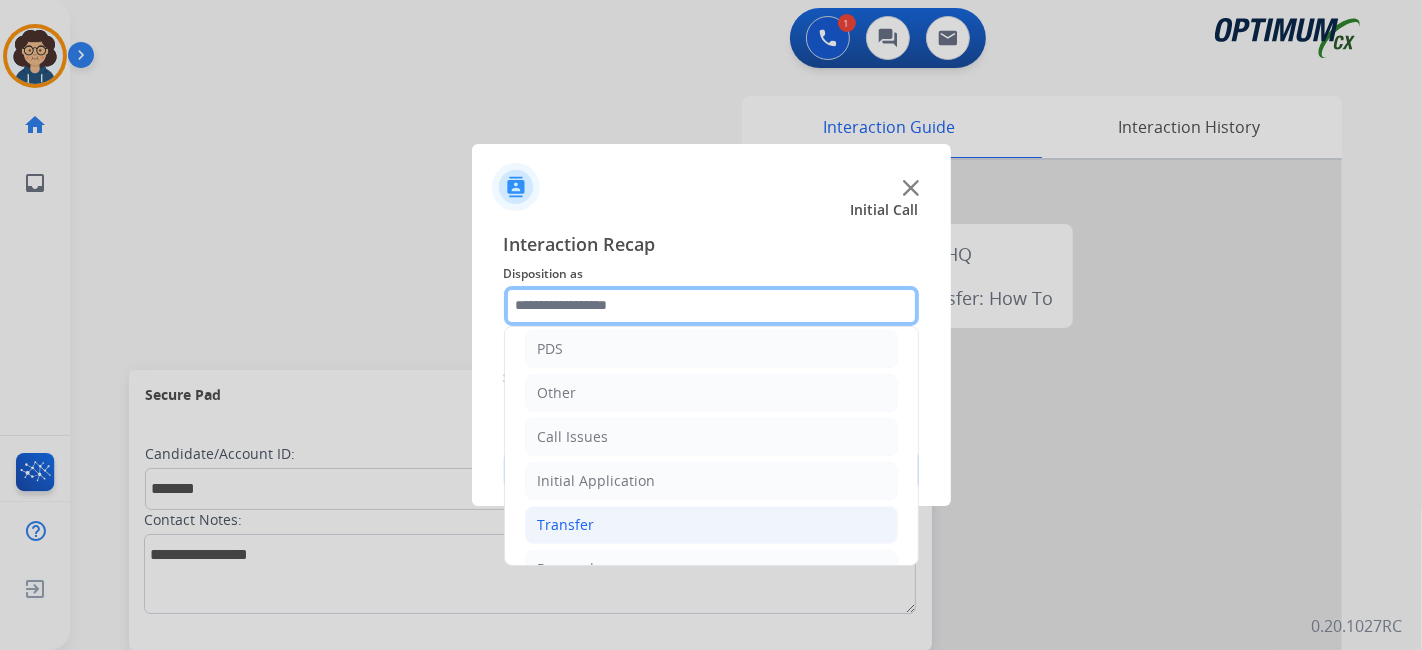 scroll, scrollTop: 131, scrollLeft: 0, axis: vertical 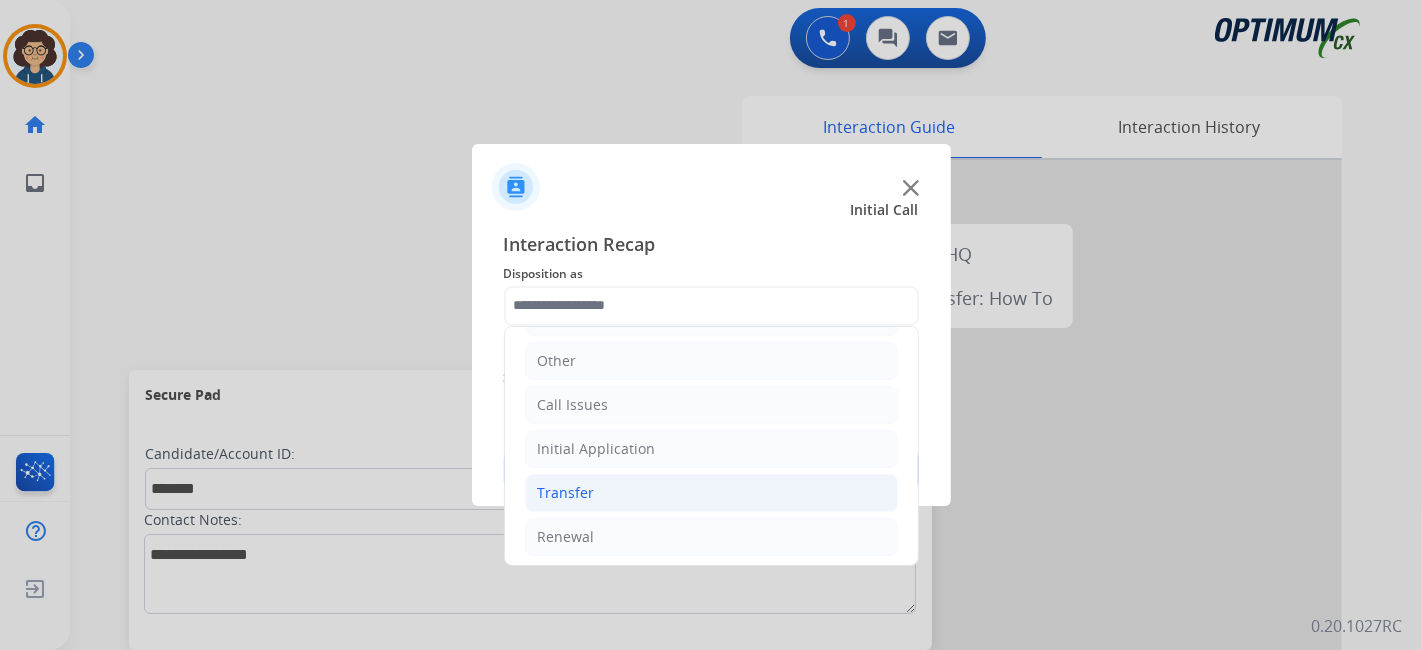 drag, startPoint x: 617, startPoint y: 529, endPoint x: 794, endPoint y: 478, distance: 184.20097 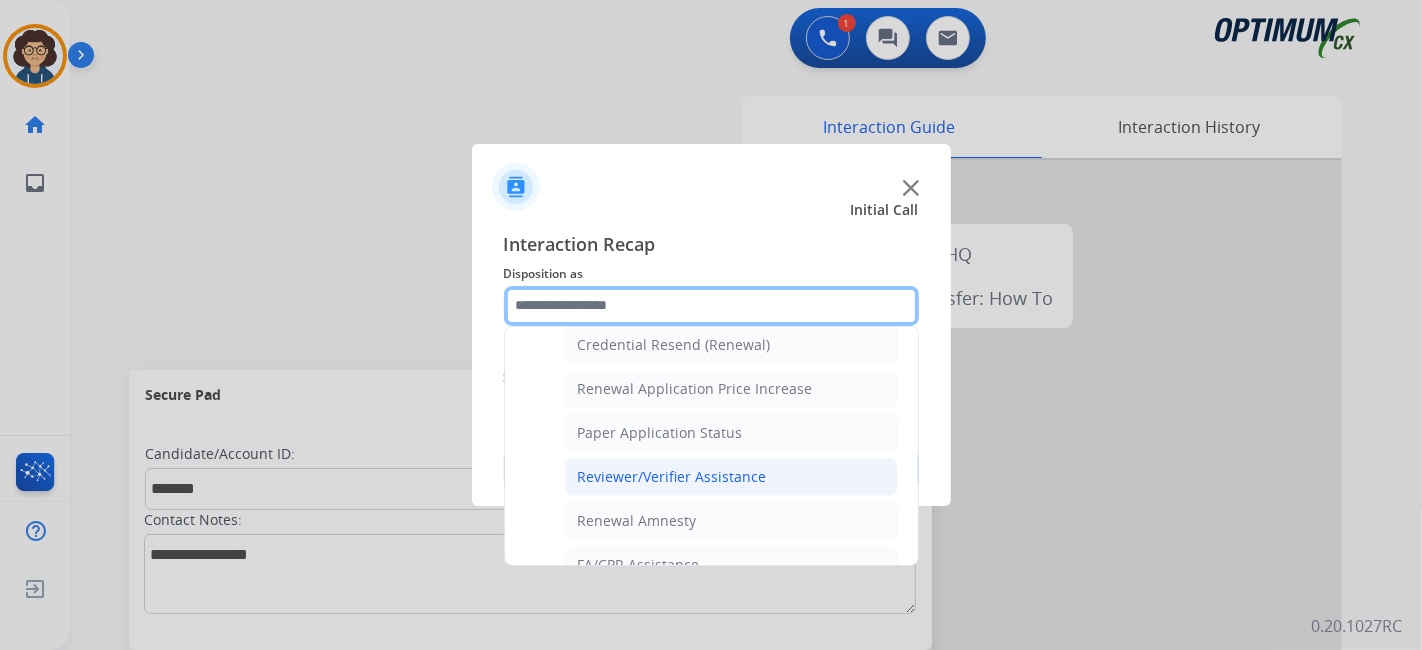 scroll, scrollTop: 648, scrollLeft: 0, axis: vertical 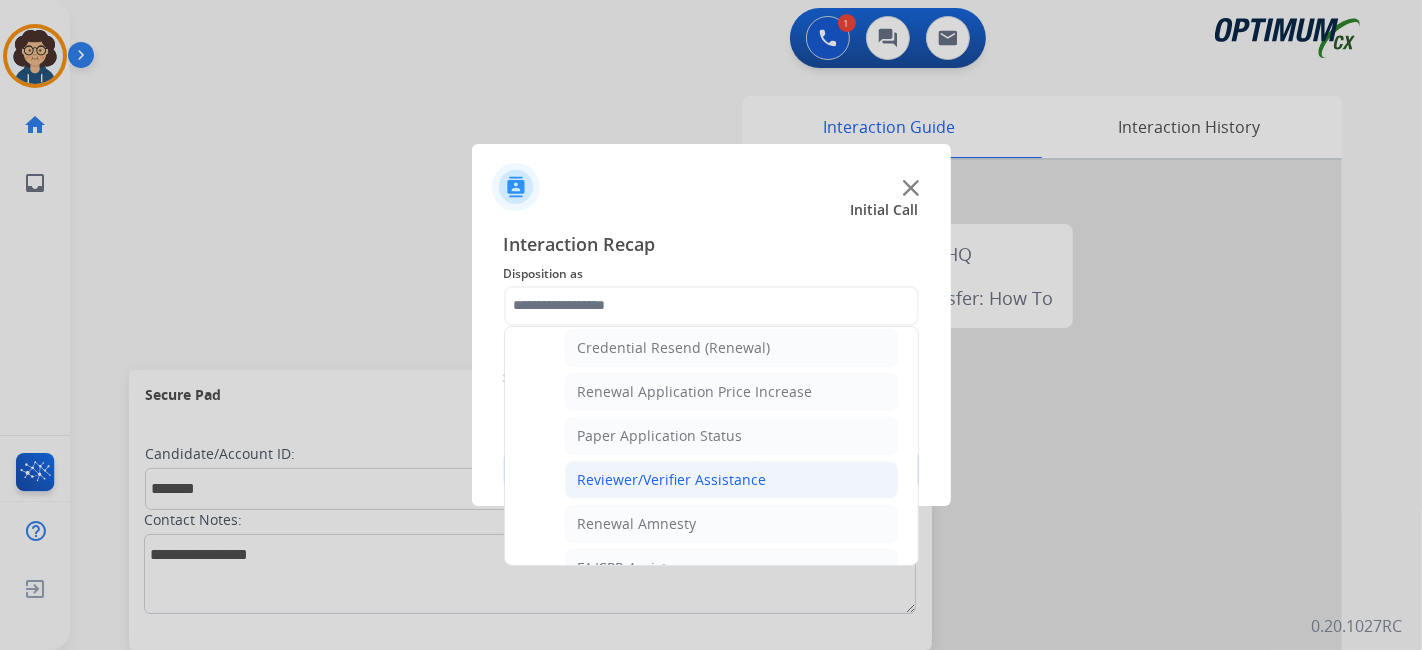 click on "Reviewer/Verifier Assistance" 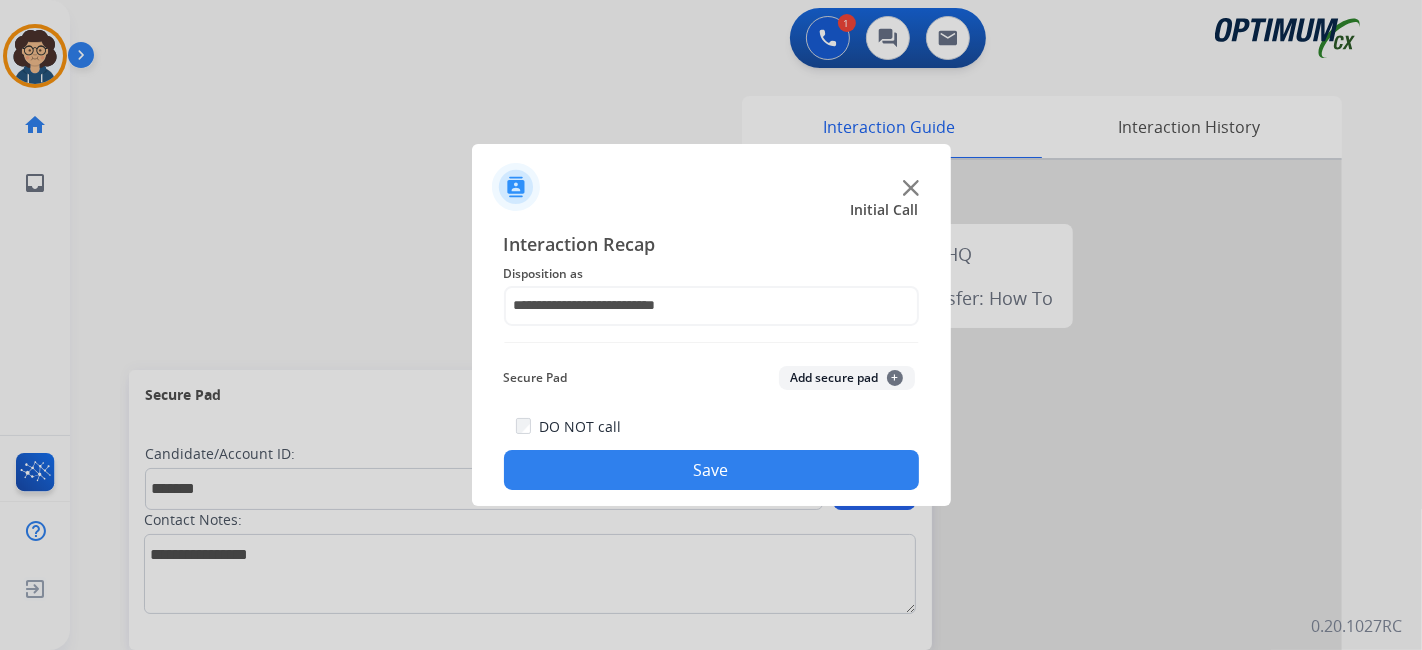 drag, startPoint x: 853, startPoint y: 376, endPoint x: 850, endPoint y: 386, distance: 10.440307 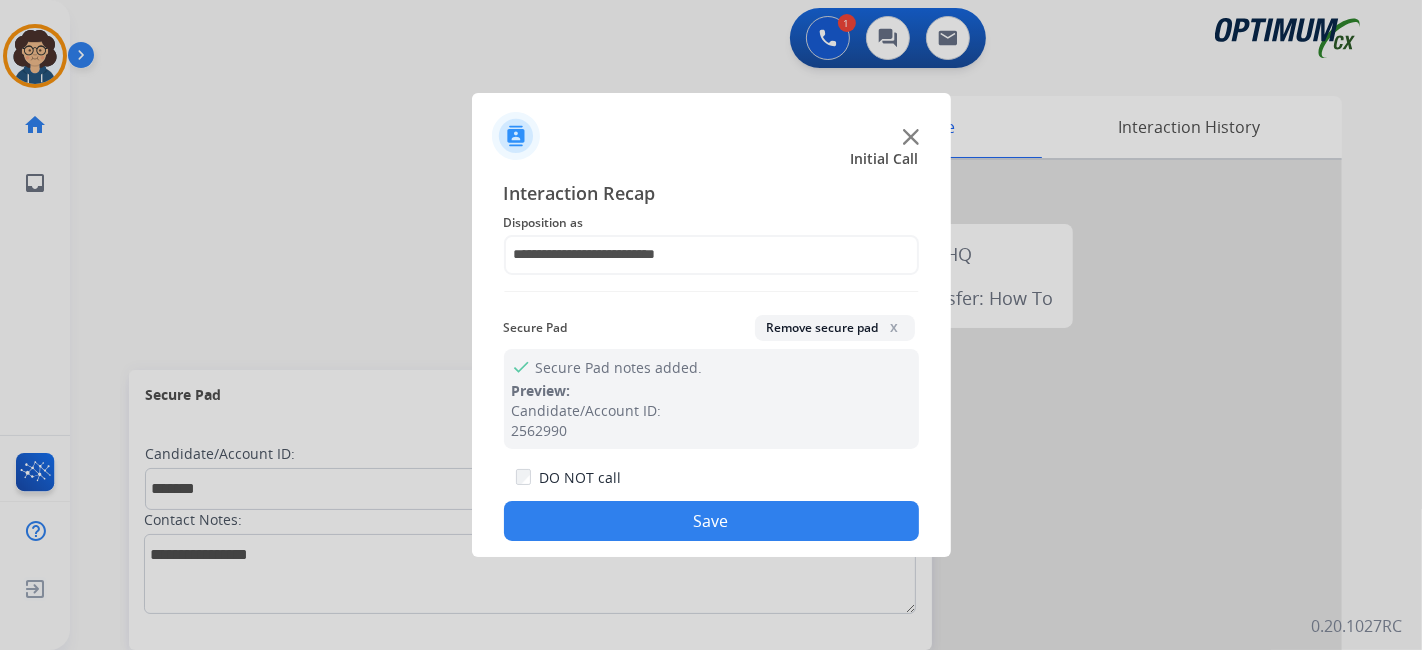 click on "Save" 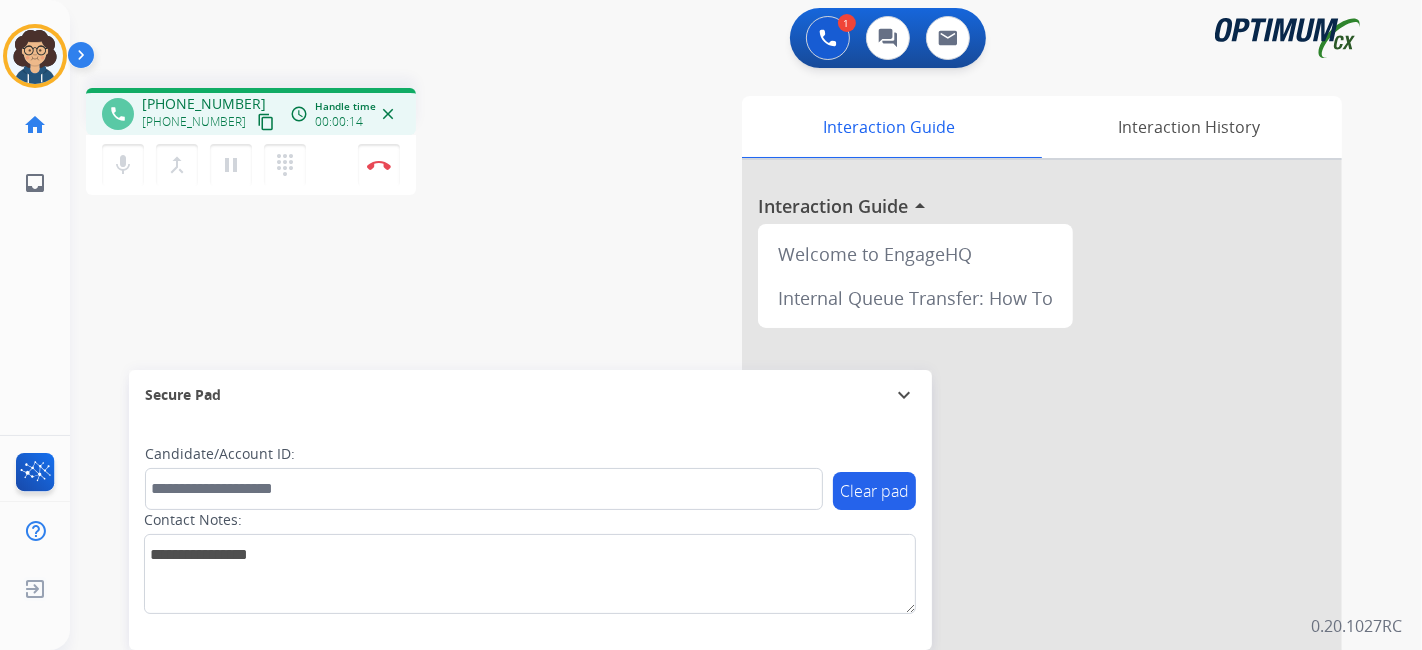 click on "content_copy" at bounding box center (266, 122) 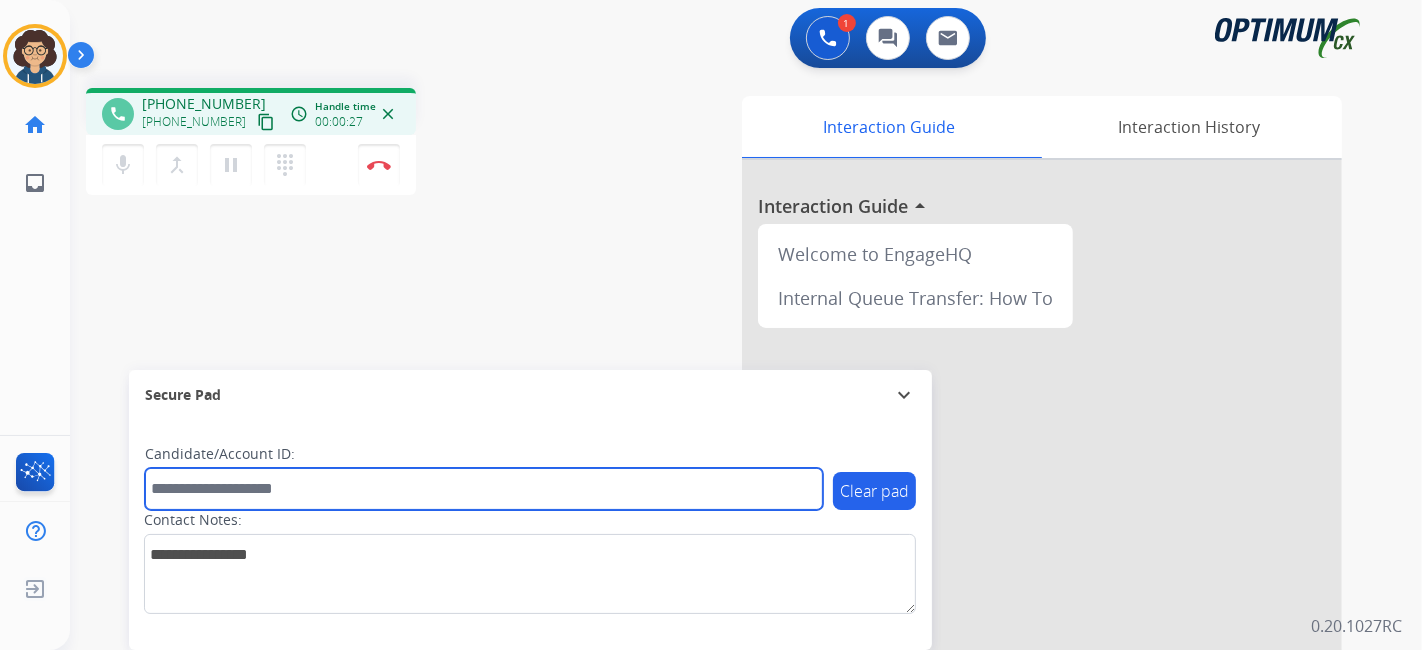 click at bounding box center (484, 489) 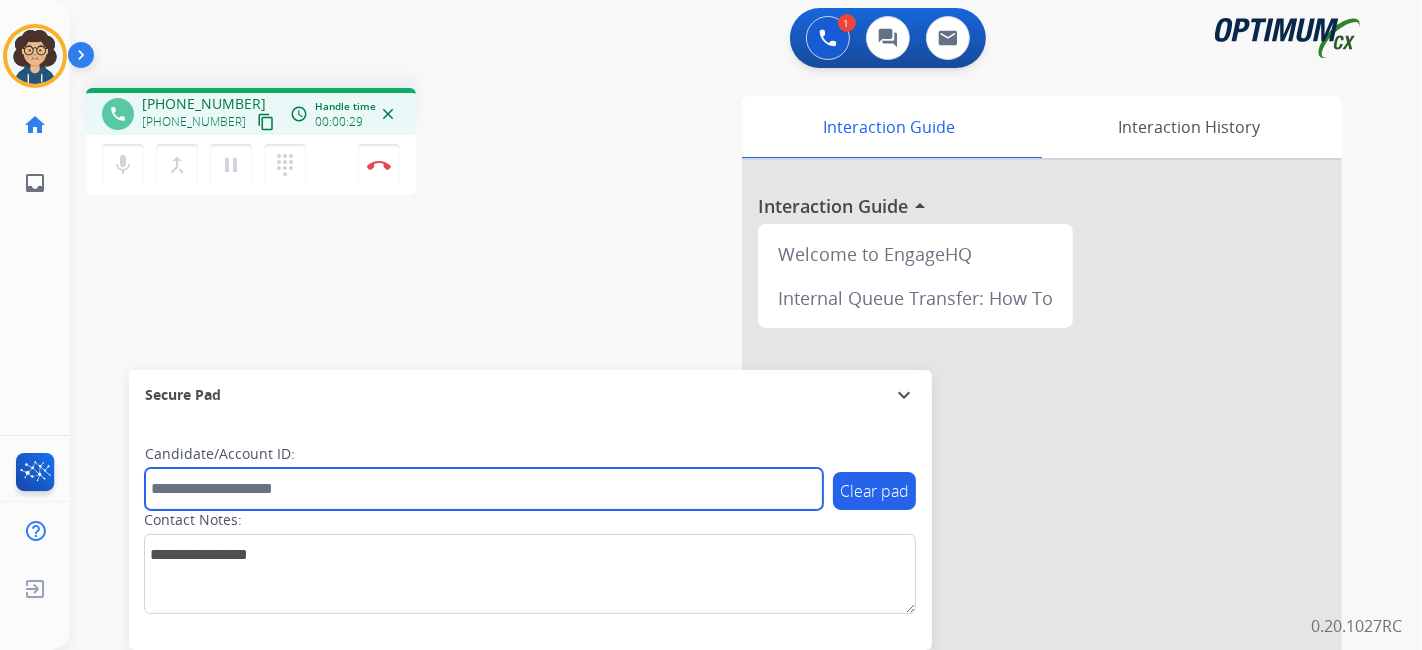 paste on "*******" 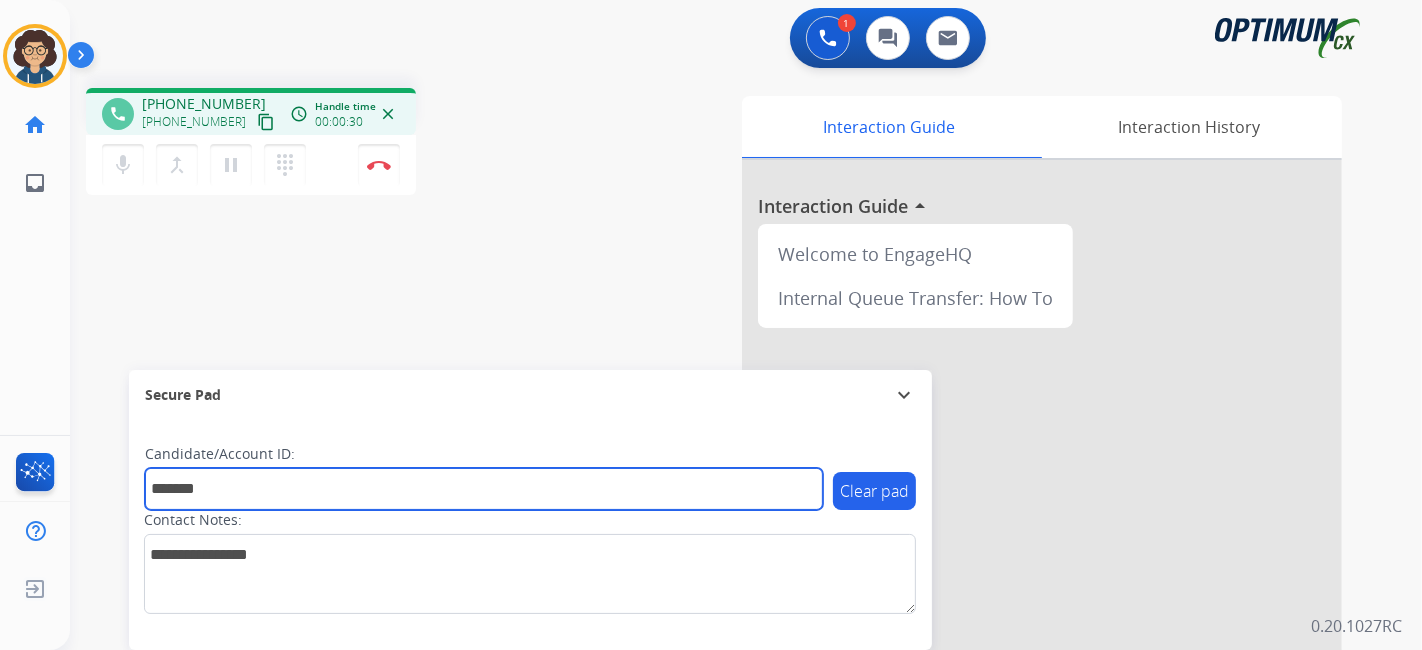 type on "*******" 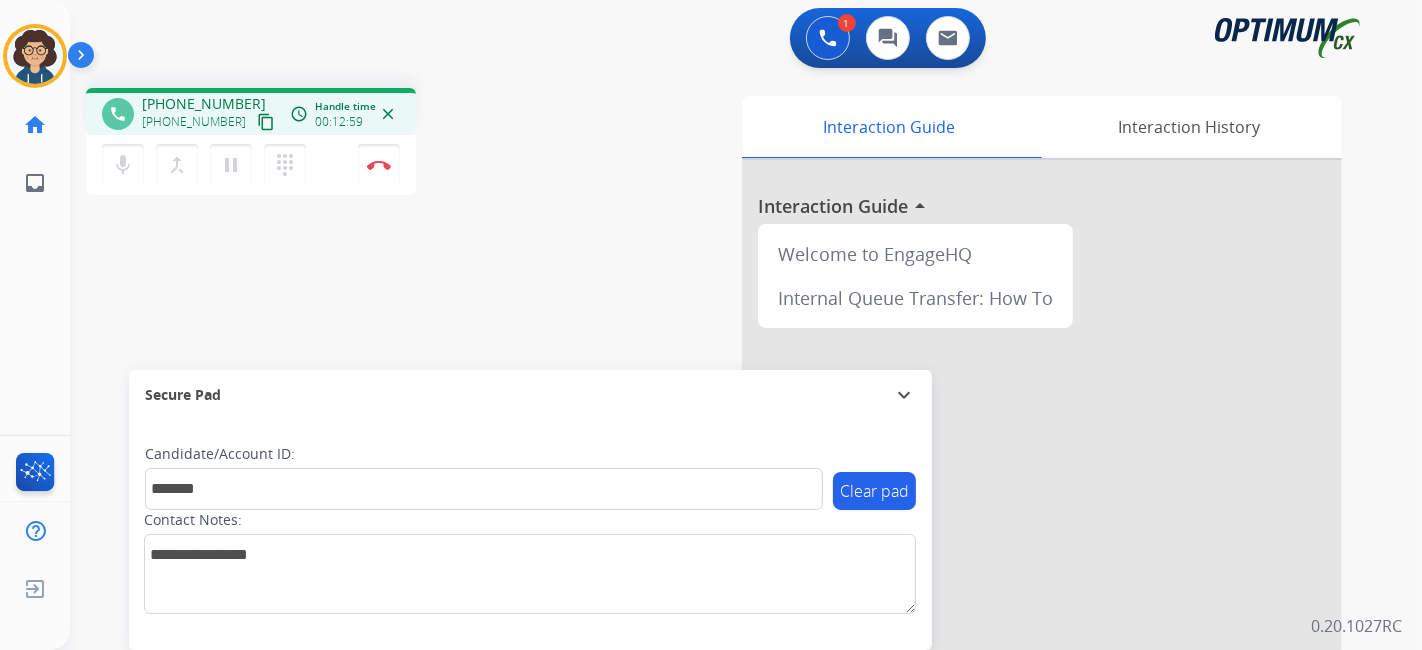 click on "phone [PHONE_NUMBER] [PHONE_NUMBER] content_copy access_time Call metrics Queue   00:09 Hold   00:00 Talk   13:00 Total   13:08 Handle time 00:12:59 close mic Mute merge_type Bridge pause Hold dialpad Dialpad Disconnect swap_horiz Break voice bridge close_fullscreen Connect 3-Way Call merge_type Separate 3-Way Call  Interaction Guide   Interaction History  Interaction Guide arrow_drop_up  Welcome to EngageHQ   Internal Queue Transfer: How To  Secure Pad expand_more Clear pad Candidate/Account ID: ******* Contact Notes:" at bounding box center (722, 489) 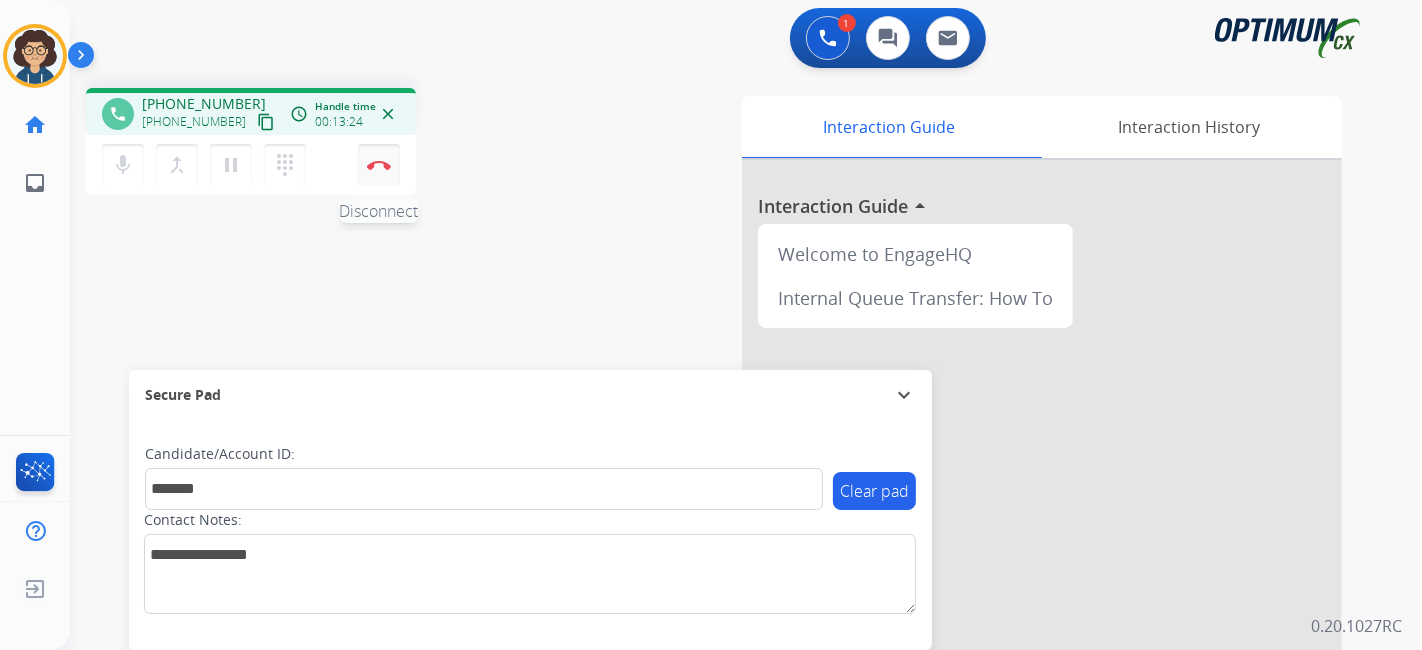 click on "Disconnect" at bounding box center [379, 165] 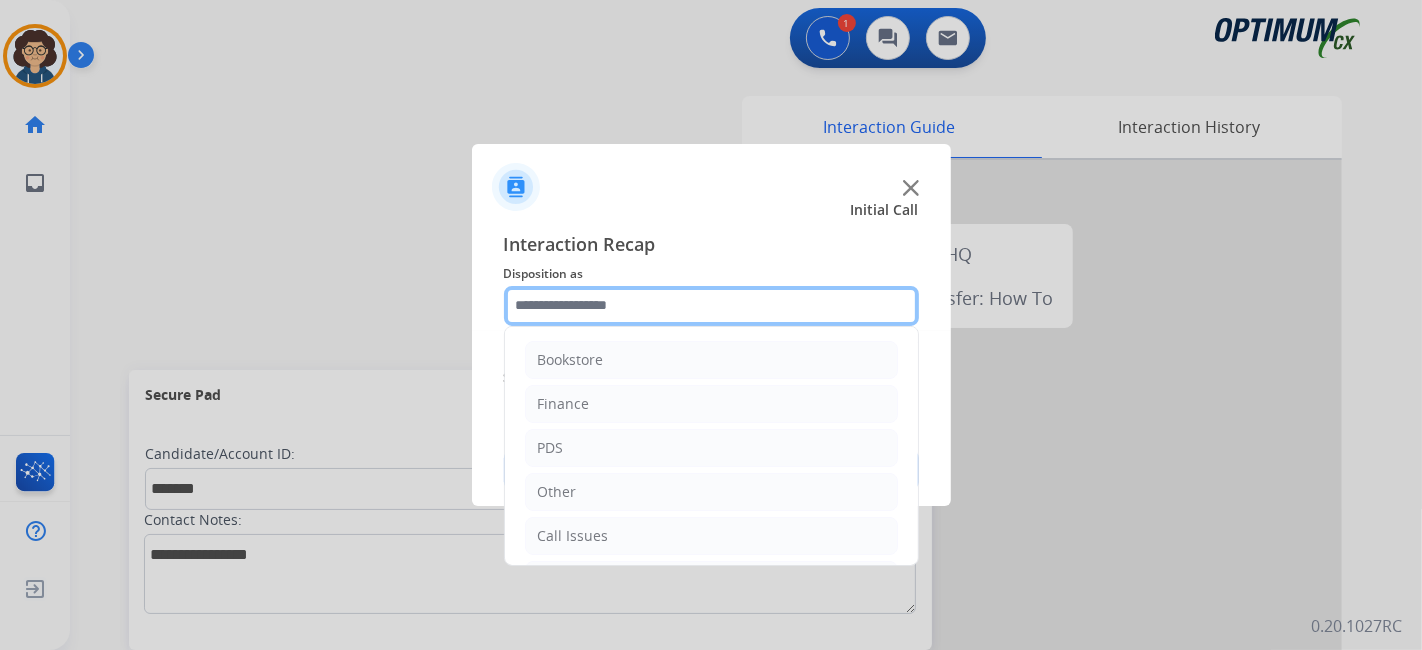 click 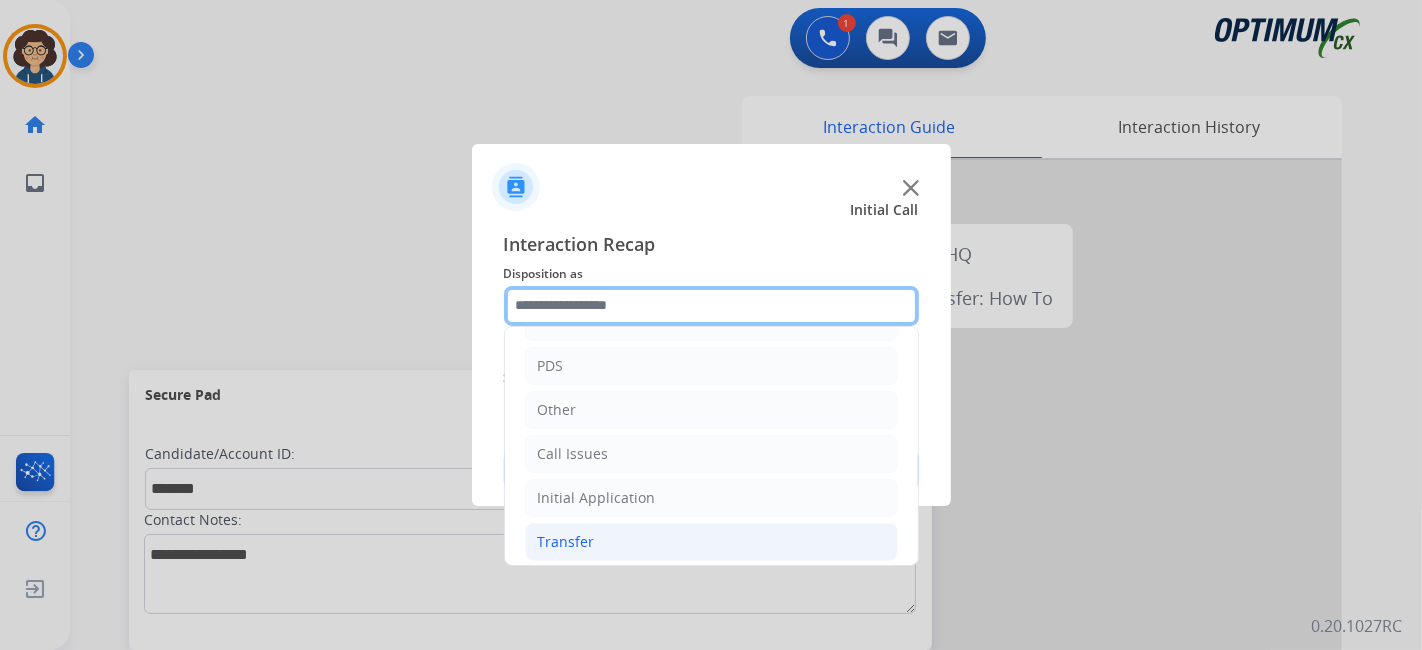 scroll, scrollTop: 131, scrollLeft: 0, axis: vertical 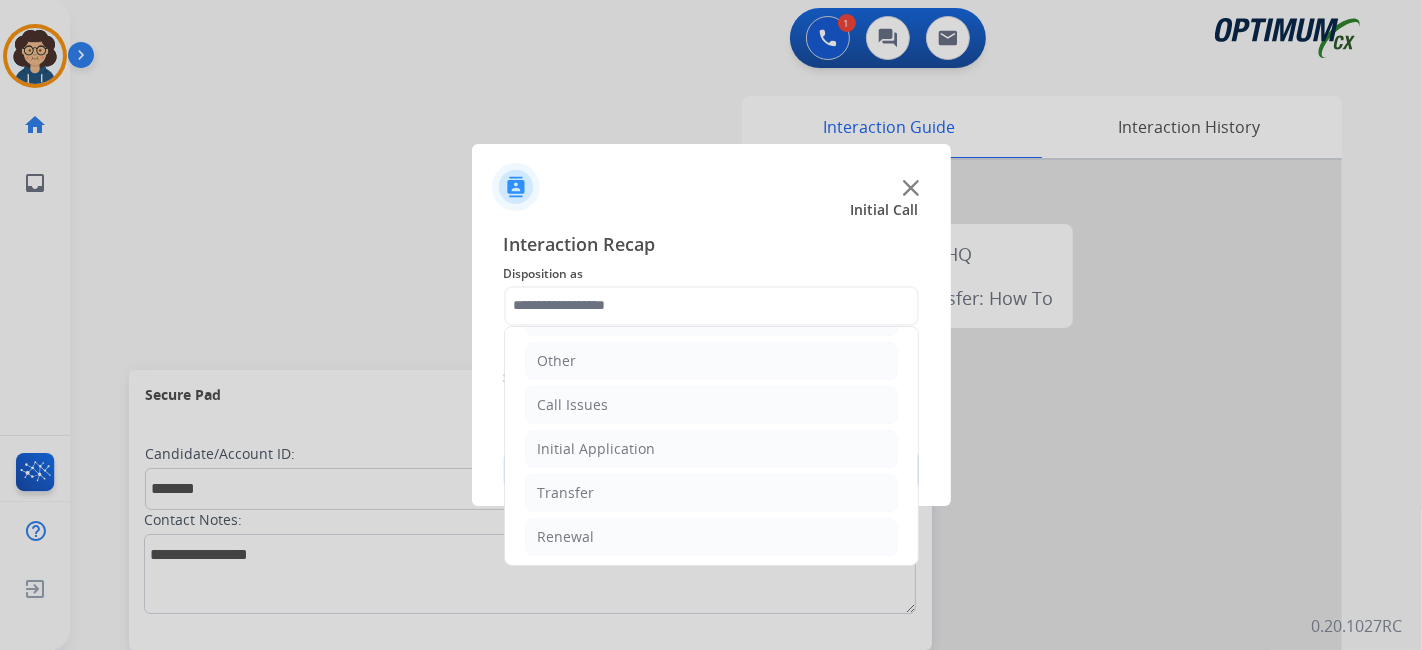 drag, startPoint x: 624, startPoint y: 542, endPoint x: 811, endPoint y: 466, distance: 201.85391 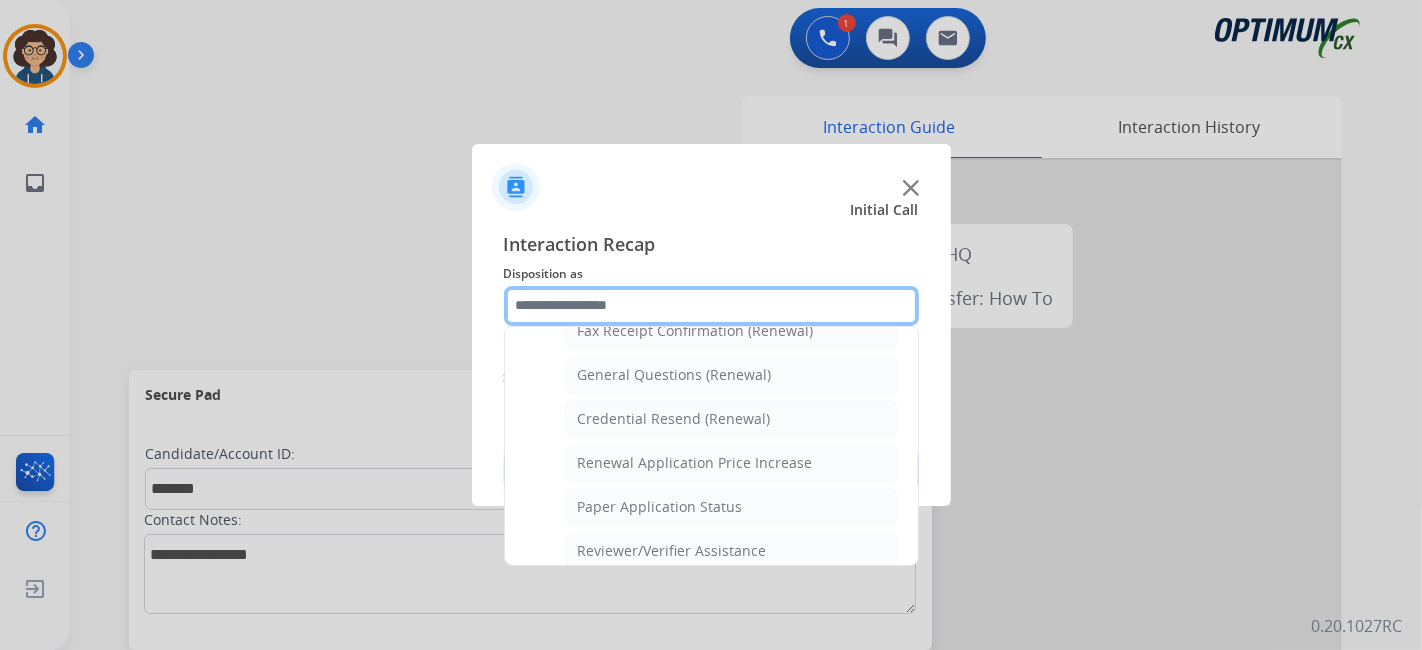 scroll, scrollTop: 499, scrollLeft: 0, axis: vertical 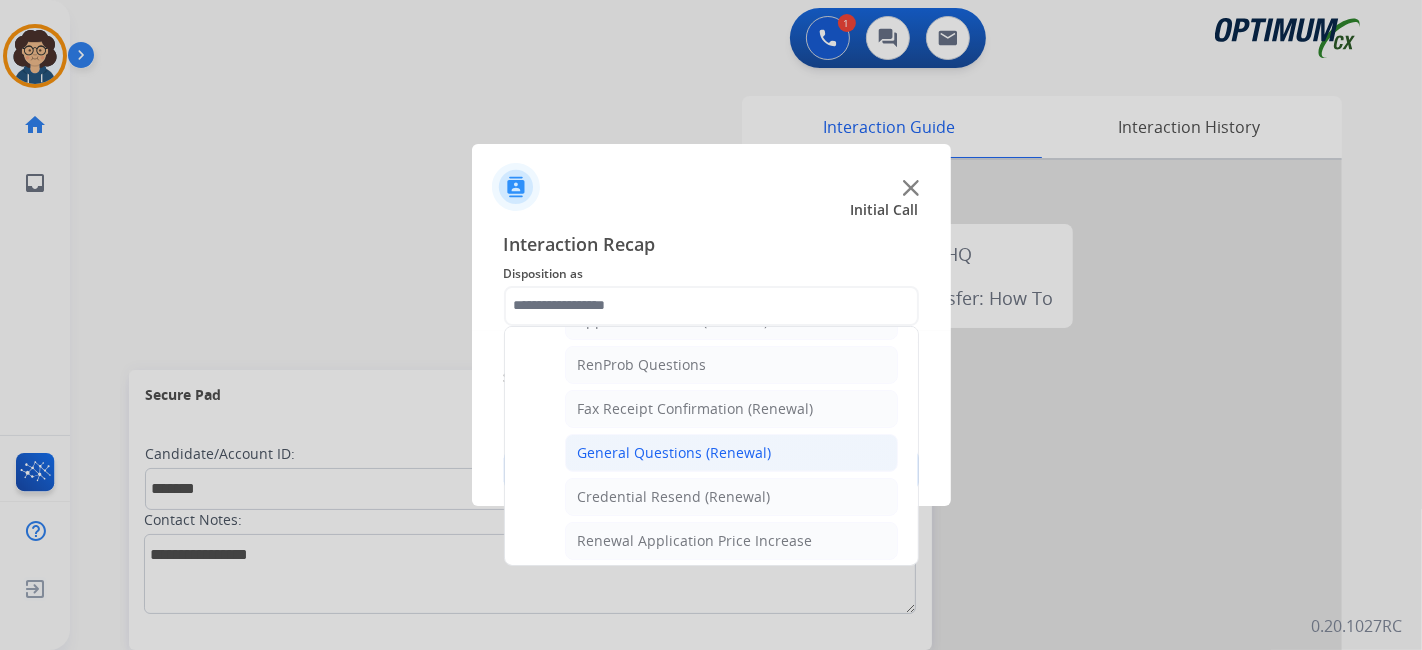 click on "General Questions (Renewal)" 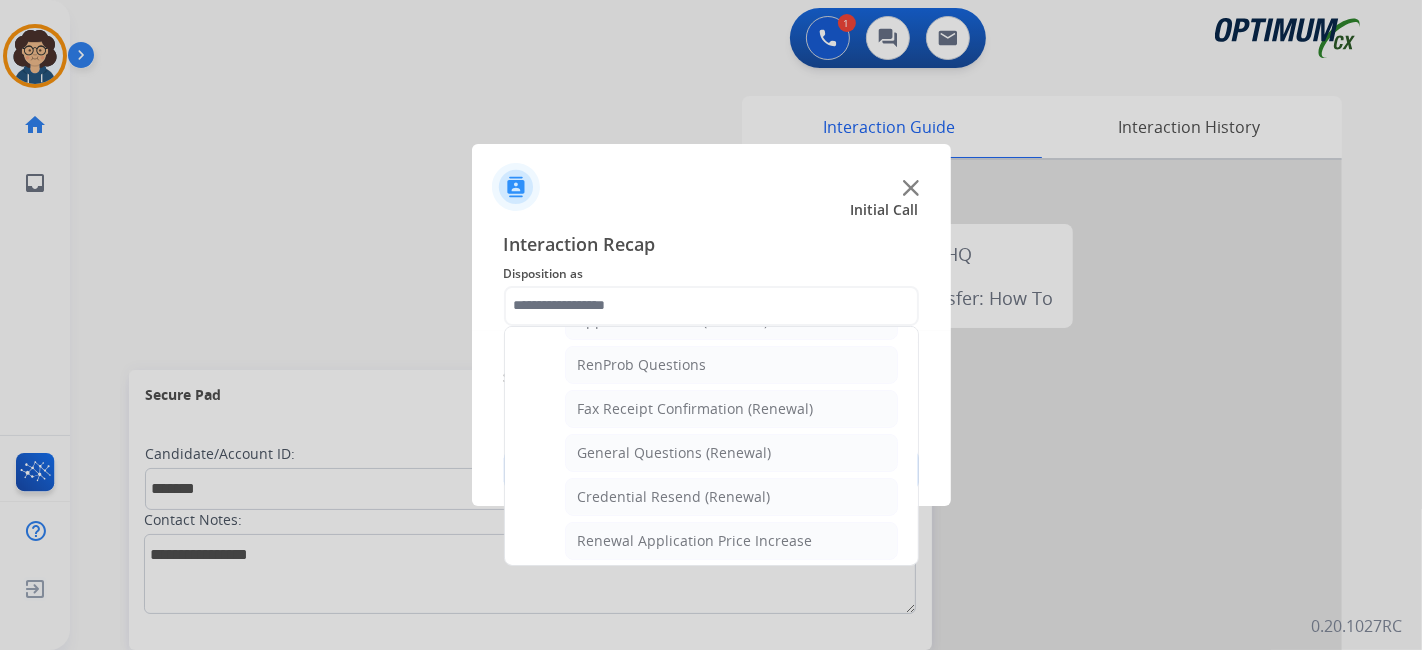 type on "**********" 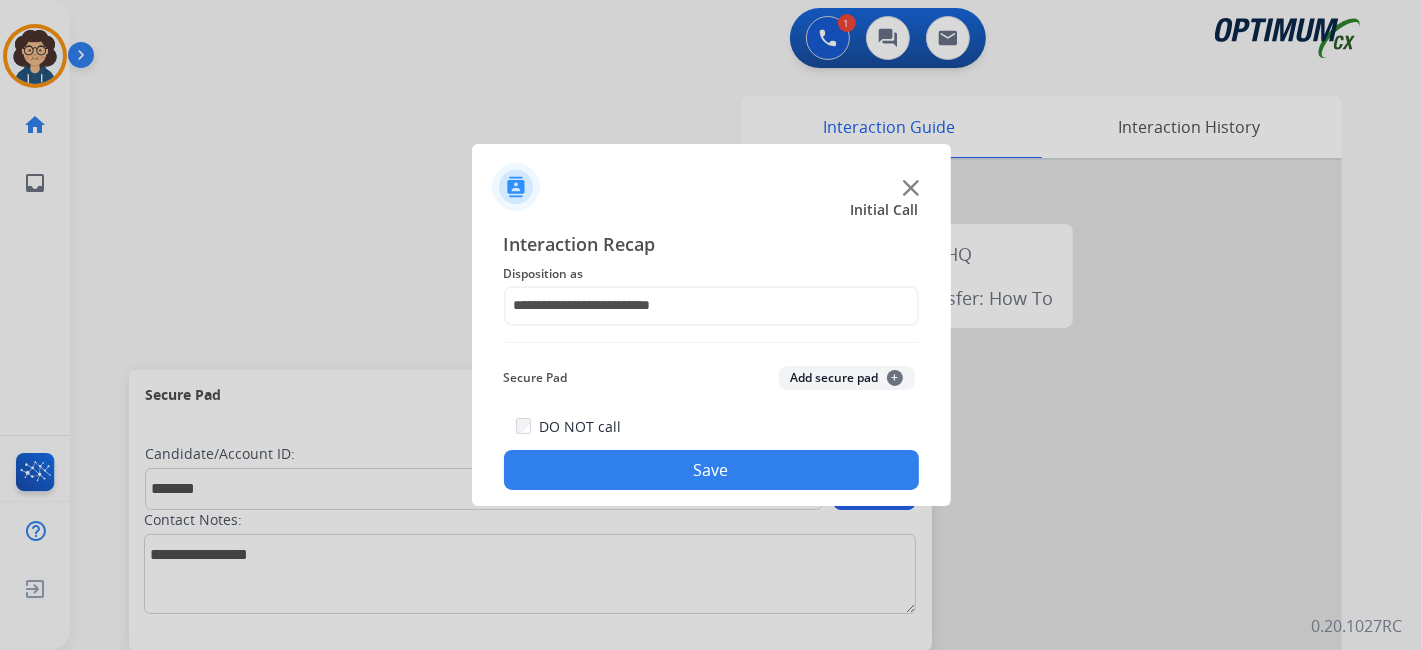 drag, startPoint x: 819, startPoint y: 375, endPoint x: 745, endPoint y: 519, distance: 161.9012 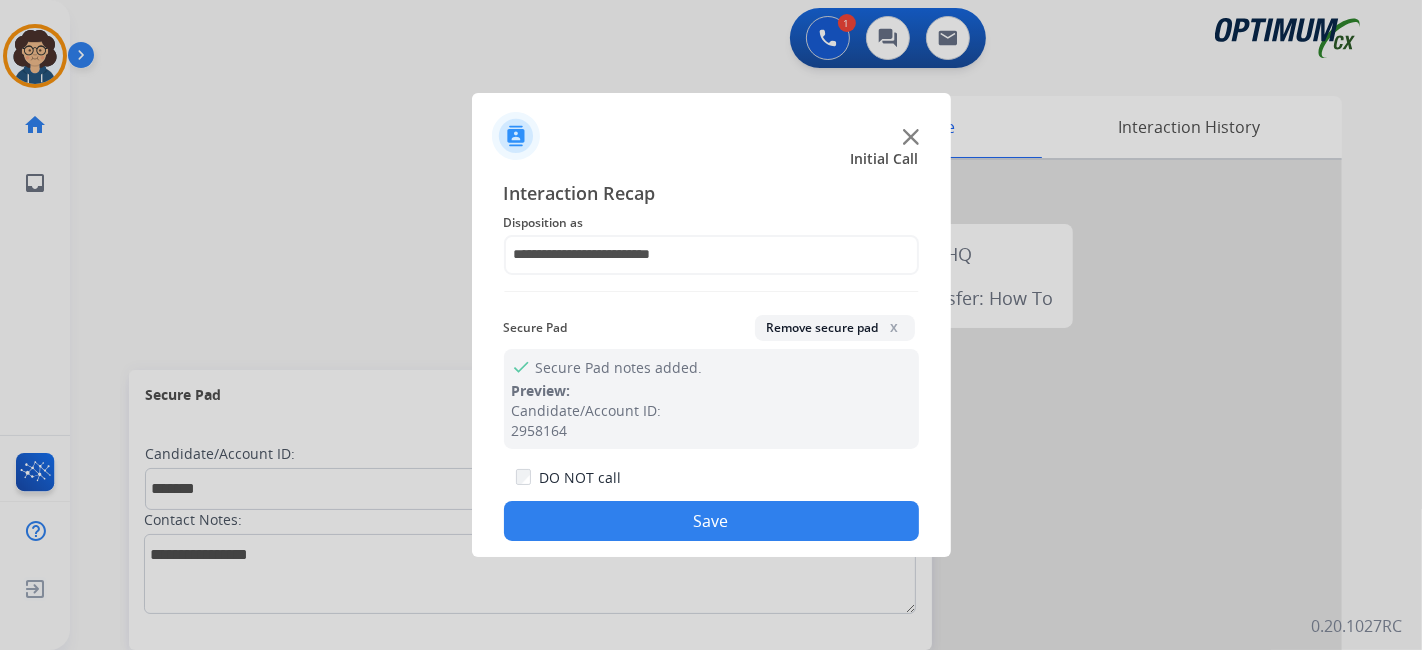 drag, startPoint x: 739, startPoint y: 535, endPoint x: 447, endPoint y: 18, distance: 593.7617 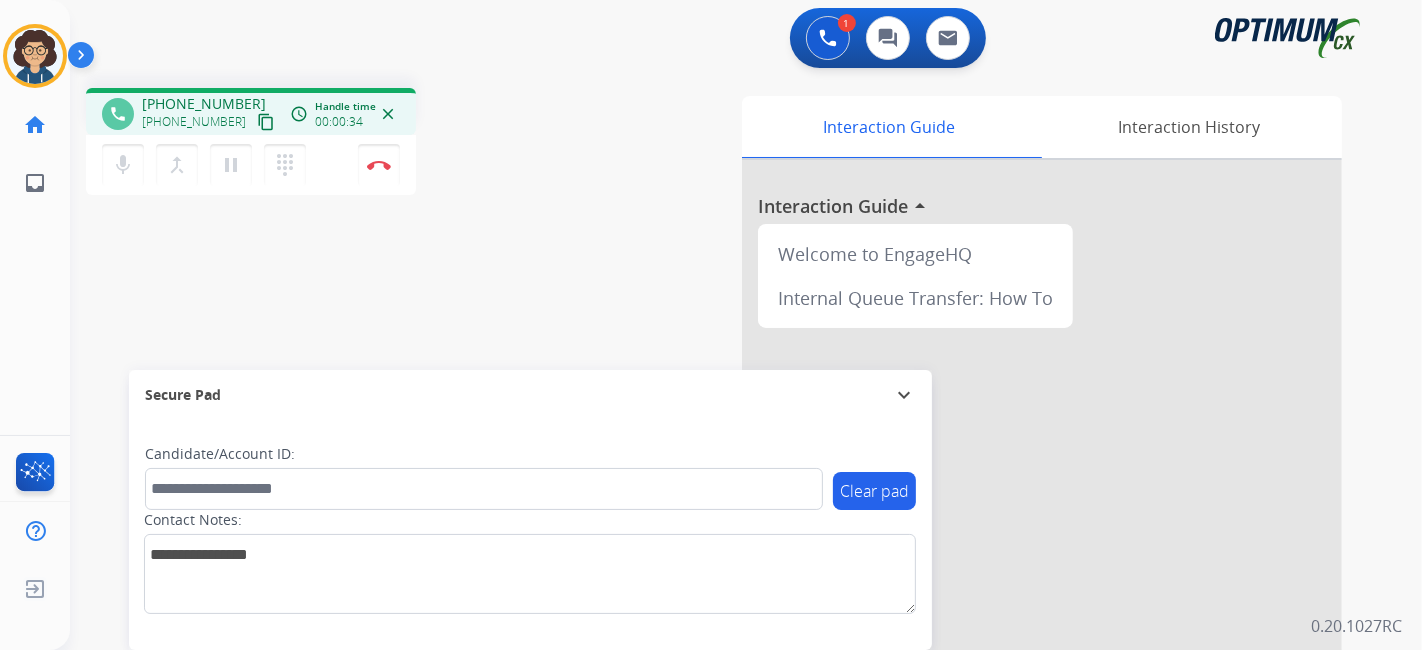 drag, startPoint x: 245, startPoint y: 119, endPoint x: 291, endPoint y: 95, distance: 51.884487 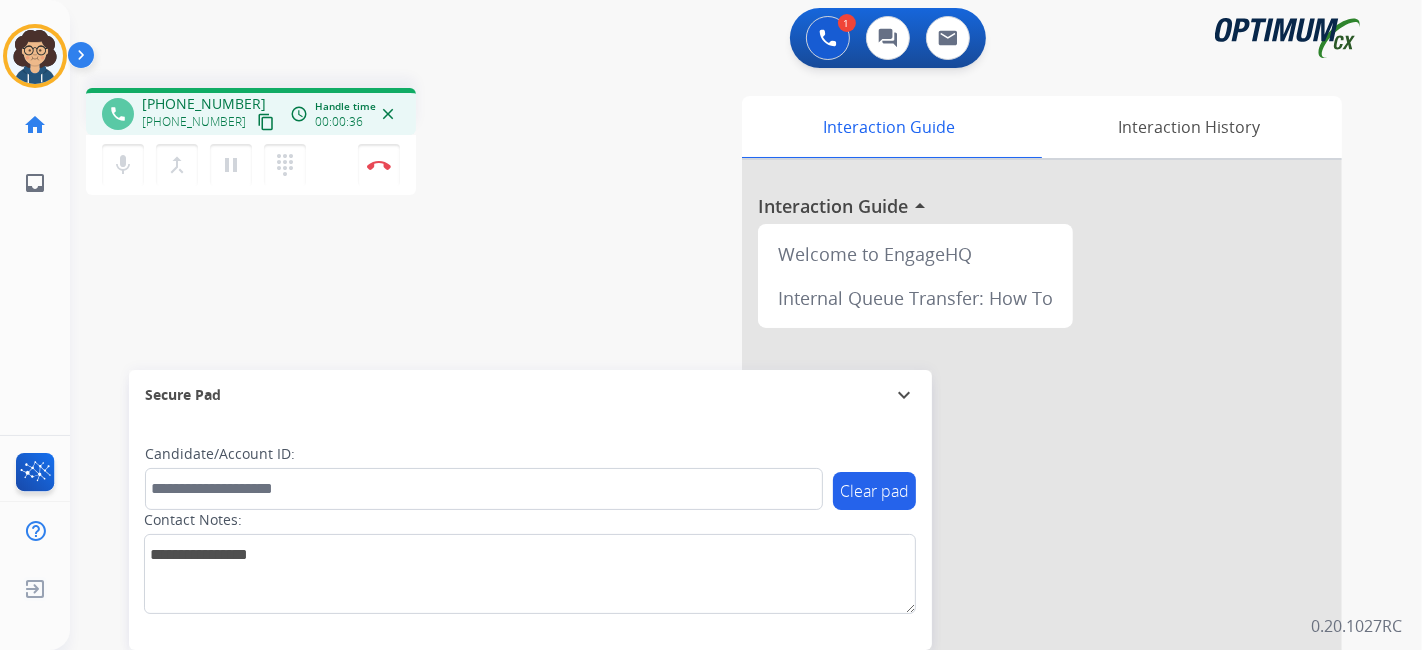 drag, startPoint x: 242, startPoint y: 123, endPoint x: 262, endPoint y: 98, distance: 32.01562 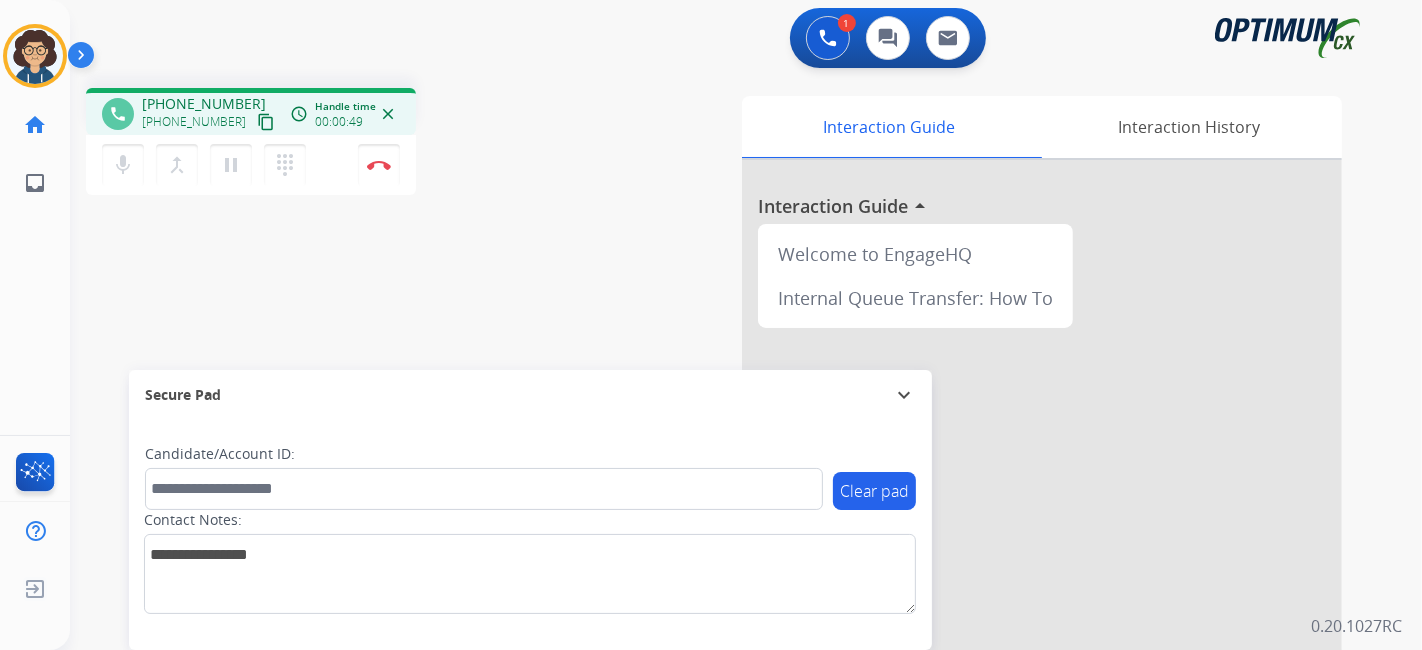 click on "Contact Notes:" at bounding box center [530, 562] 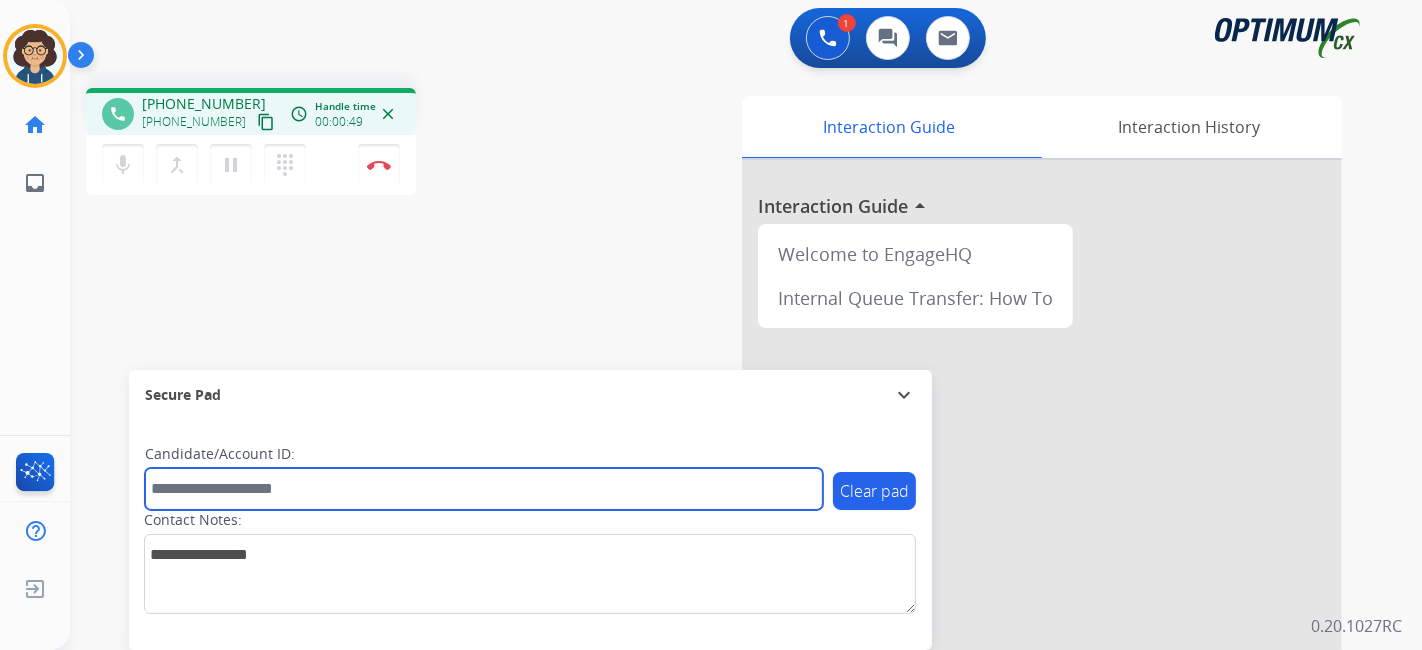 click at bounding box center (484, 489) 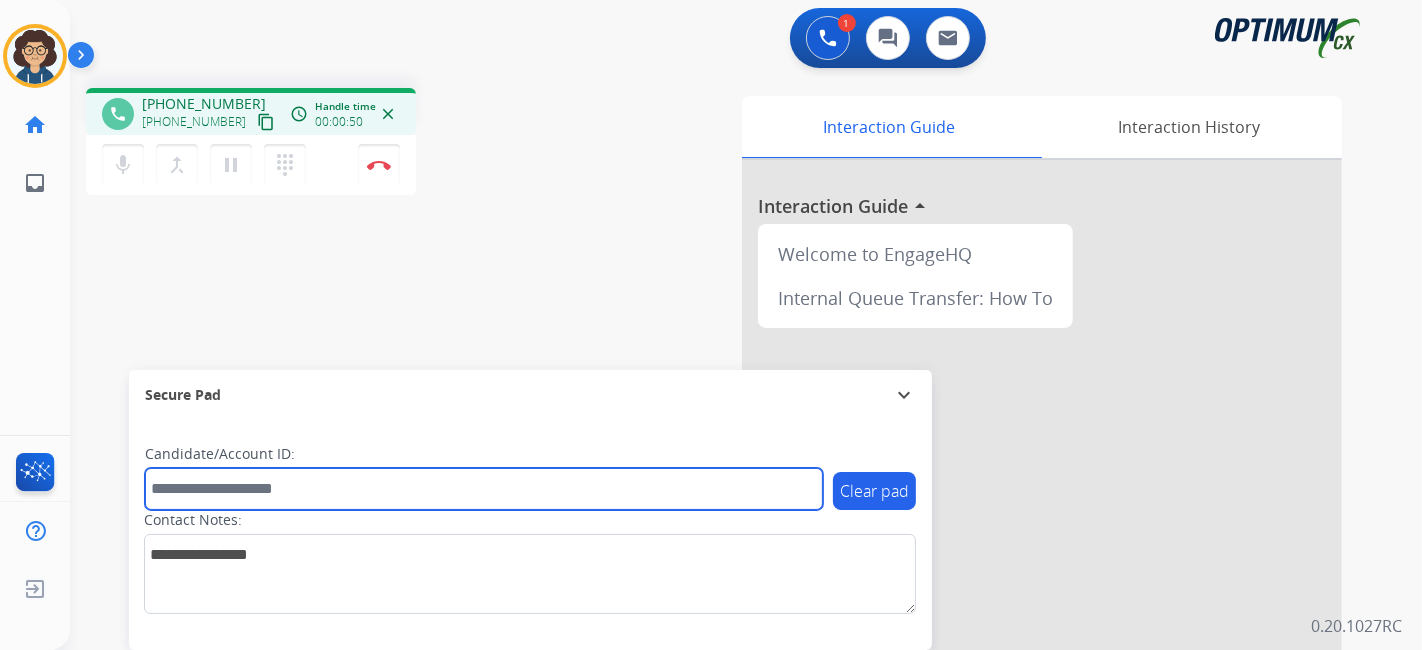 paste on "*******" 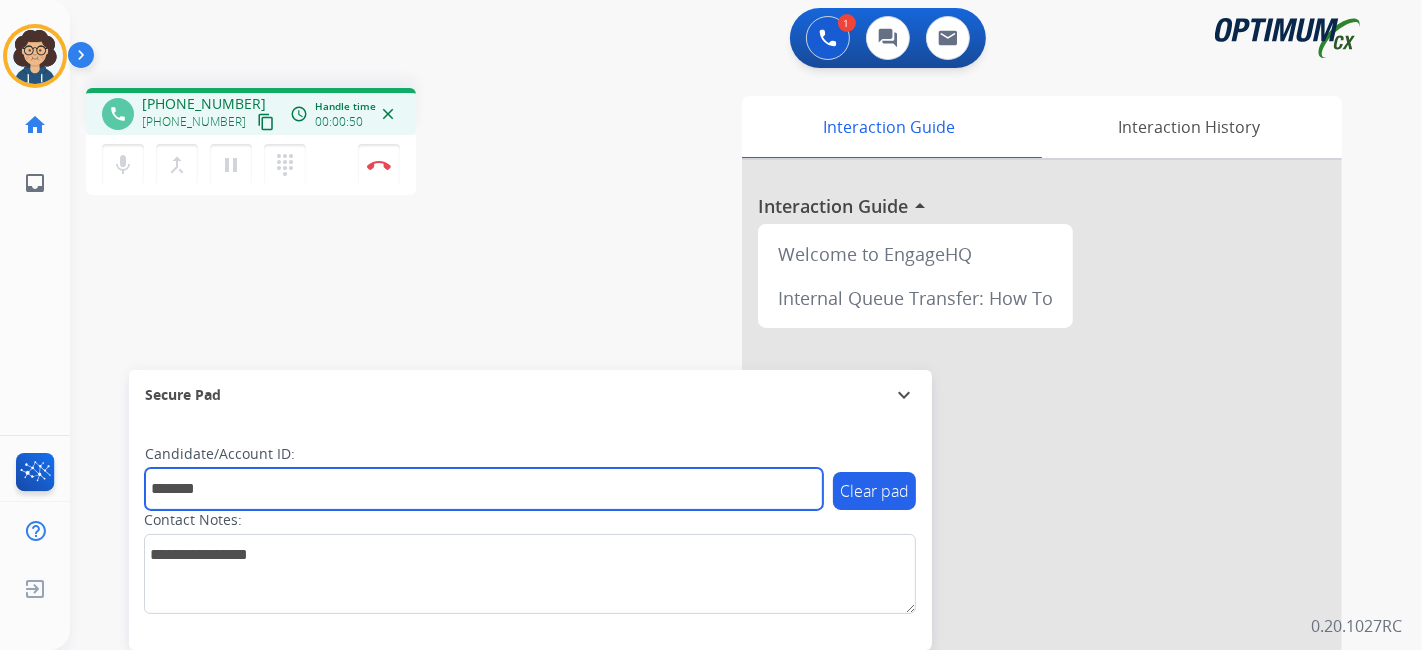type on "*******" 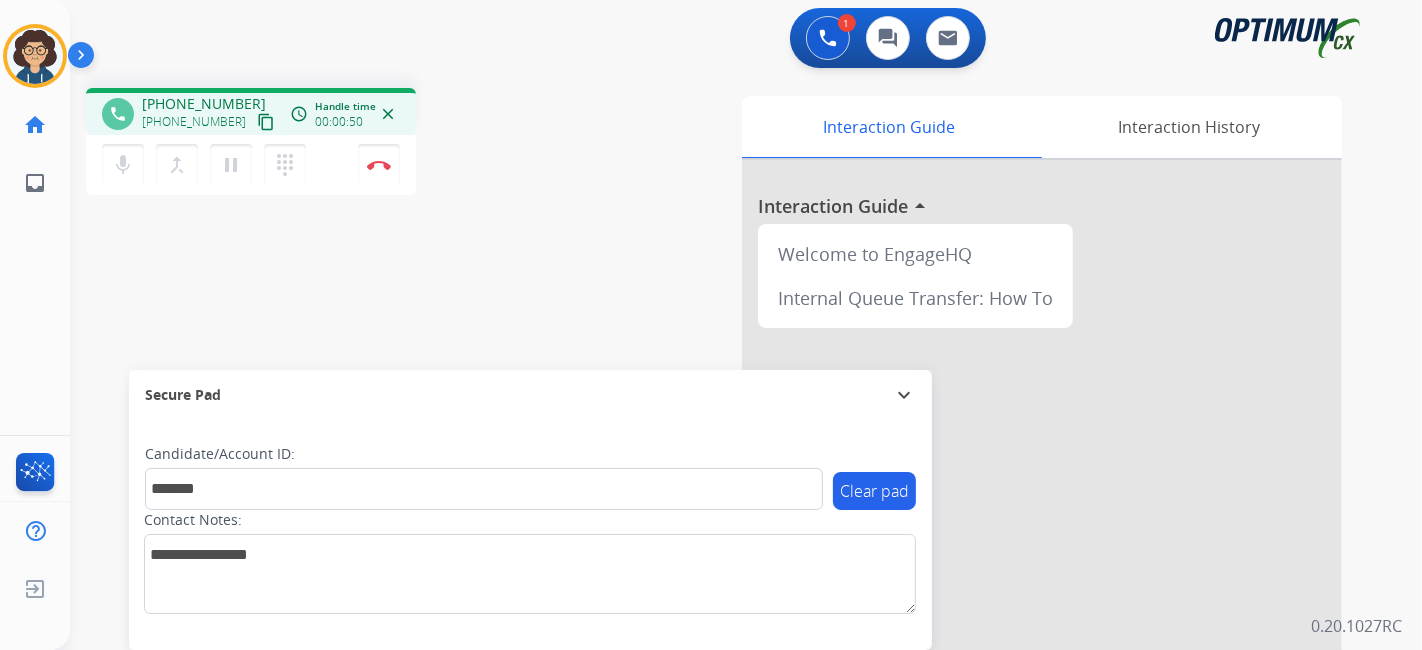 drag, startPoint x: 460, startPoint y: 326, endPoint x: 474, endPoint y: 61, distance: 265.36957 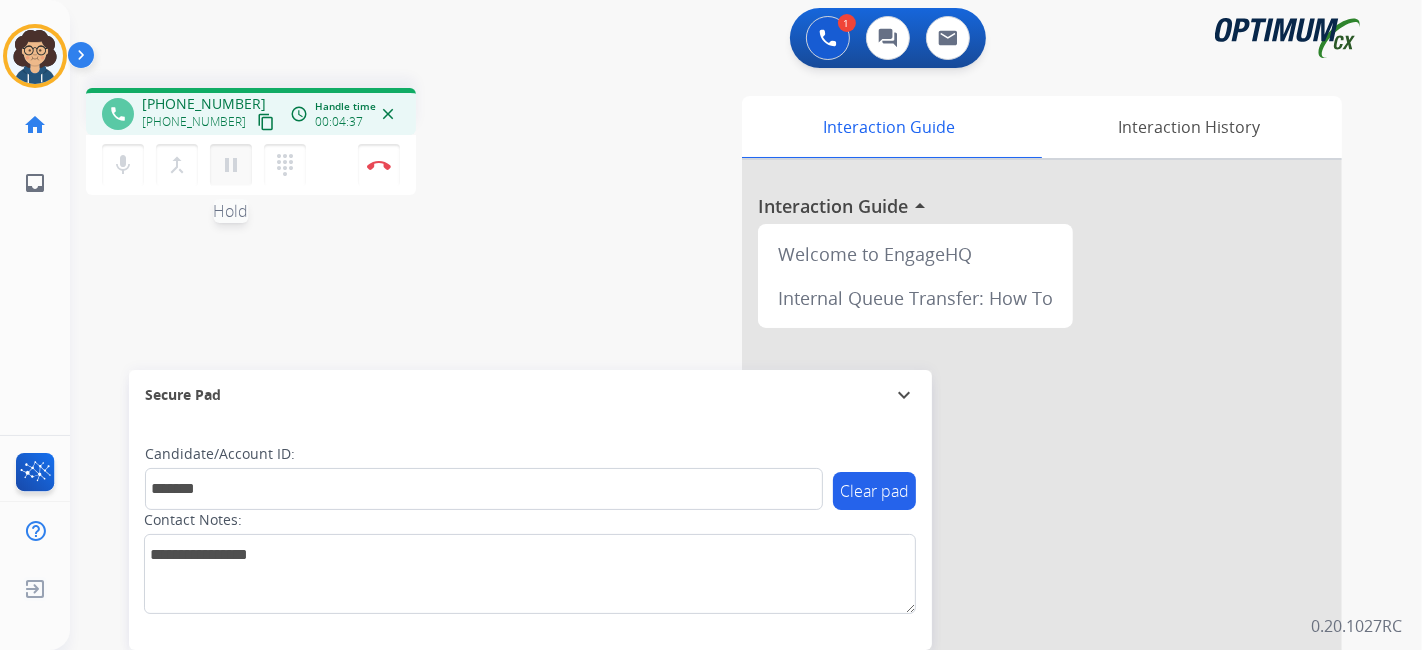 click on "pause" at bounding box center [231, 165] 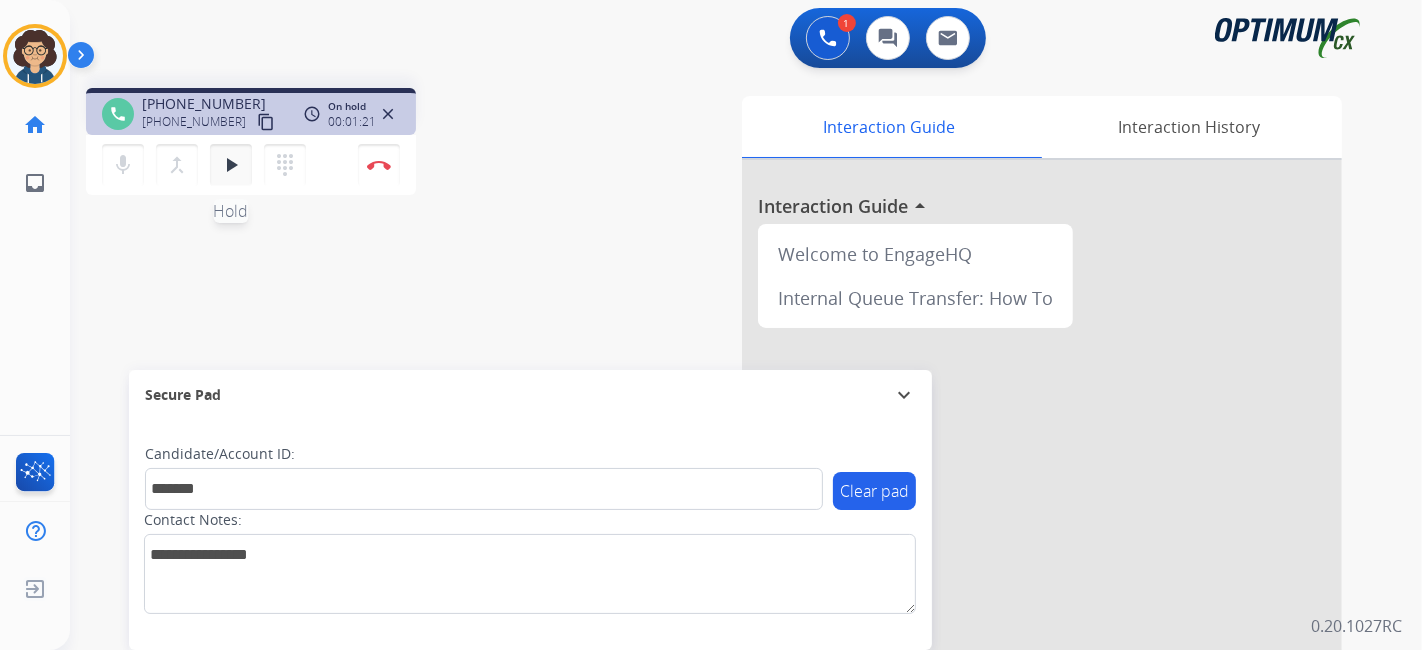 click on "play_arrow Hold" at bounding box center [231, 165] 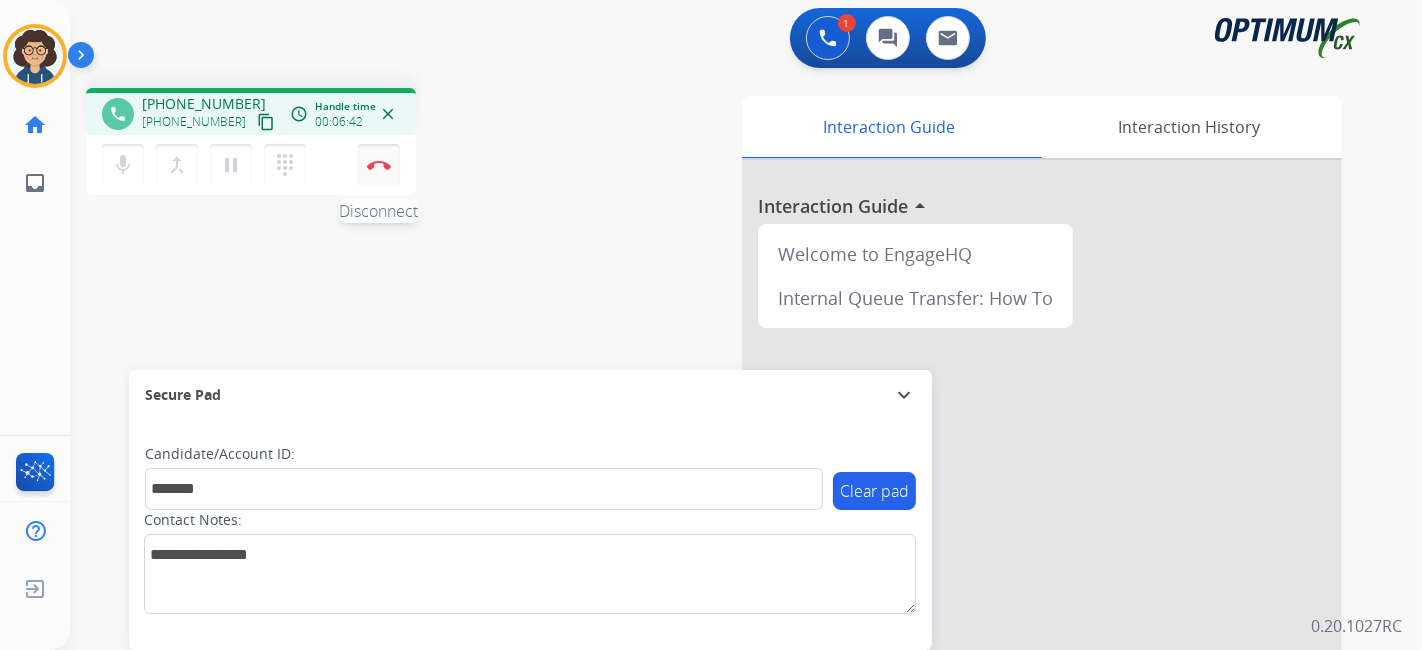 click at bounding box center [379, 165] 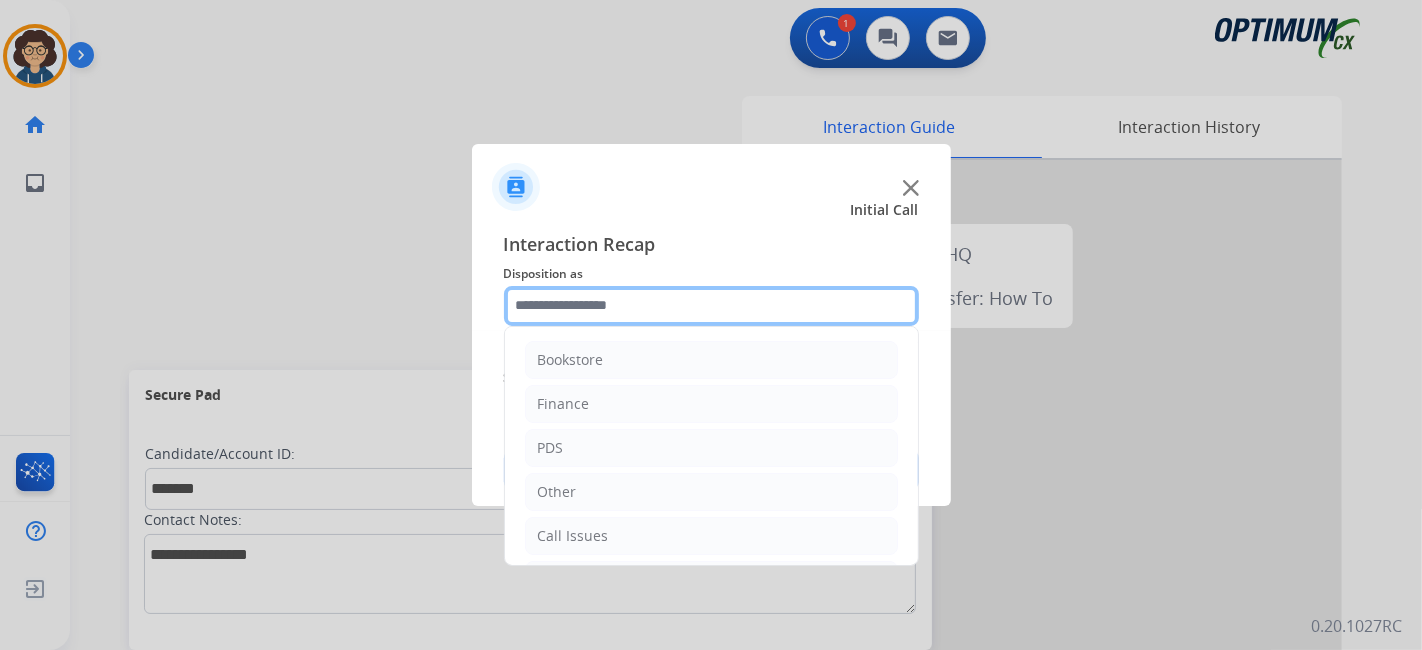 click 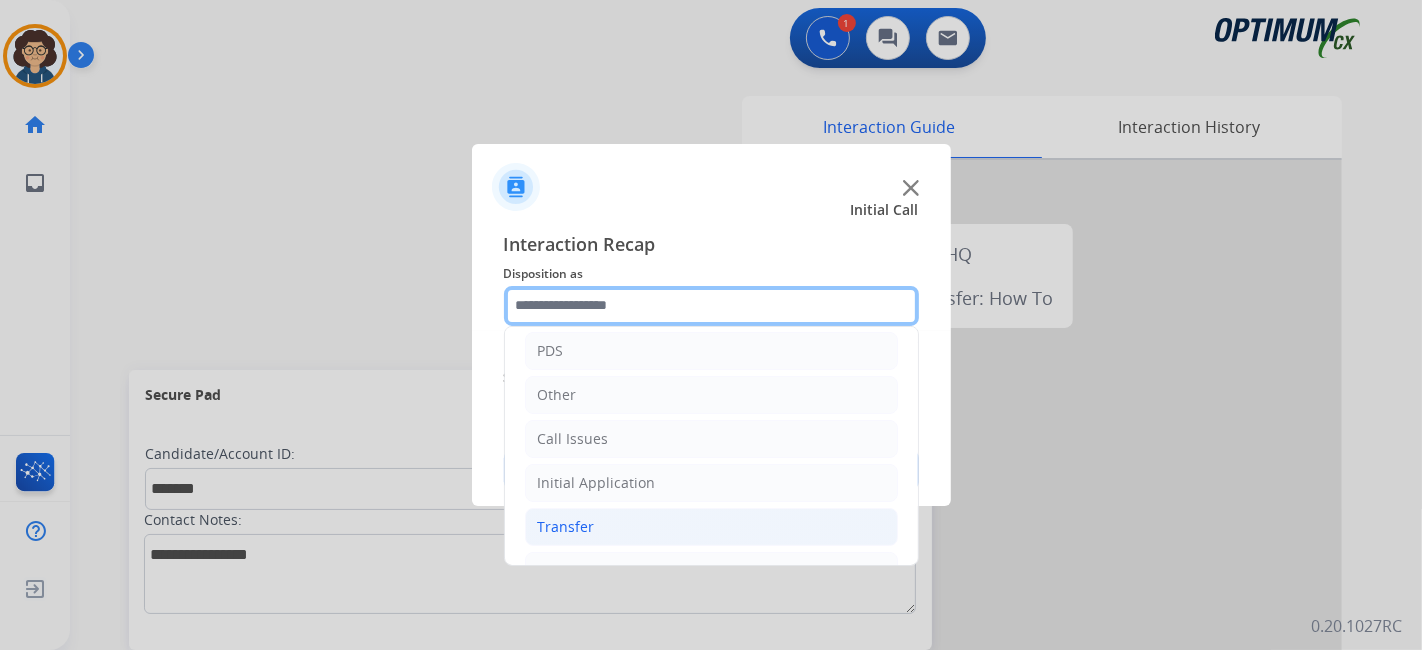 scroll, scrollTop: 131, scrollLeft: 0, axis: vertical 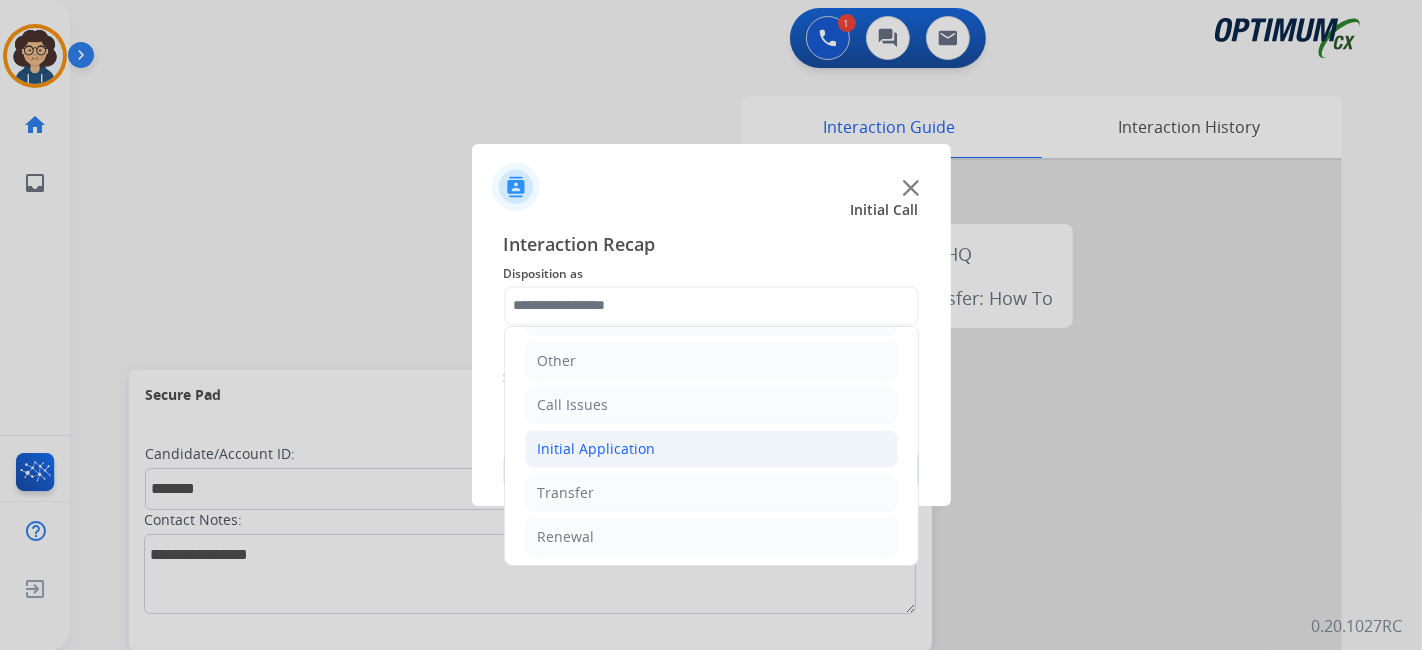 click on "Initial Application" 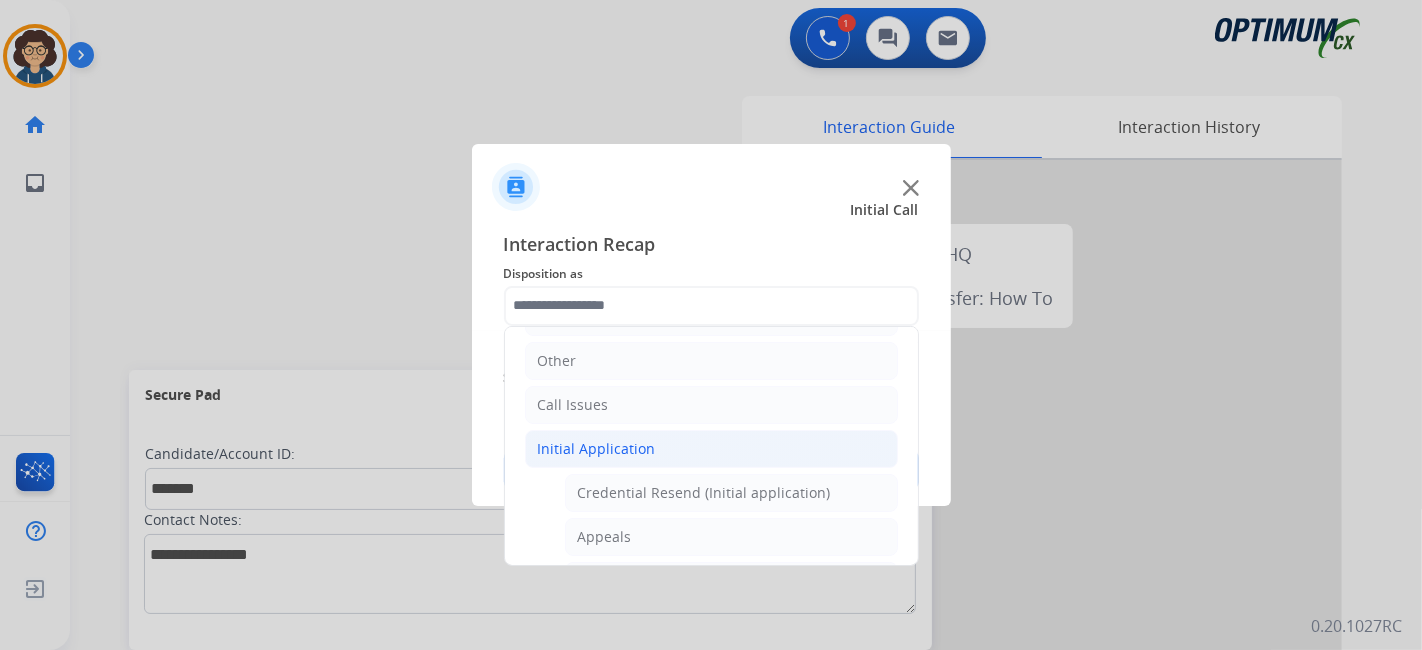 click on "Credential Resend (Initial application)" 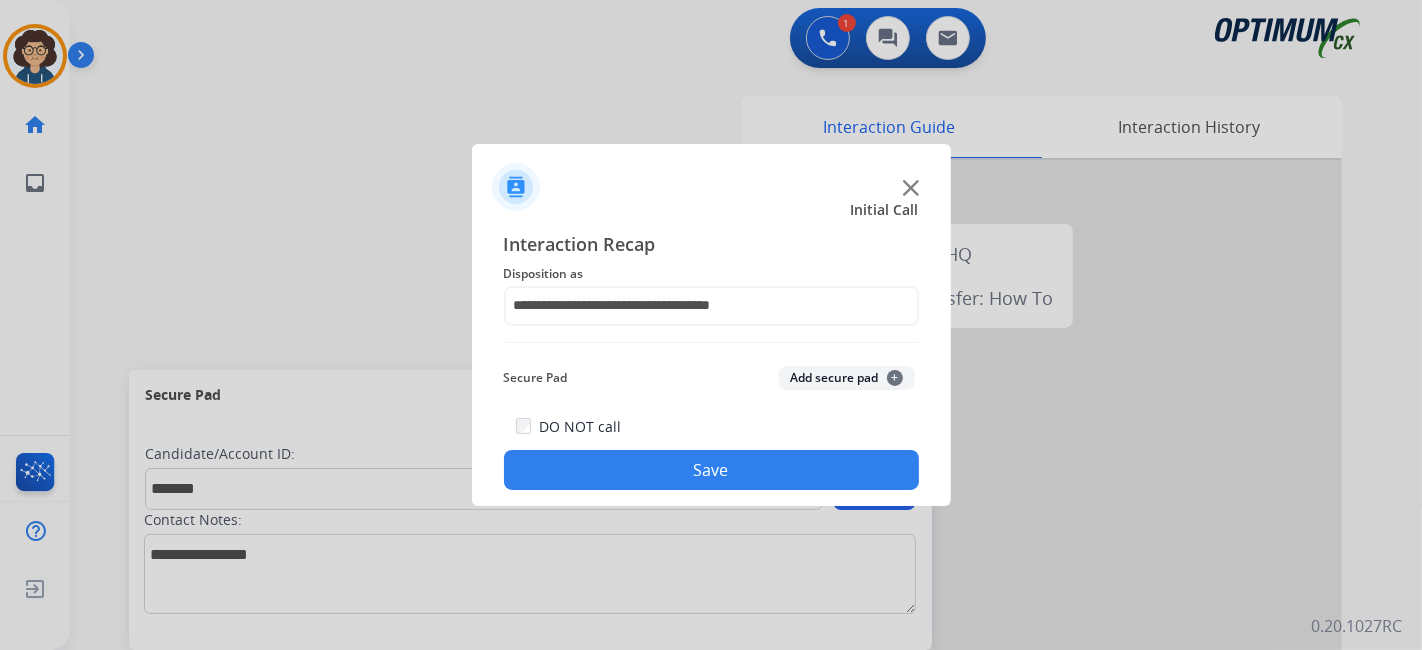 click on "Add secure pad  +" 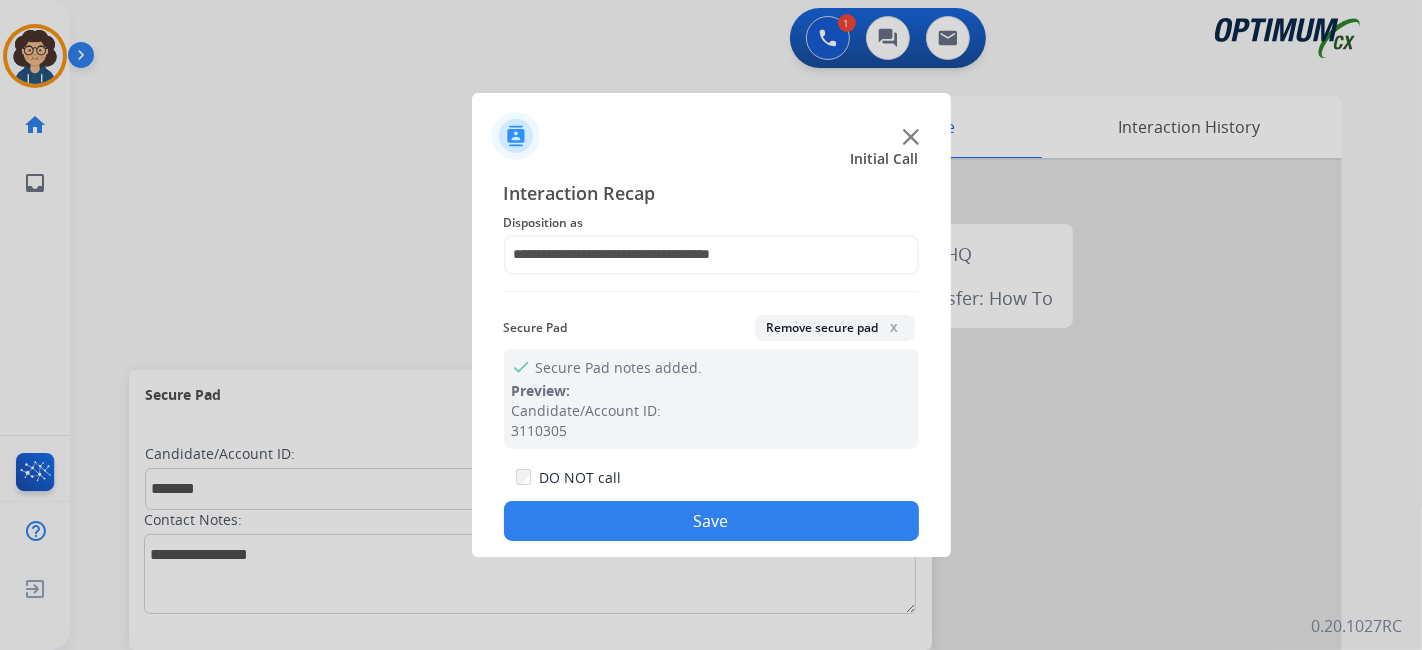 drag, startPoint x: 754, startPoint y: 518, endPoint x: 477, endPoint y: 2, distance: 585.64923 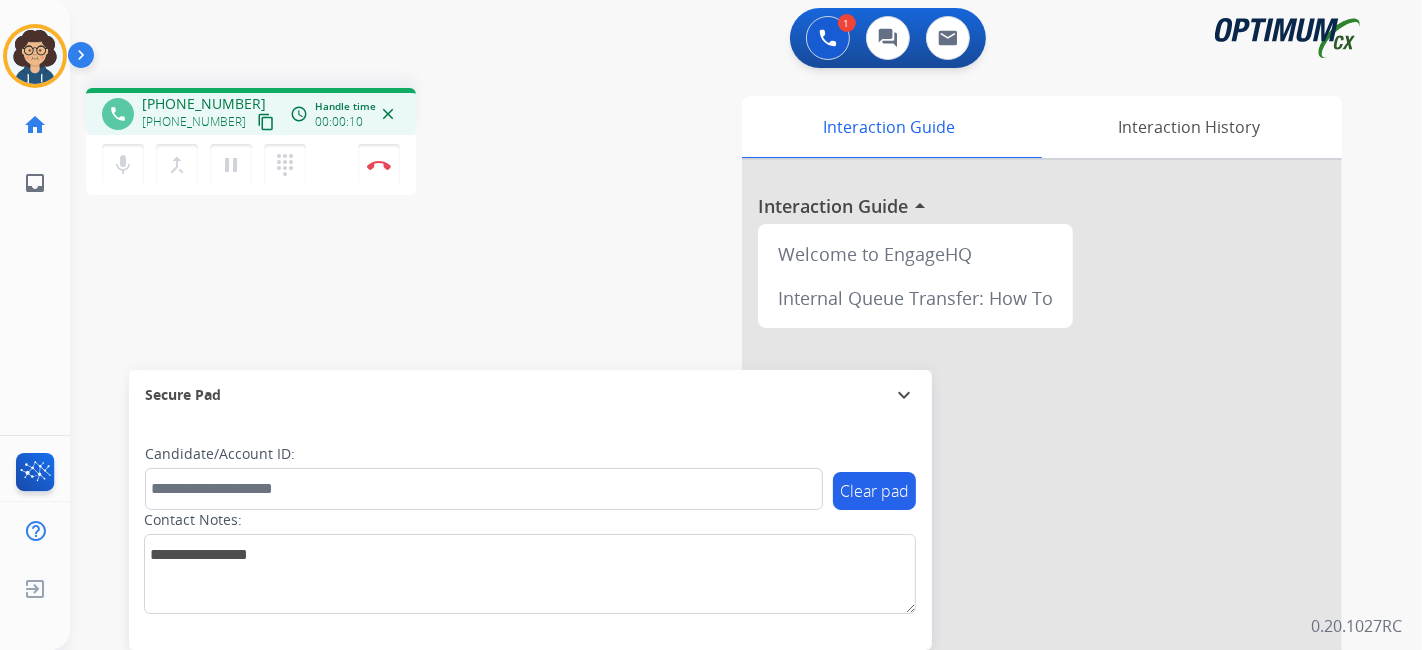 click on "content_copy" at bounding box center [266, 122] 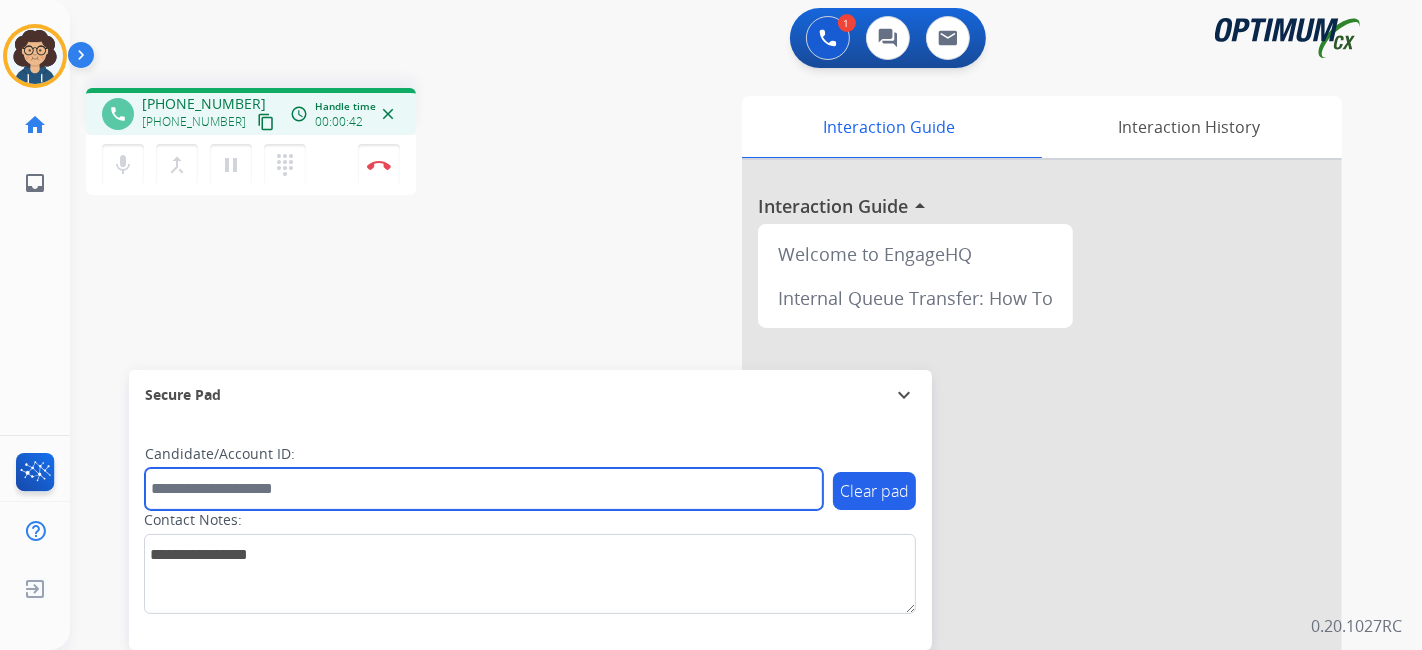 click at bounding box center [484, 489] 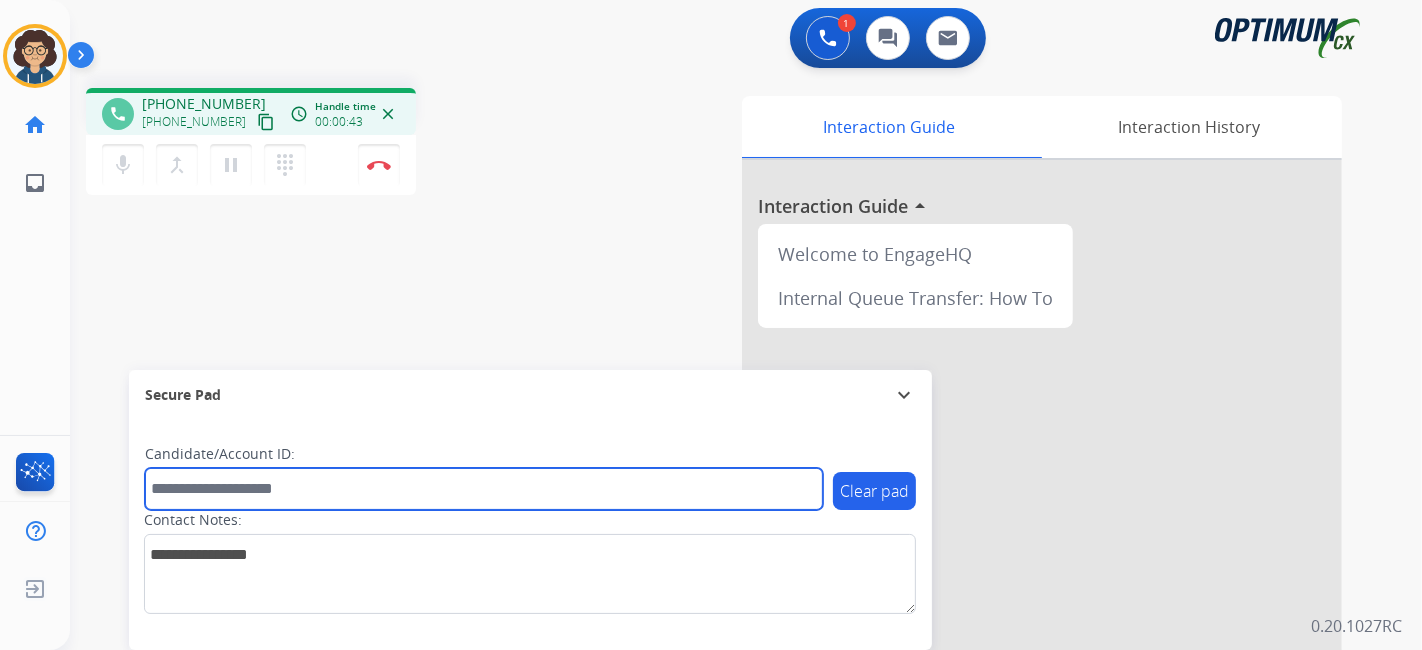 paste on "*******" 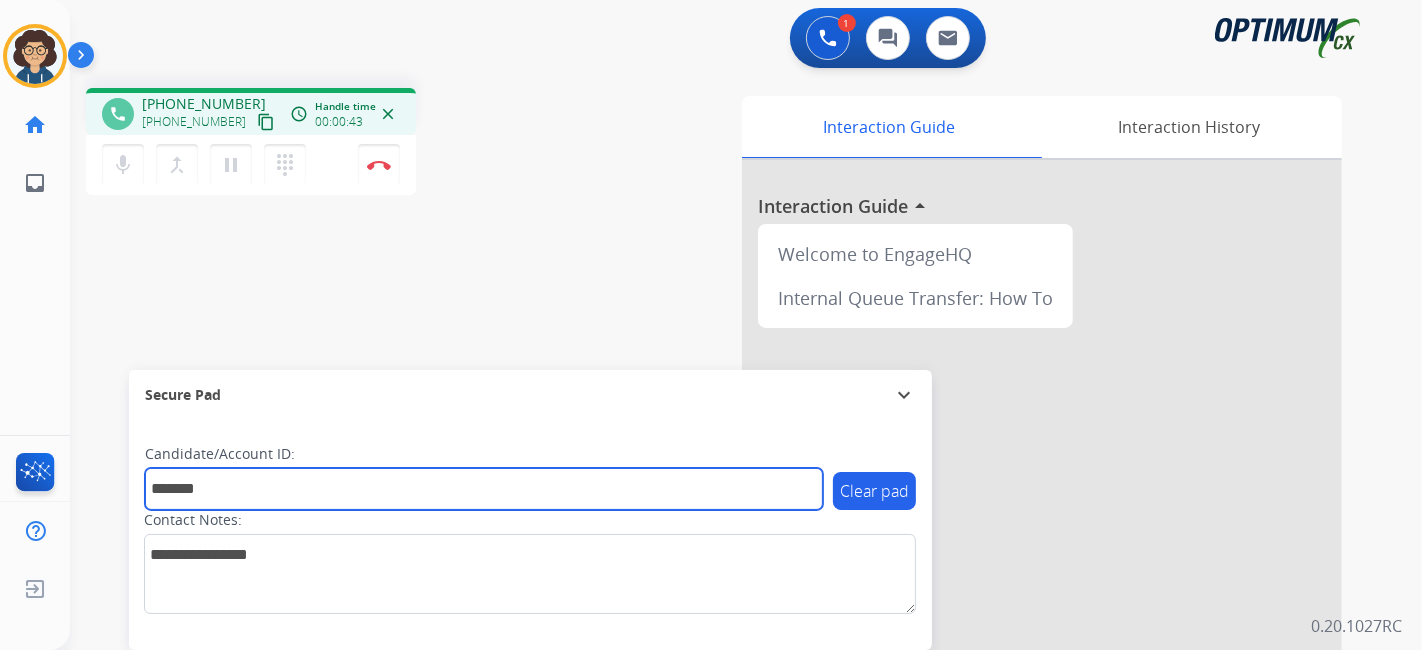 type on "*******" 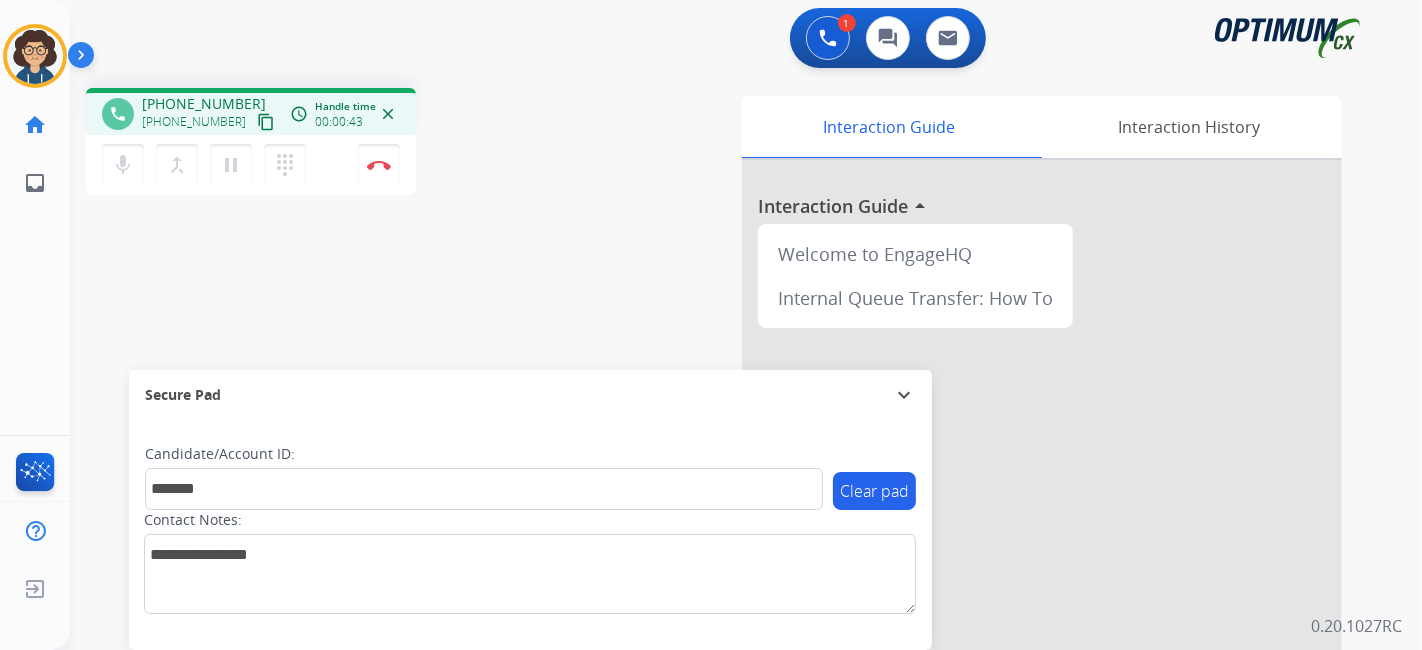 drag, startPoint x: 429, startPoint y: 284, endPoint x: 429, endPoint y: 37, distance: 247 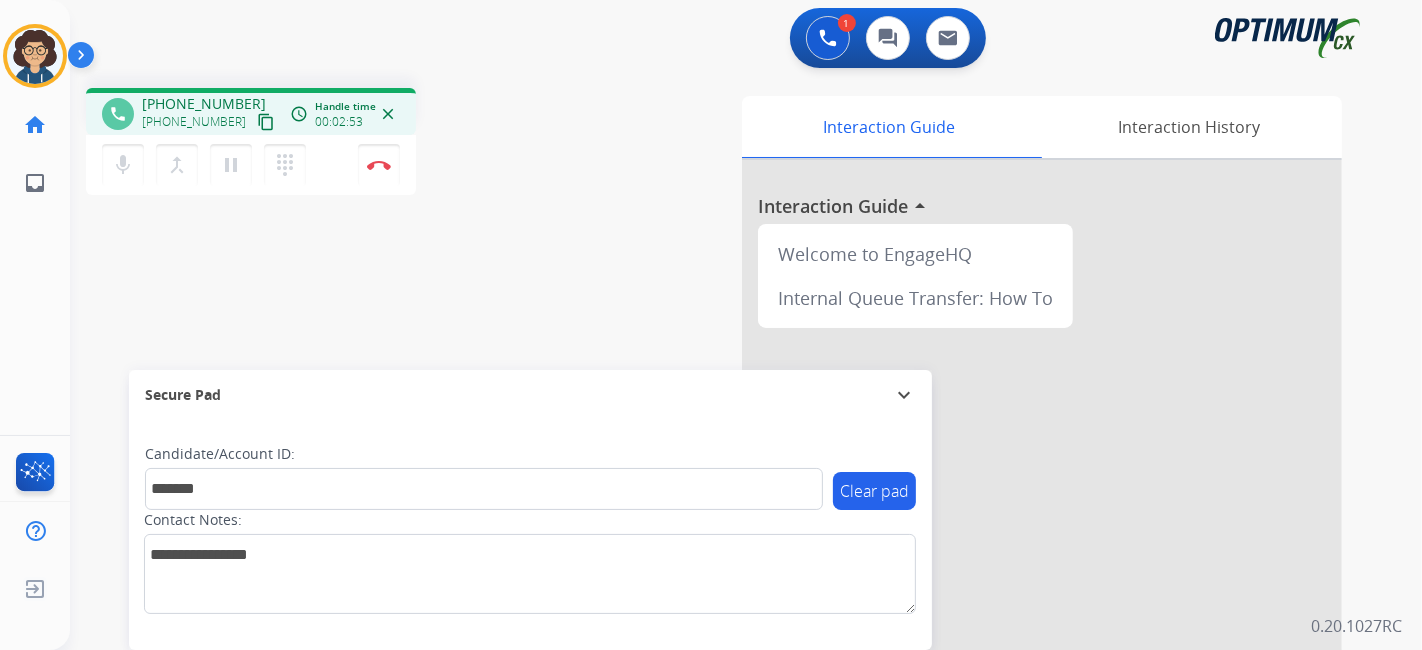 click on "phone [PHONE_NUMBER] [PHONE_NUMBER] content_copy access_time Call metrics Queue   00:09 Hold   00:00 Talk   02:54 Total   03:02 Handle time 00:02:53 close mic Mute merge_type Bridge pause Hold dialpad Dialpad Disconnect swap_horiz Break voice bridge close_fullscreen Connect 3-Way Call merge_type Separate 3-Way Call  Interaction Guide   Interaction History  Interaction Guide arrow_drop_up  Welcome to EngageHQ   Internal Queue Transfer: How To  Secure Pad expand_more Clear pad Candidate/Account ID: ******* Contact Notes:" at bounding box center [722, 489] 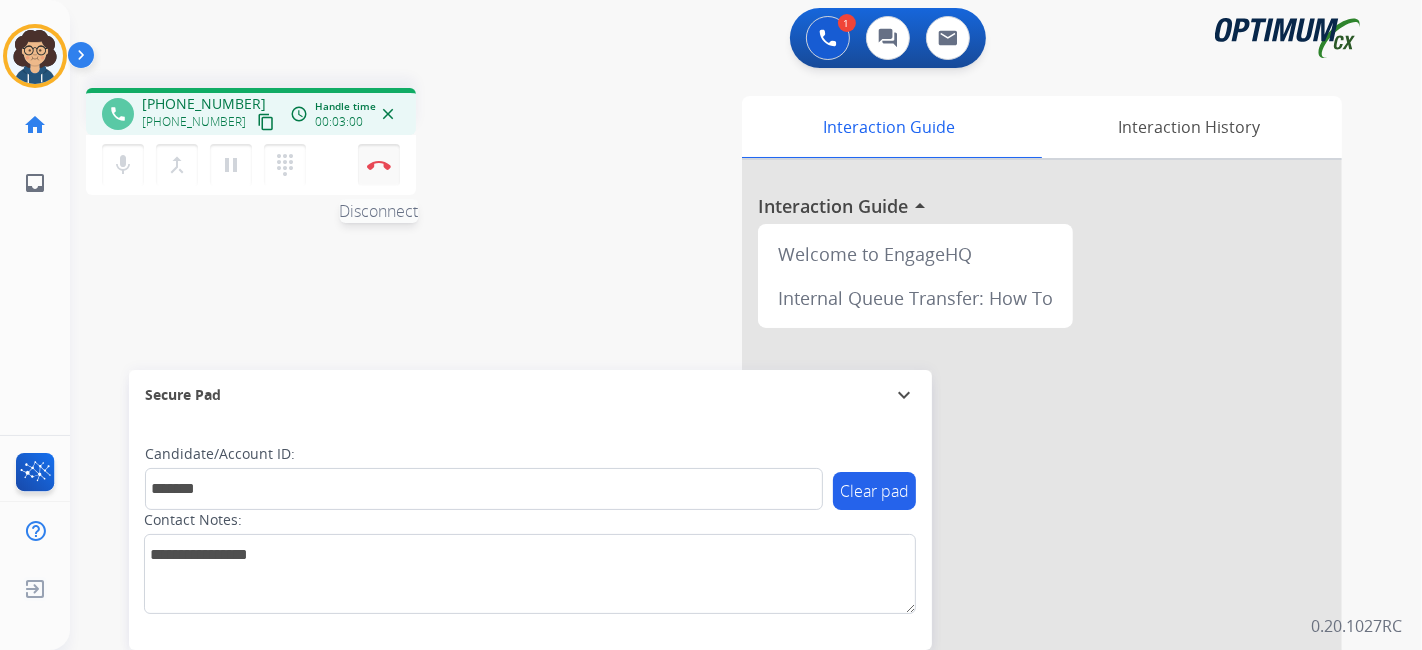 click at bounding box center [379, 165] 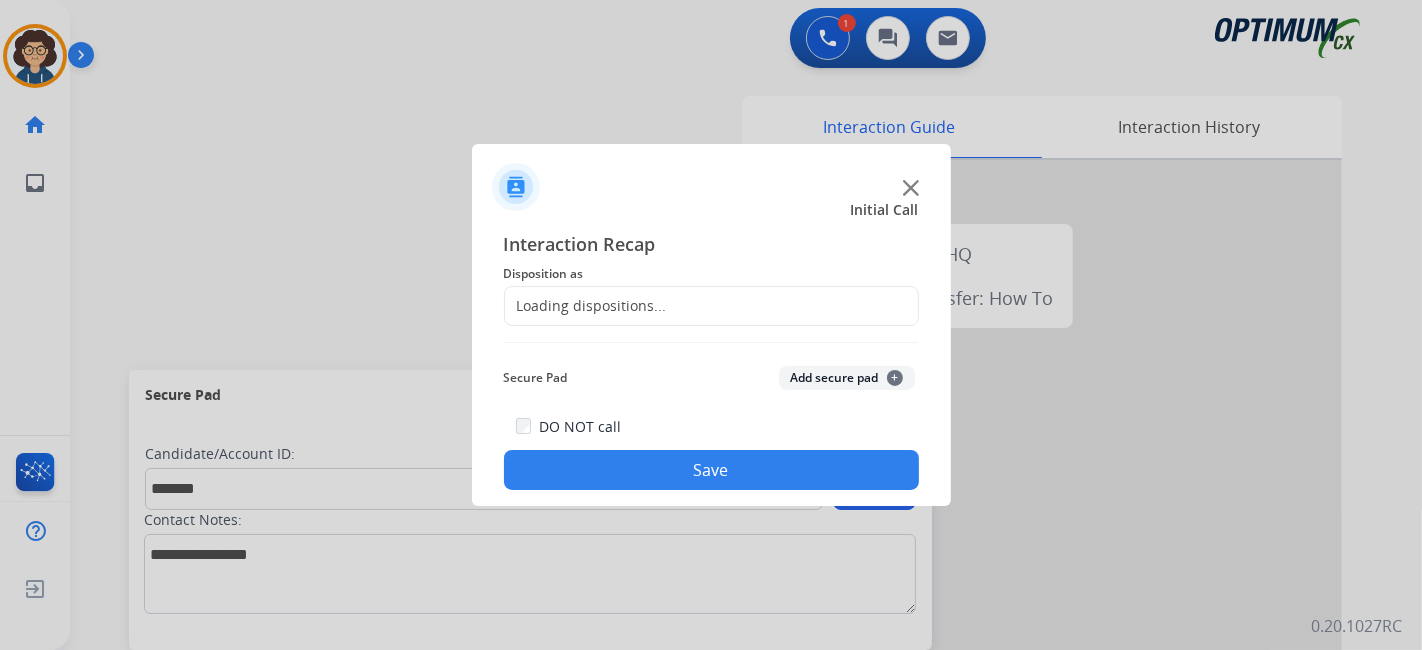 click on "Loading dispositions..." 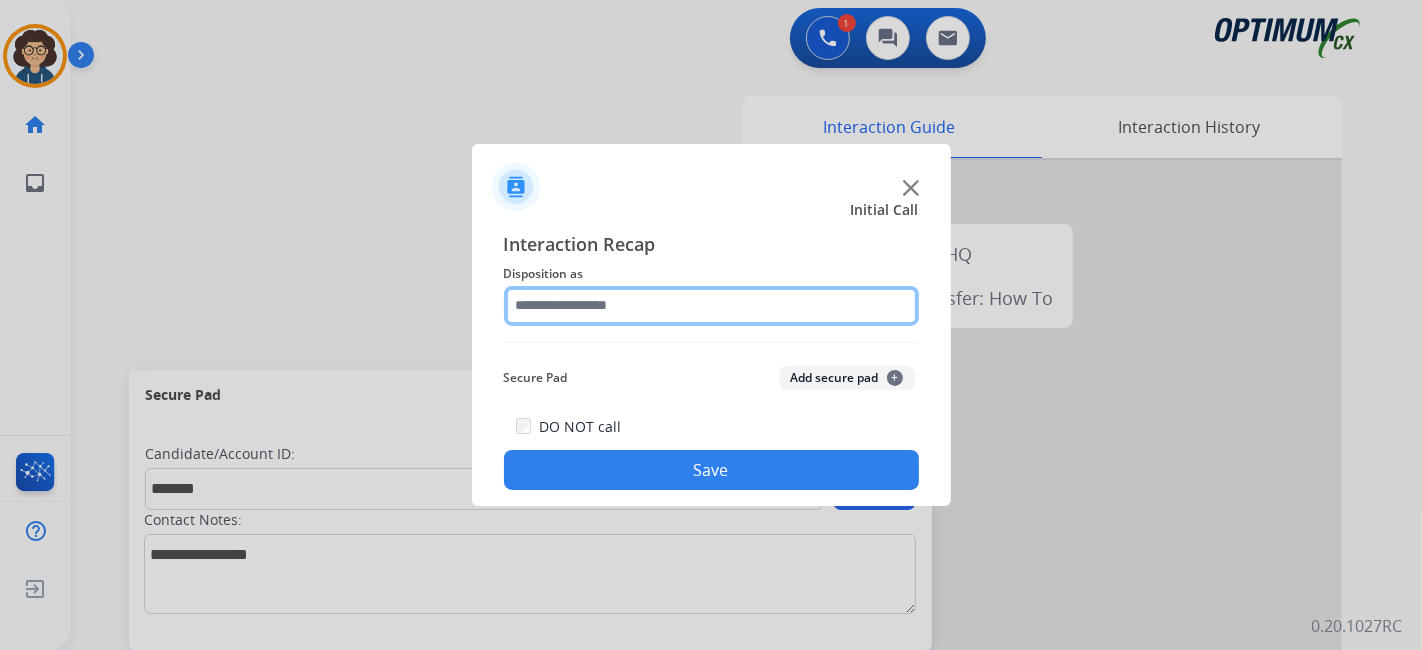click 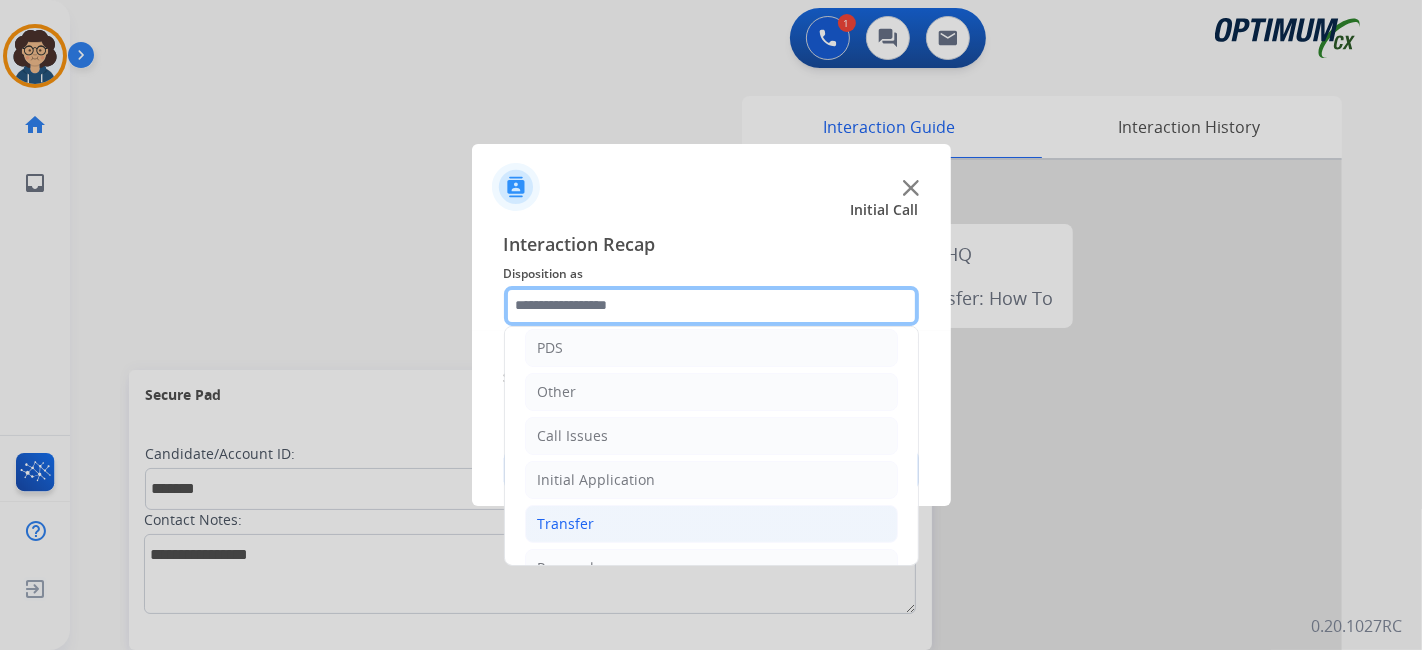 scroll, scrollTop: 131, scrollLeft: 0, axis: vertical 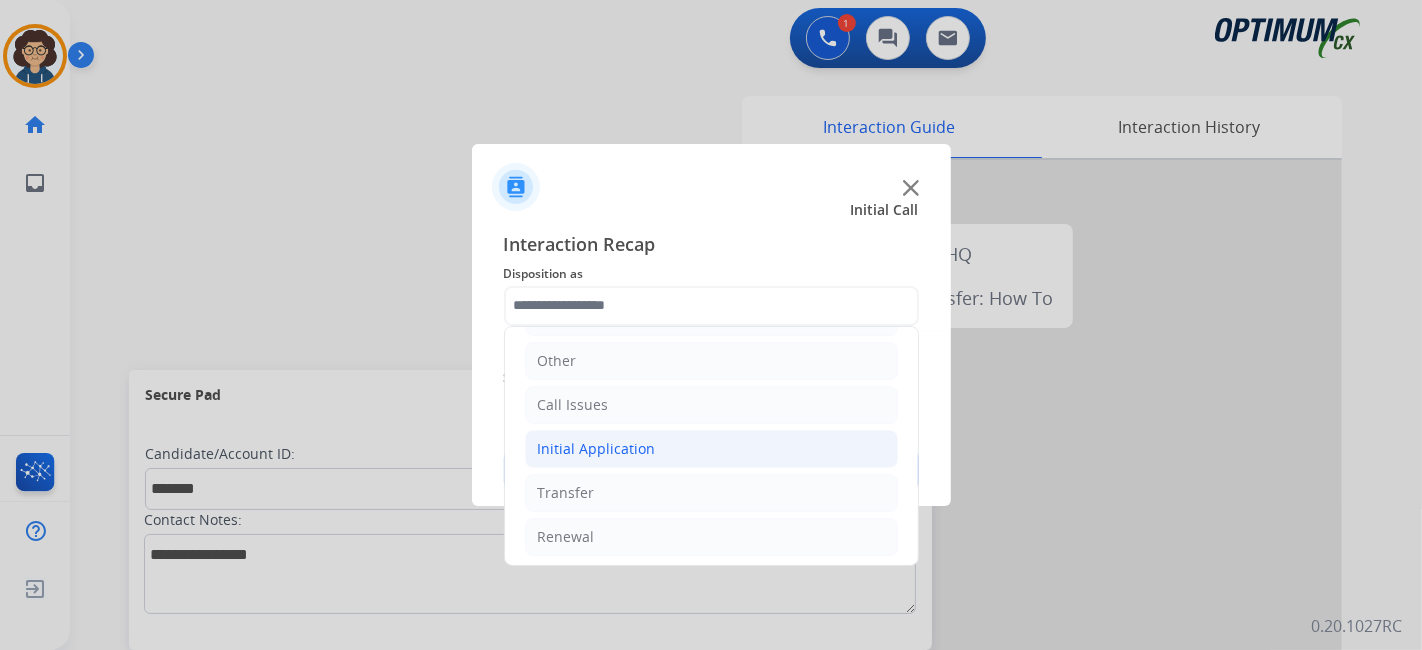 click on "Initial Application" 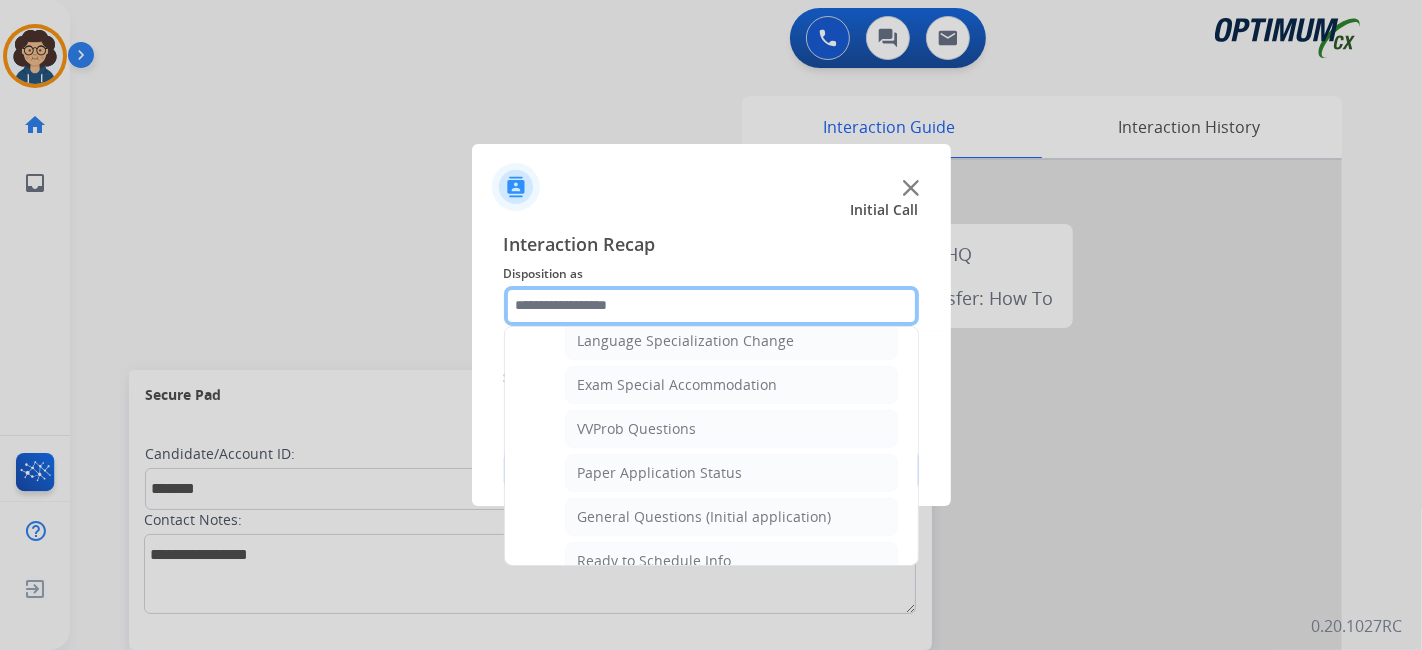 scroll, scrollTop: 1043, scrollLeft: 0, axis: vertical 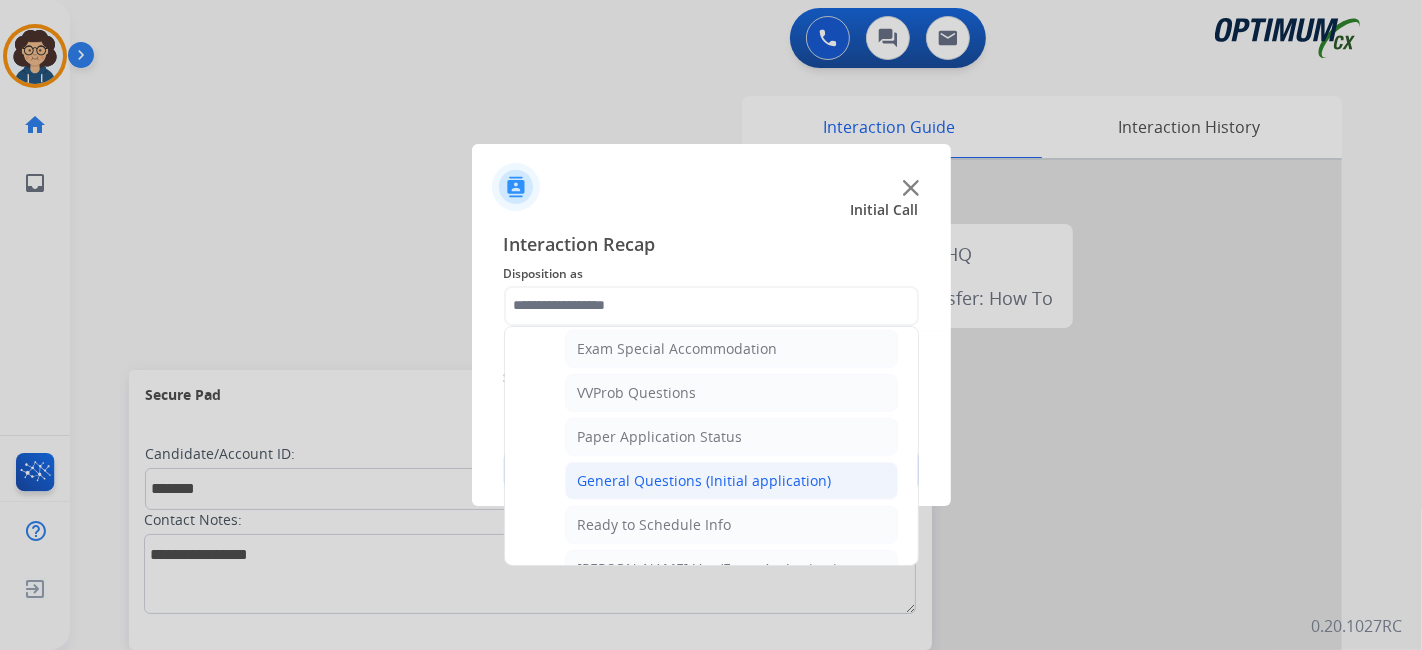 click on "General Questions (Initial application)" 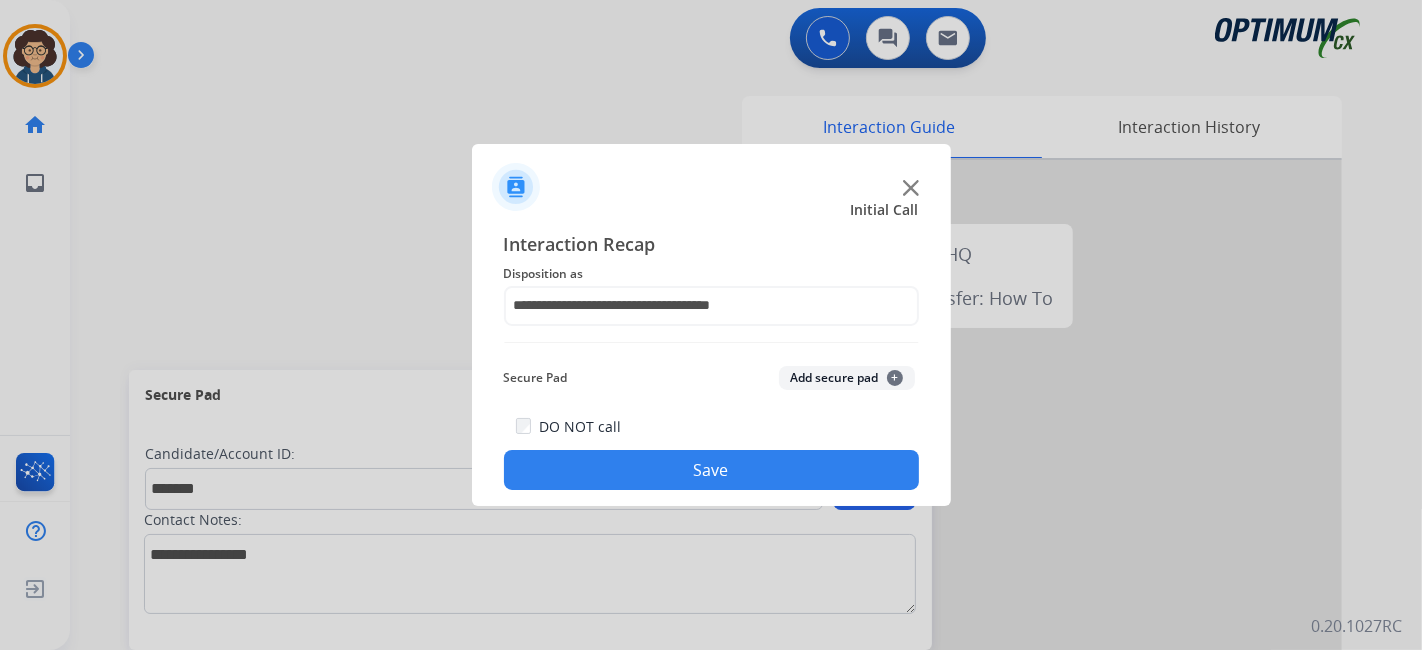 drag, startPoint x: 857, startPoint y: 368, endPoint x: 823, endPoint y: 518, distance: 153.80507 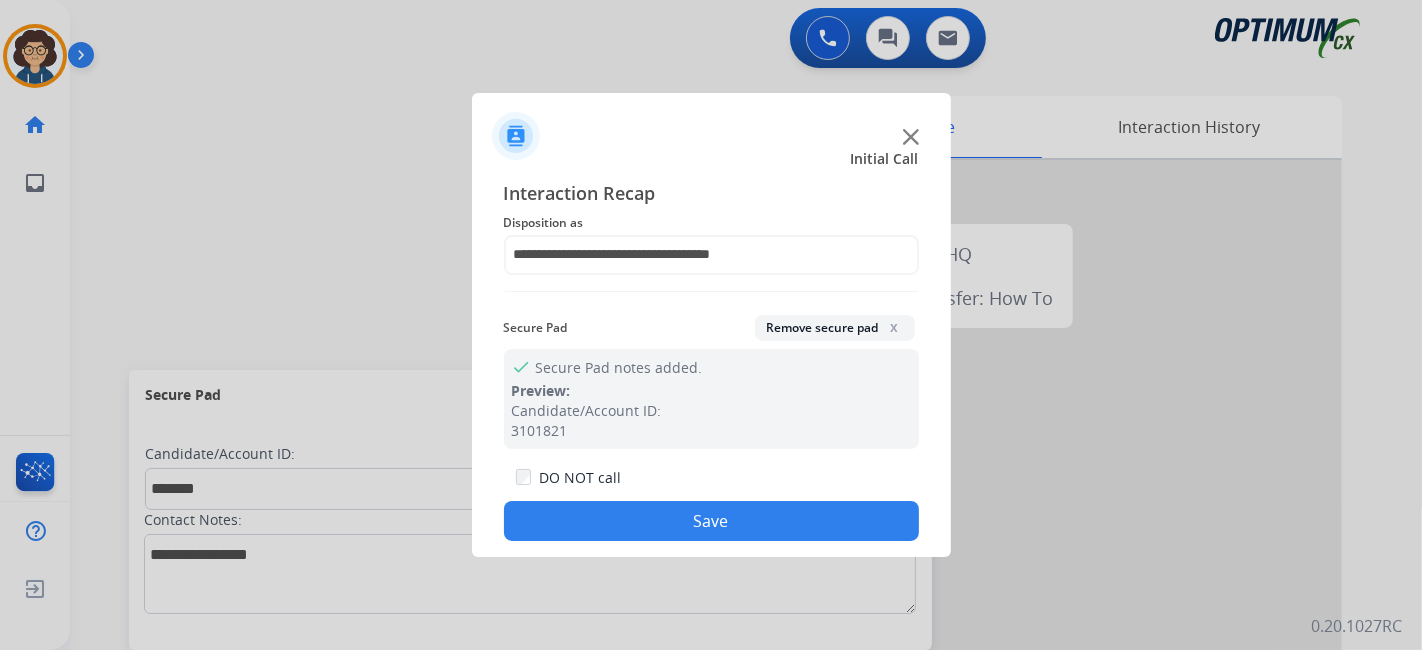 click on "Save" 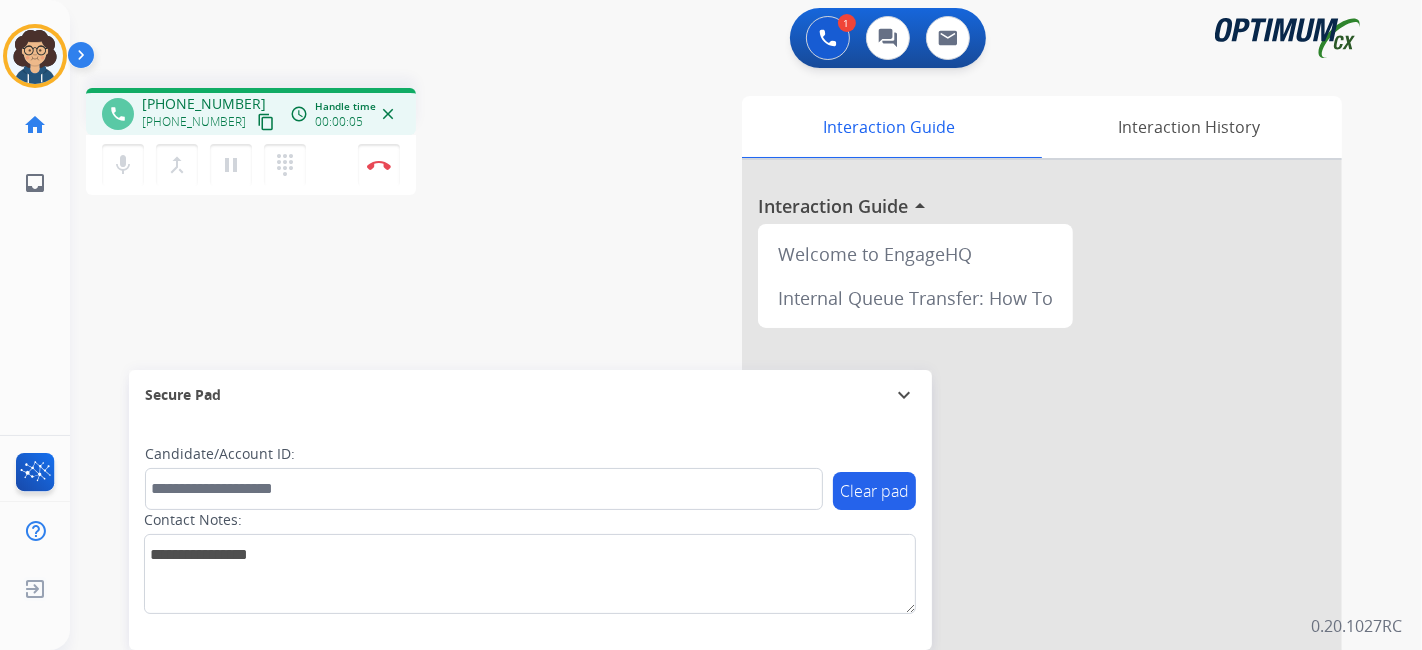 click on "content_copy" at bounding box center (266, 122) 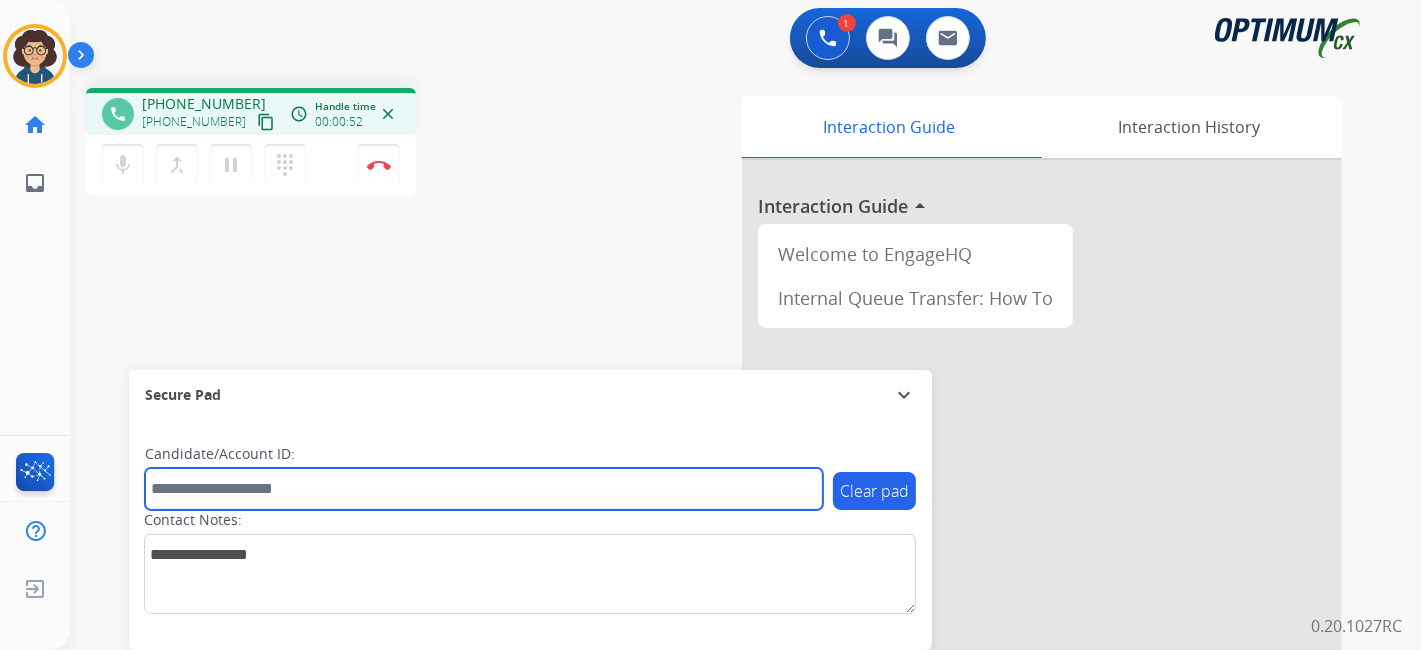 click at bounding box center (484, 489) 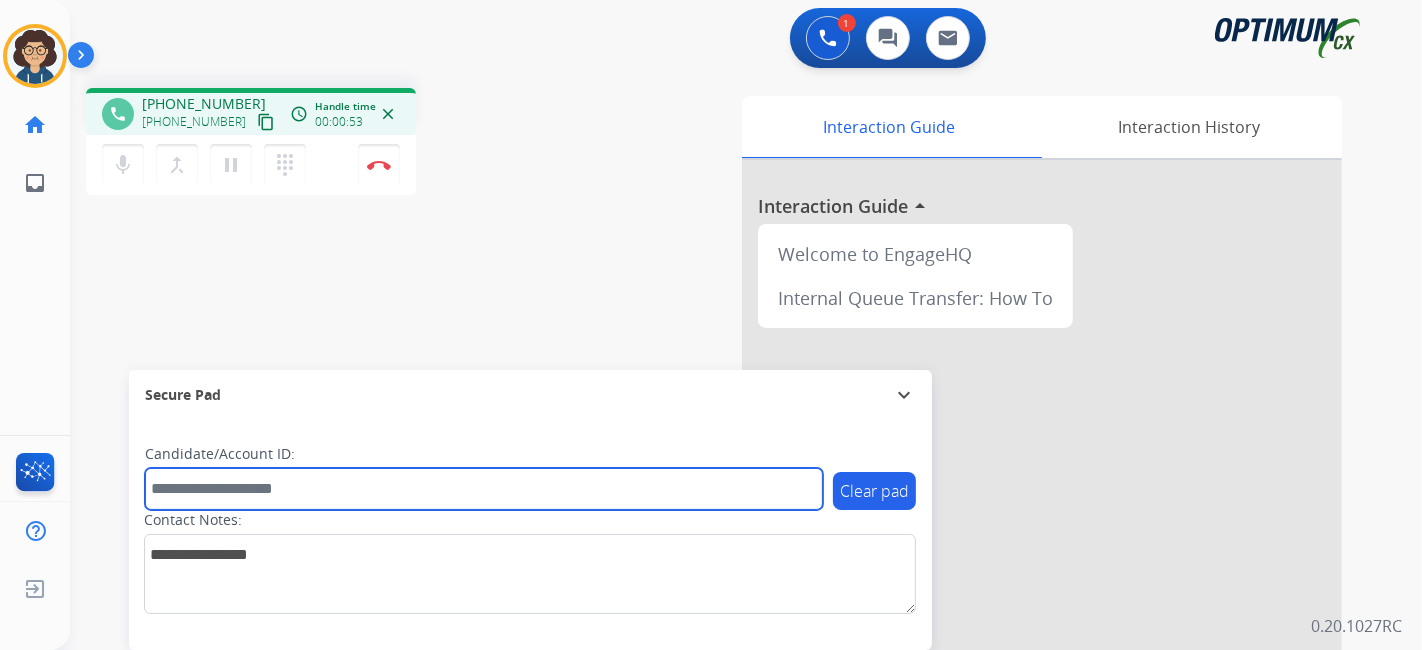 paste on "*******" 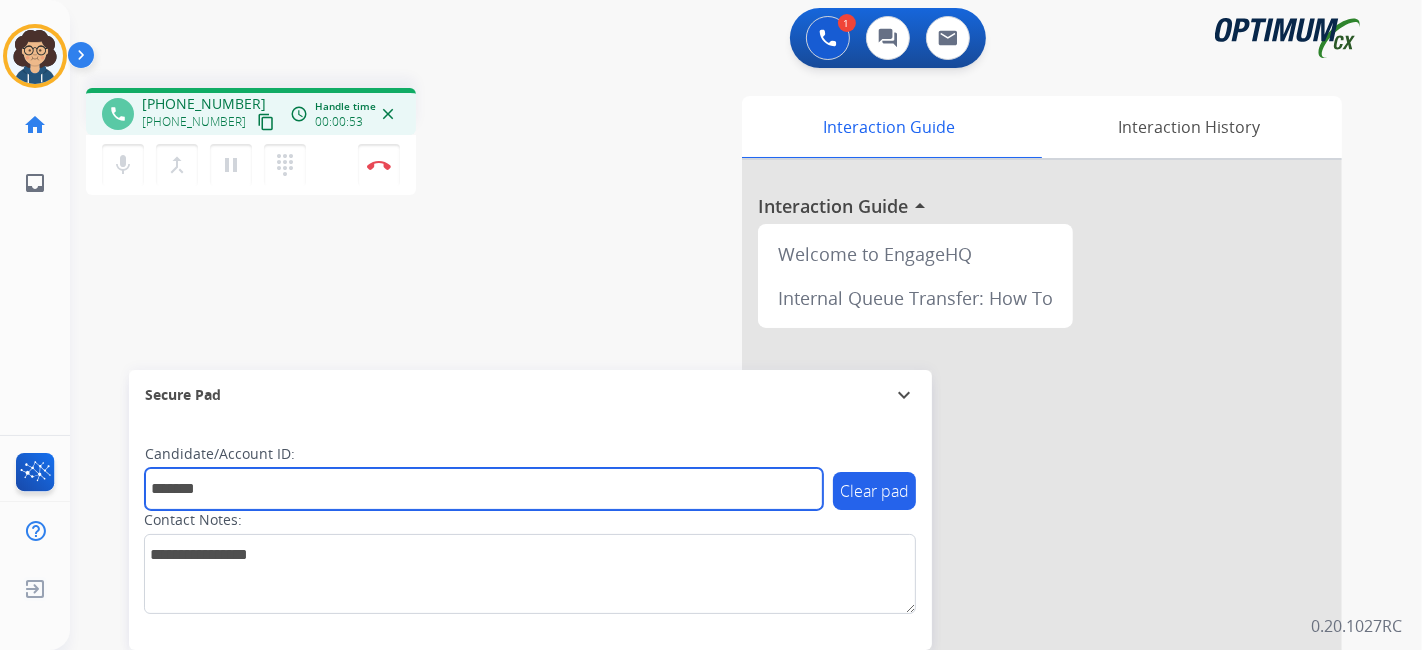 type on "*******" 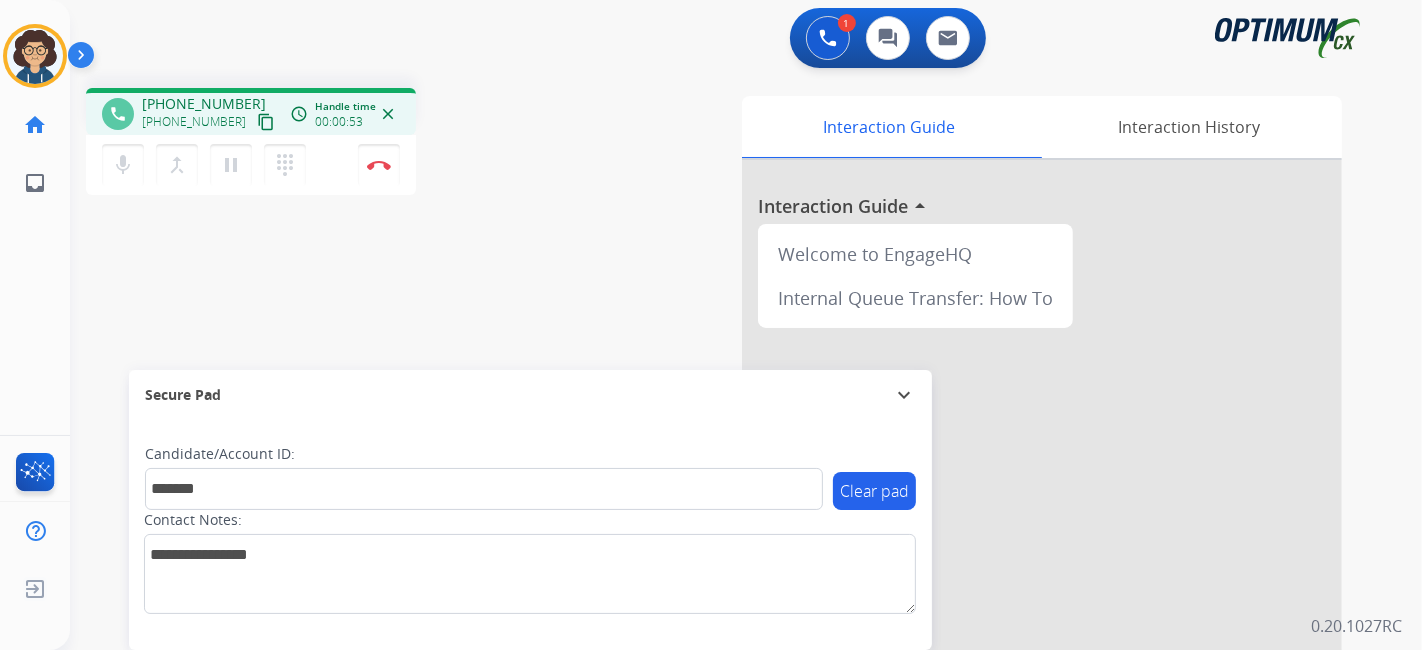 drag, startPoint x: 490, startPoint y: 287, endPoint x: 458, endPoint y: 1, distance: 287.78464 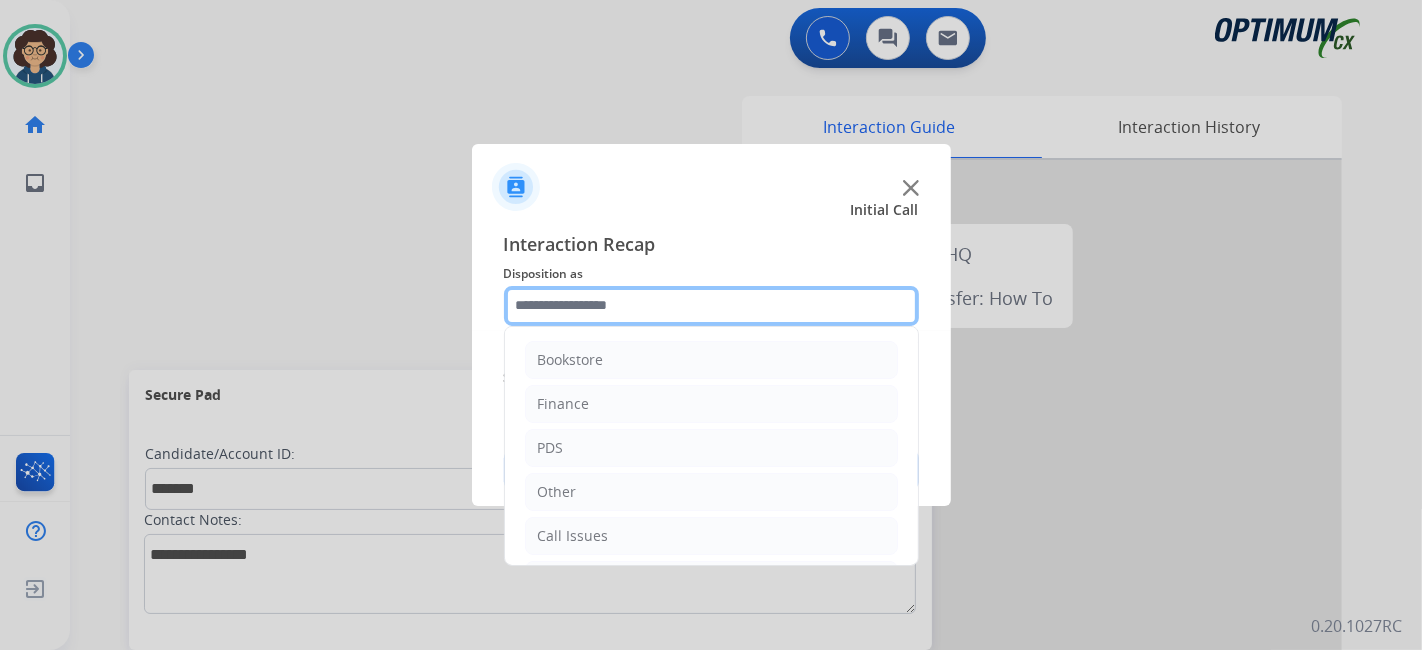 click 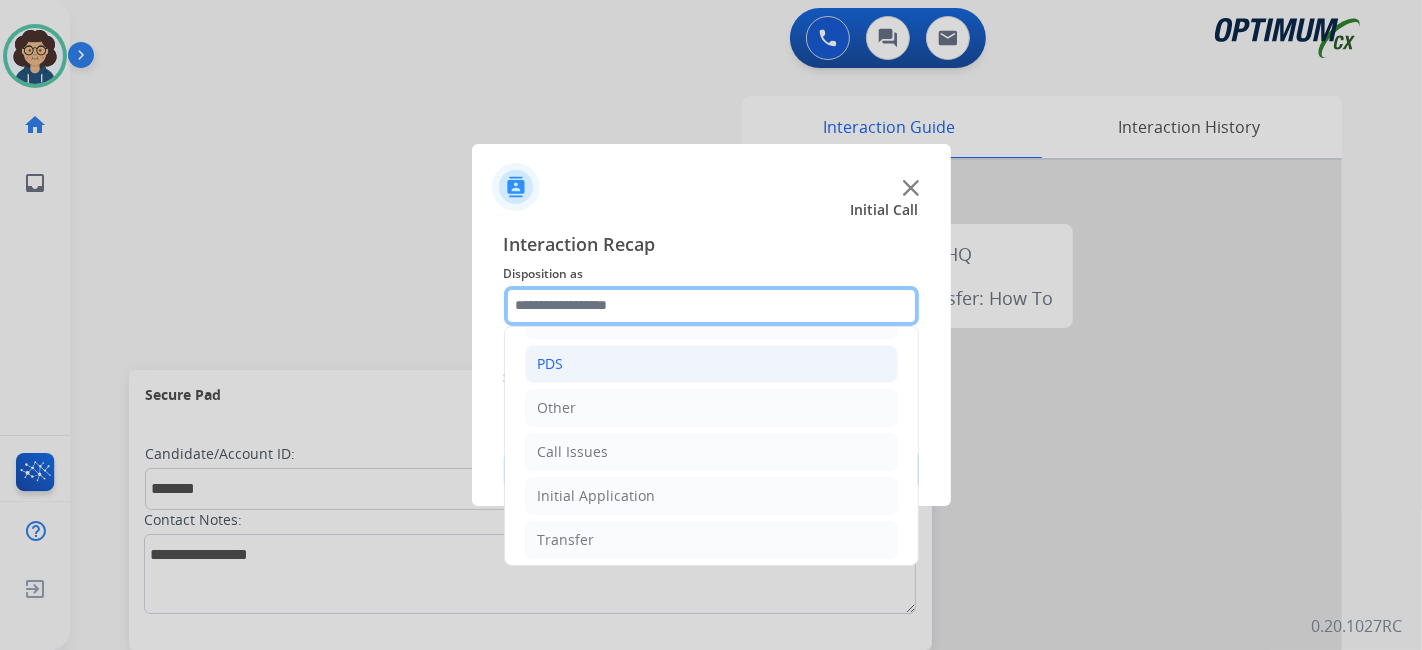 scroll, scrollTop: 131, scrollLeft: 0, axis: vertical 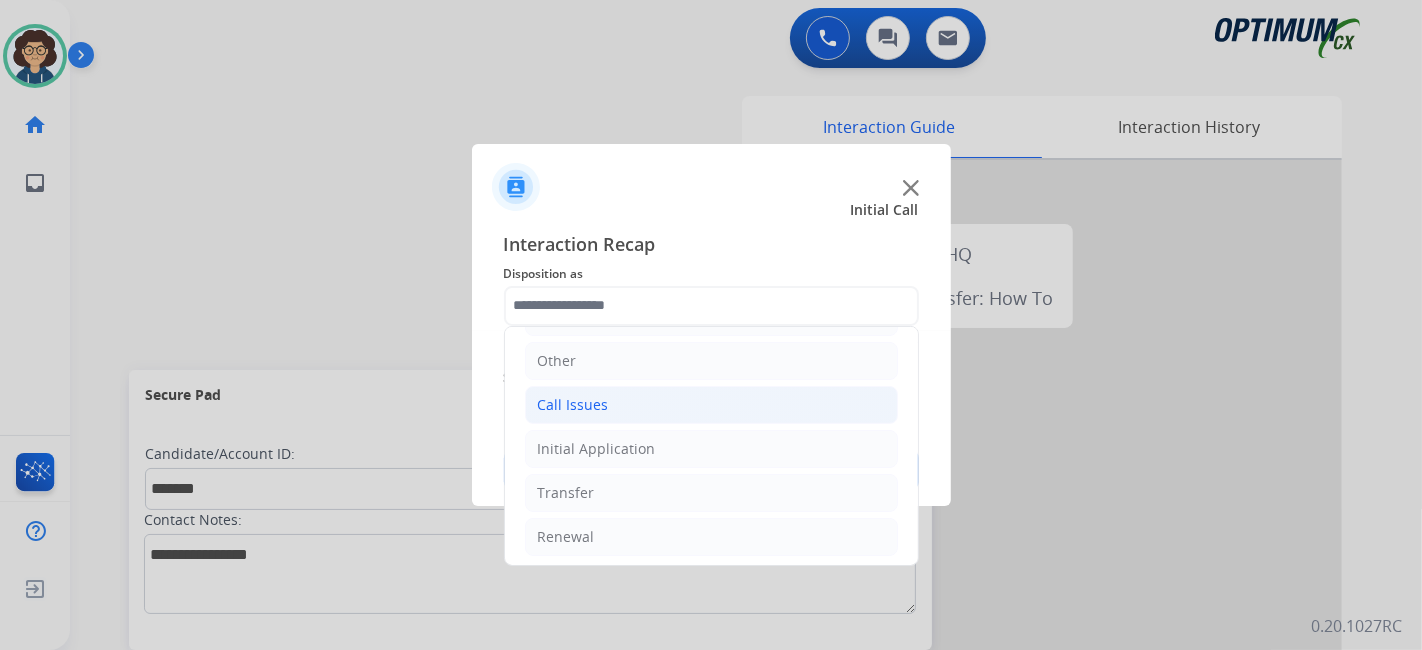 click on "Call Issues" 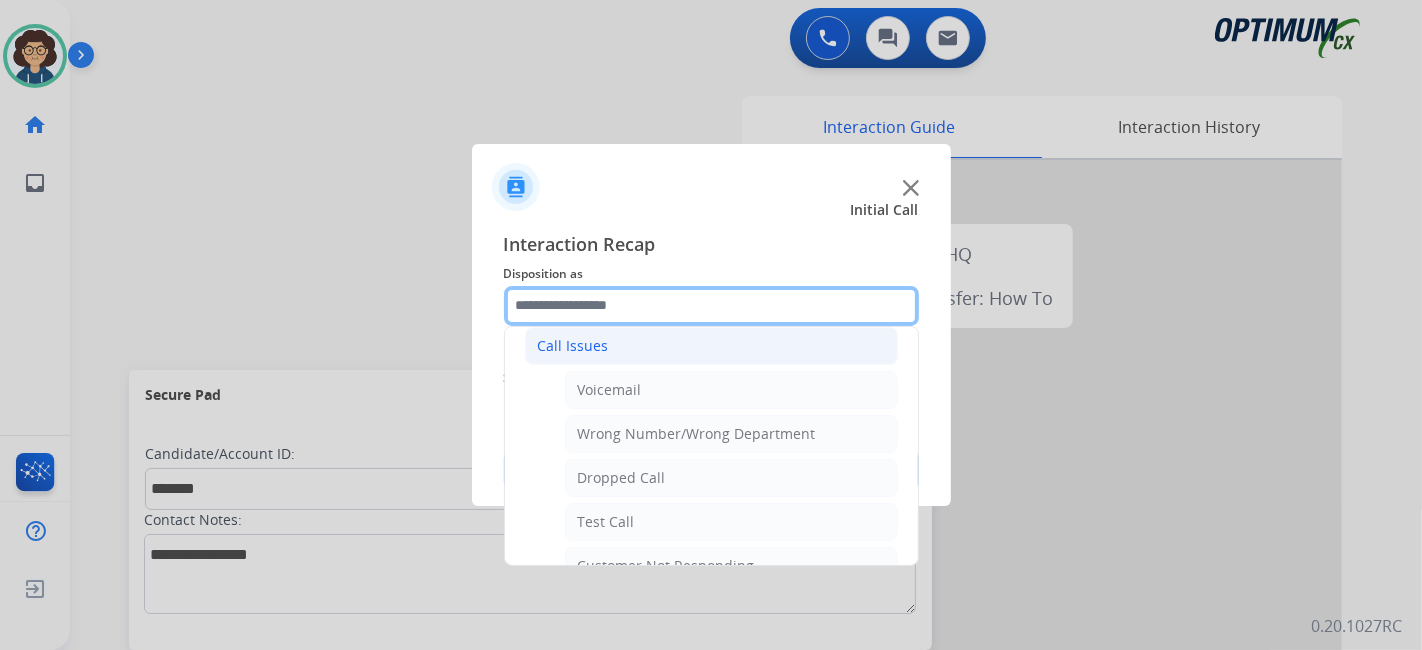 scroll, scrollTop: 204, scrollLeft: 0, axis: vertical 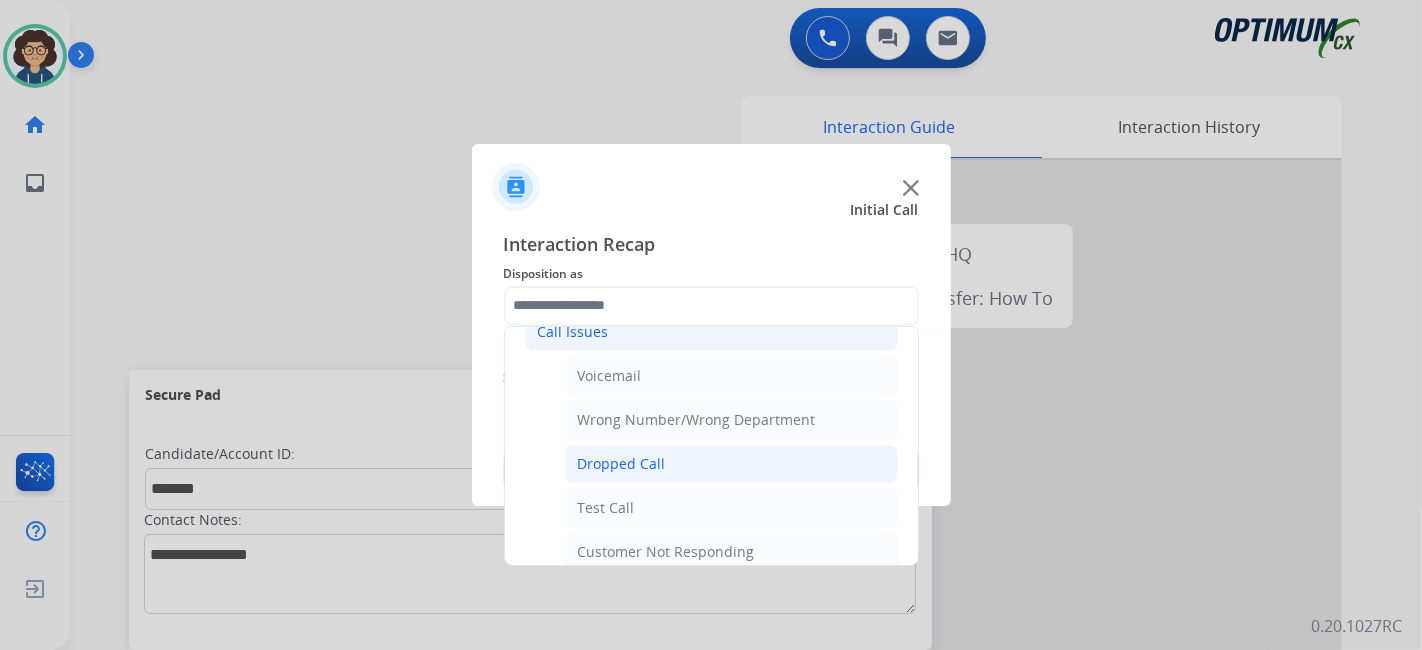 click on "Dropped Call" 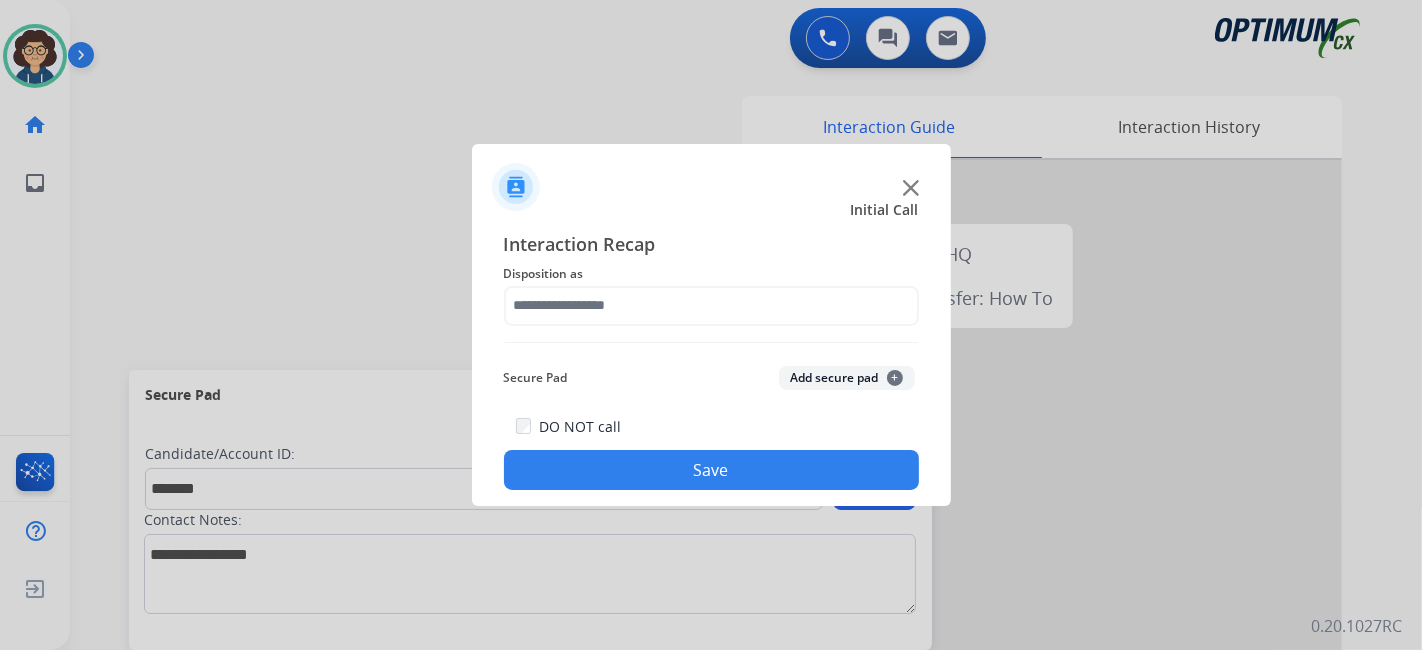 type on "**********" 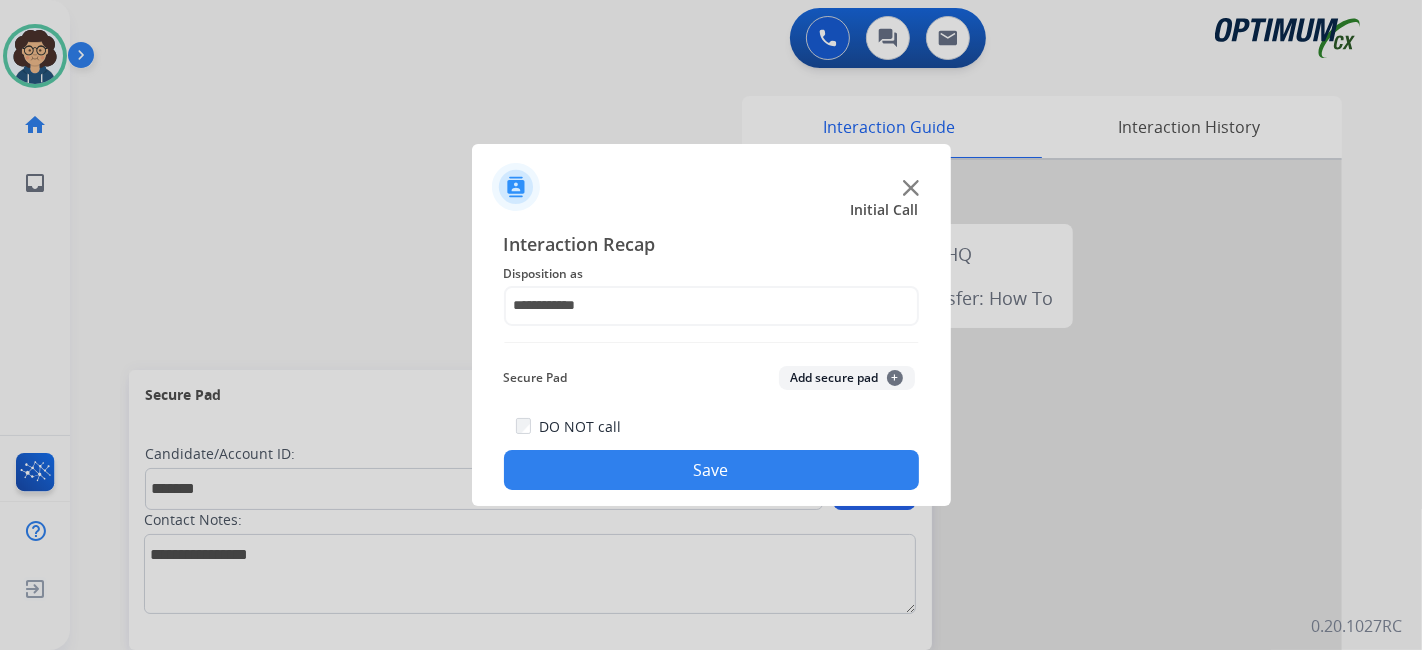 drag, startPoint x: 832, startPoint y: 378, endPoint x: 752, endPoint y: 475, distance: 125.73385 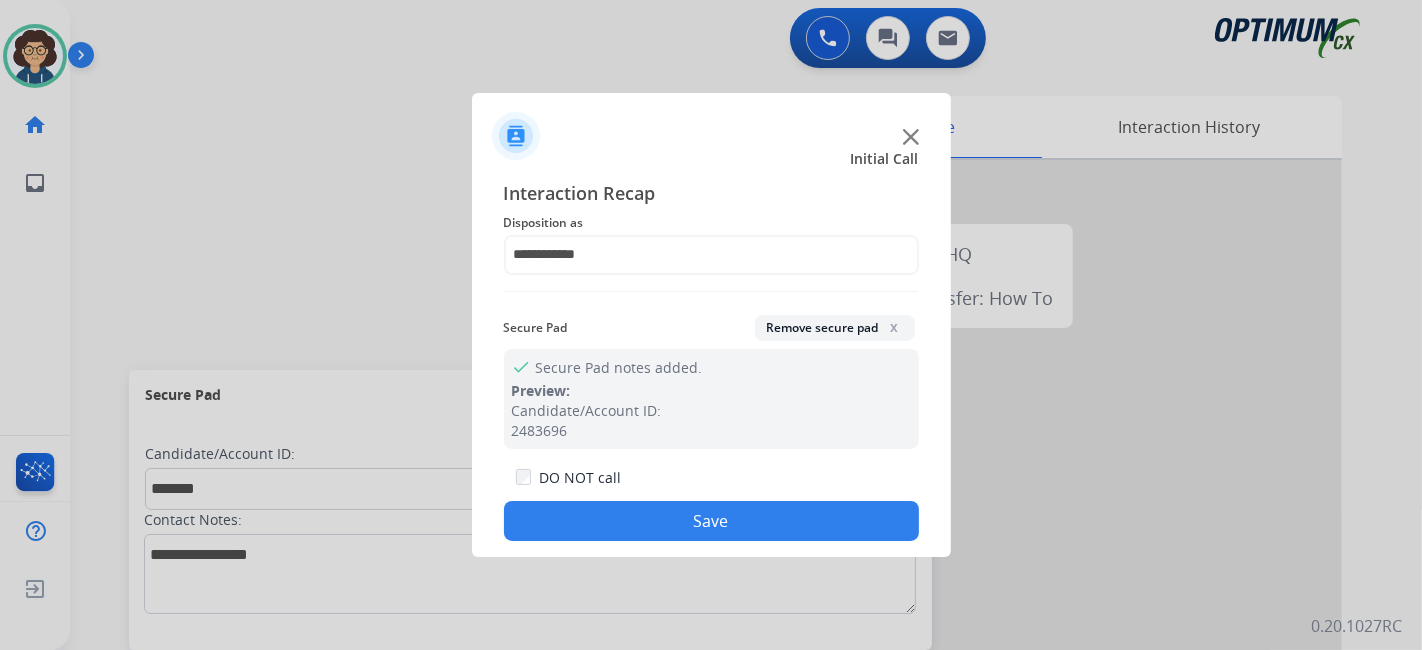 click on "Save" 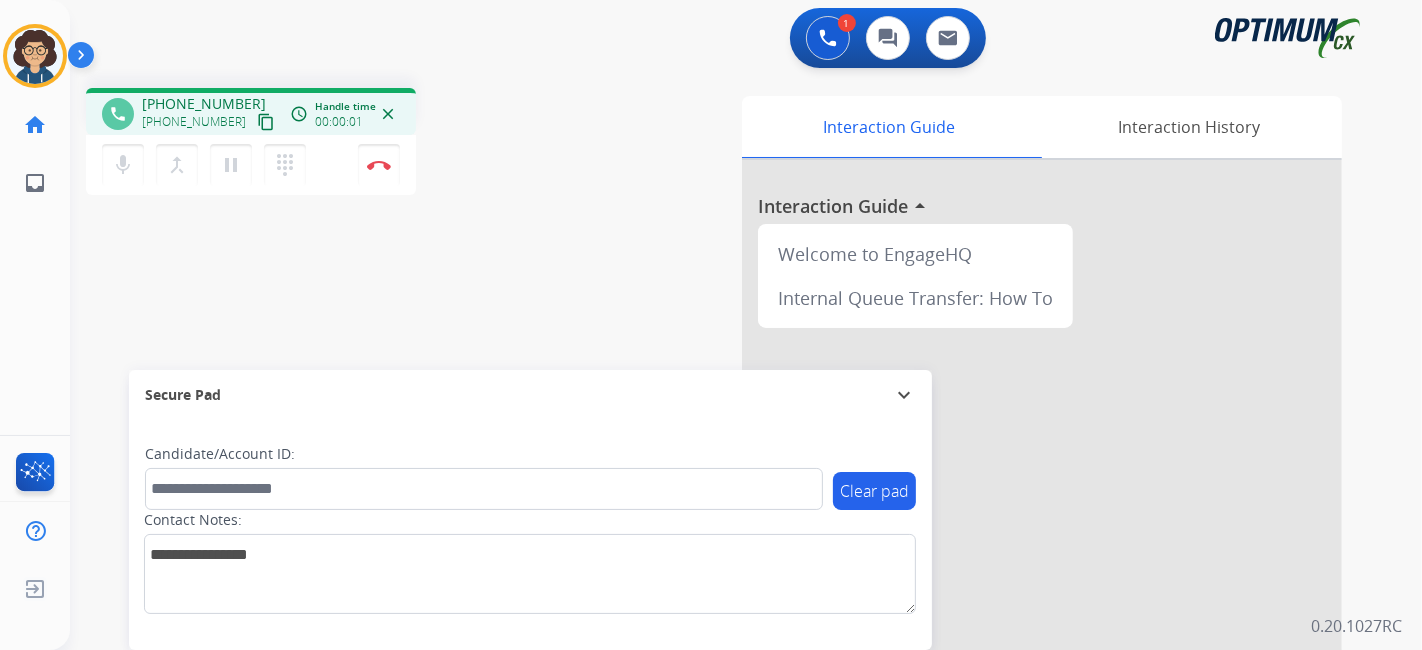 drag, startPoint x: 249, startPoint y: 119, endPoint x: 286, endPoint y: 40, distance: 87.23531 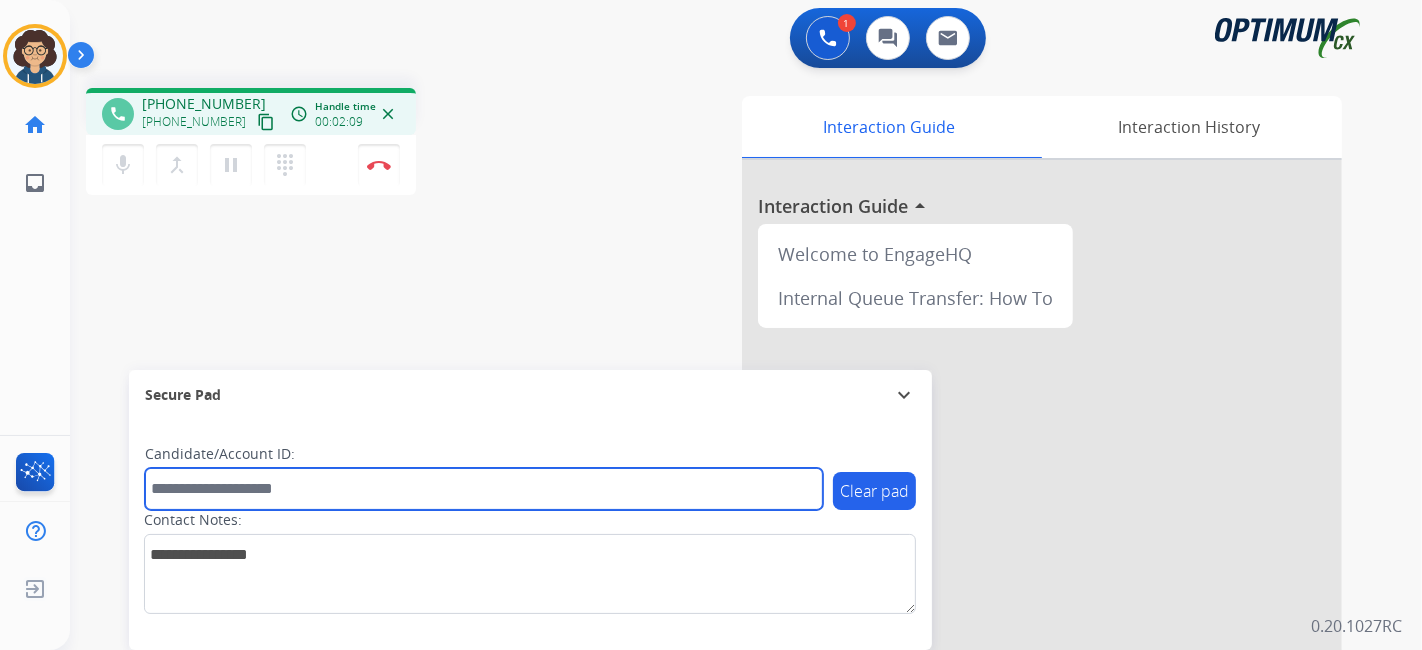 click at bounding box center [484, 489] 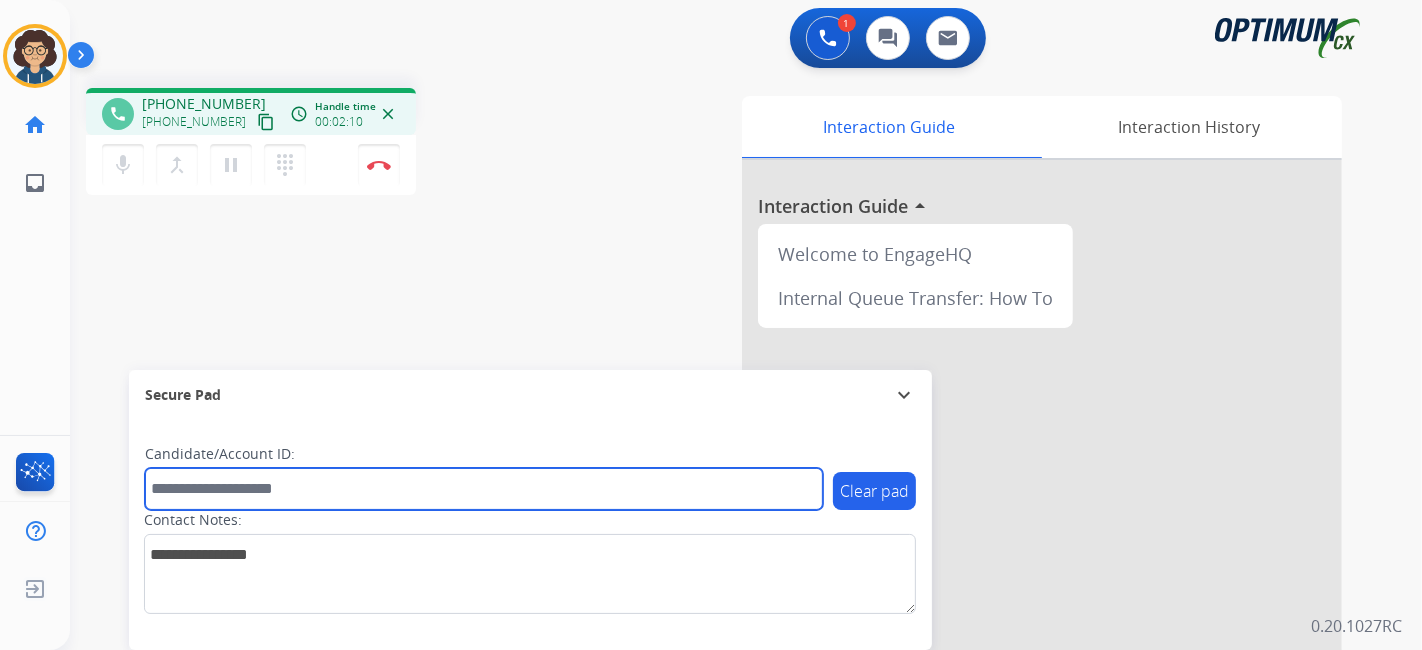paste on "*******" 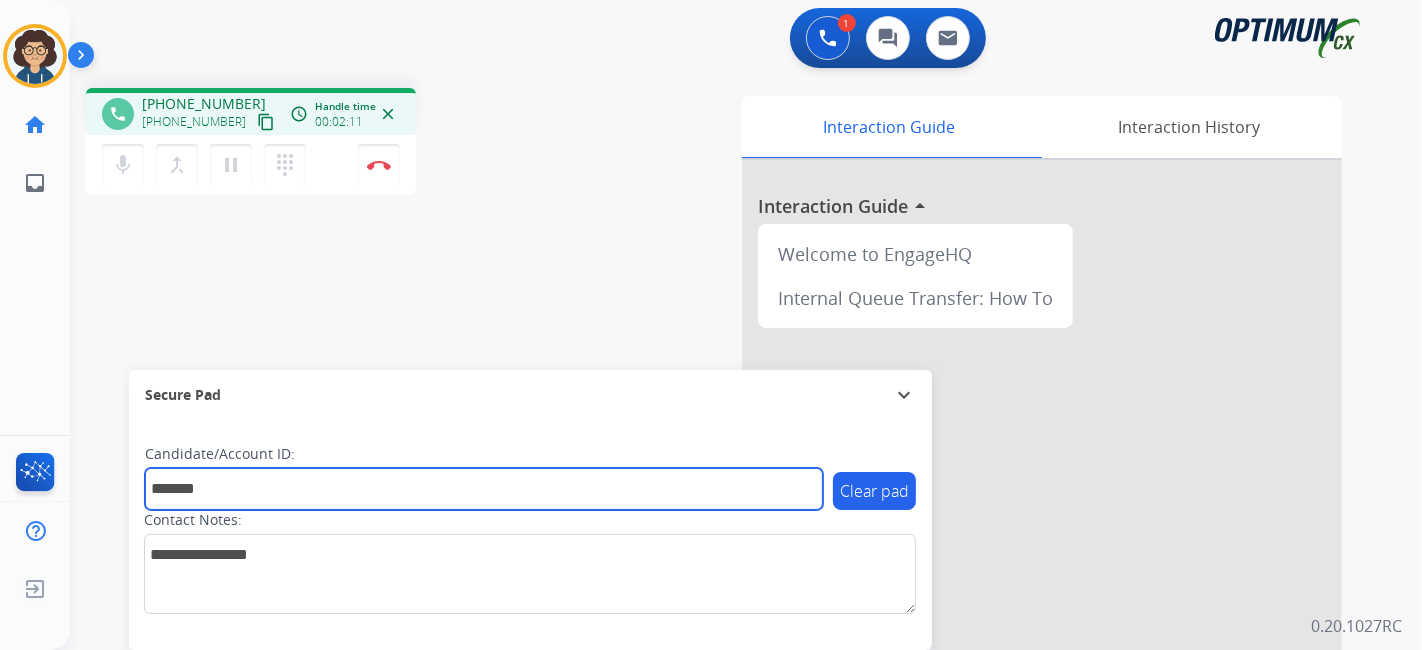 type on "*******" 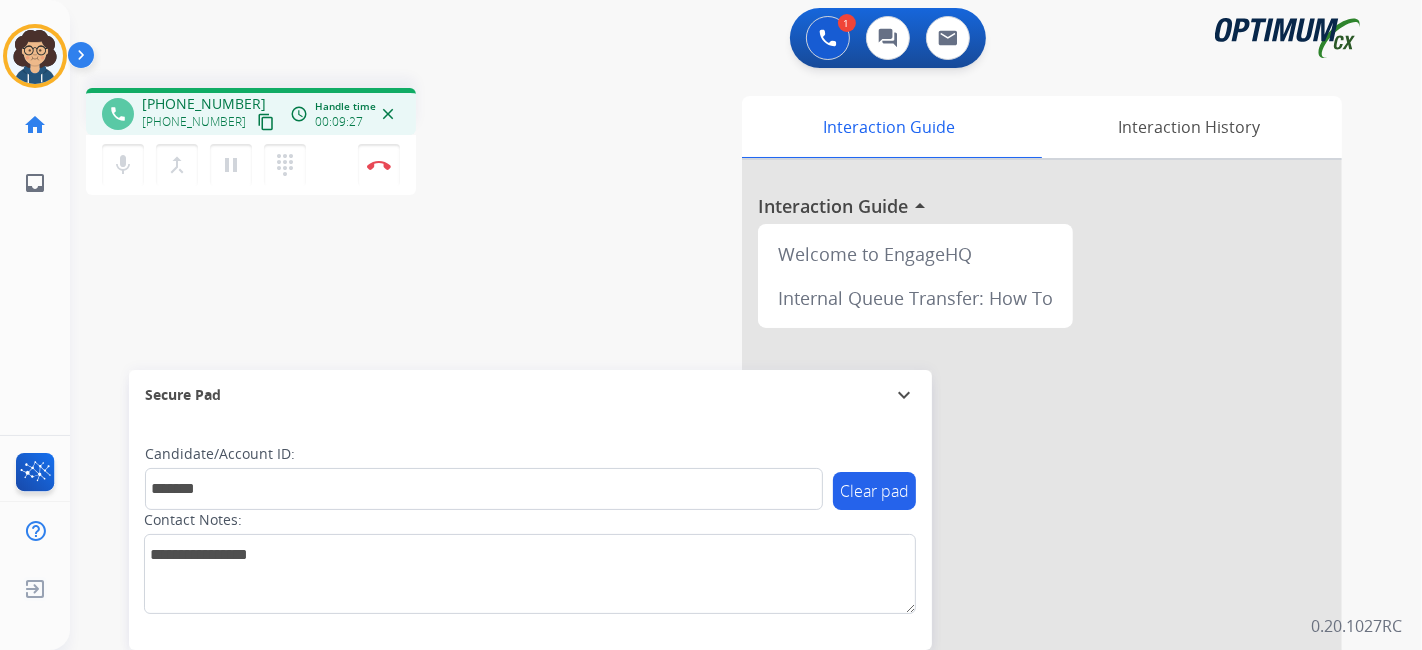 click on "Interaction Guide   Interaction History  Interaction Guide arrow_drop_up  Welcome to EngageHQ   Internal Queue Transfer: How To" at bounding box center (969, 501) 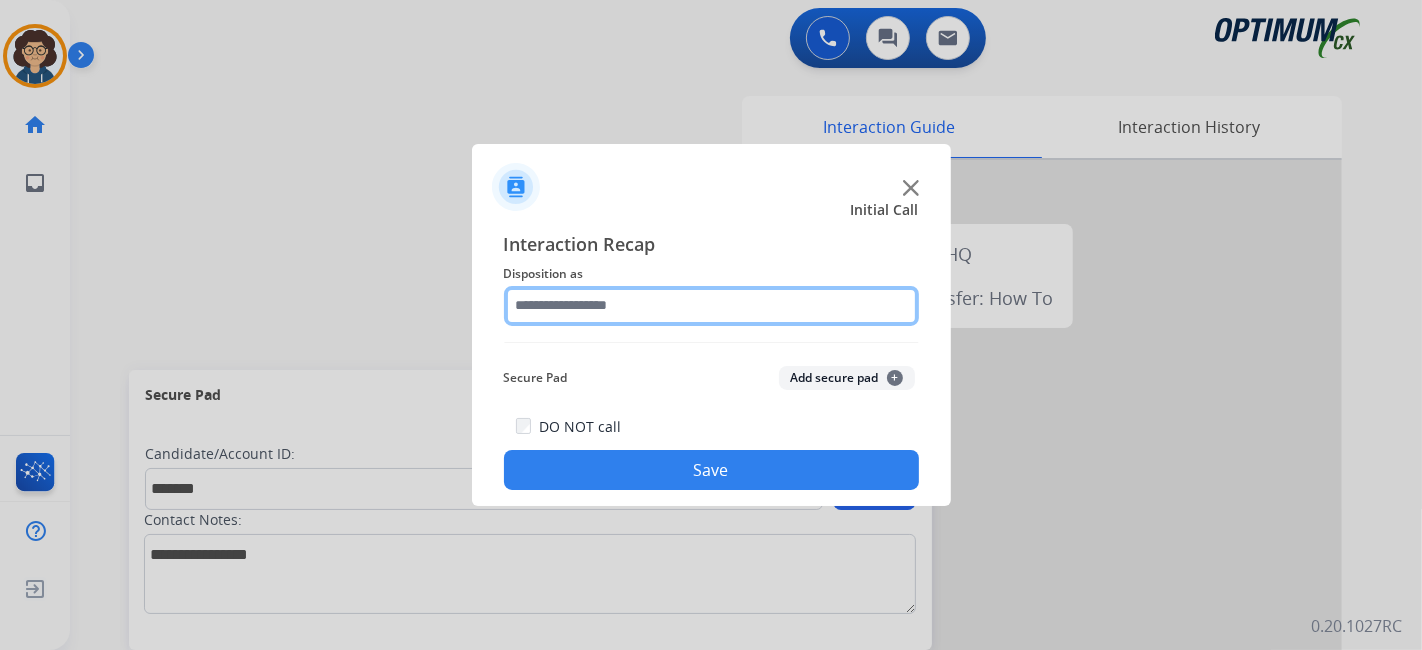 click 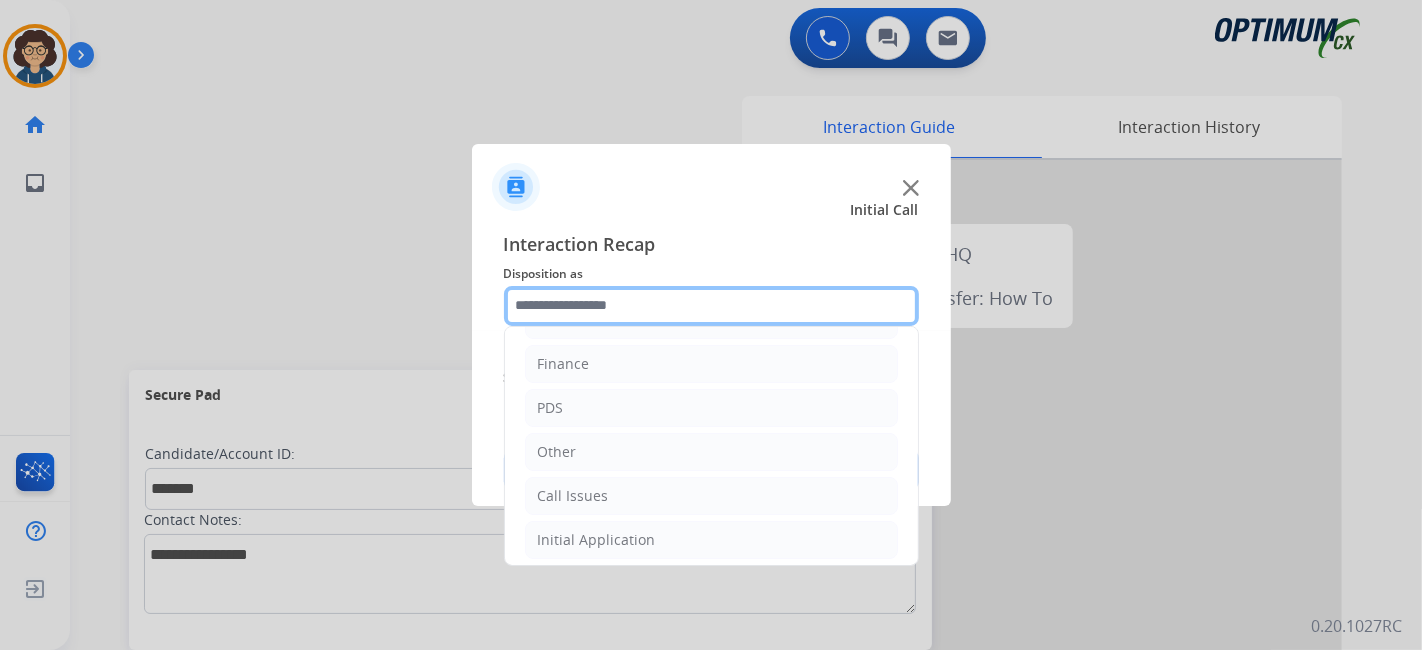 scroll, scrollTop: 131, scrollLeft: 0, axis: vertical 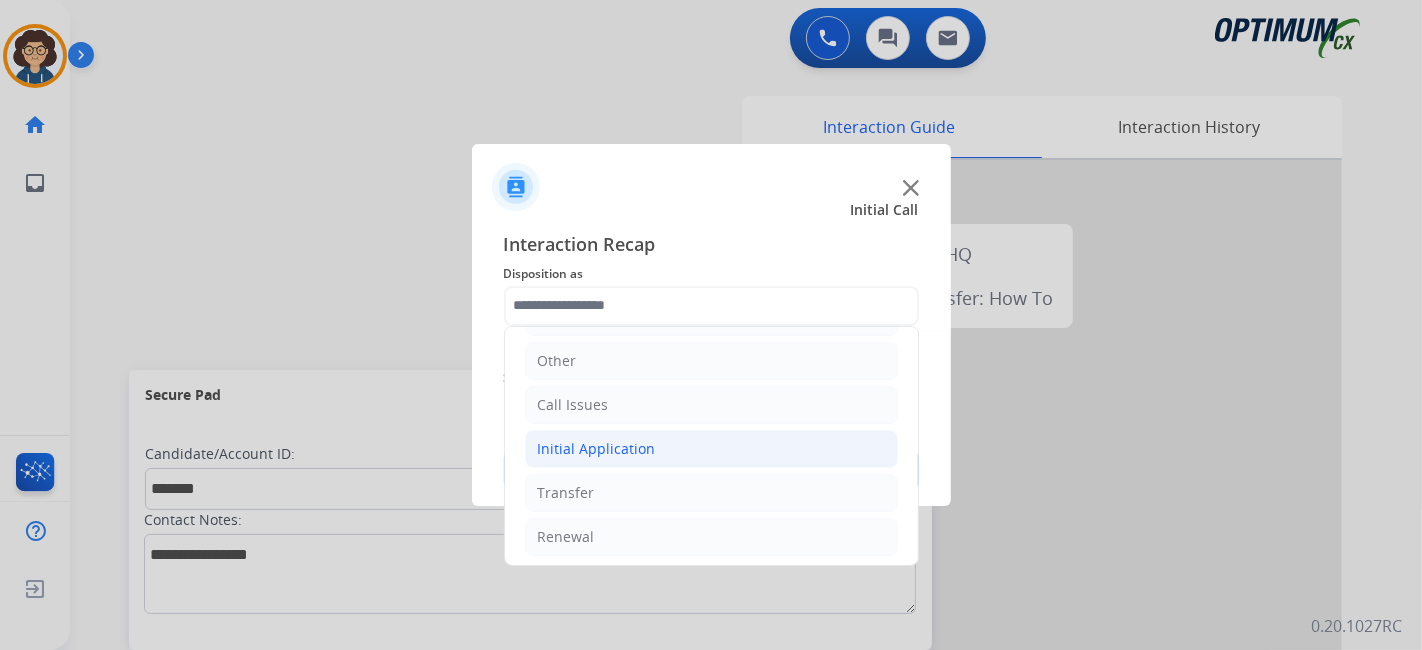 click on "Initial Application" 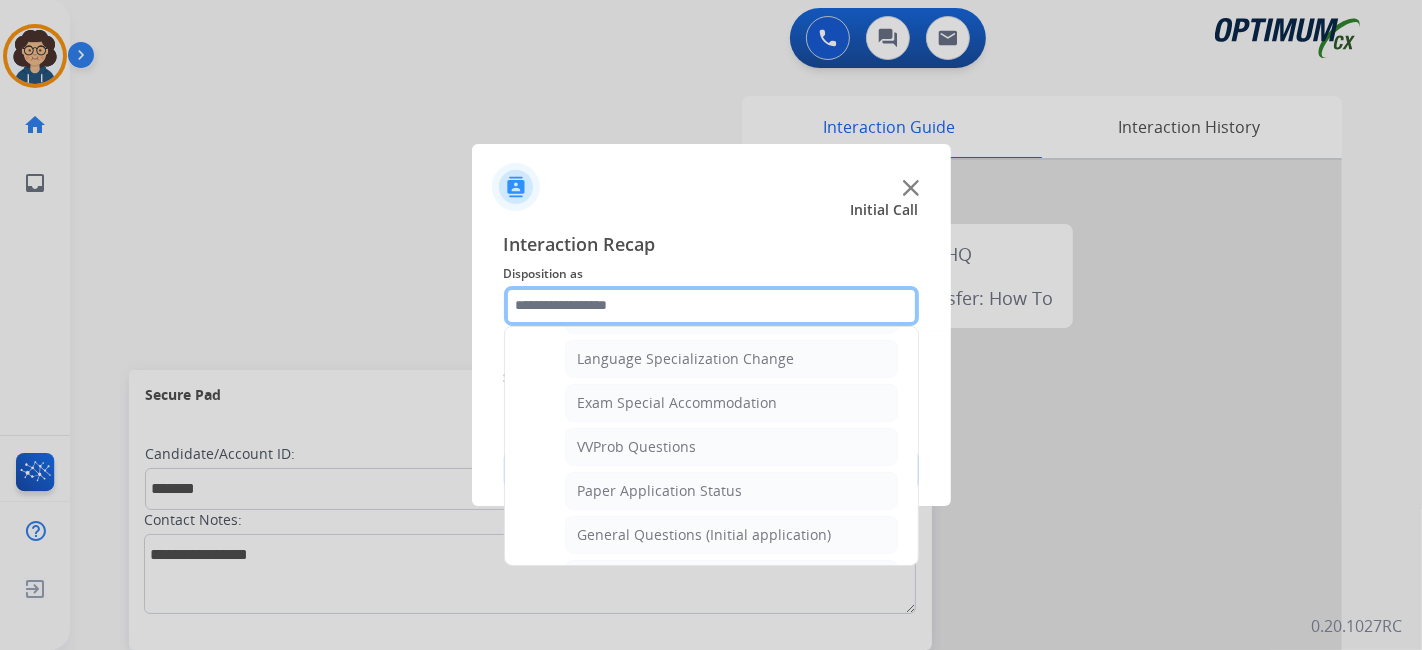 scroll, scrollTop: 1042, scrollLeft: 0, axis: vertical 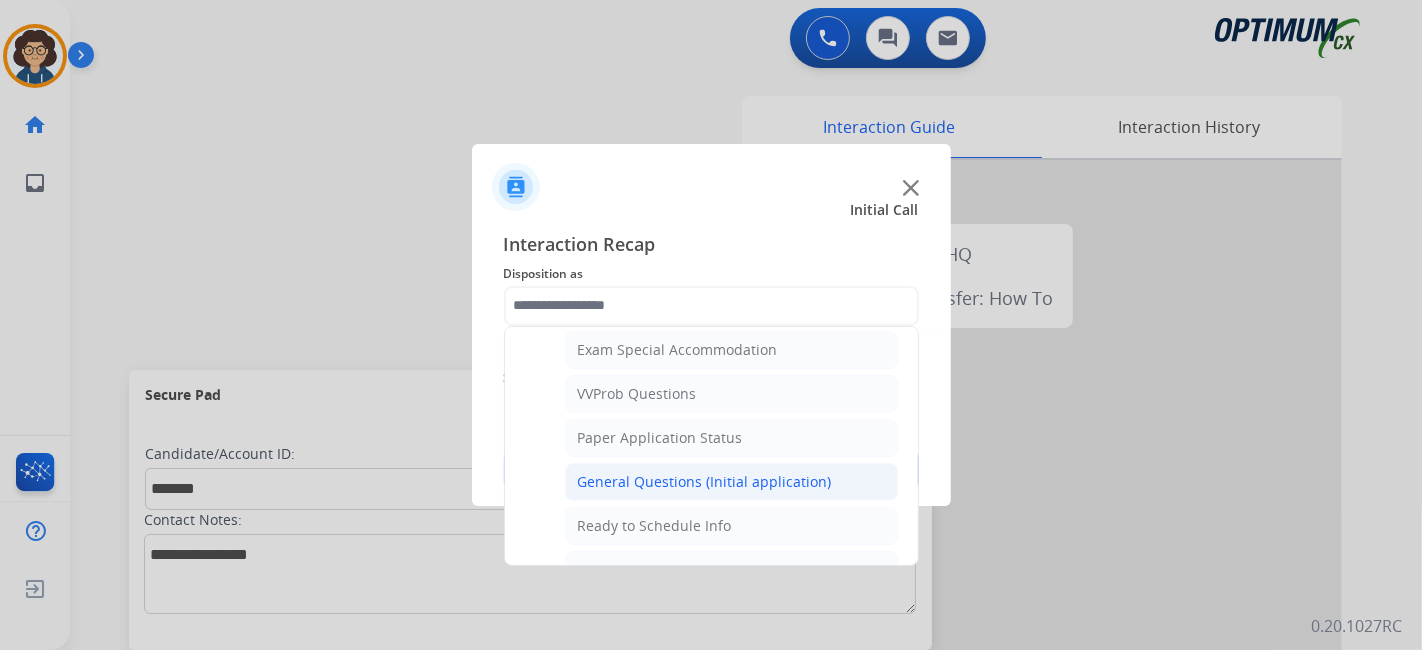 click on "General Questions (Initial application)" 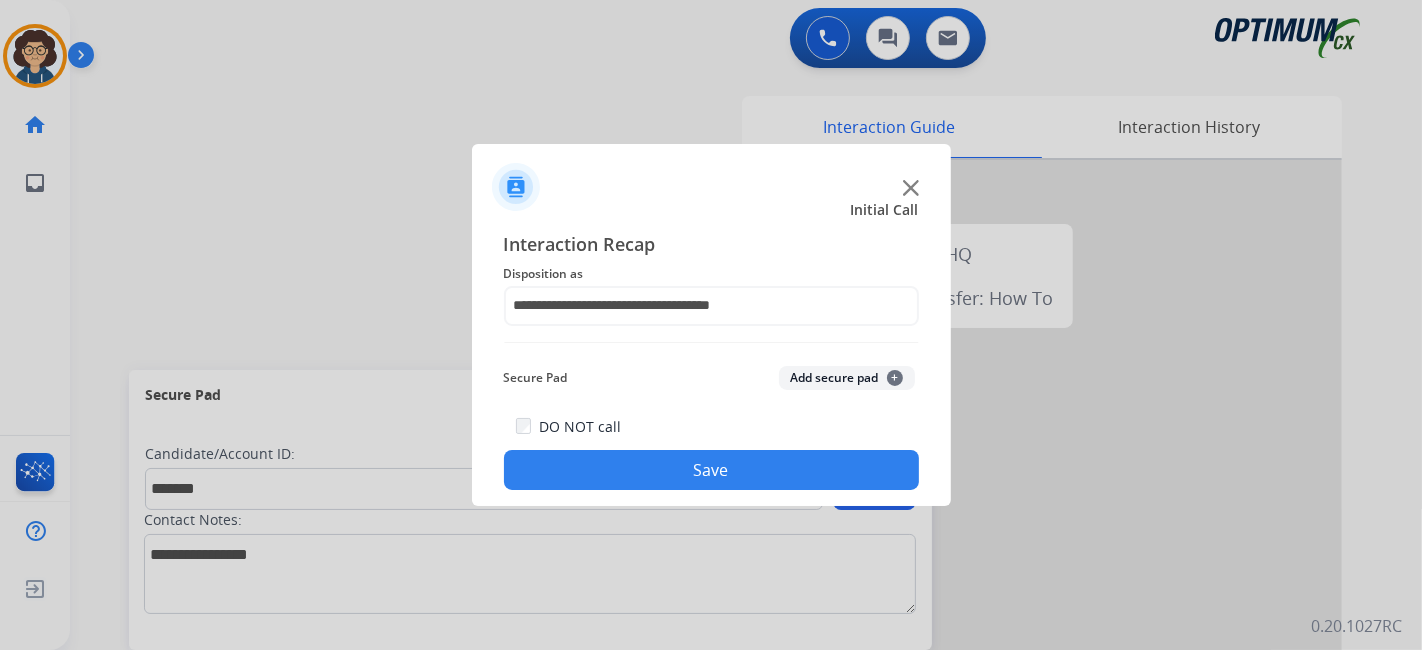 click on "Add secure pad  +" 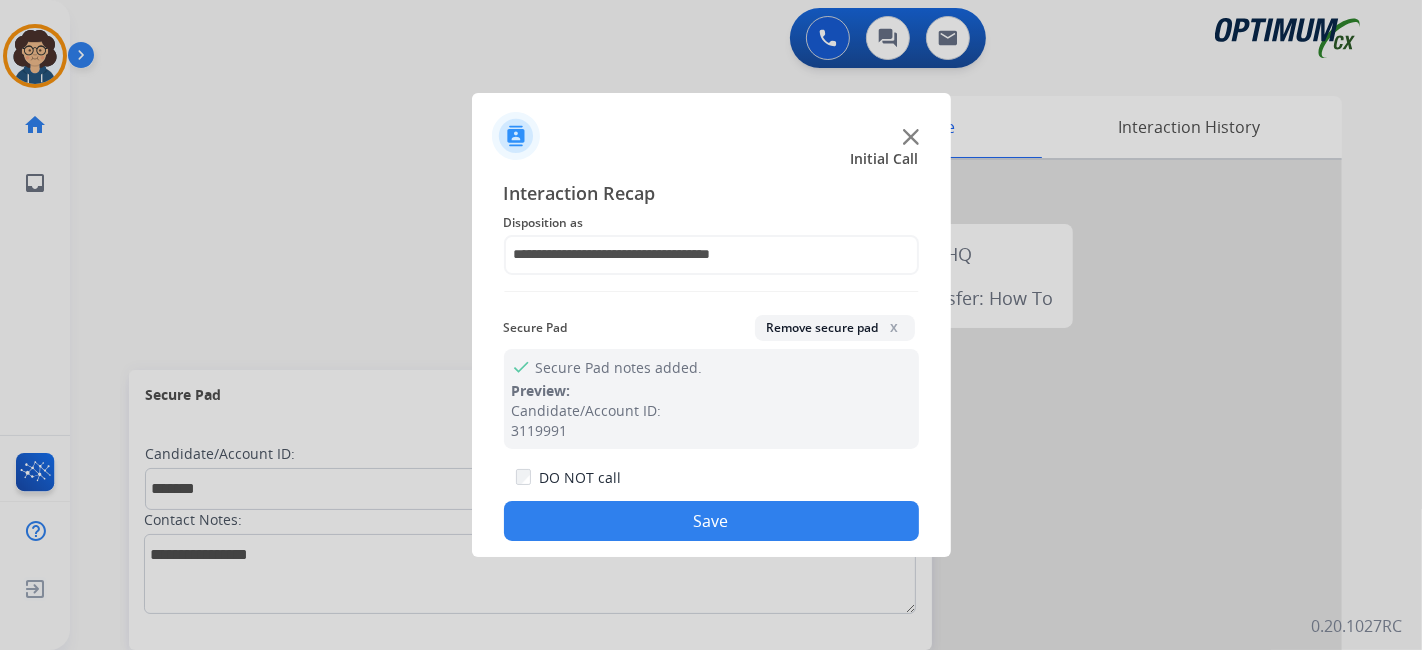 click on "Save" 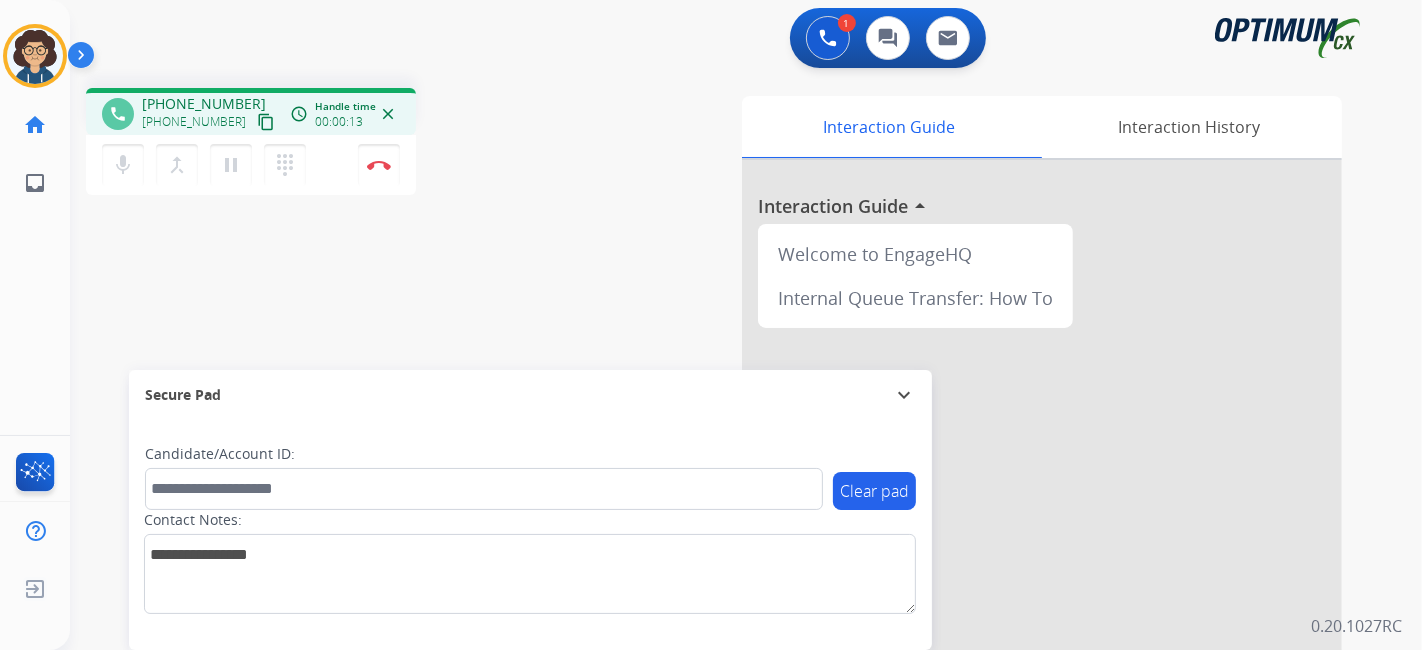 drag, startPoint x: 237, startPoint y: 122, endPoint x: 322, endPoint y: 10, distance: 140.60228 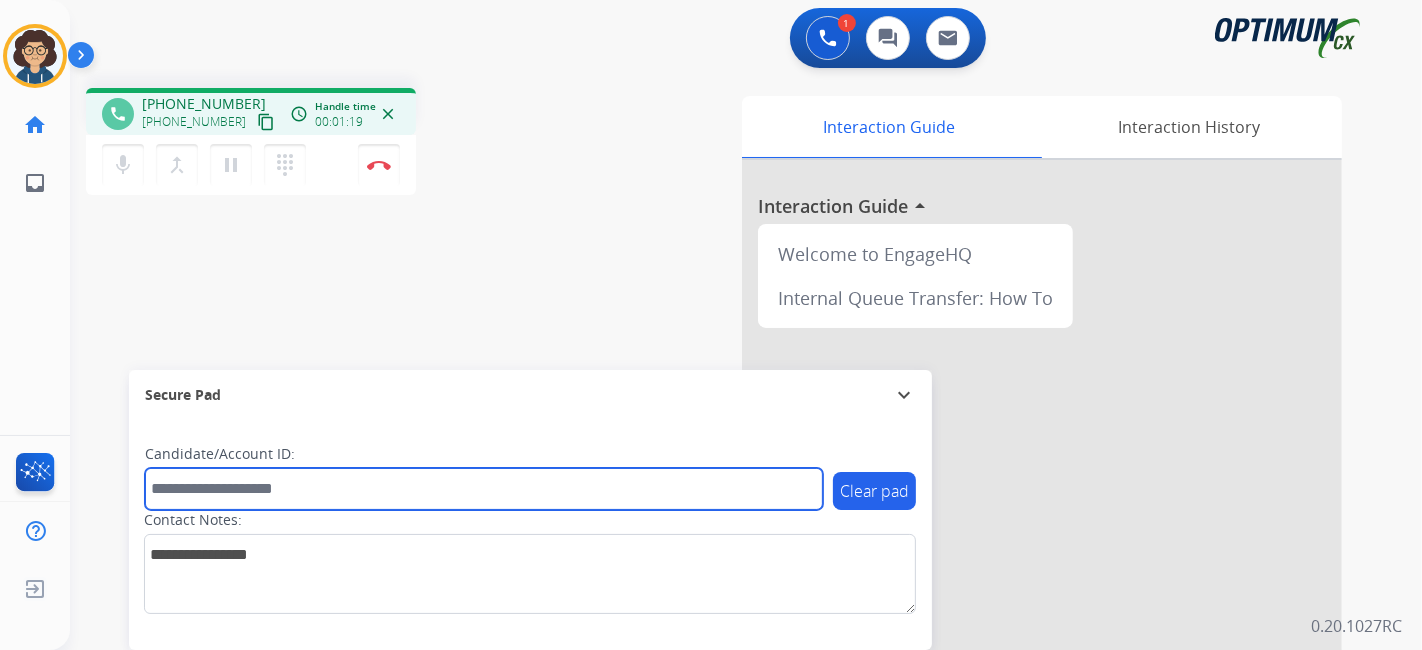 click at bounding box center (484, 489) 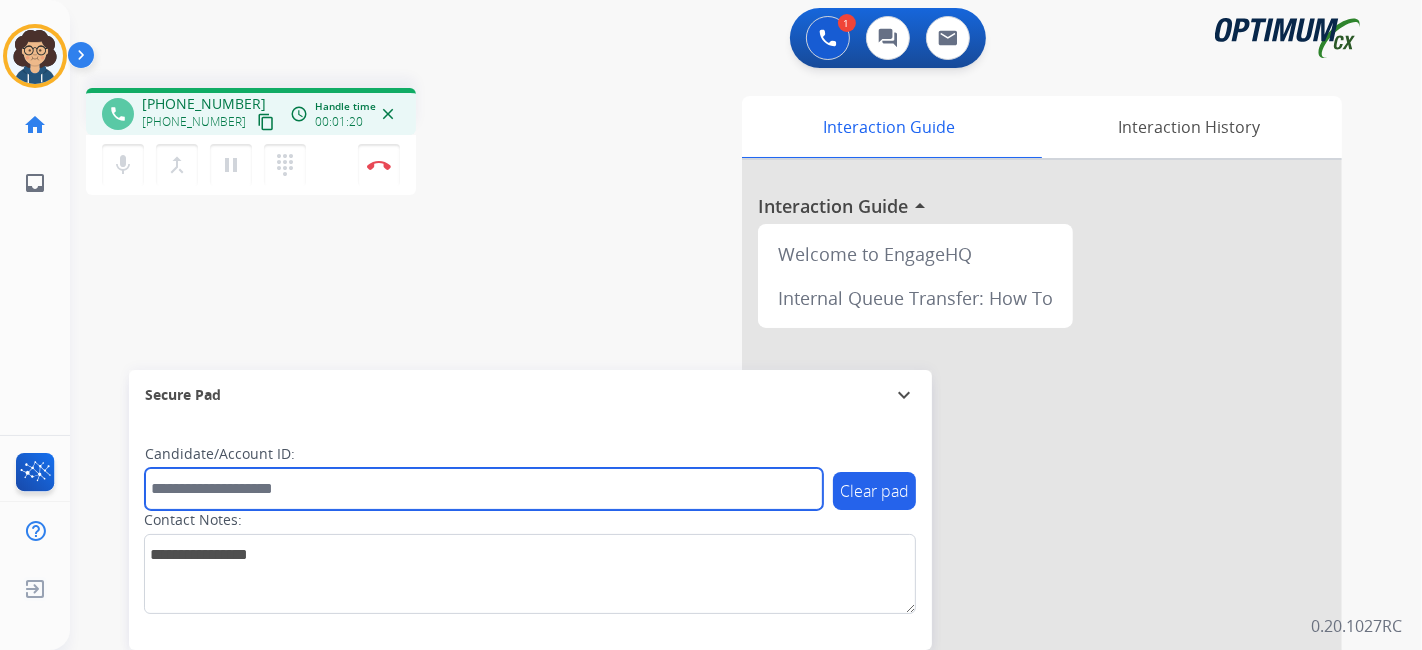 paste on "*******" 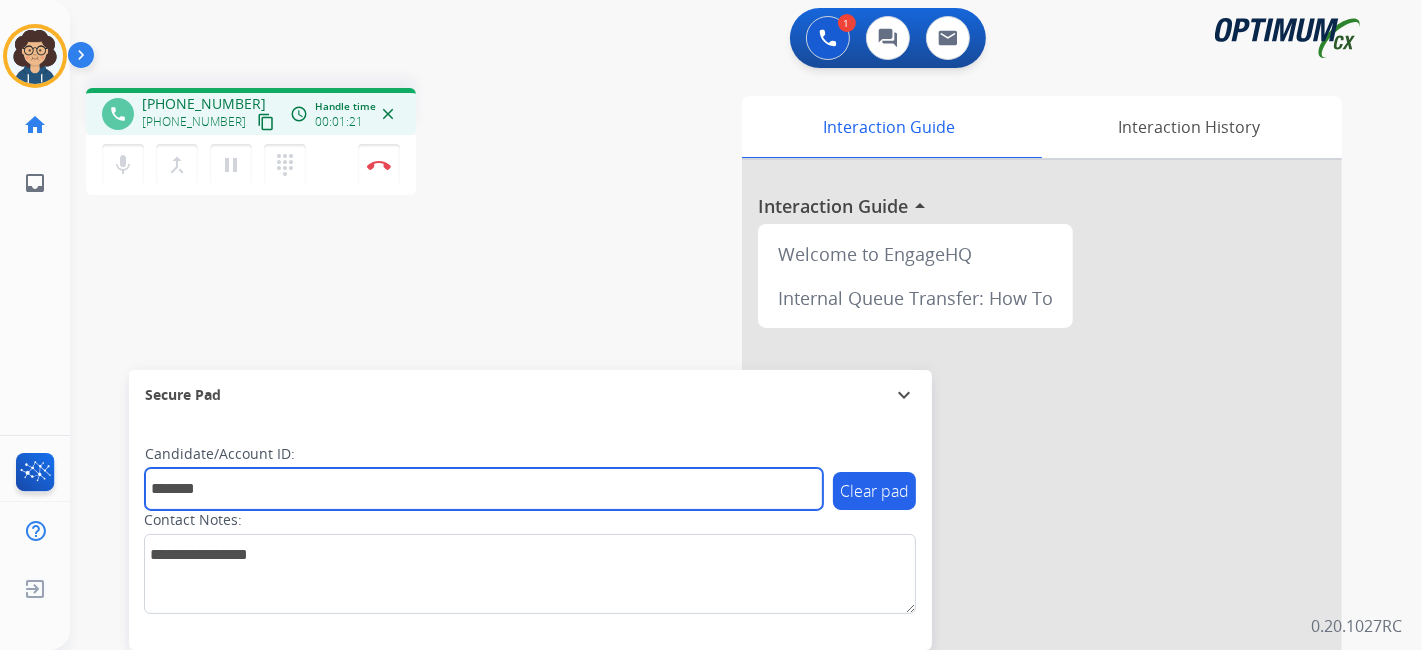 type on "*******" 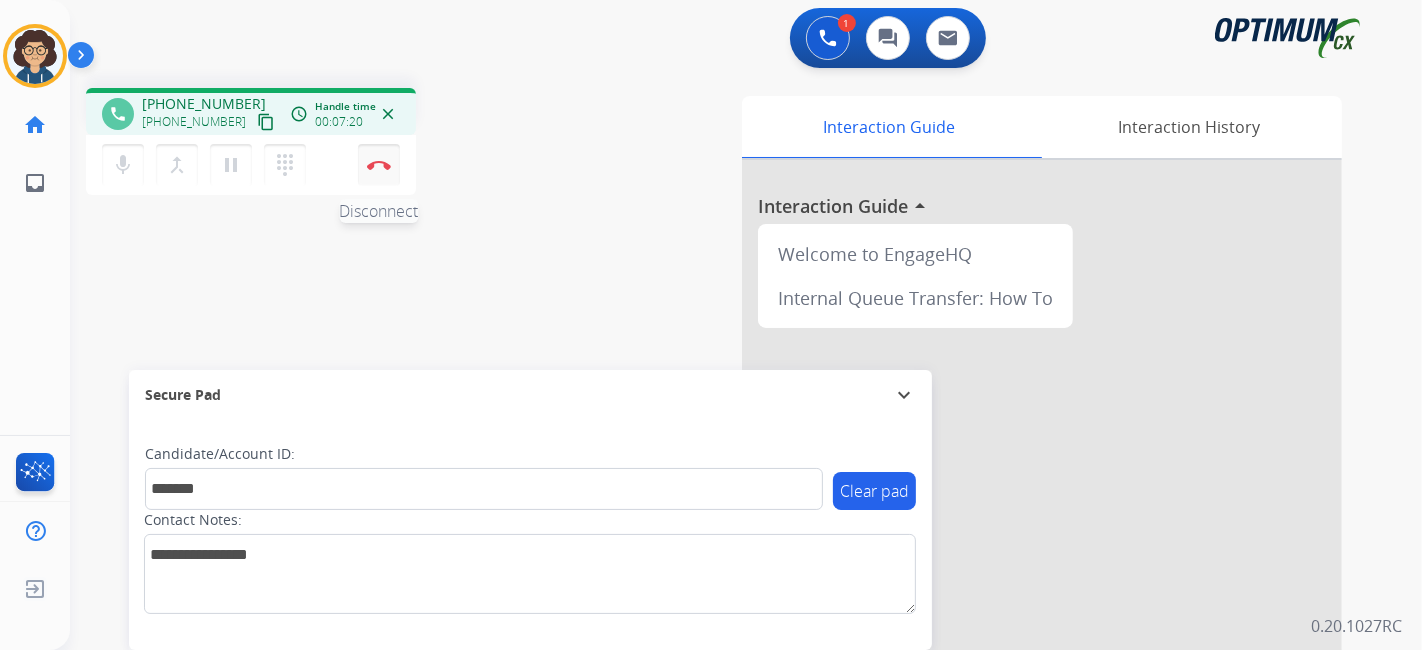 click on "Disconnect" at bounding box center [379, 165] 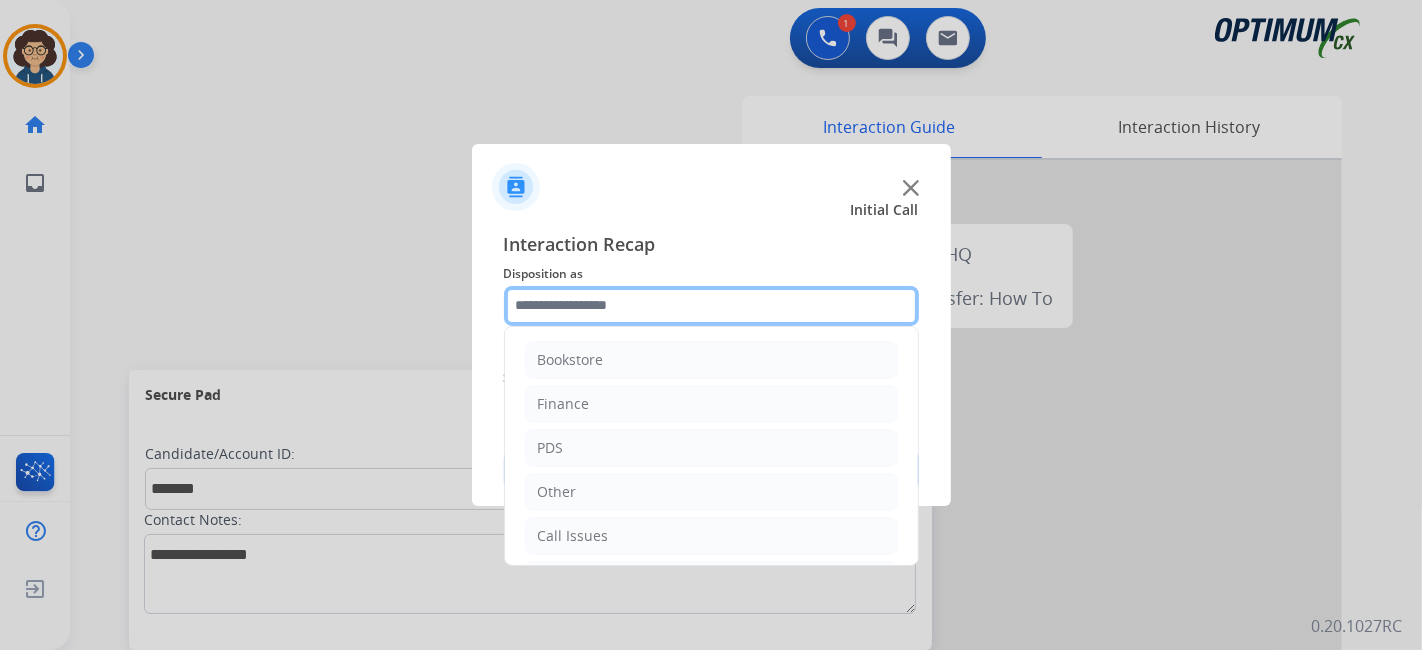 click 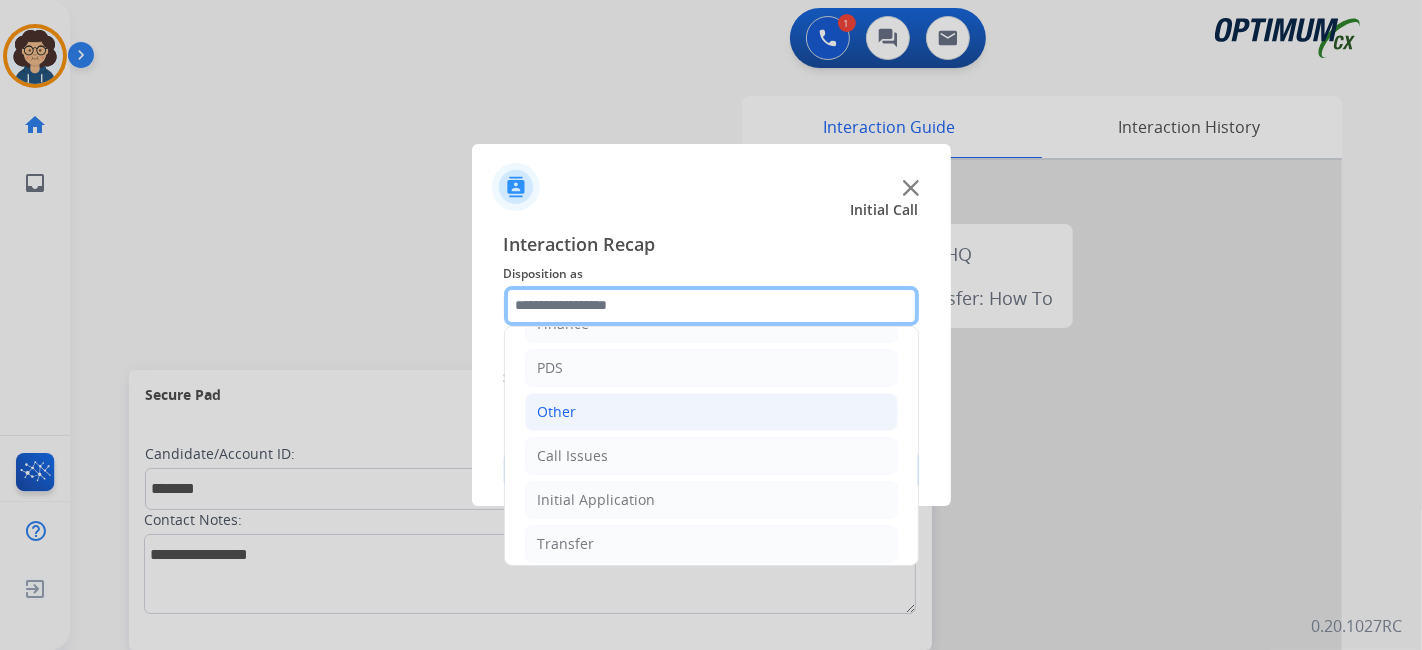 scroll, scrollTop: 131, scrollLeft: 0, axis: vertical 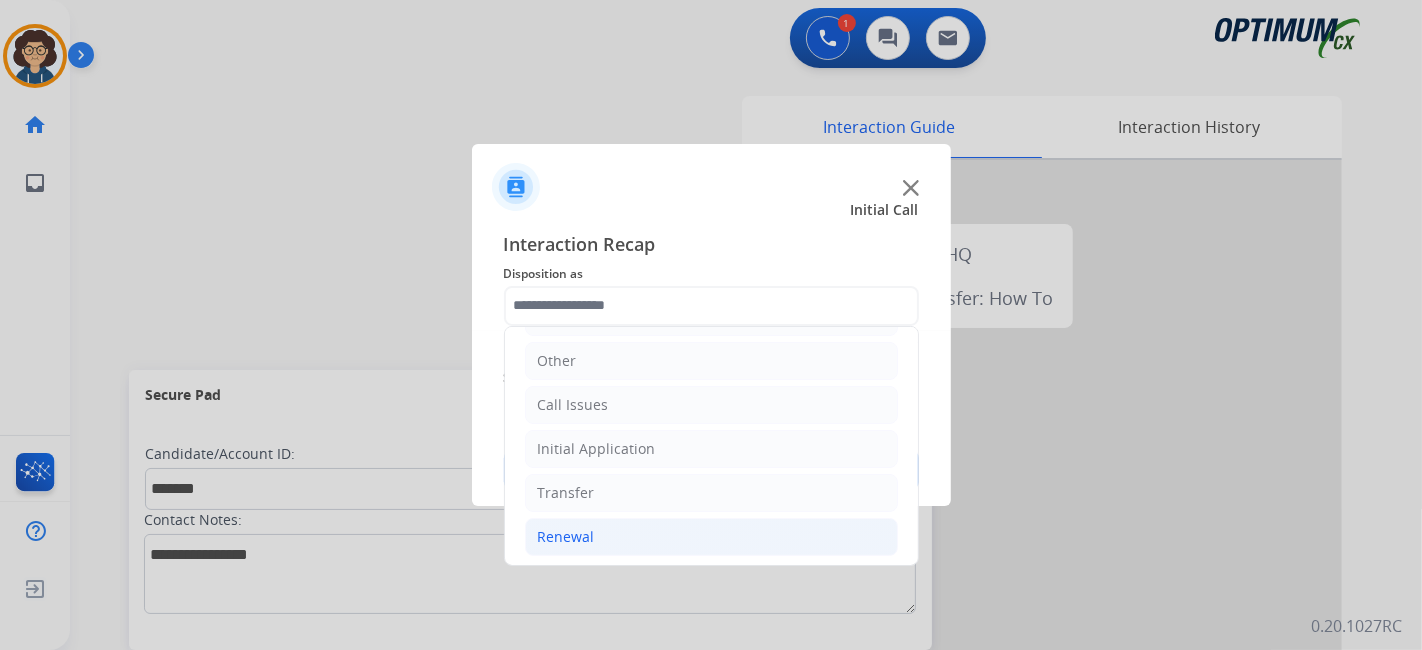 click on "Renewal" 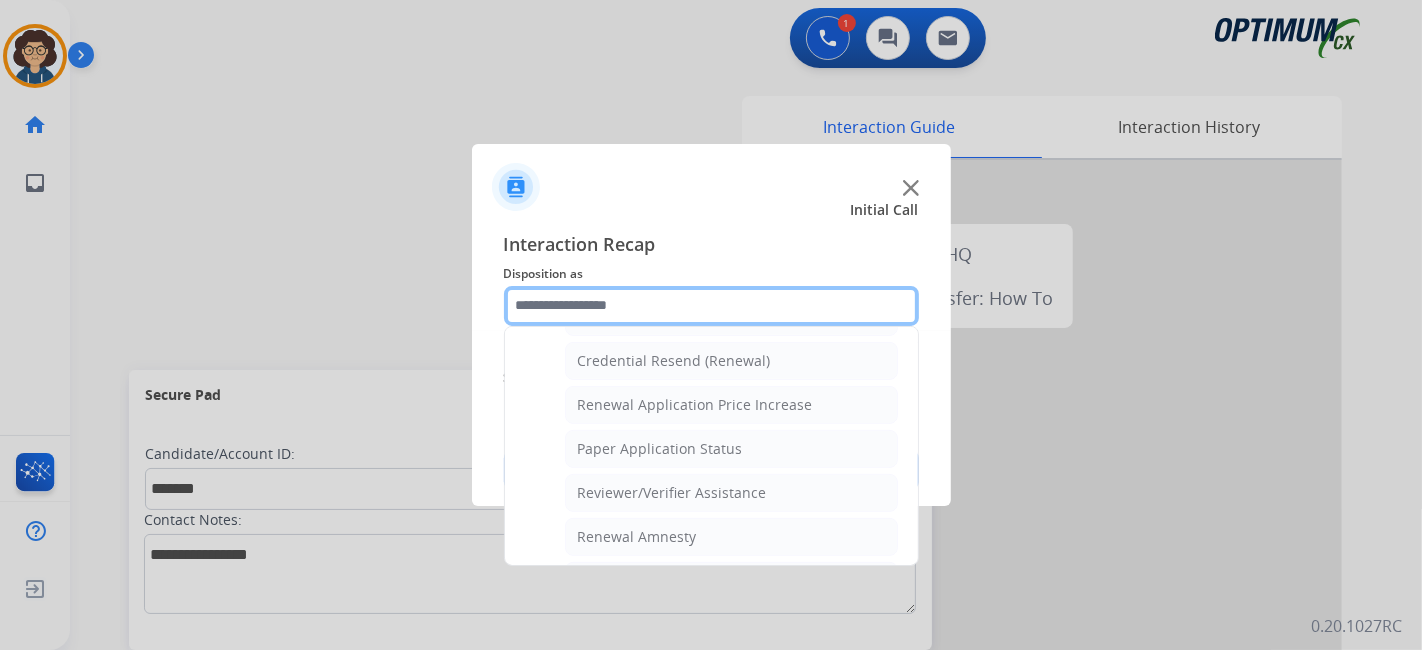 scroll, scrollTop: 676, scrollLeft: 0, axis: vertical 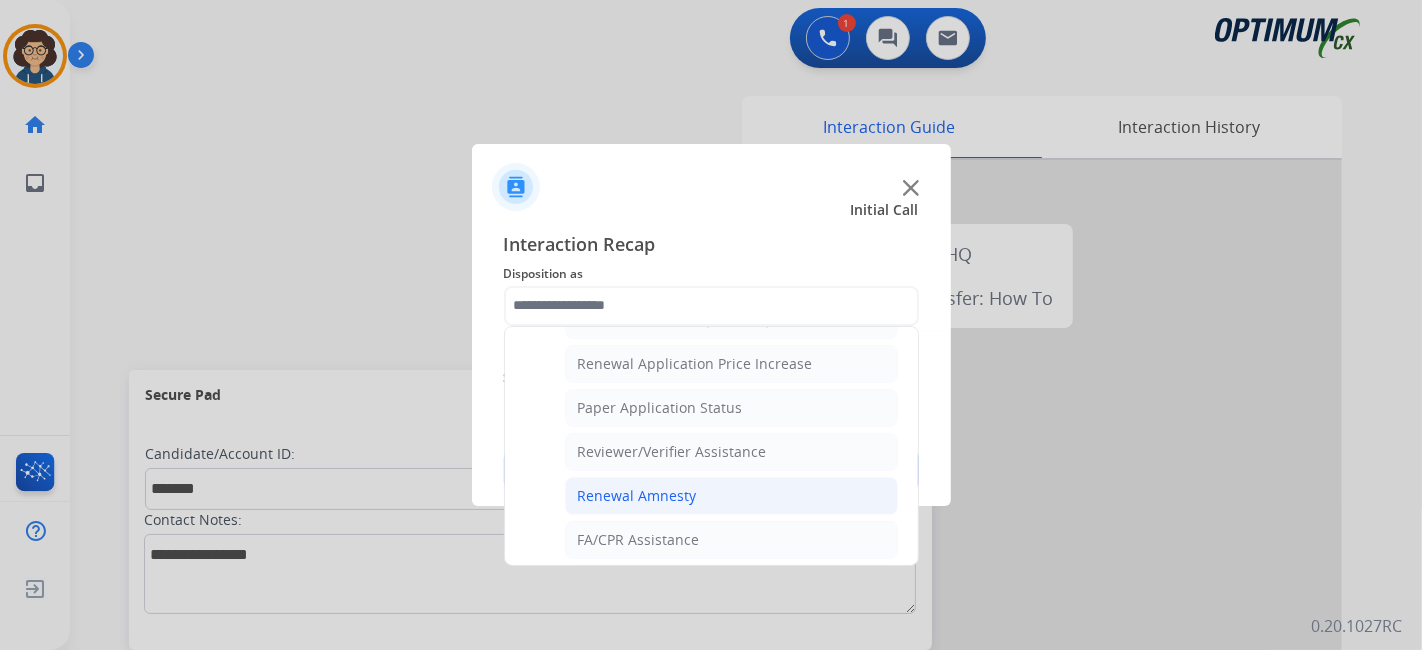 click on "Renewal Amnesty" 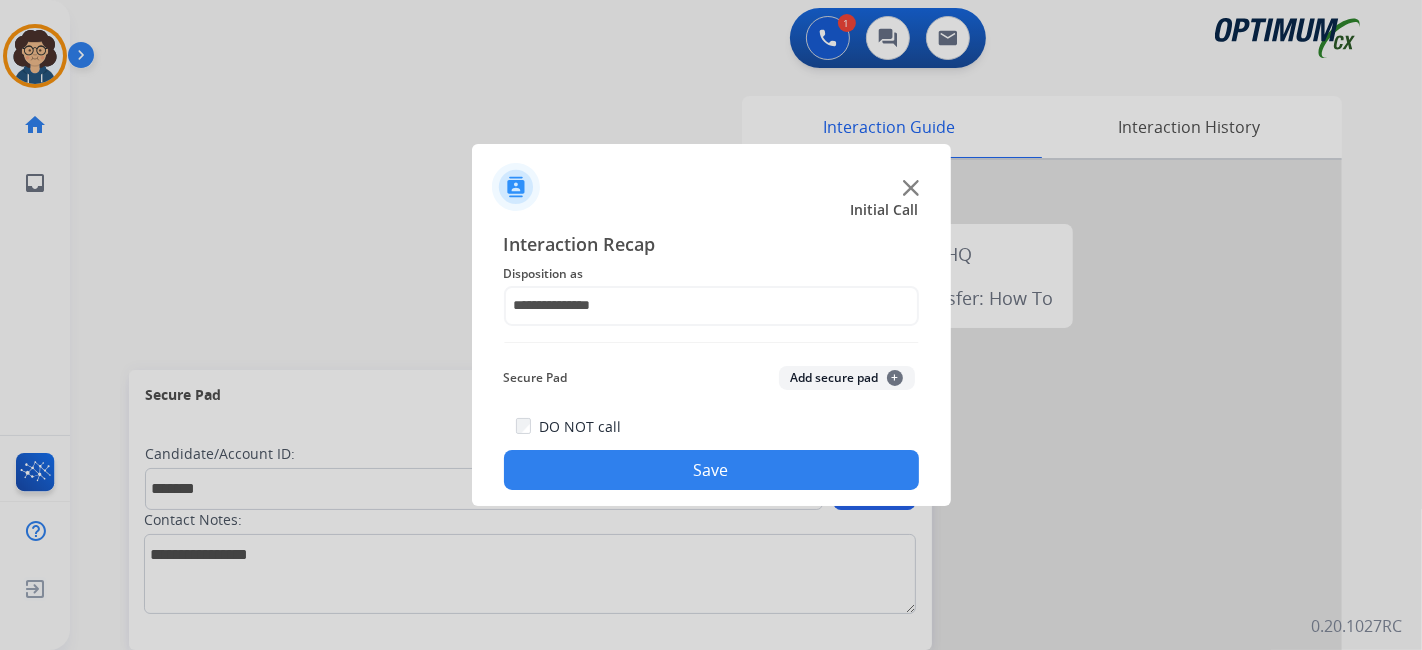 click on "Add secure pad  +" 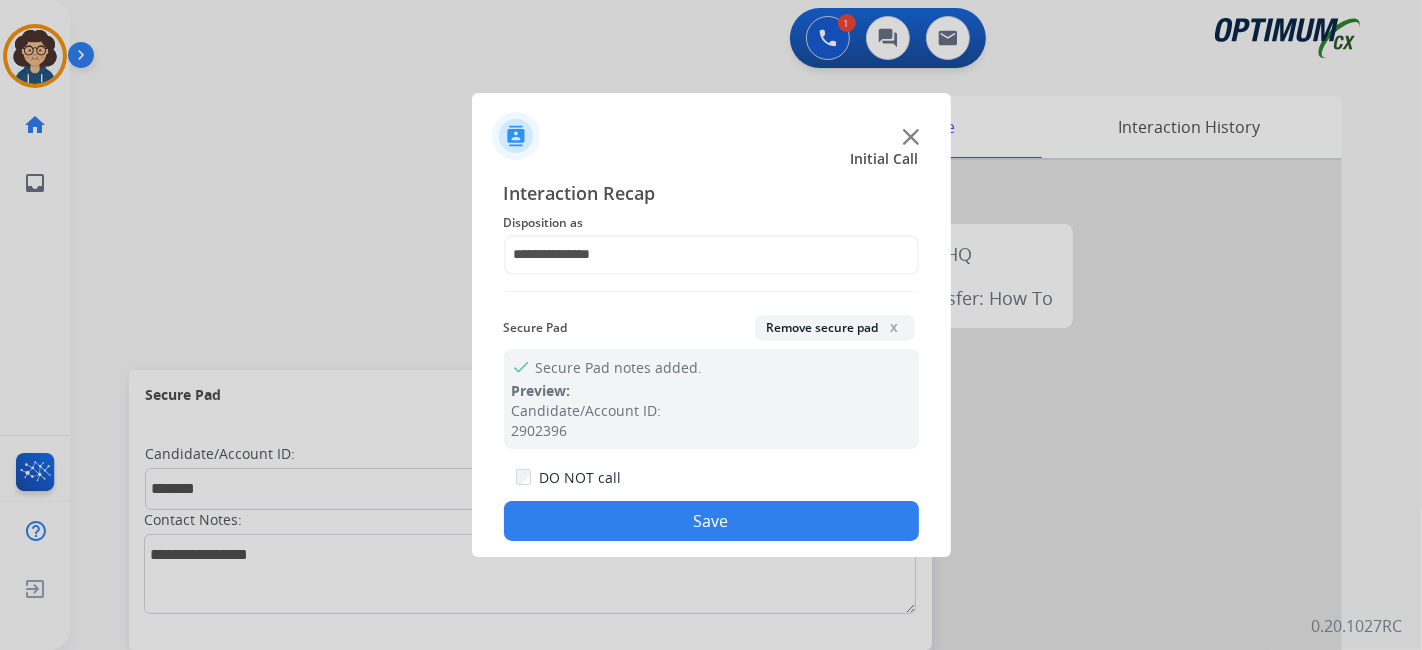 click on "Save" 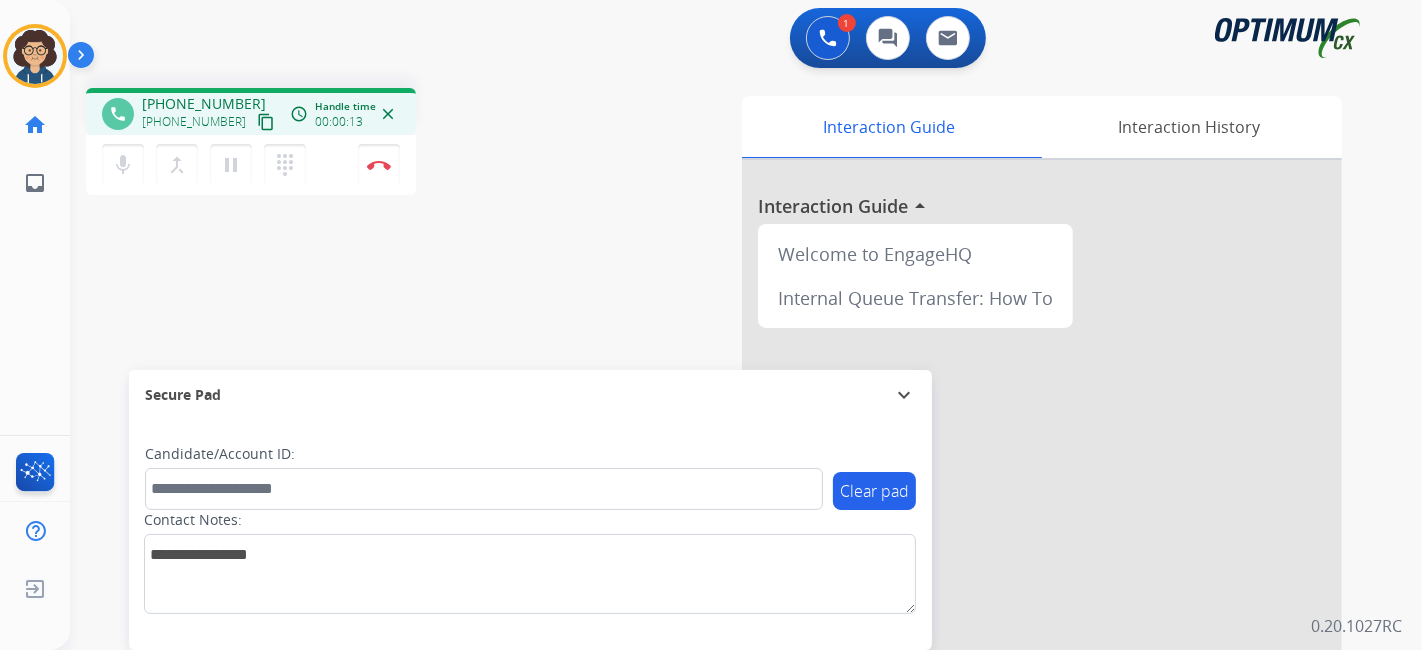 click on "content_copy" at bounding box center (266, 122) 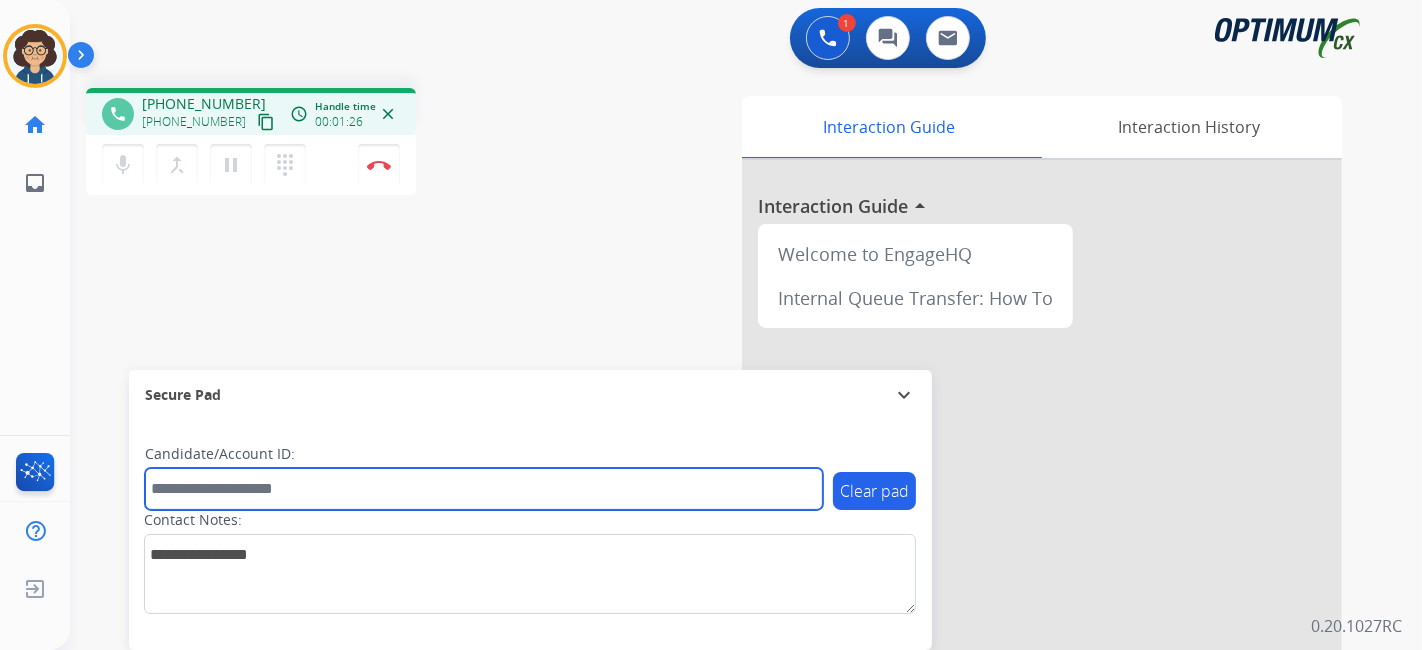 click at bounding box center [484, 489] 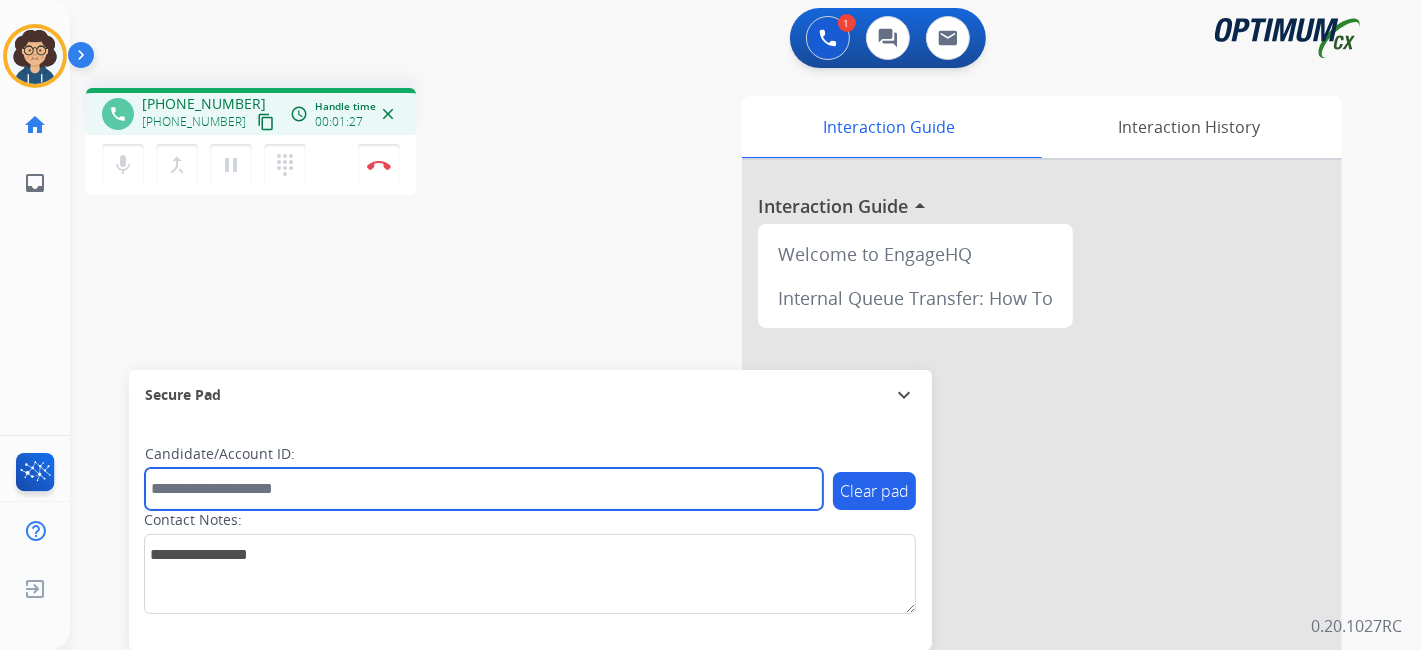 paste on "*******" 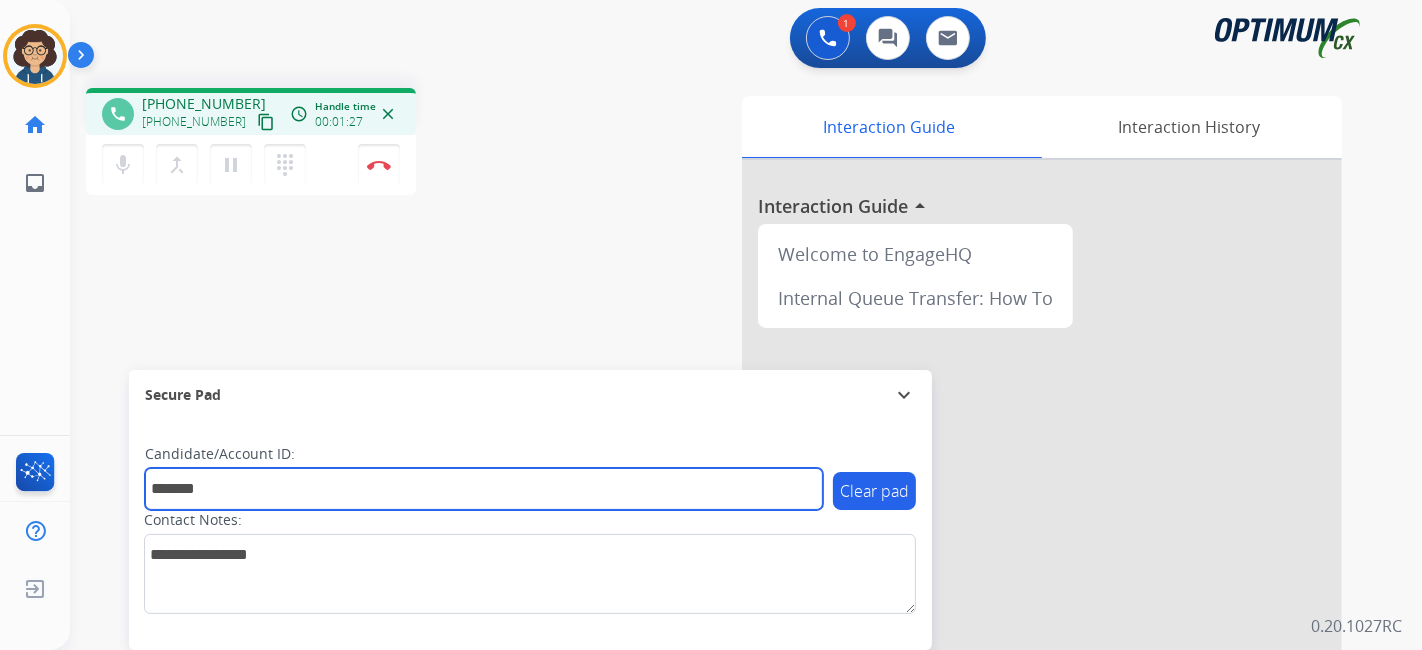type on "*******" 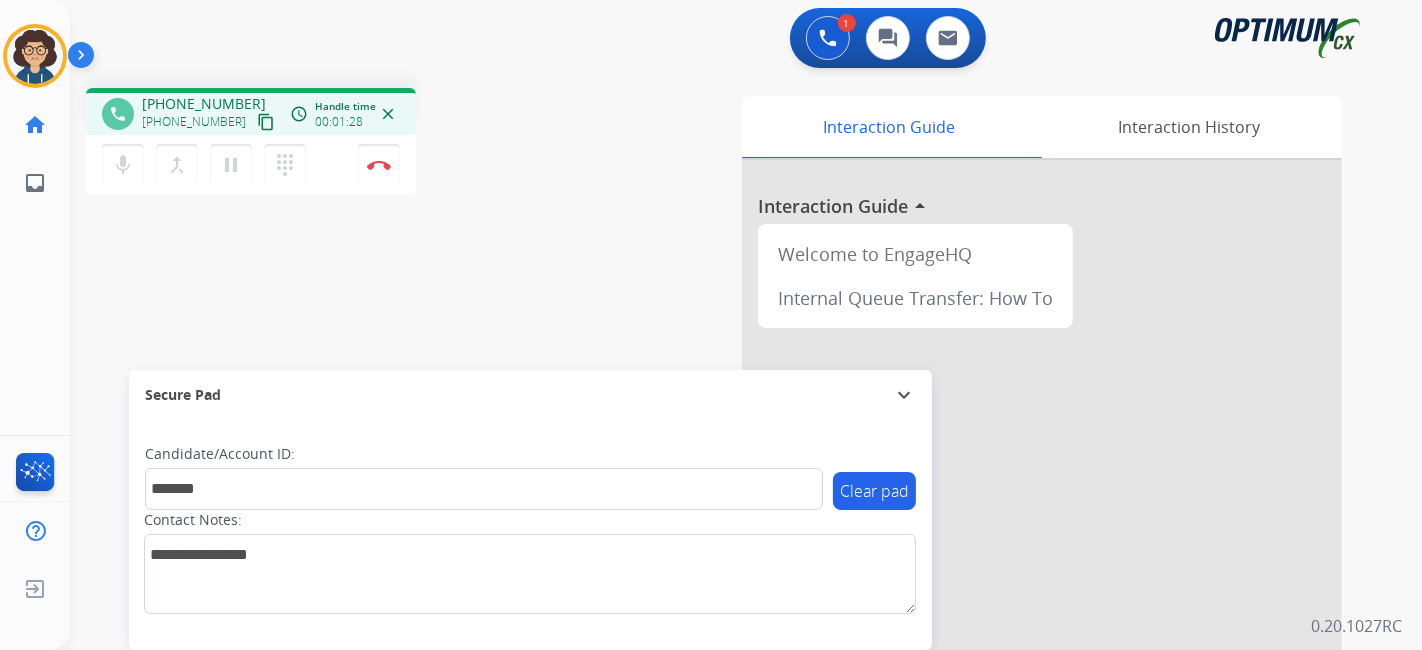 drag, startPoint x: 511, startPoint y: 324, endPoint x: 429, endPoint y: 34, distance: 301.3702 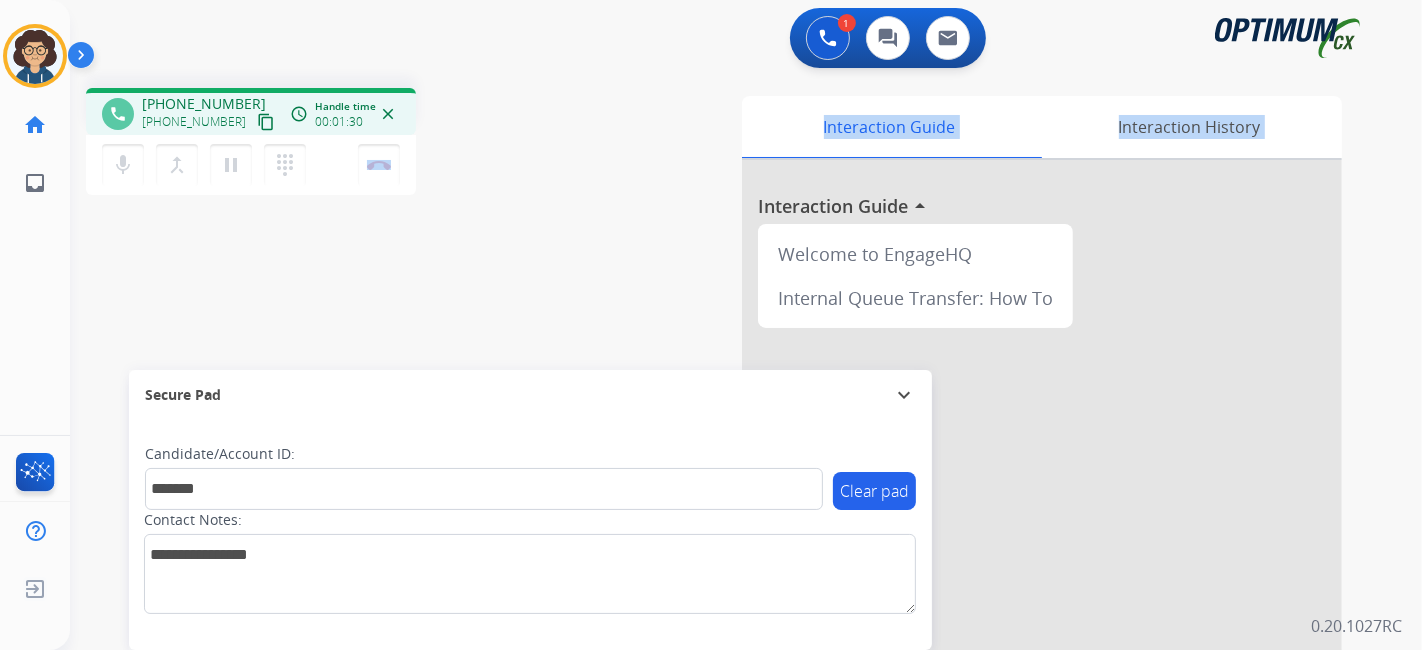 click on "phone [PHONE_NUMBER] [PHONE_NUMBER] content_copy access_time Call metrics Queue   00:08 Hold   00:00 Talk   01:31 Total   01:38 Handle time 00:01:30 close mic Mute merge_type Bridge pause Hold dialpad Dialpad Disconnect swap_horiz Break voice bridge close_fullscreen Connect 3-Way Call merge_type Separate 3-Way Call" at bounding box center (337, 144) 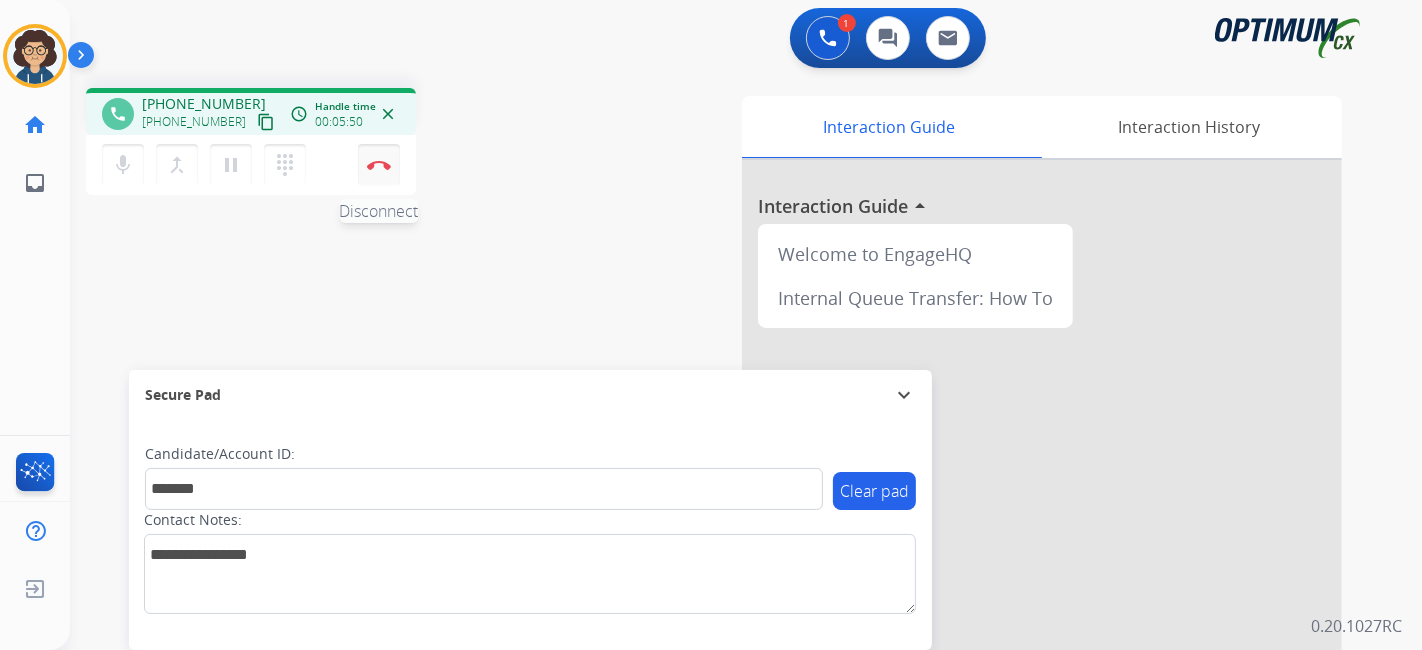 click on "Disconnect" at bounding box center (379, 165) 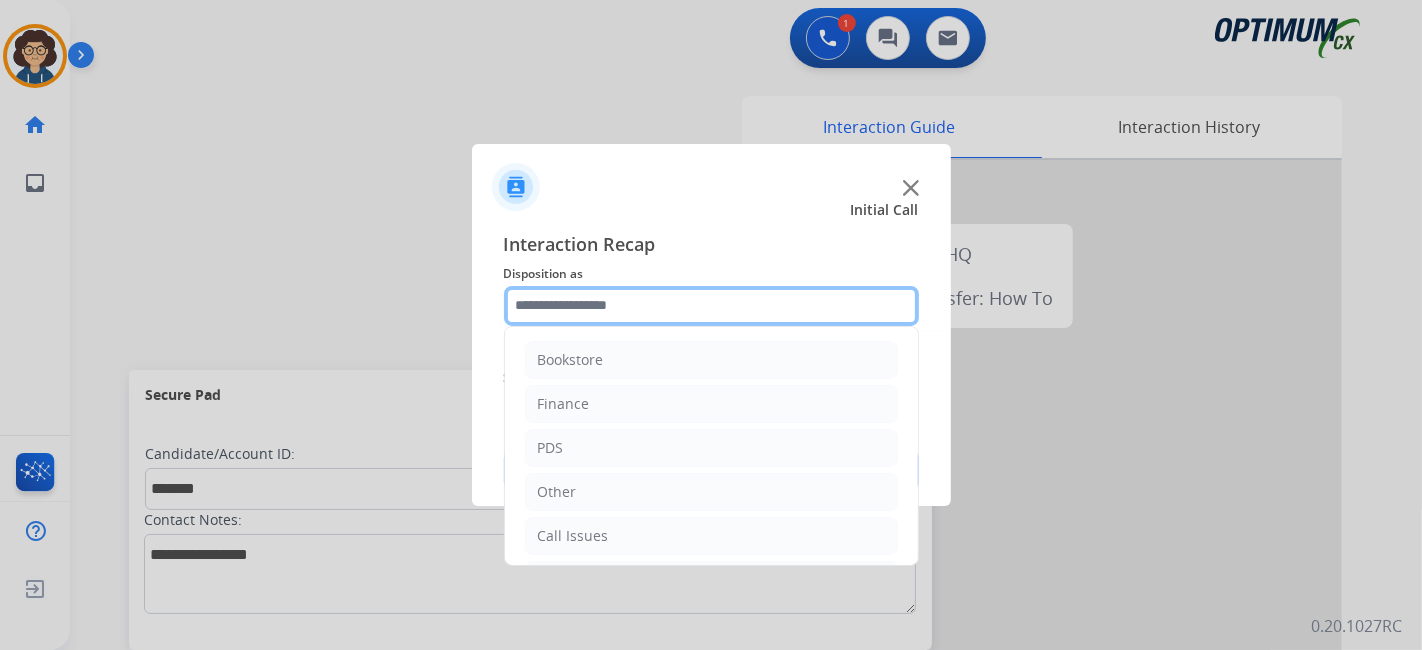 click 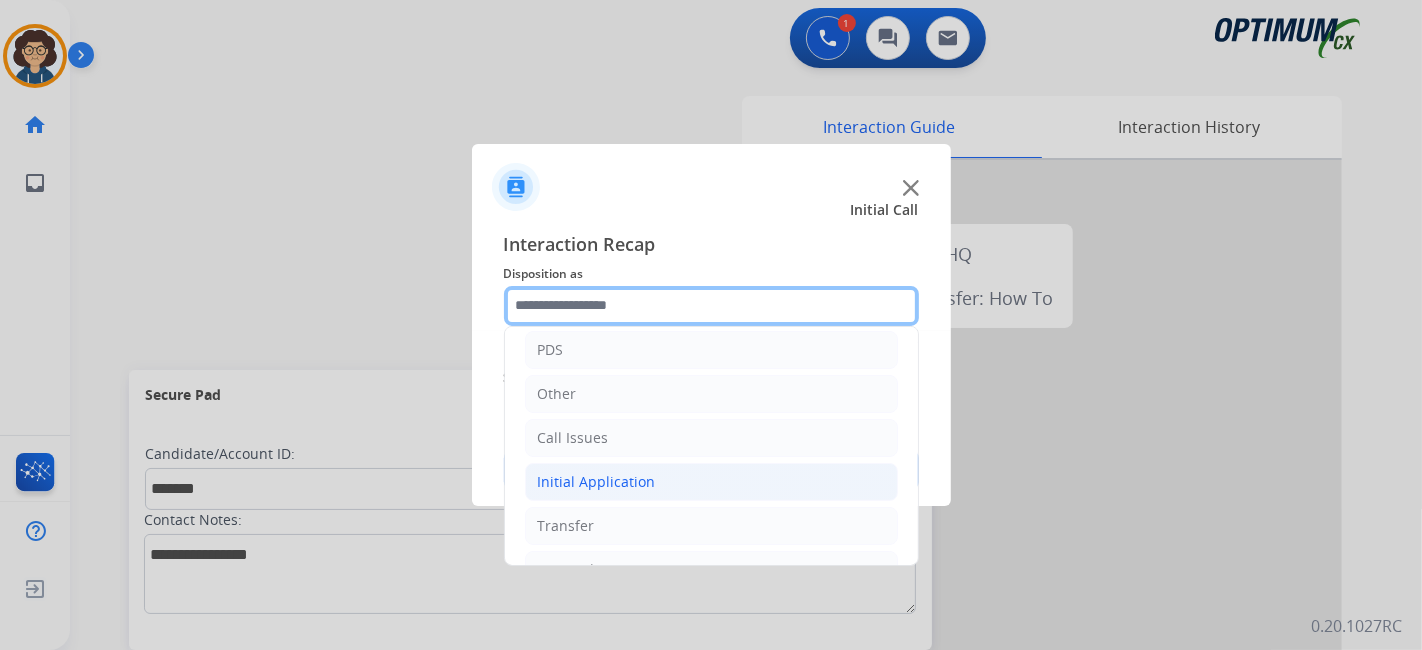 scroll, scrollTop: 131, scrollLeft: 0, axis: vertical 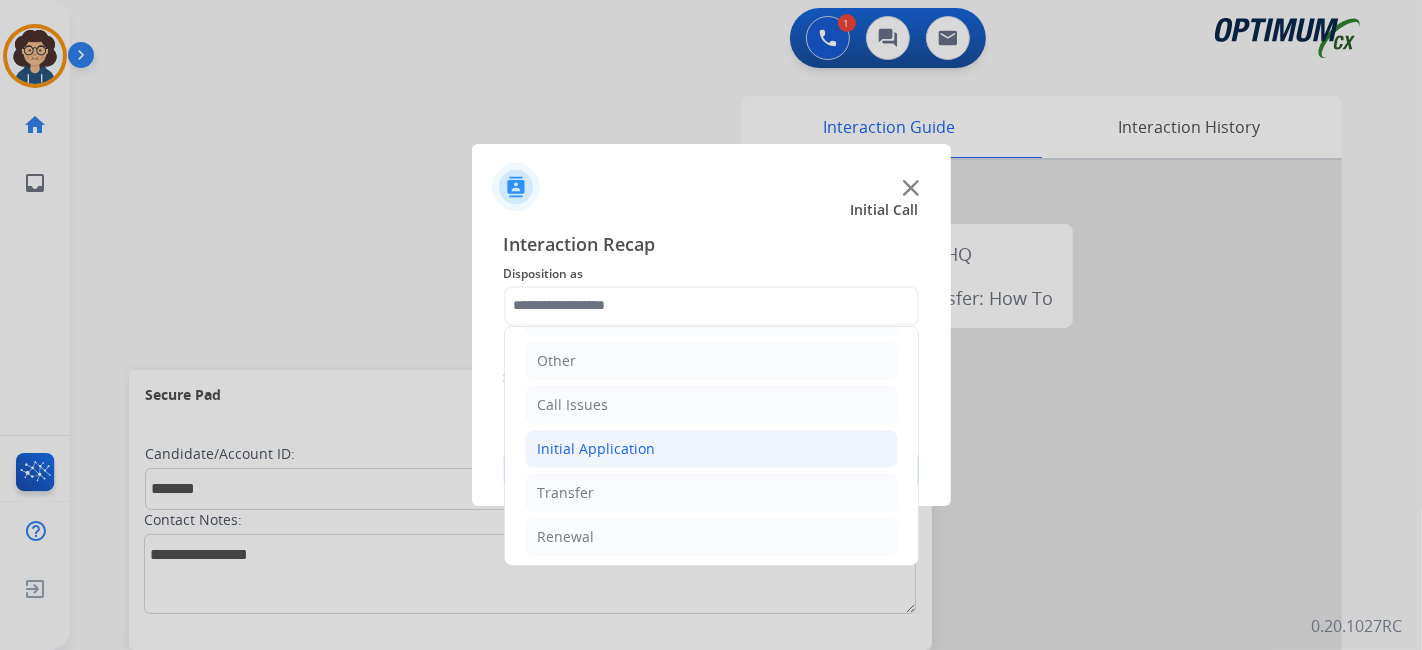 click on "Initial Application" 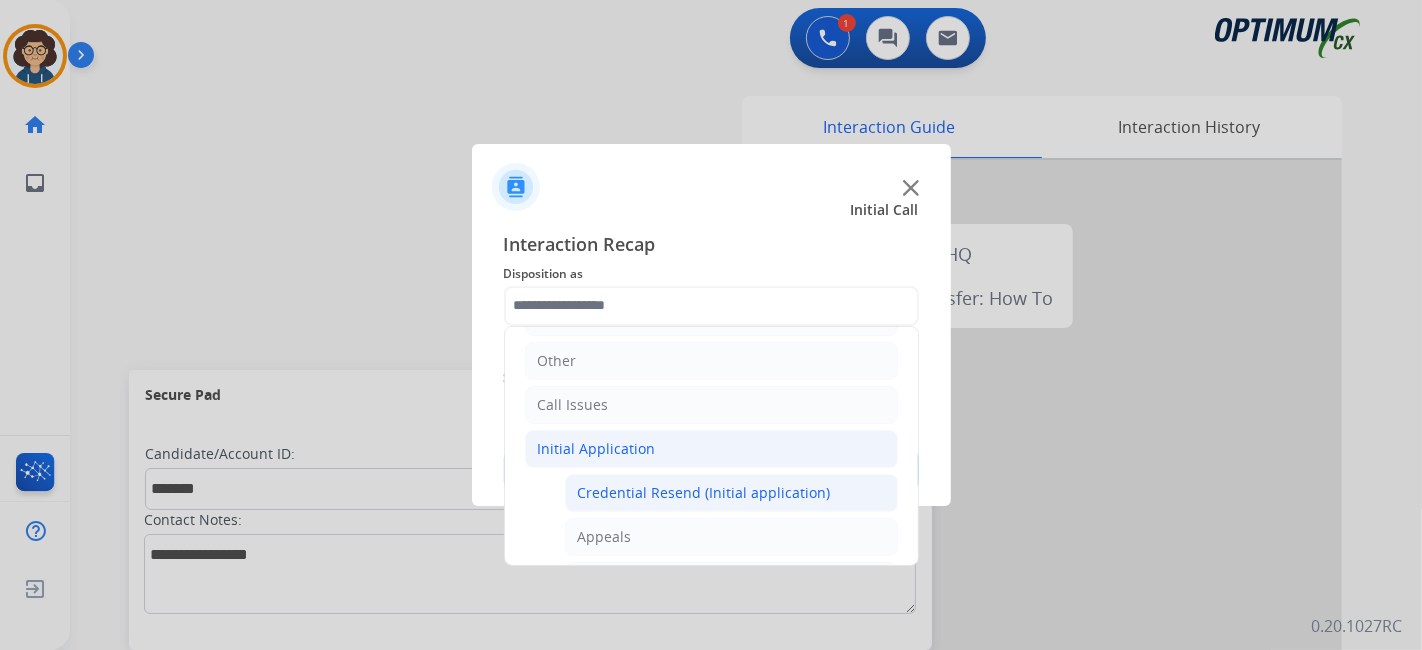 click on "Credential Resend (Initial application)" 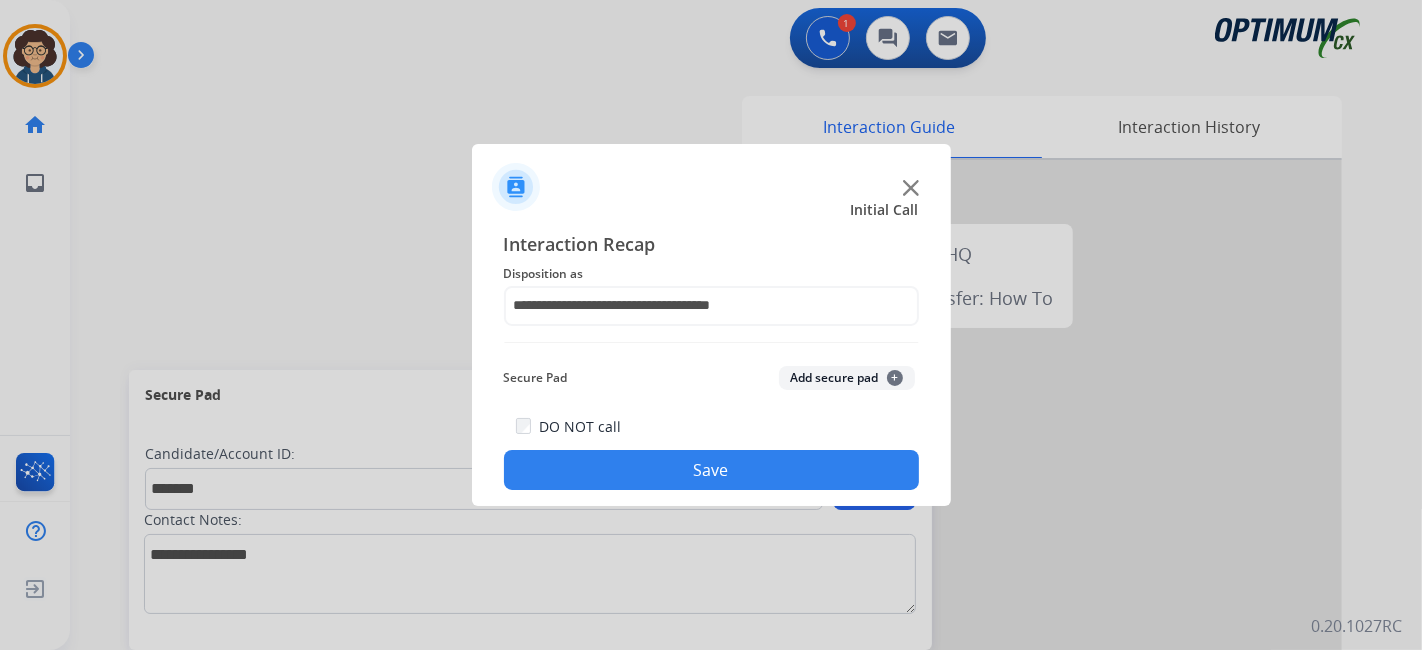 click on "Secure Pad  Add secure pad  +" 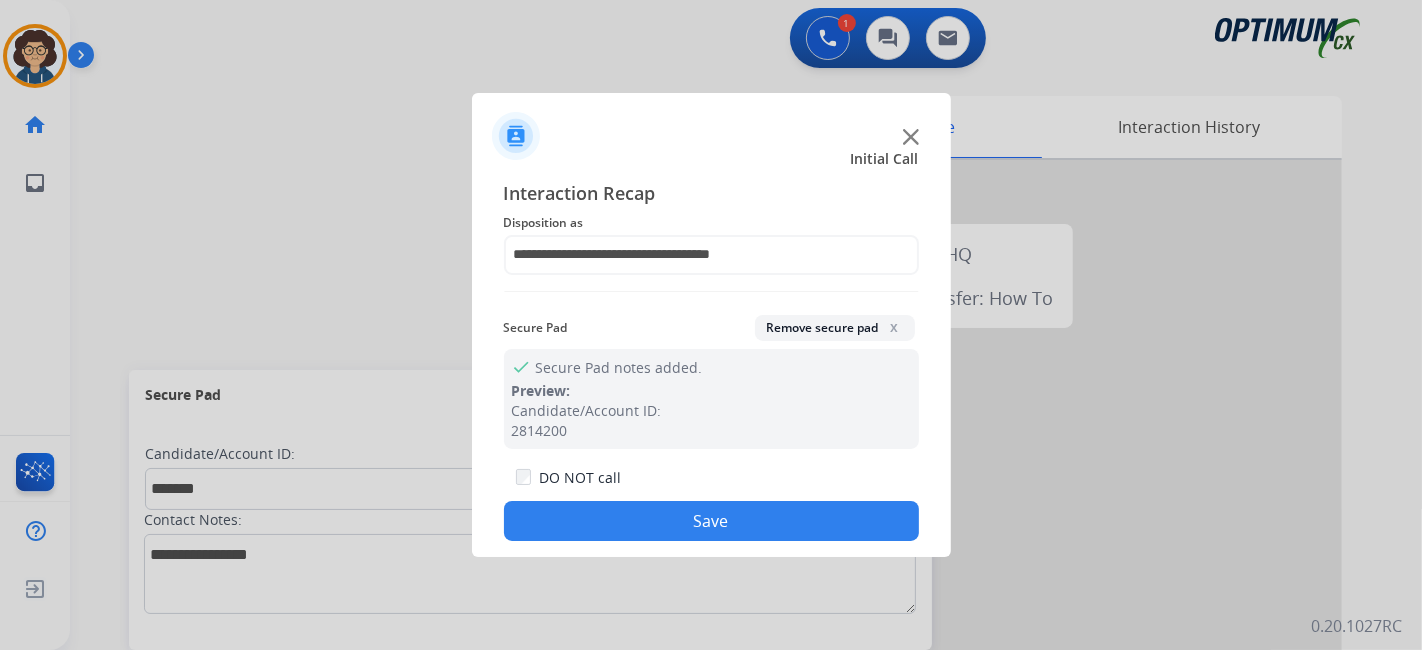 drag, startPoint x: 724, startPoint y: 512, endPoint x: 577, endPoint y: 172, distance: 370.41733 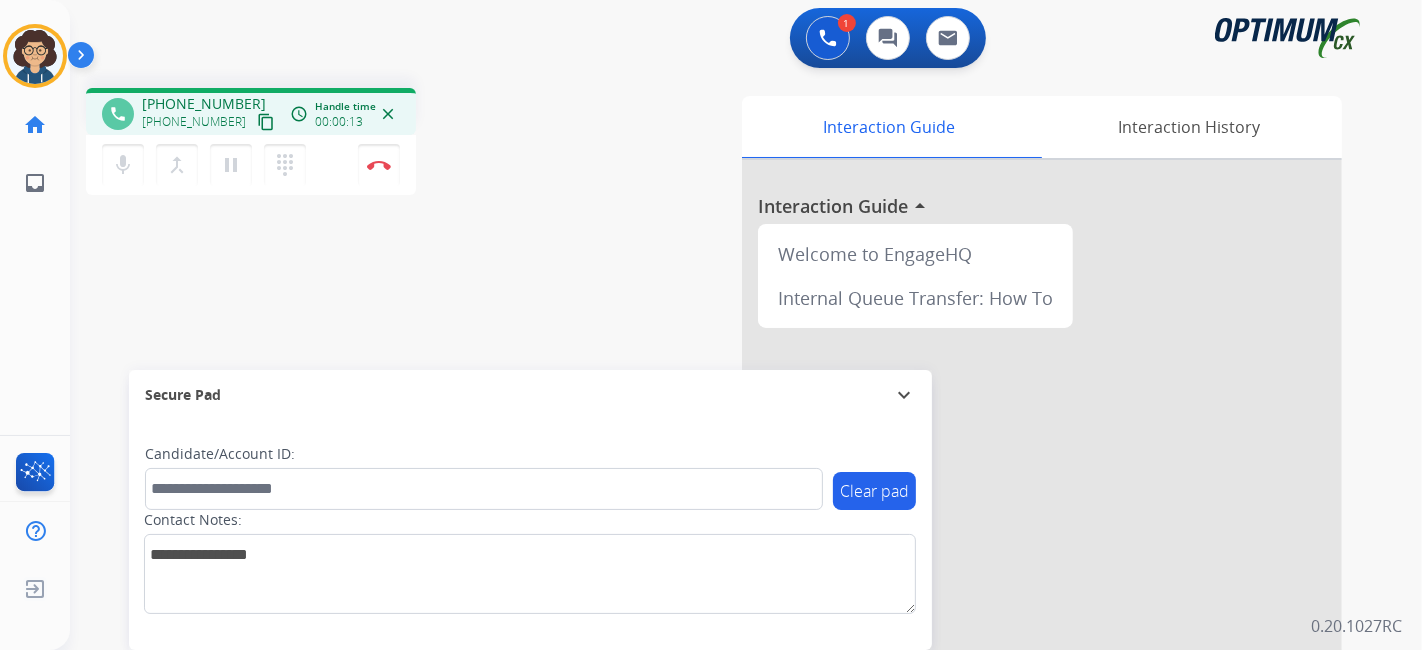 click on "content_copy" at bounding box center [266, 122] 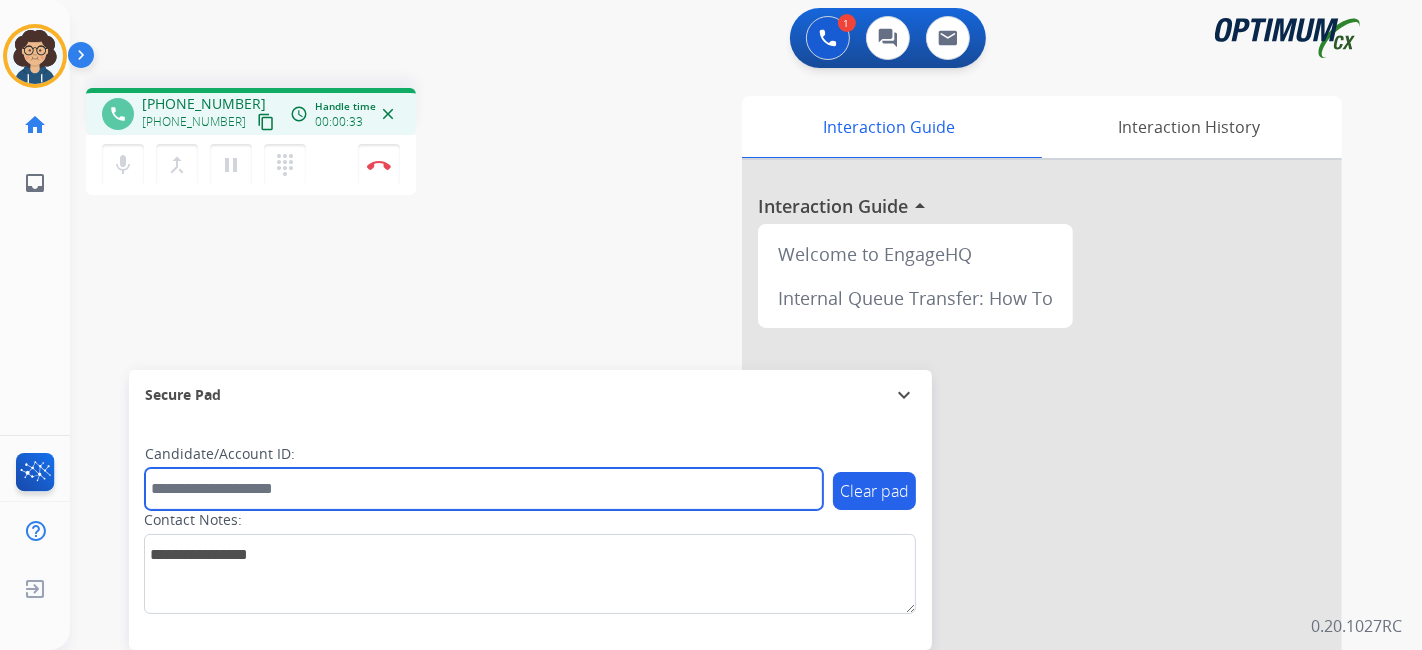 click at bounding box center [484, 489] 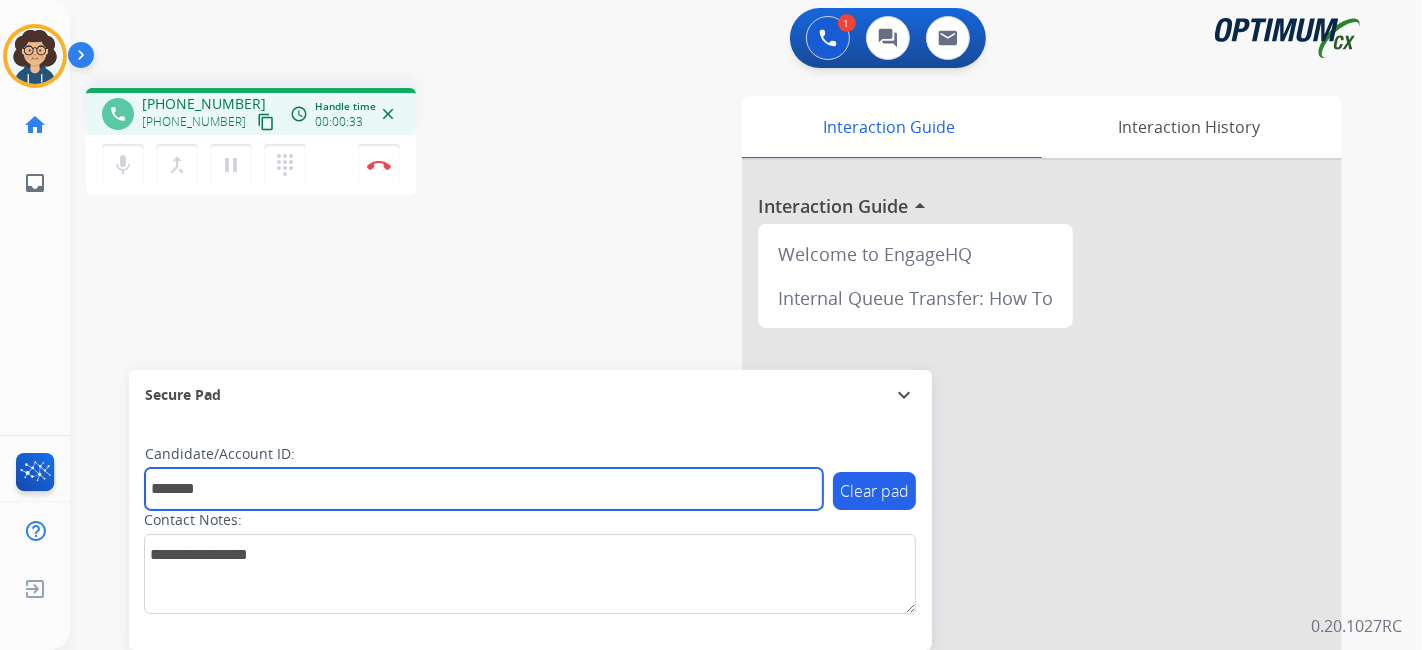 type on "*******" 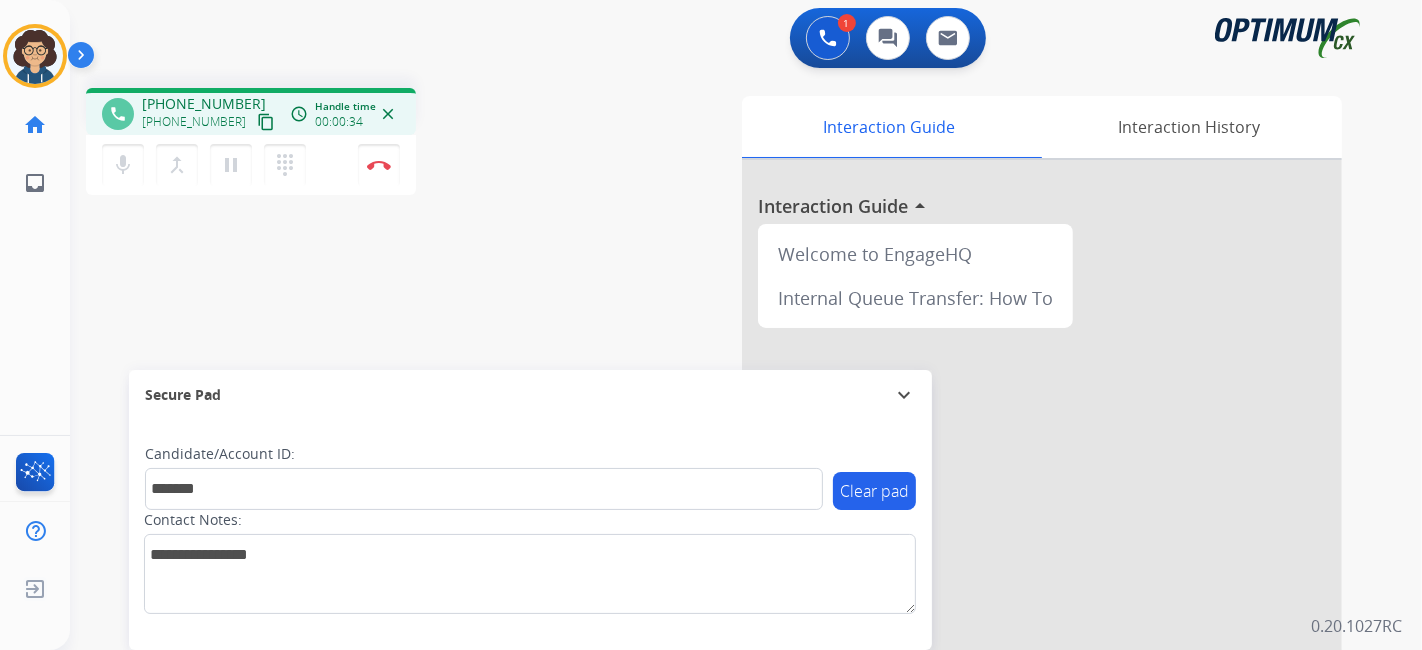 drag, startPoint x: 505, startPoint y: 321, endPoint x: 505, endPoint y: 292, distance: 29 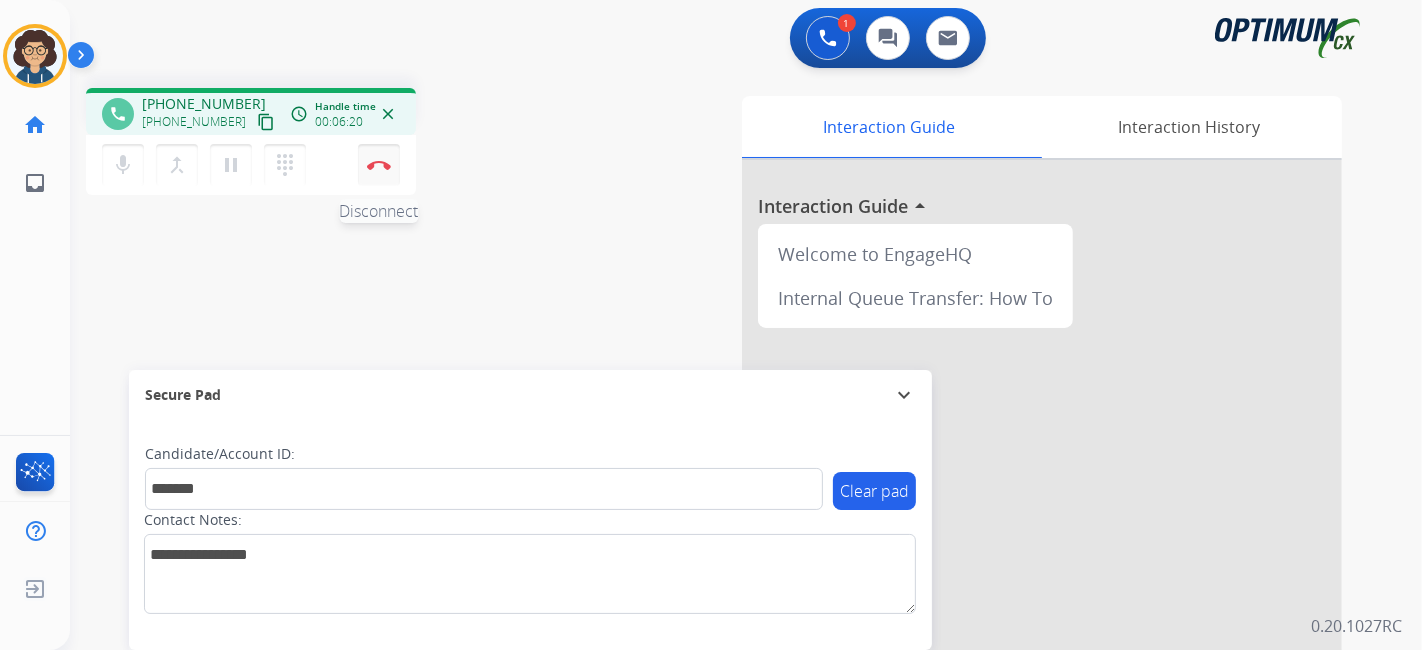 click on "Disconnect" at bounding box center (379, 165) 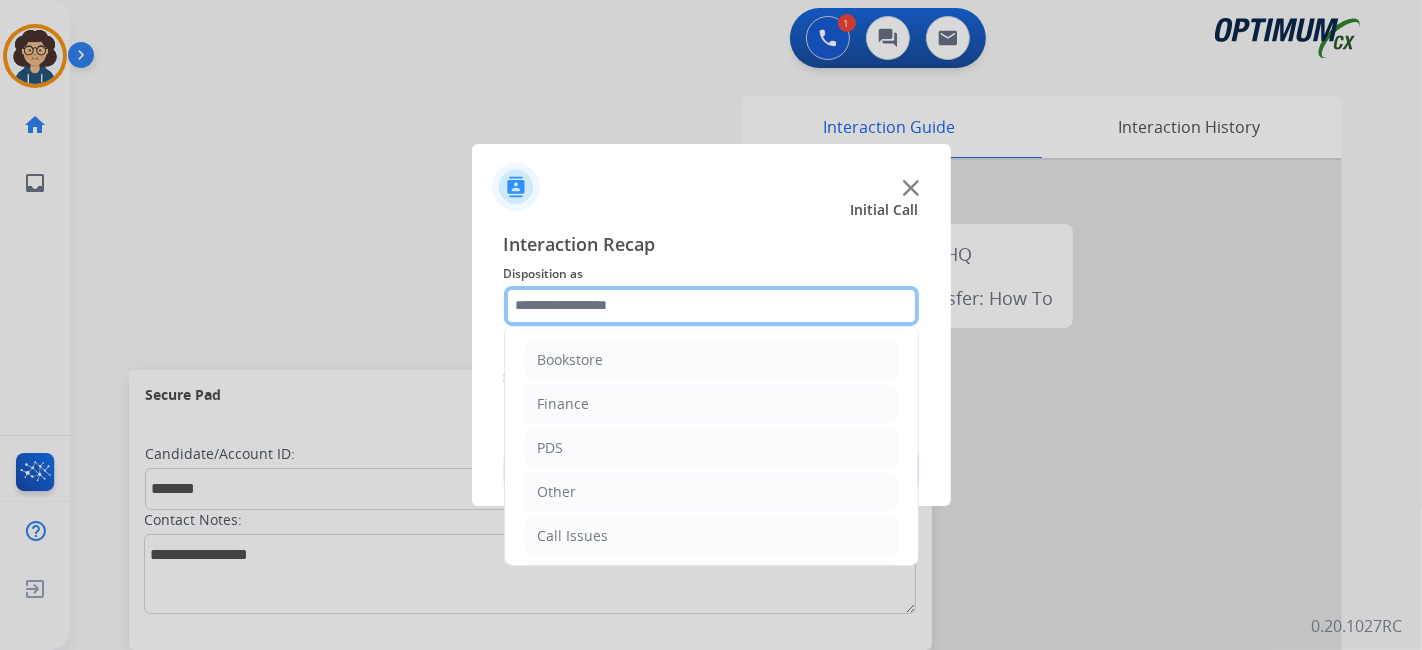 click 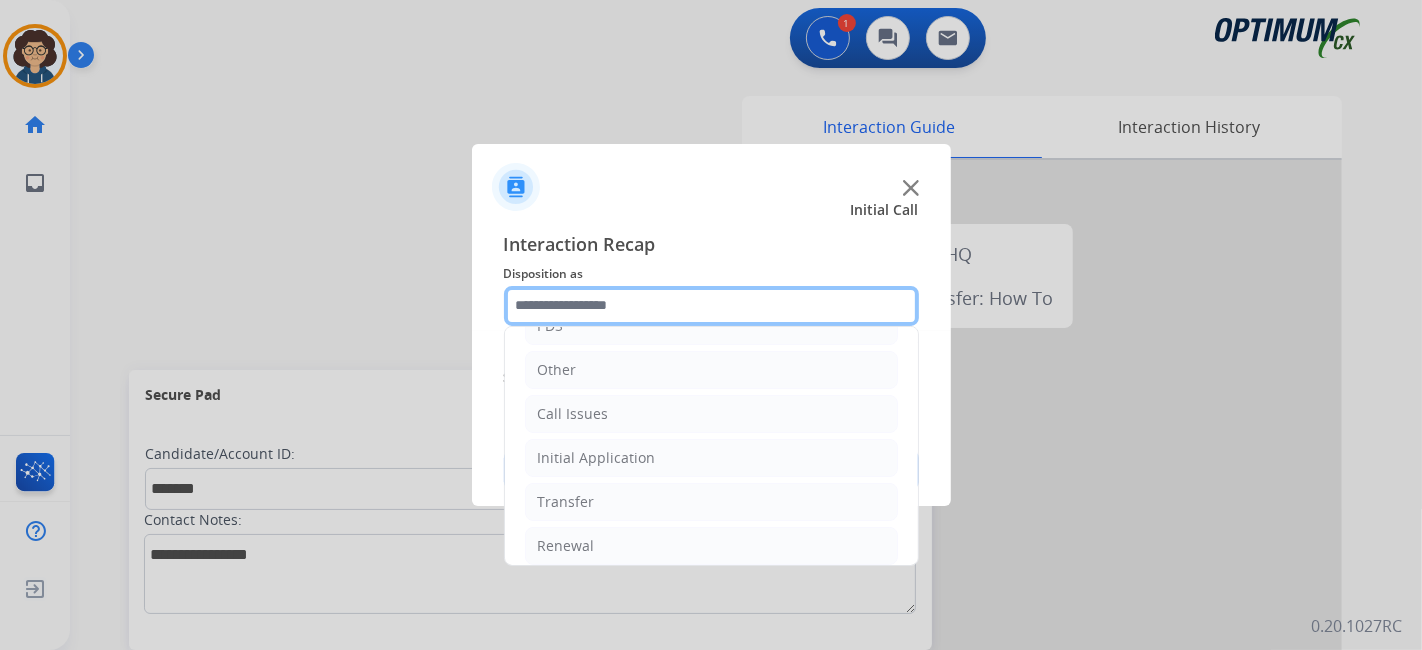 scroll, scrollTop: 131, scrollLeft: 0, axis: vertical 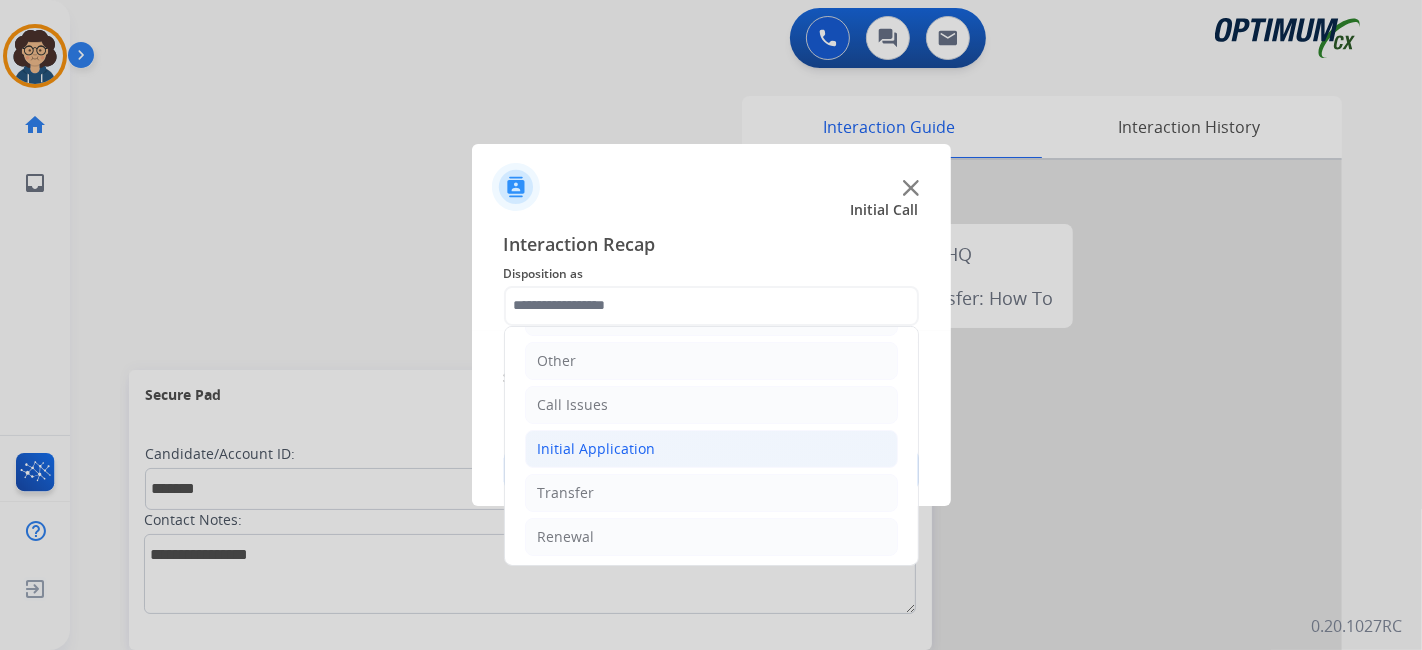 click on "Initial Application" 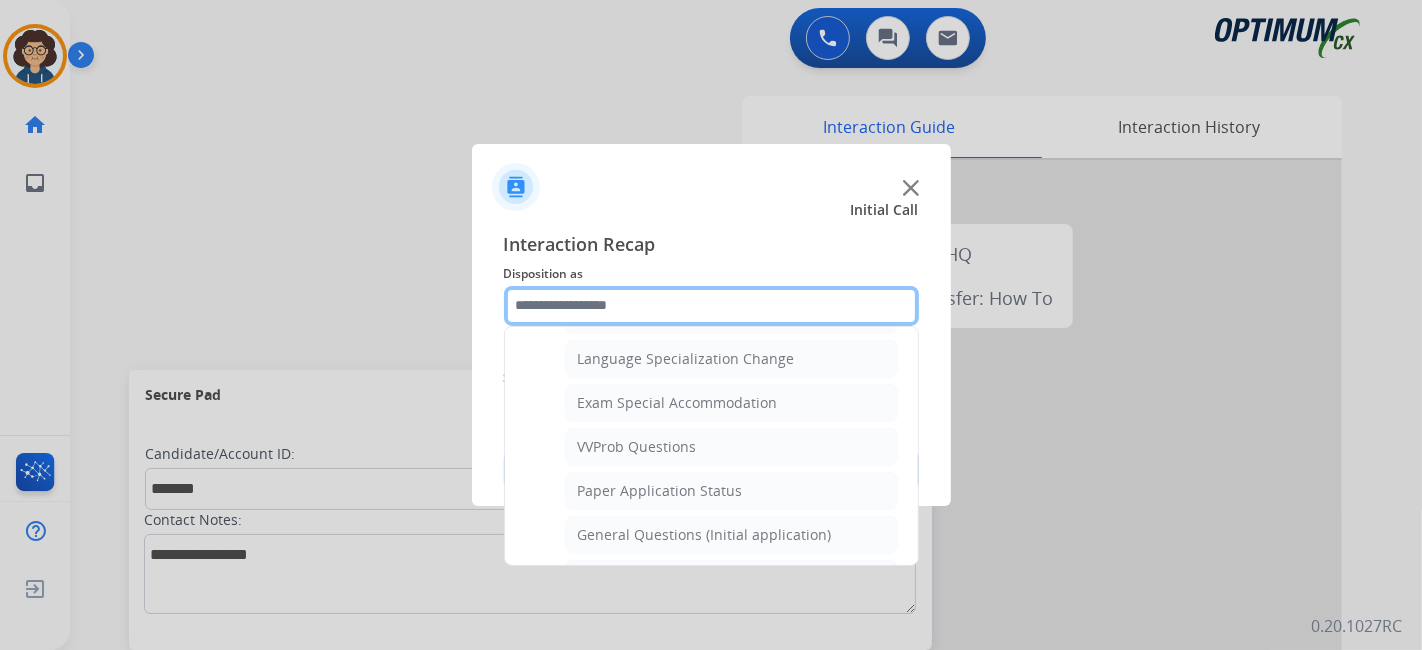 scroll, scrollTop: 1020, scrollLeft: 0, axis: vertical 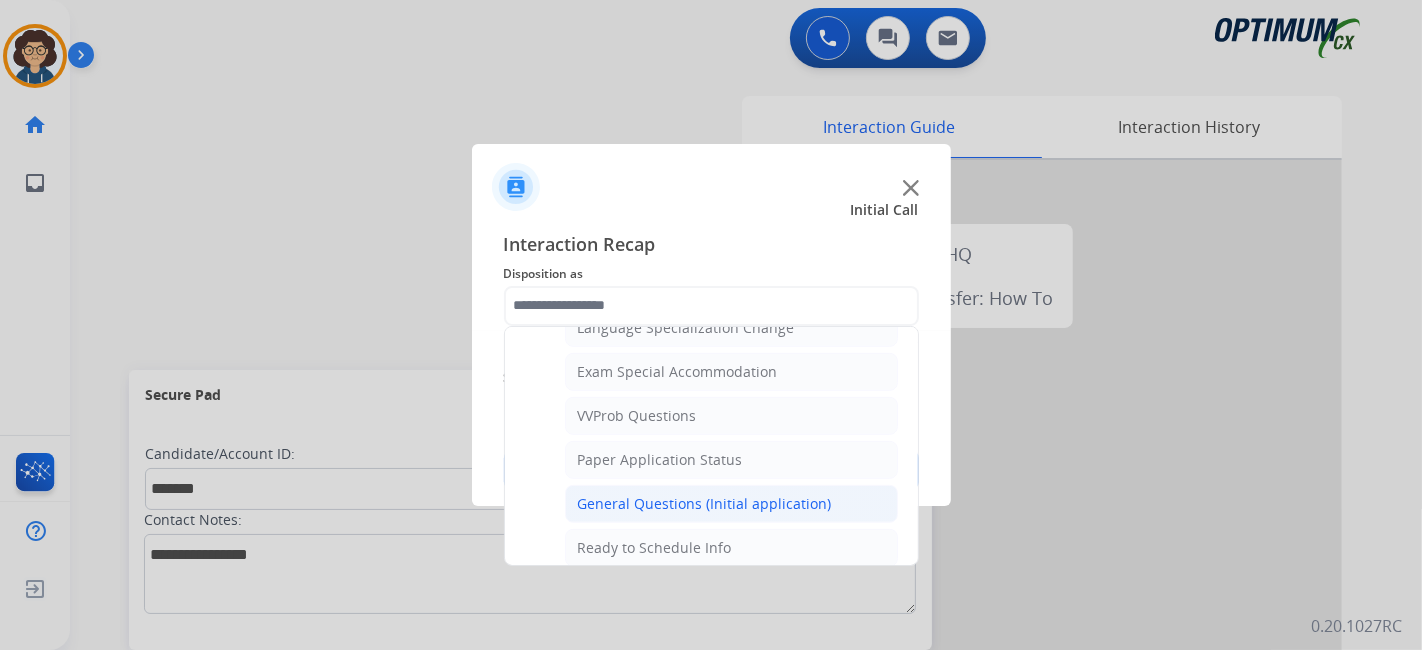 click on "General Questions (Initial application)" 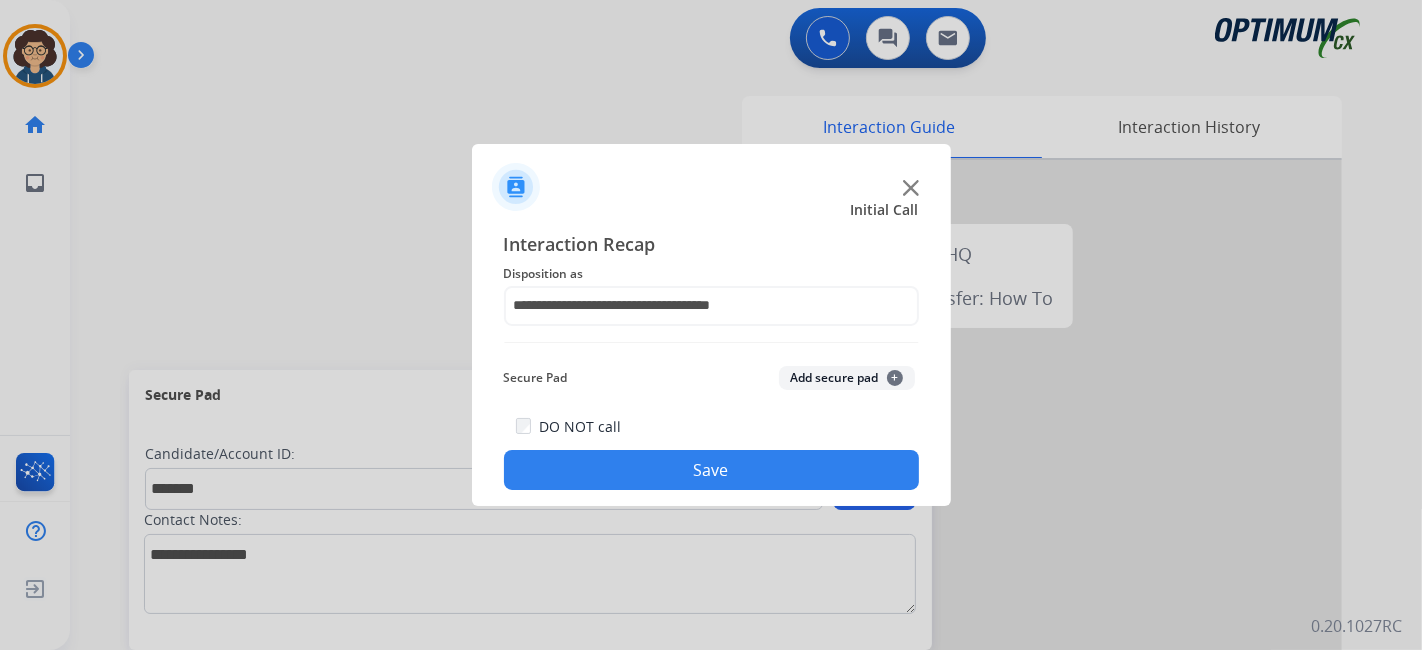 drag, startPoint x: 854, startPoint y: 360, endPoint x: 852, endPoint y: 384, distance: 24.083189 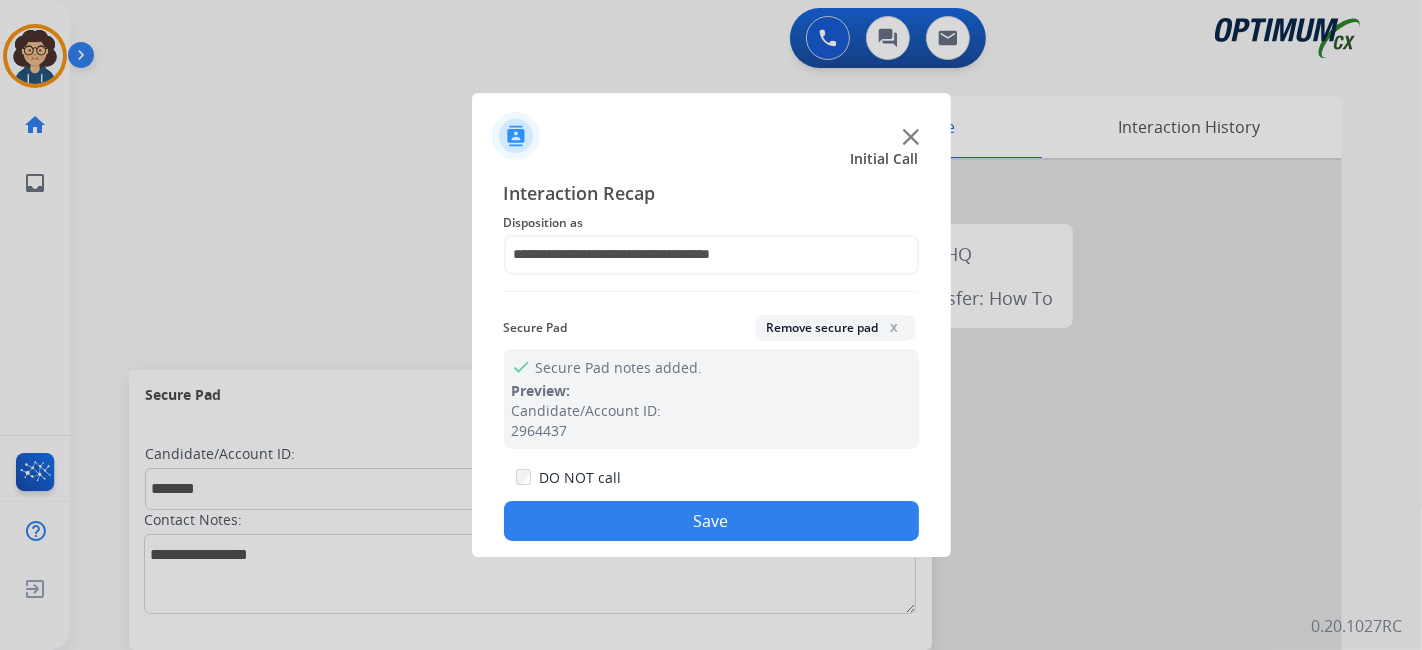 click on "Save" 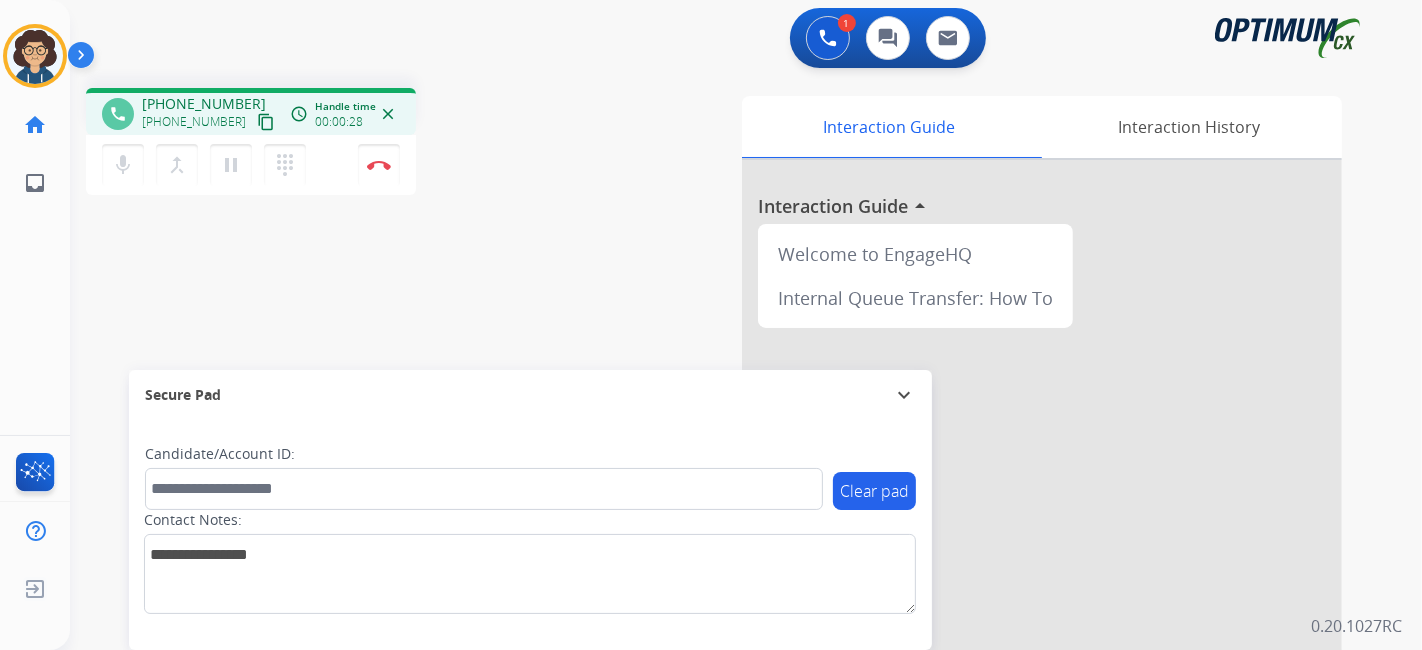 drag, startPoint x: 248, startPoint y: 117, endPoint x: 303, endPoint y: 38, distance: 96.26006 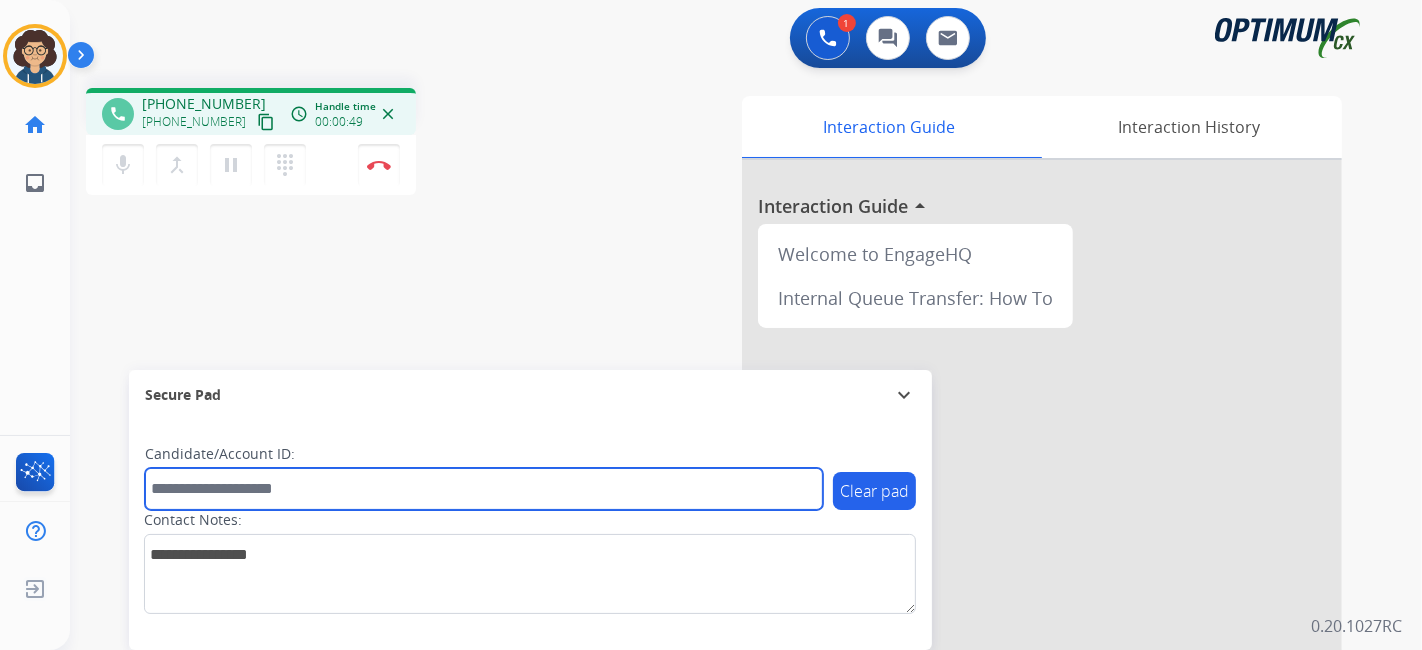 click at bounding box center (484, 489) 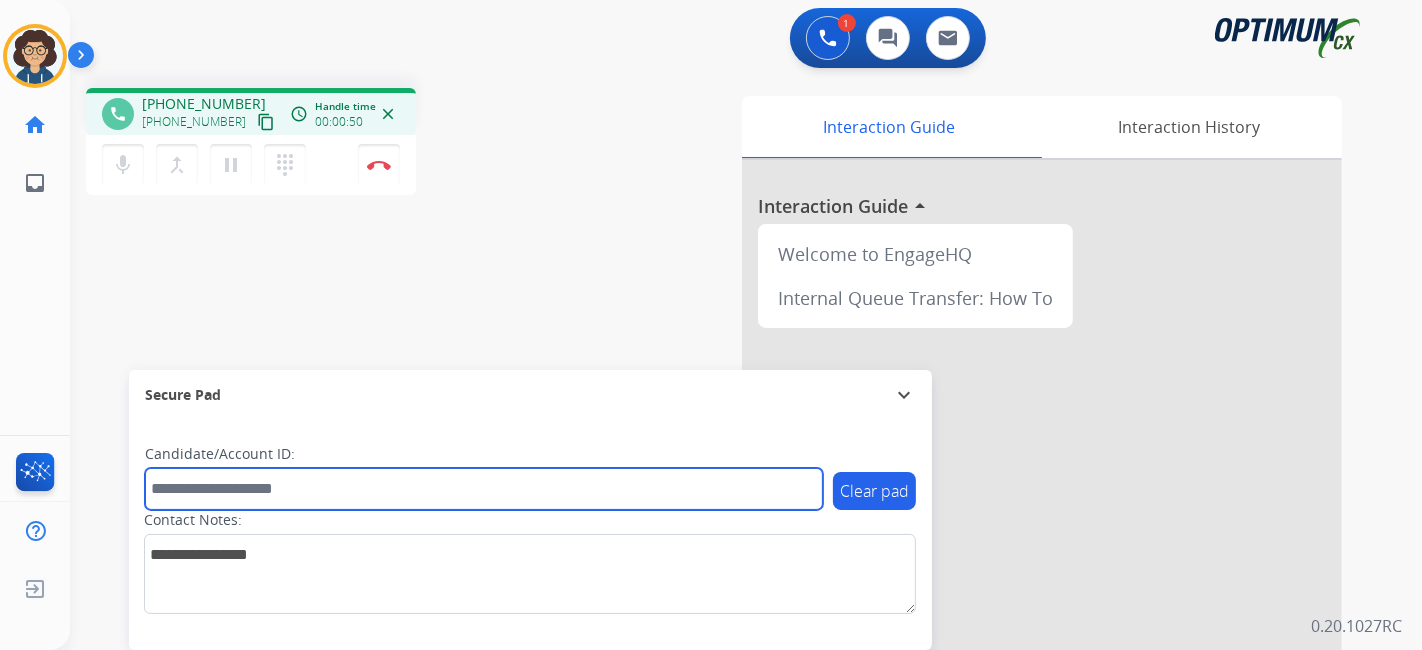 paste on "*******" 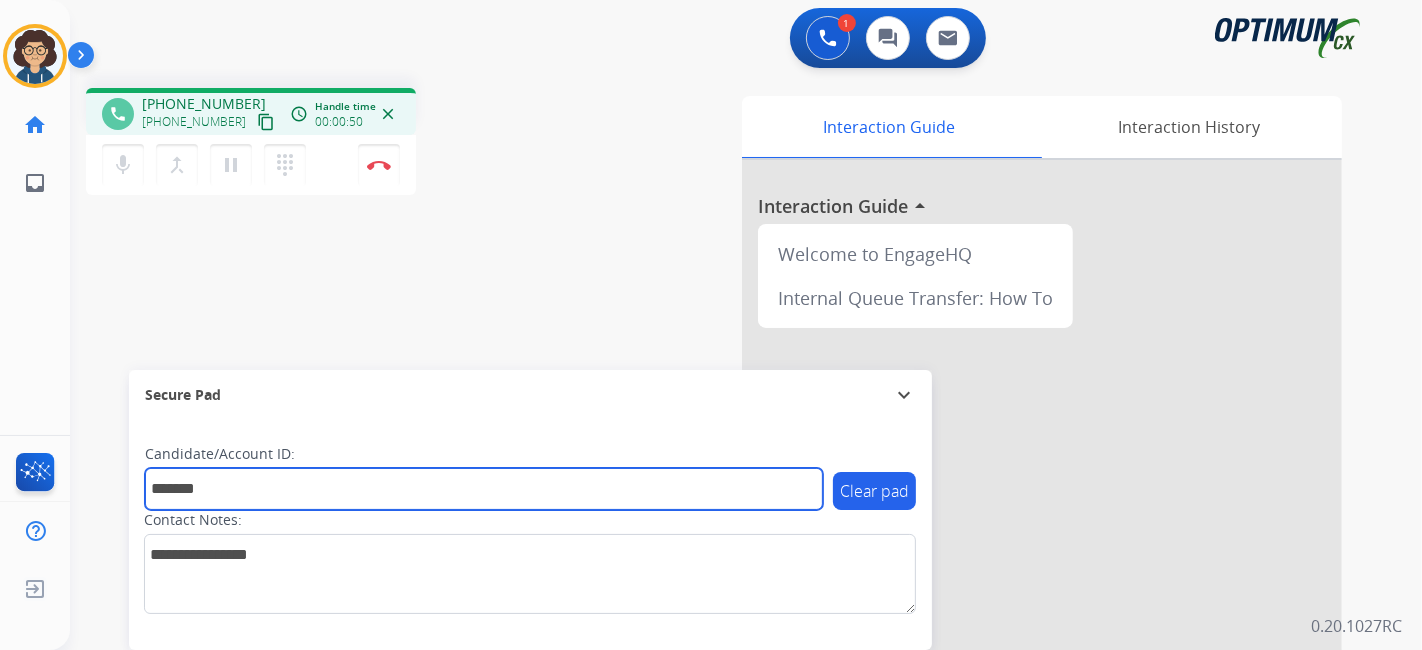 type on "*******" 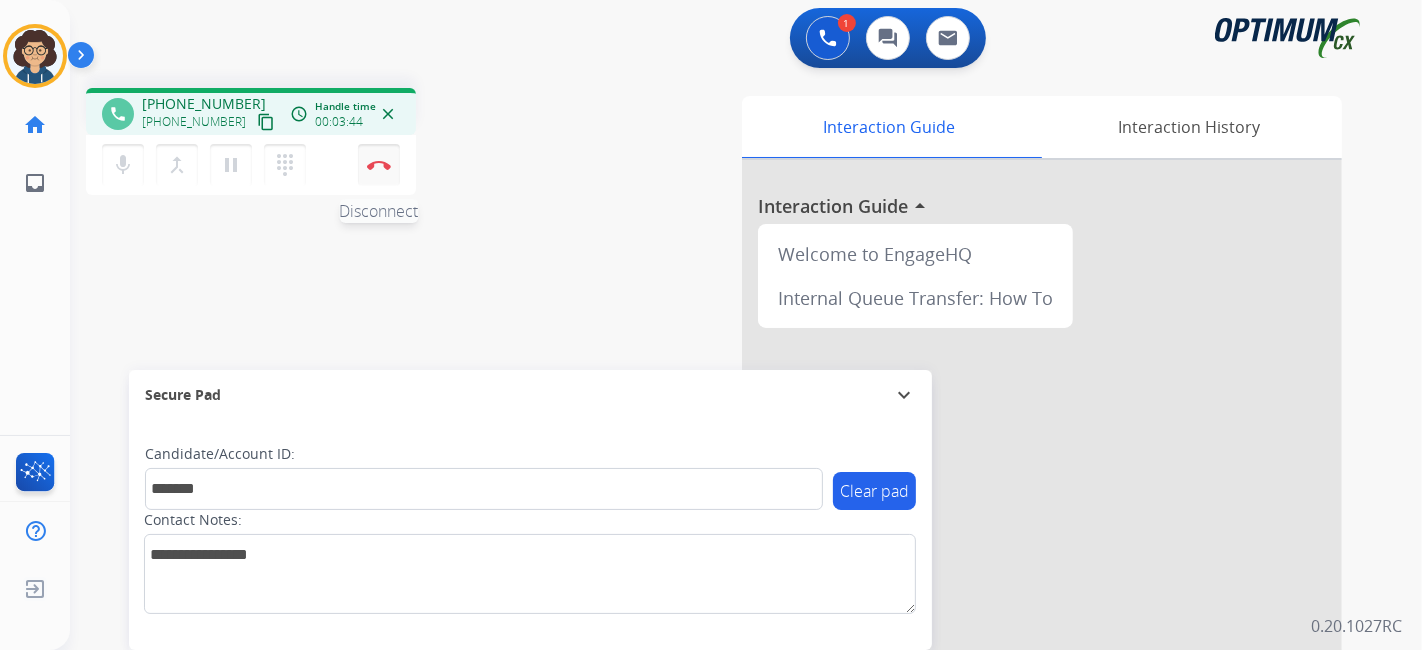 click on "Disconnect" at bounding box center [379, 165] 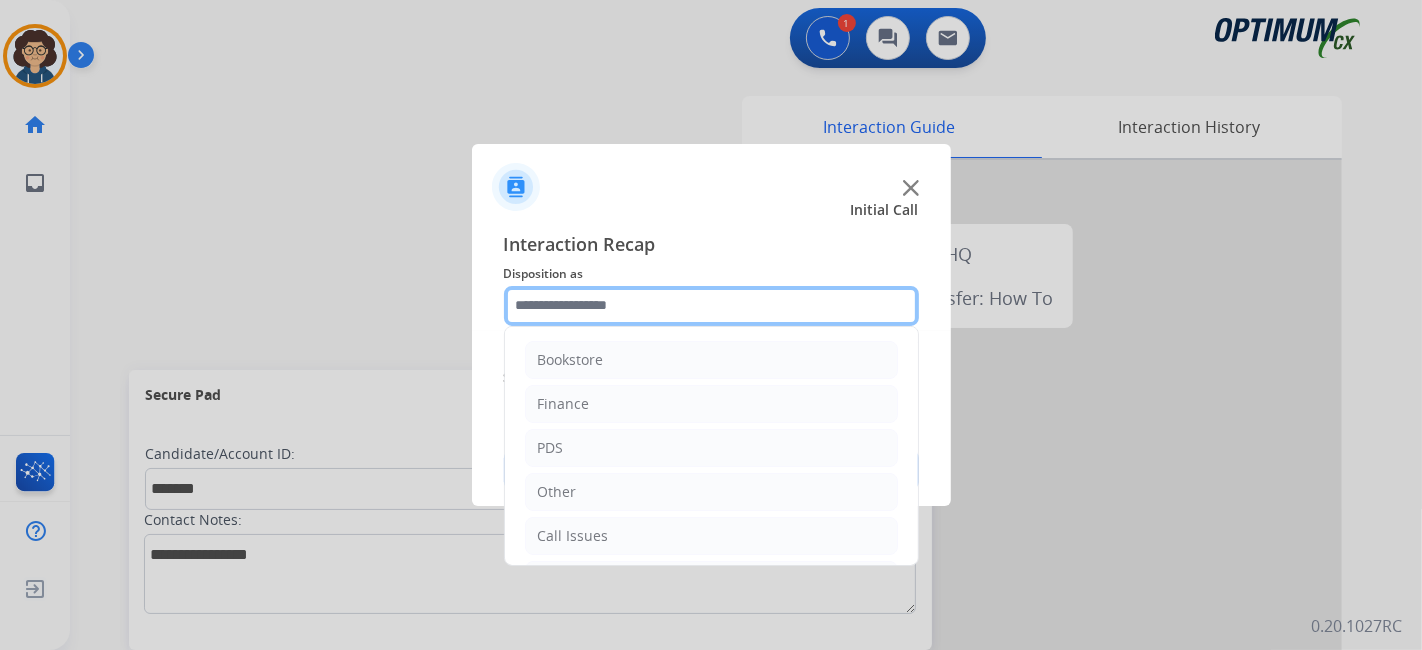 click 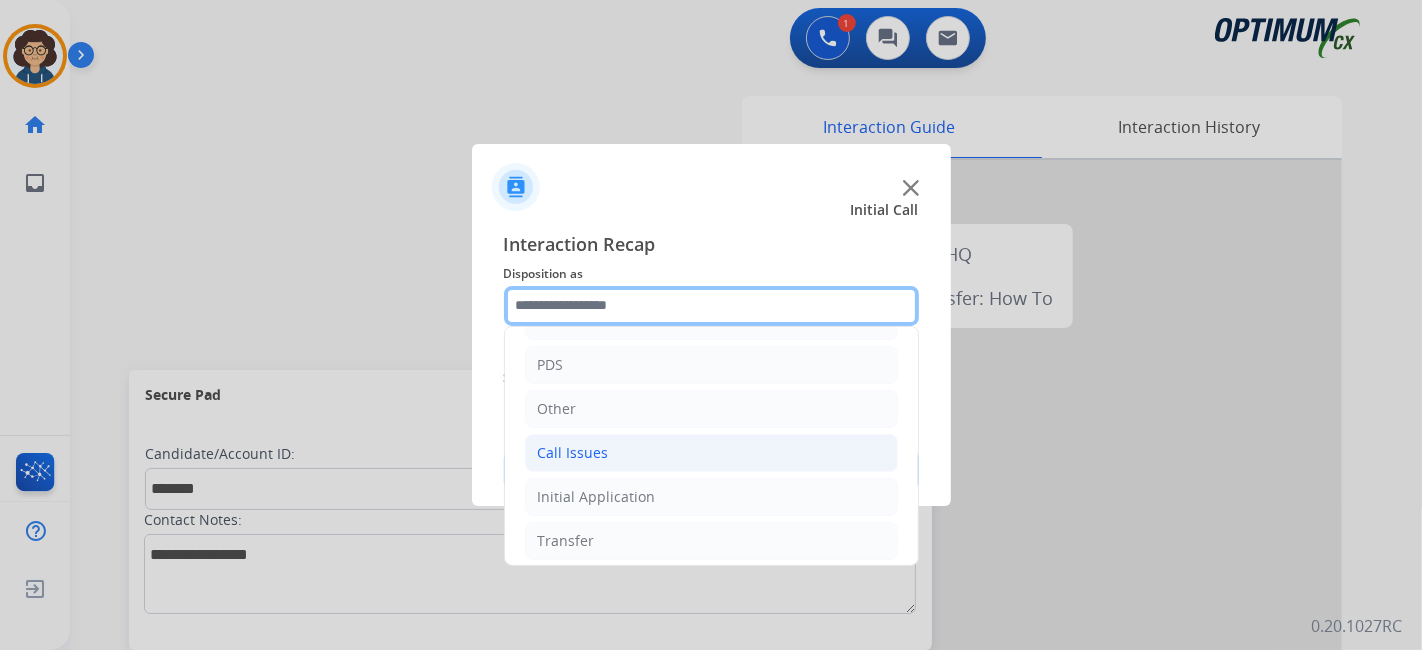 scroll, scrollTop: 131, scrollLeft: 0, axis: vertical 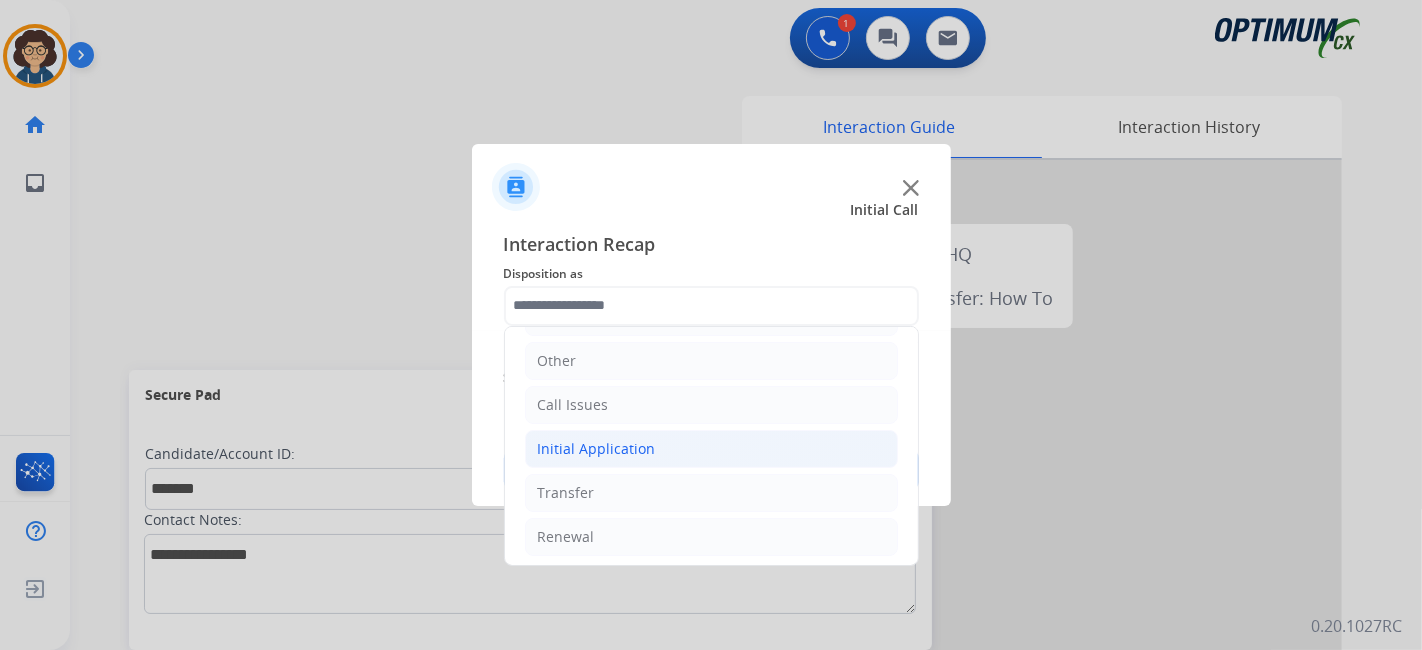 click on "Initial Application" 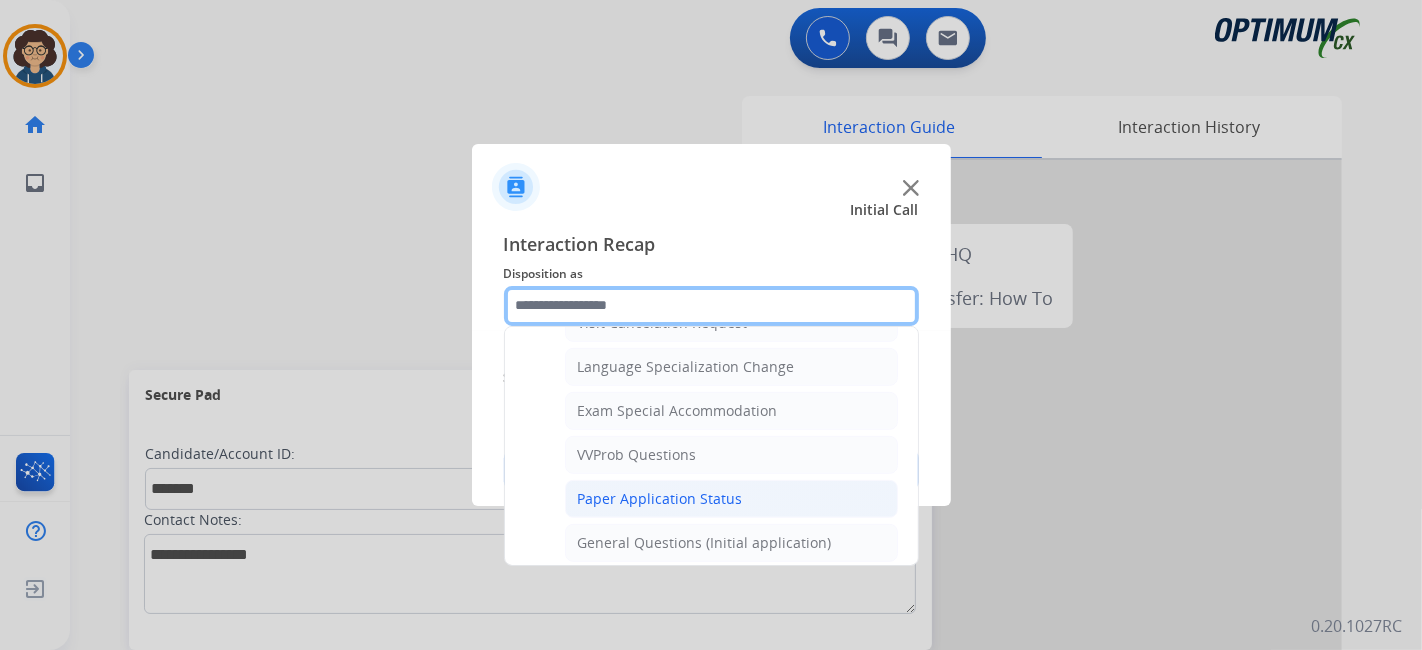 scroll, scrollTop: 989, scrollLeft: 0, axis: vertical 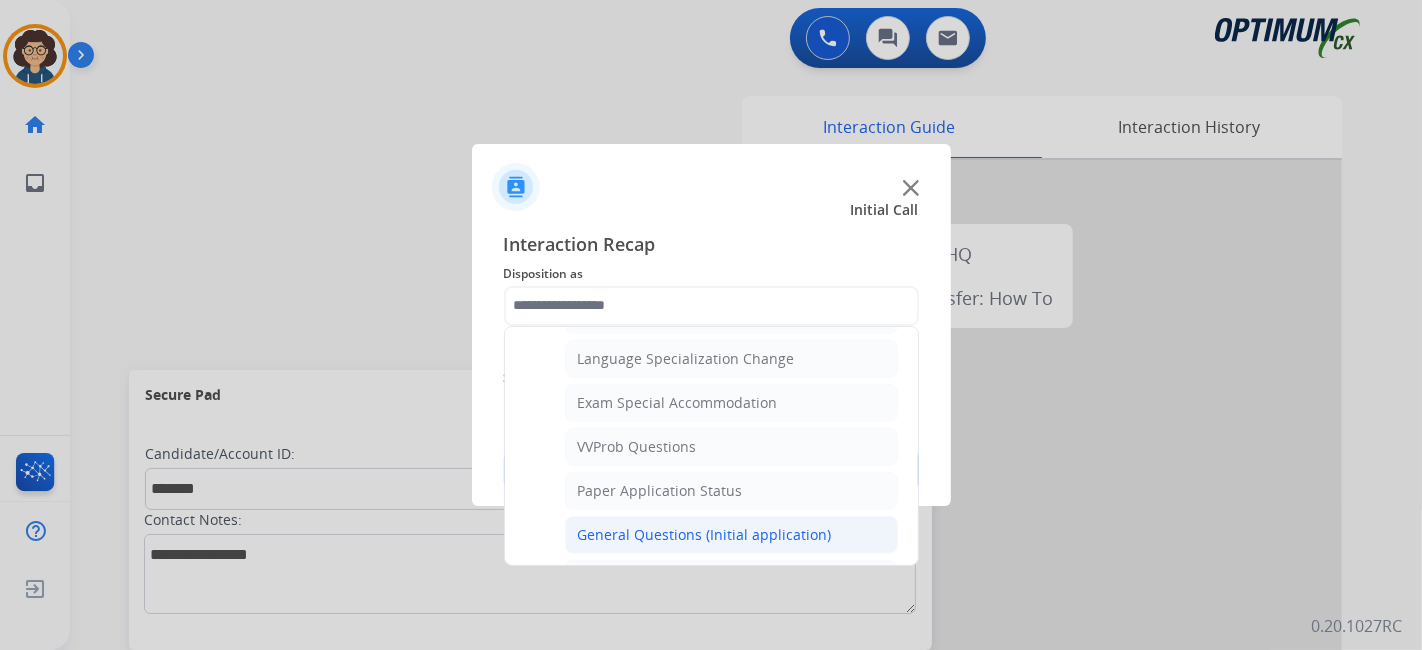 click on "General Questions (Initial application)" 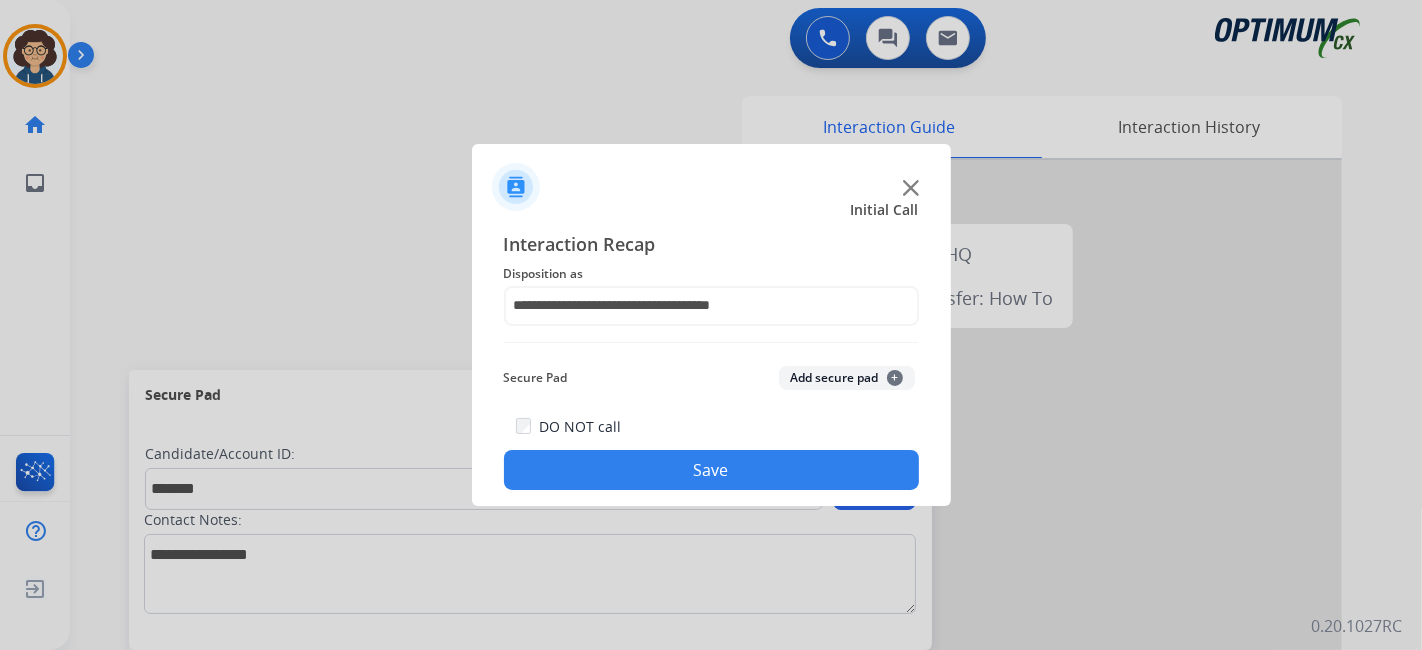 click on "Add secure pad  +" 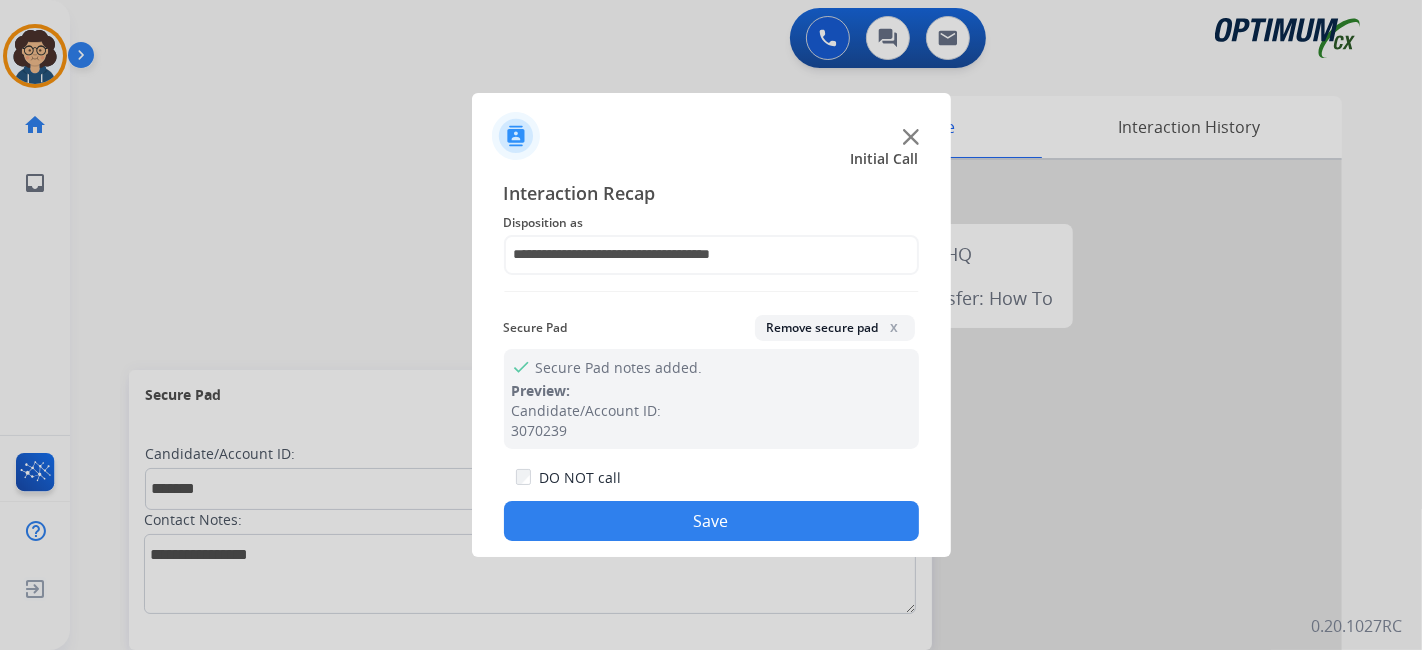 drag, startPoint x: 723, startPoint y: 534, endPoint x: 700, endPoint y: 504, distance: 37.802116 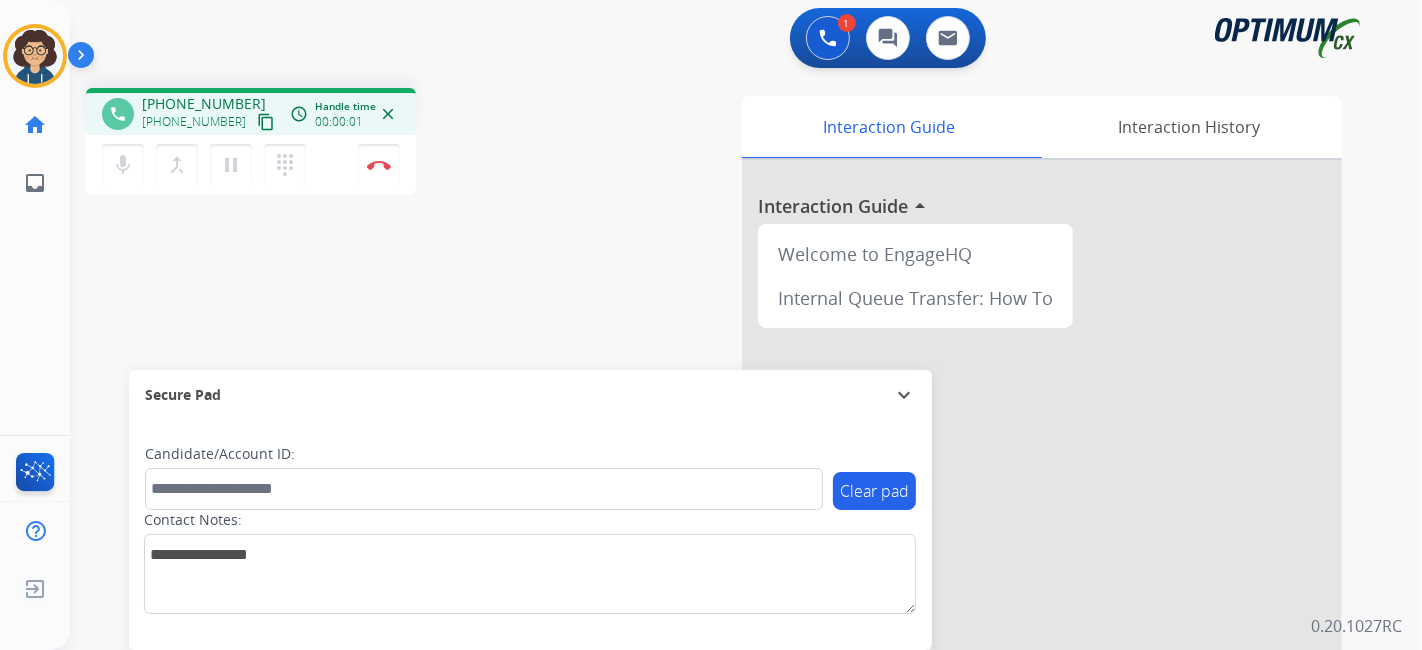 click on "content_copy" at bounding box center (266, 122) 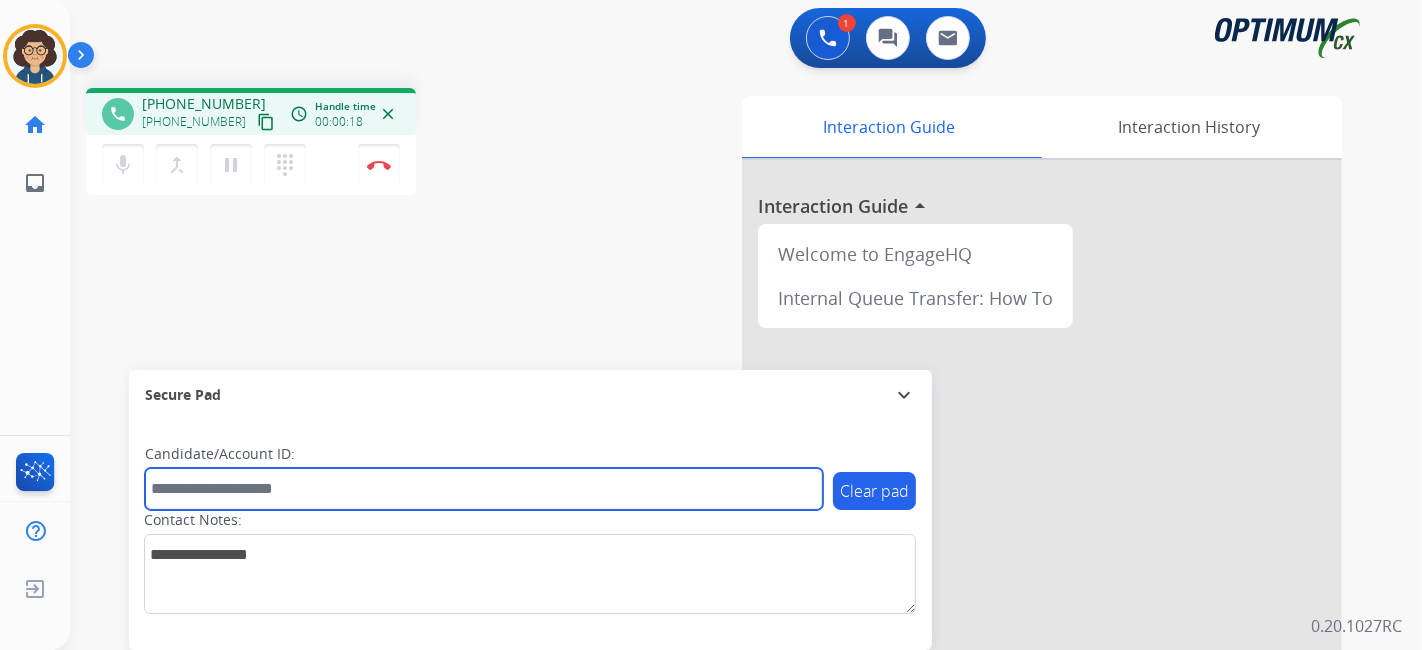 click at bounding box center [484, 489] 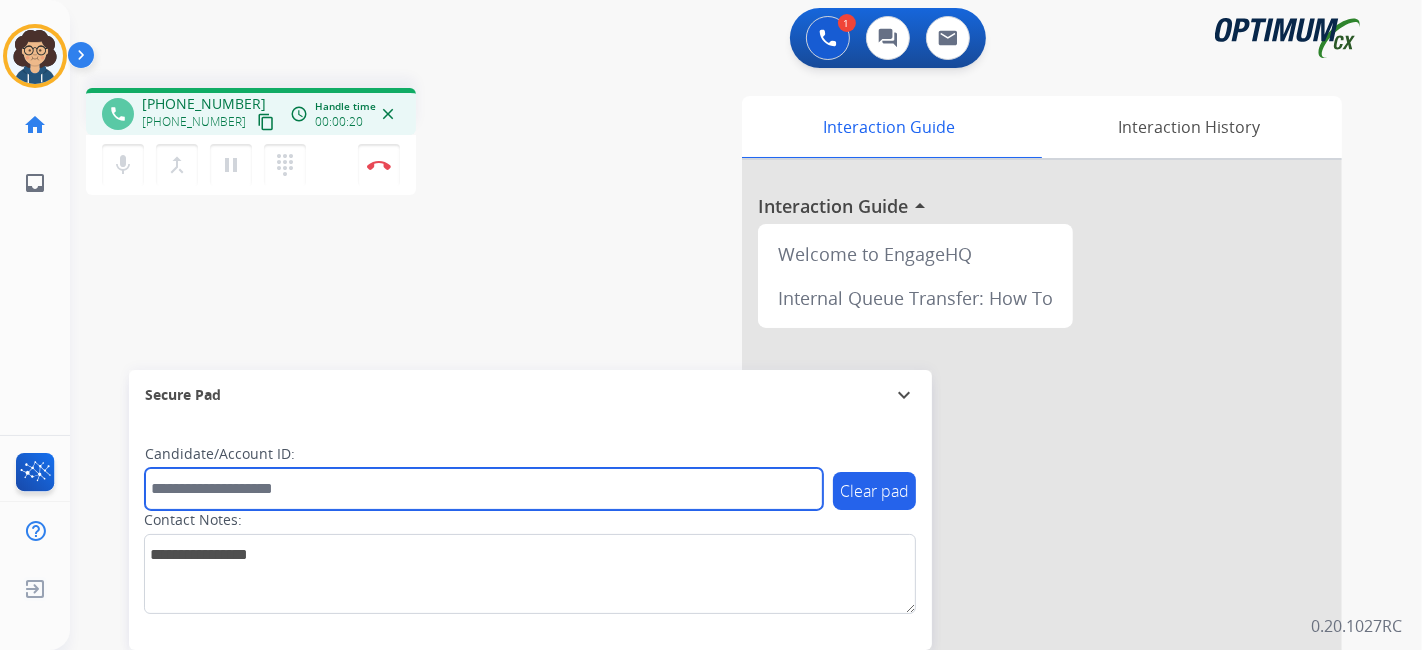 paste on "**********" 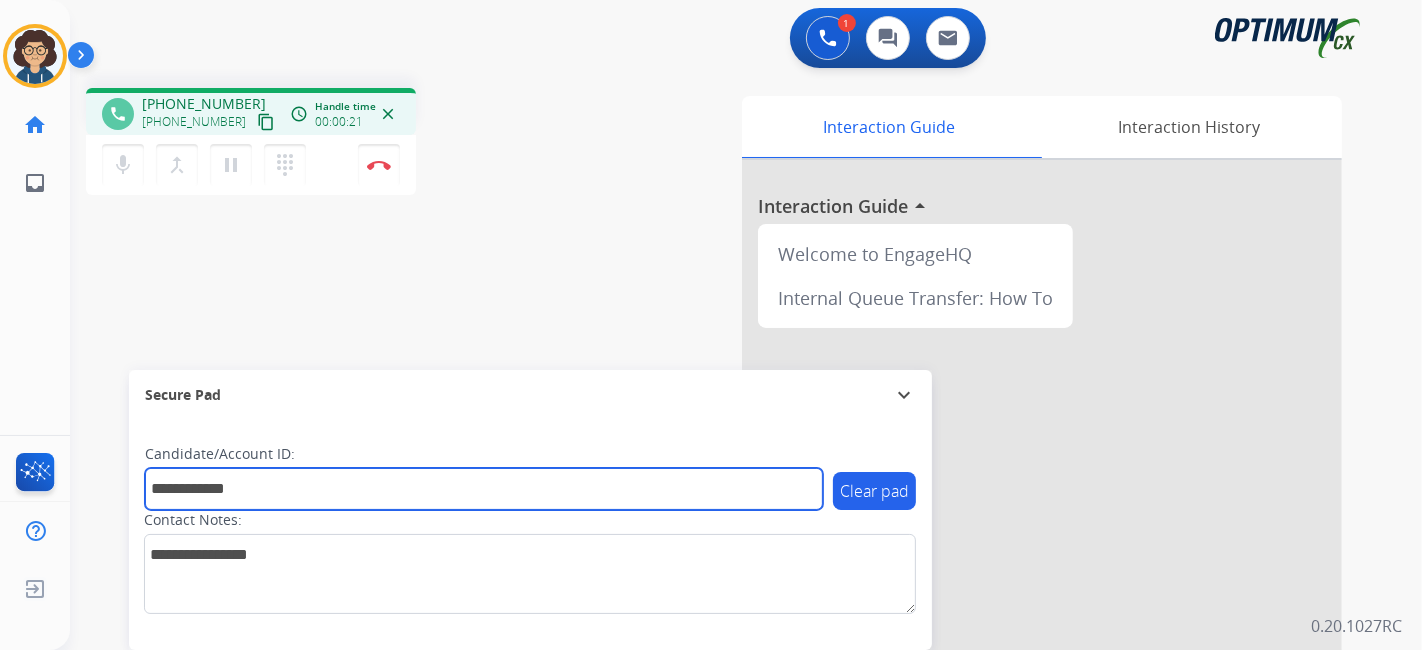 drag, startPoint x: 281, startPoint y: 485, endPoint x: 166, endPoint y: 484, distance: 115.00435 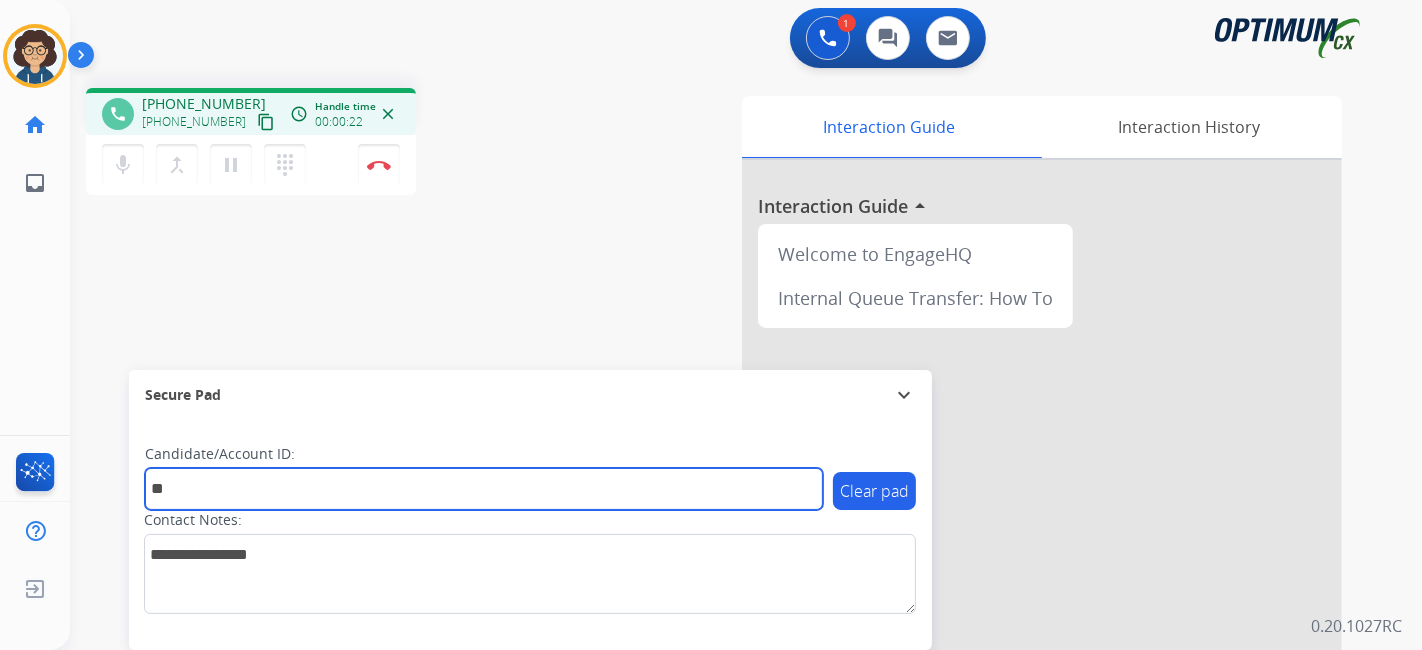 type on "*" 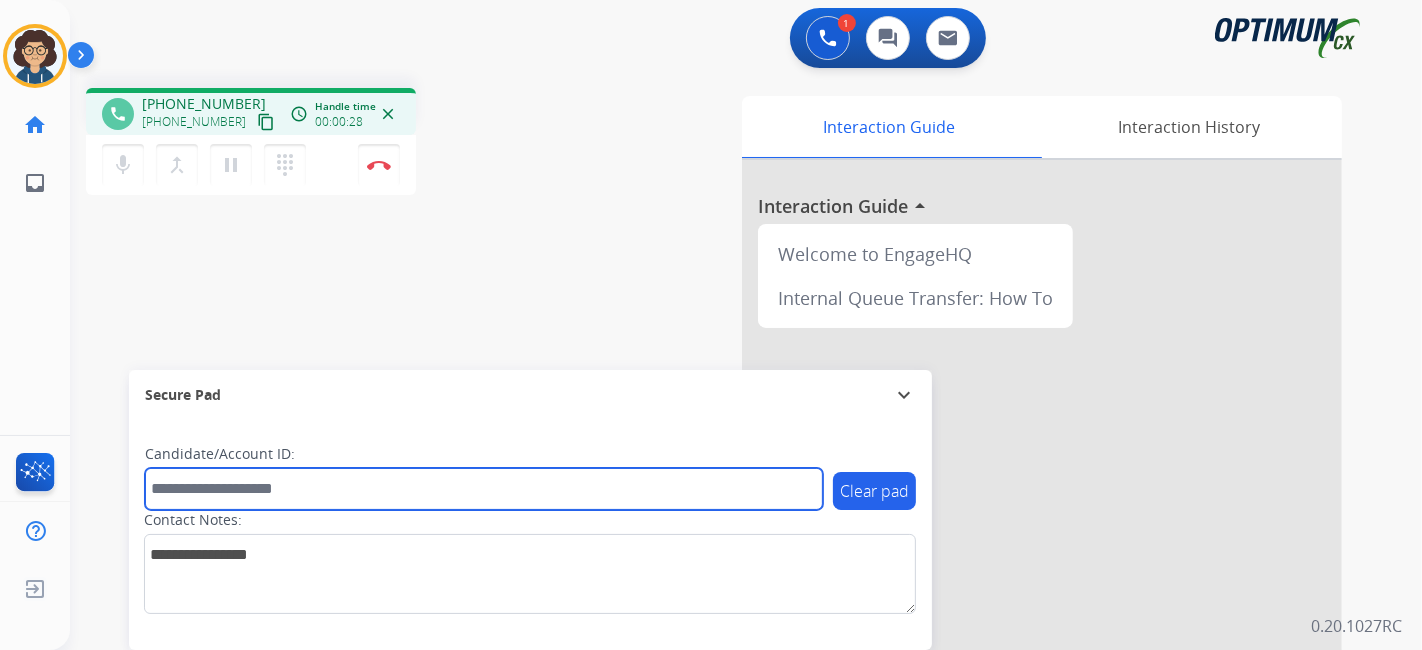 paste on "*******" 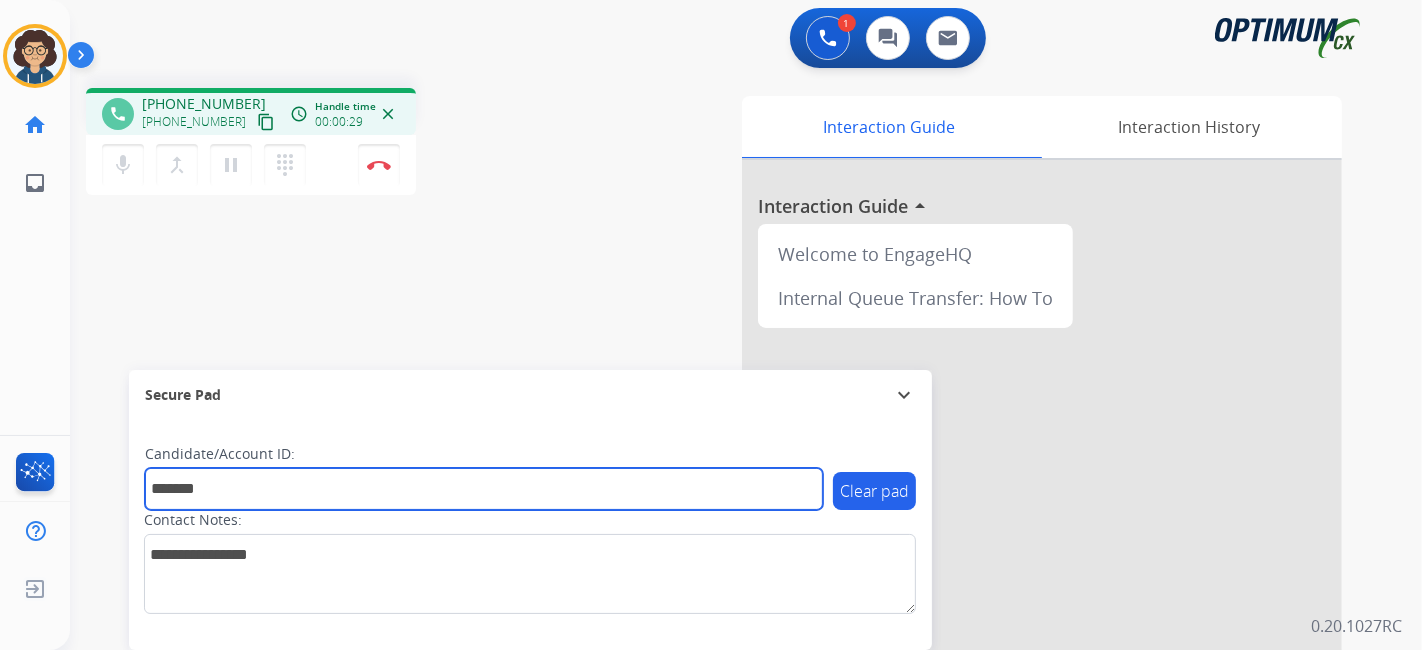 type on "*******" 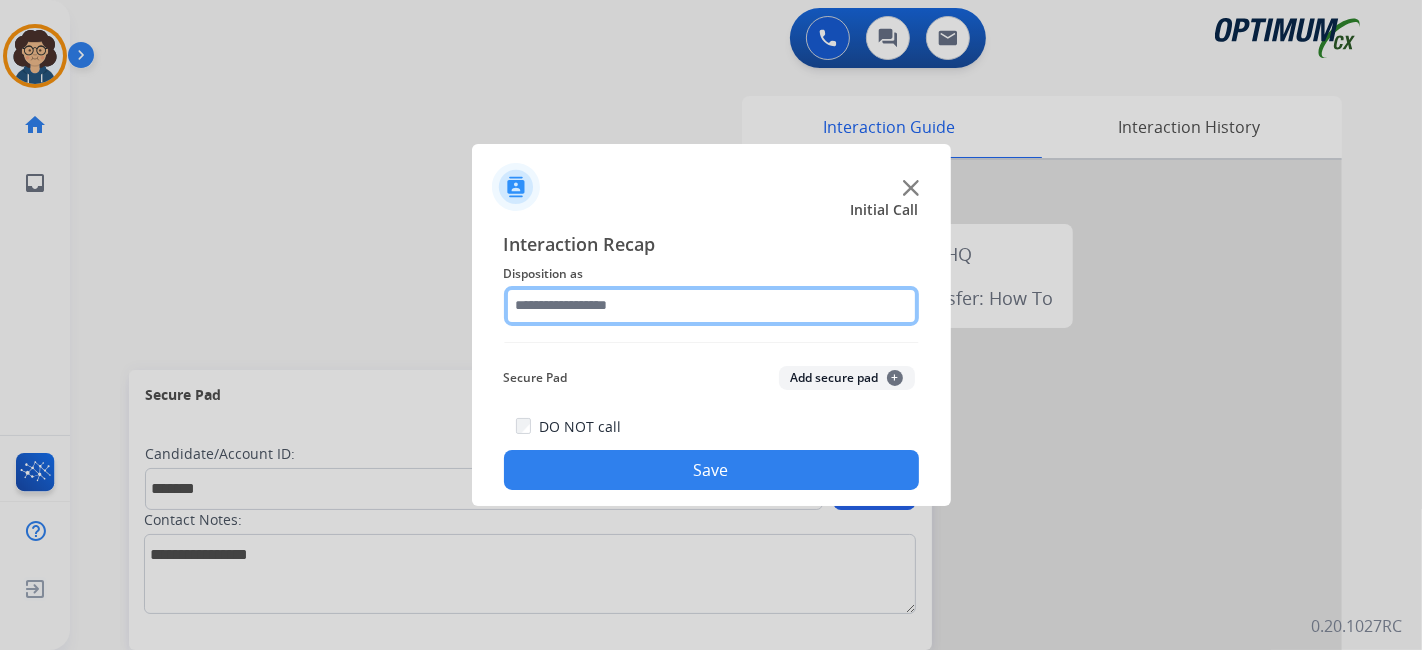 click 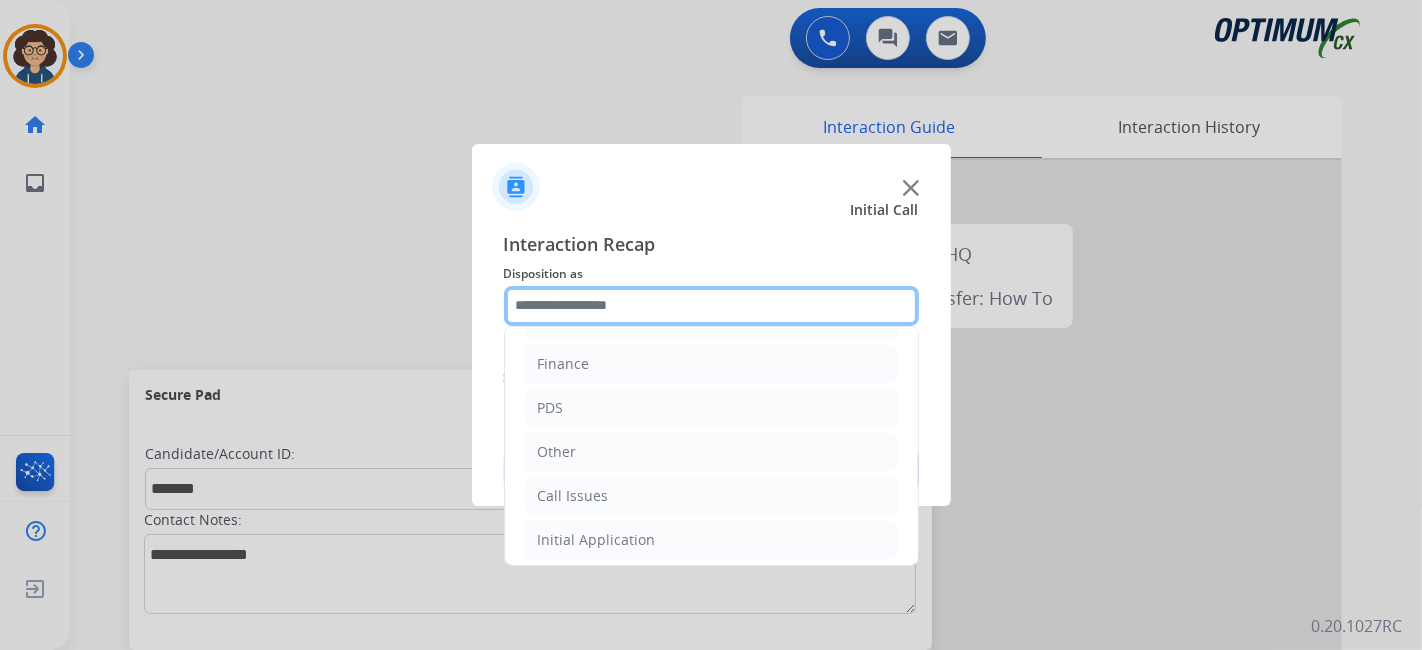 scroll, scrollTop: 131, scrollLeft: 0, axis: vertical 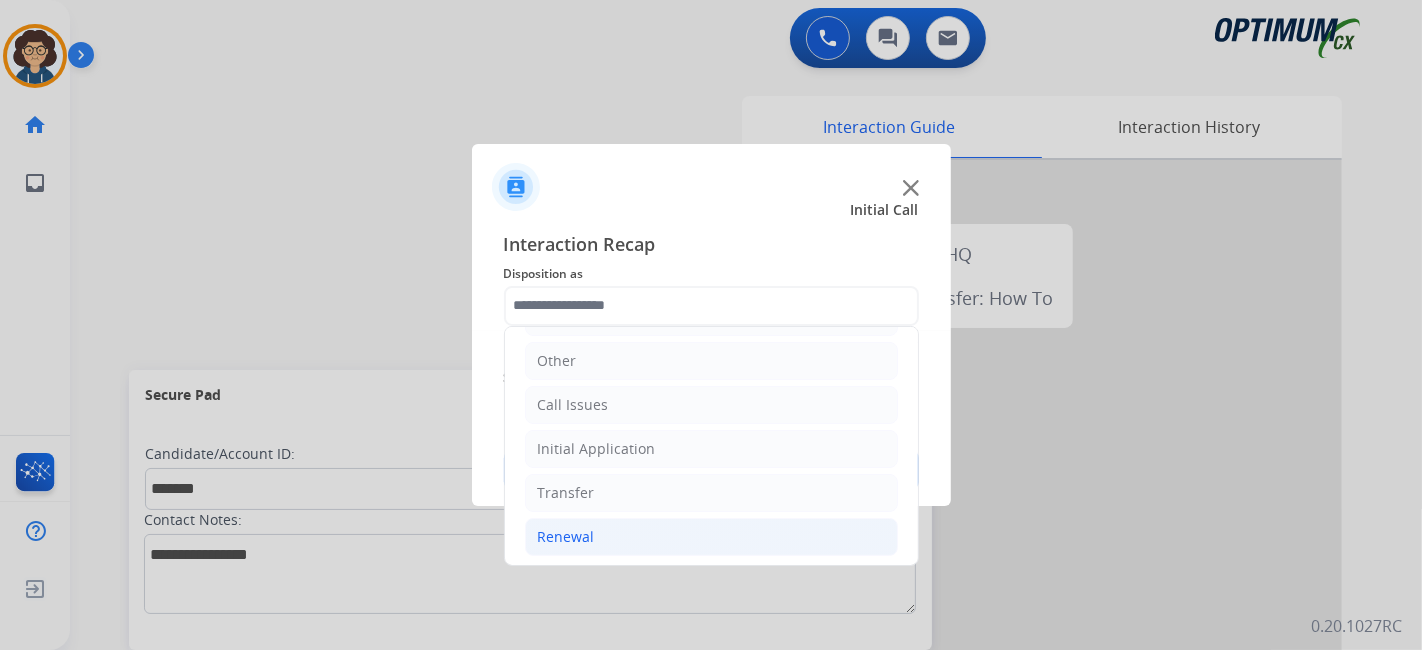 click on "Renewal" 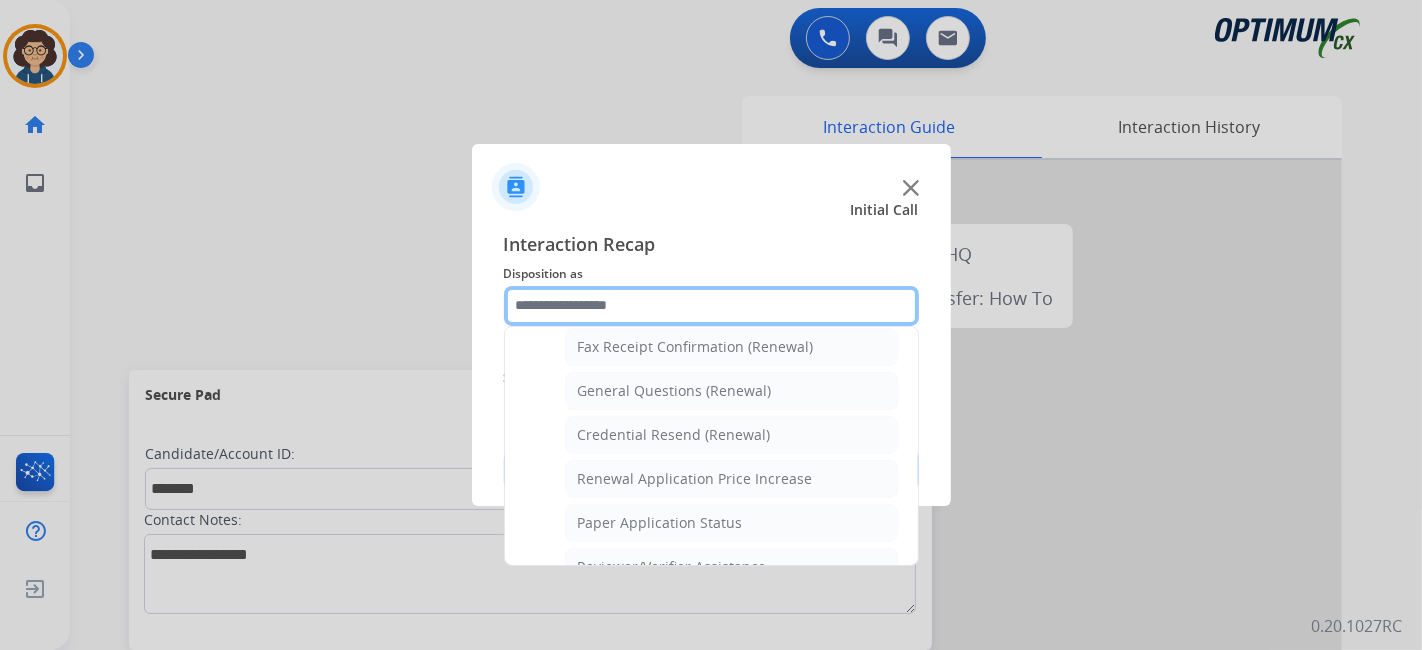 scroll, scrollTop: 551, scrollLeft: 0, axis: vertical 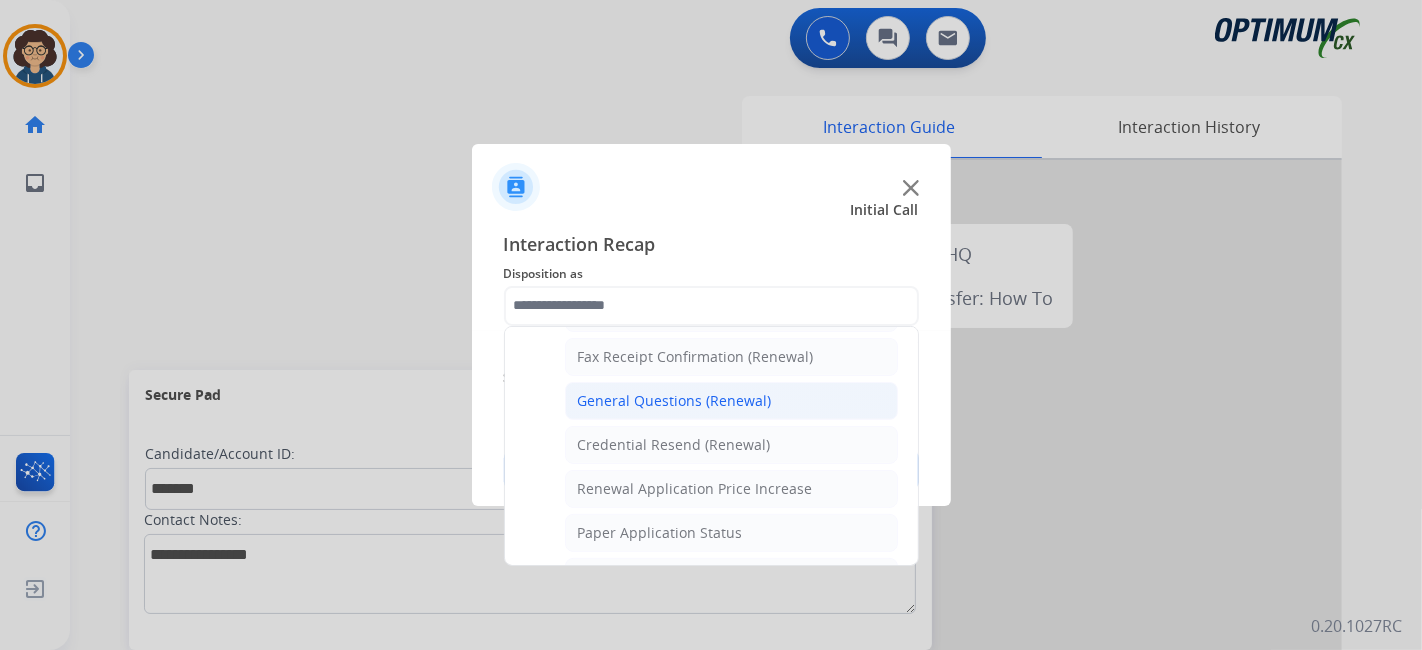 click on "General Questions (Renewal)" 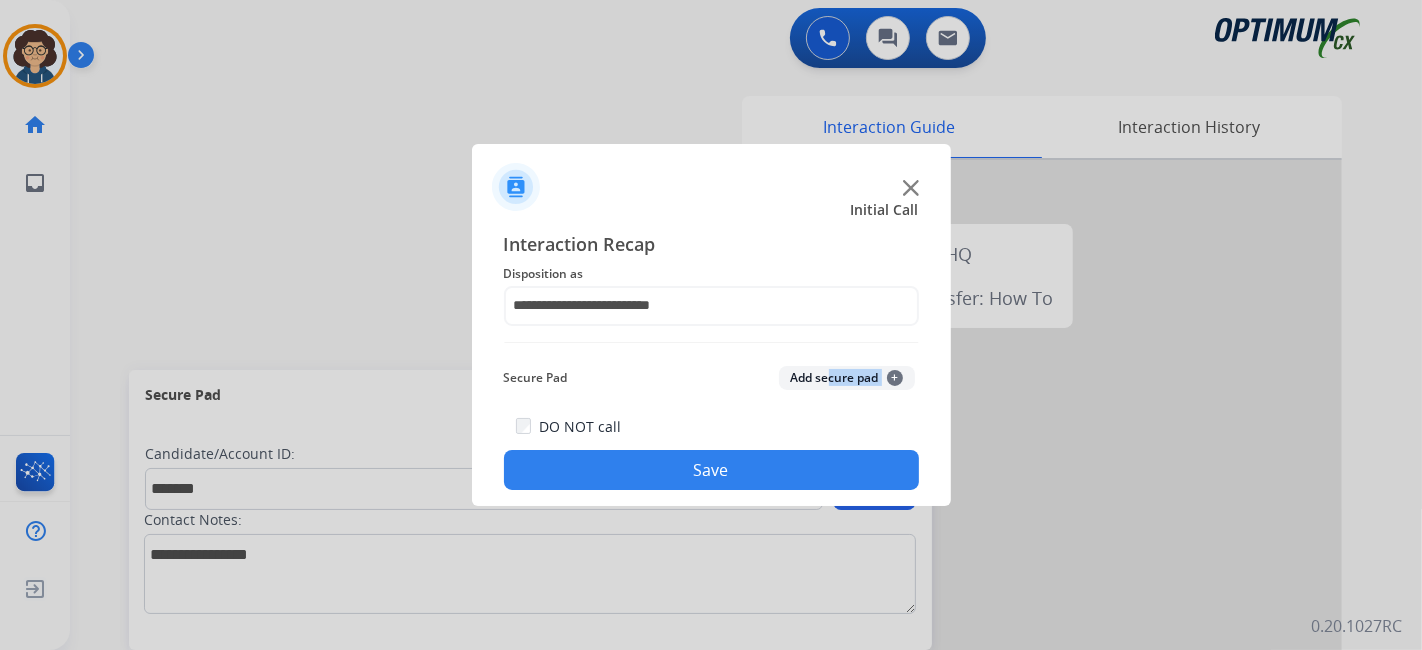 drag, startPoint x: 814, startPoint y: 393, endPoint x: 820, endPoint y: 381, distance: 13.416408 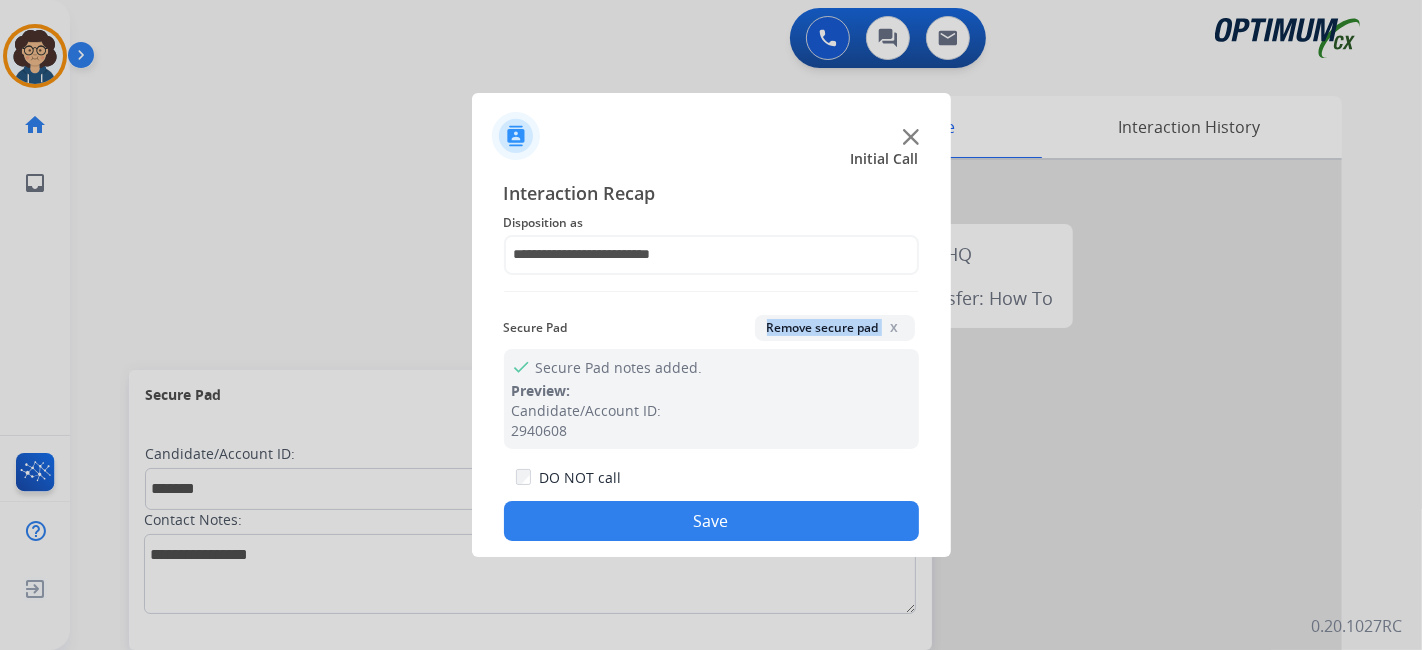 drag, startPoint x: 770, startPoint y: 508, endPoint x: 423, endPoint y: 120, distance: 520.53143 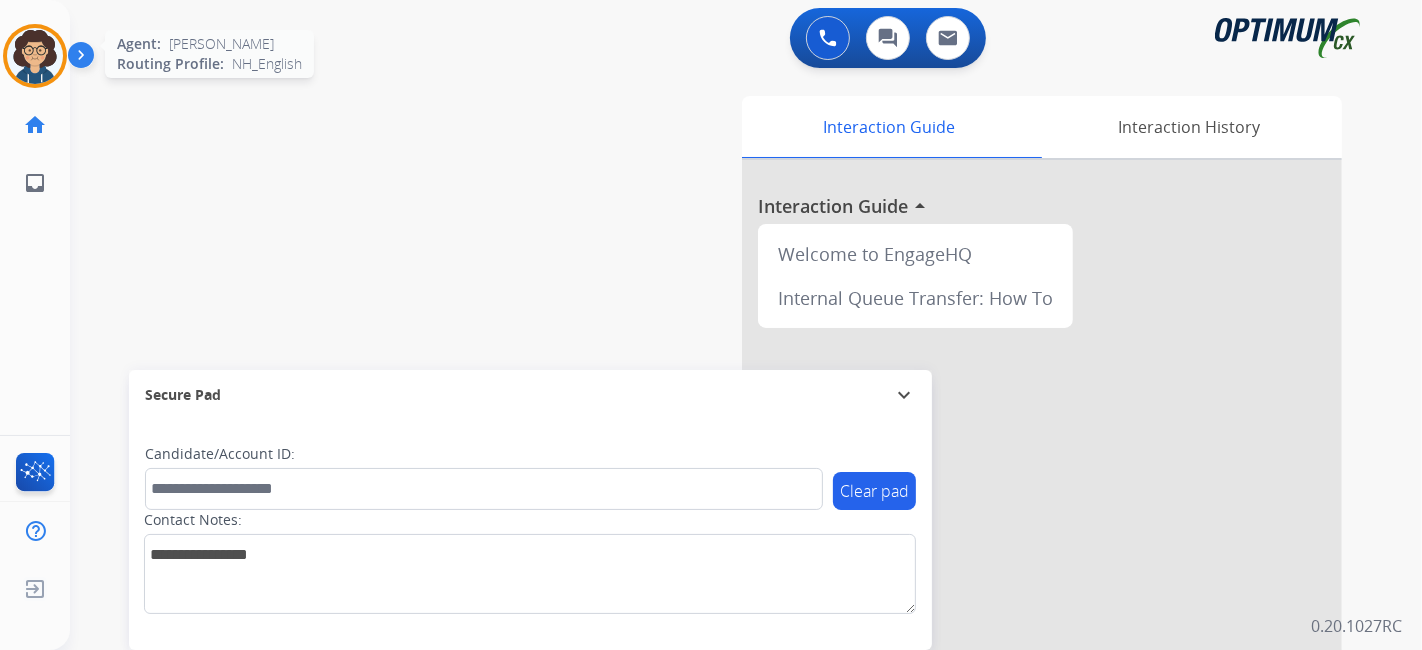 click at bounding box center (35, 56) 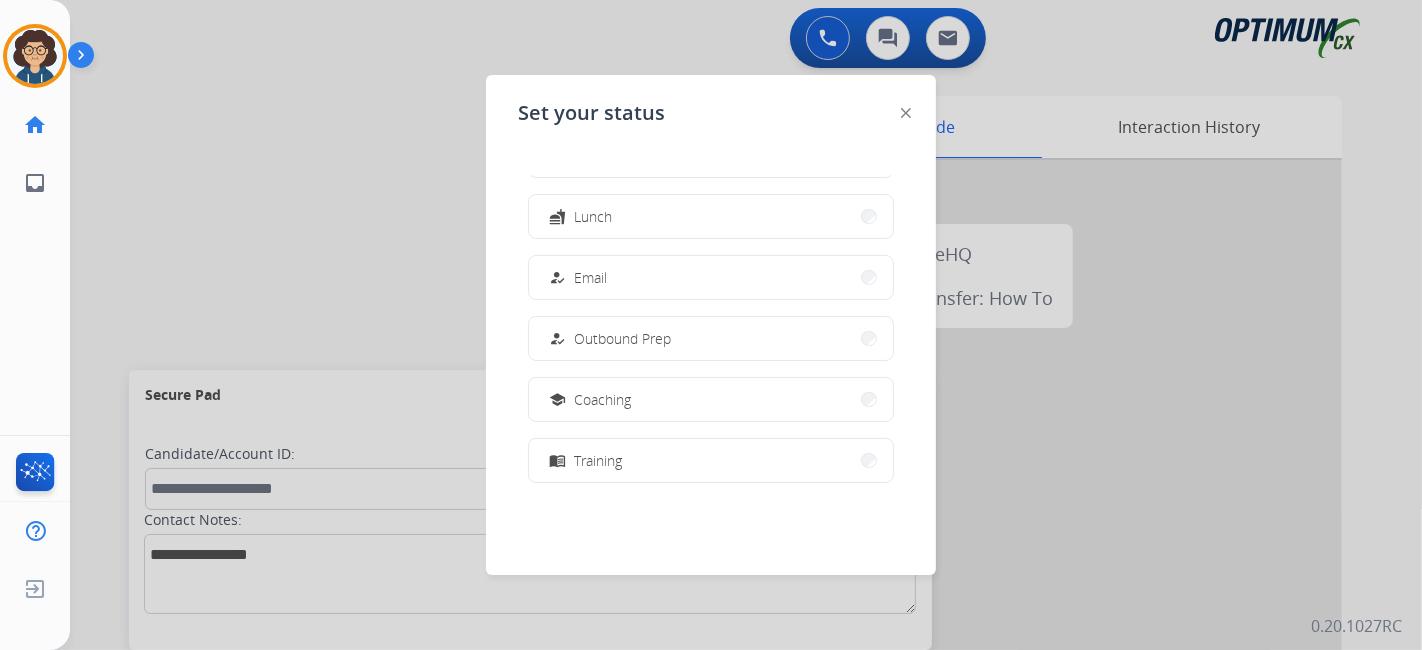 scroll, scrollTop: 223, scrollLeft: 0, axis: vertical 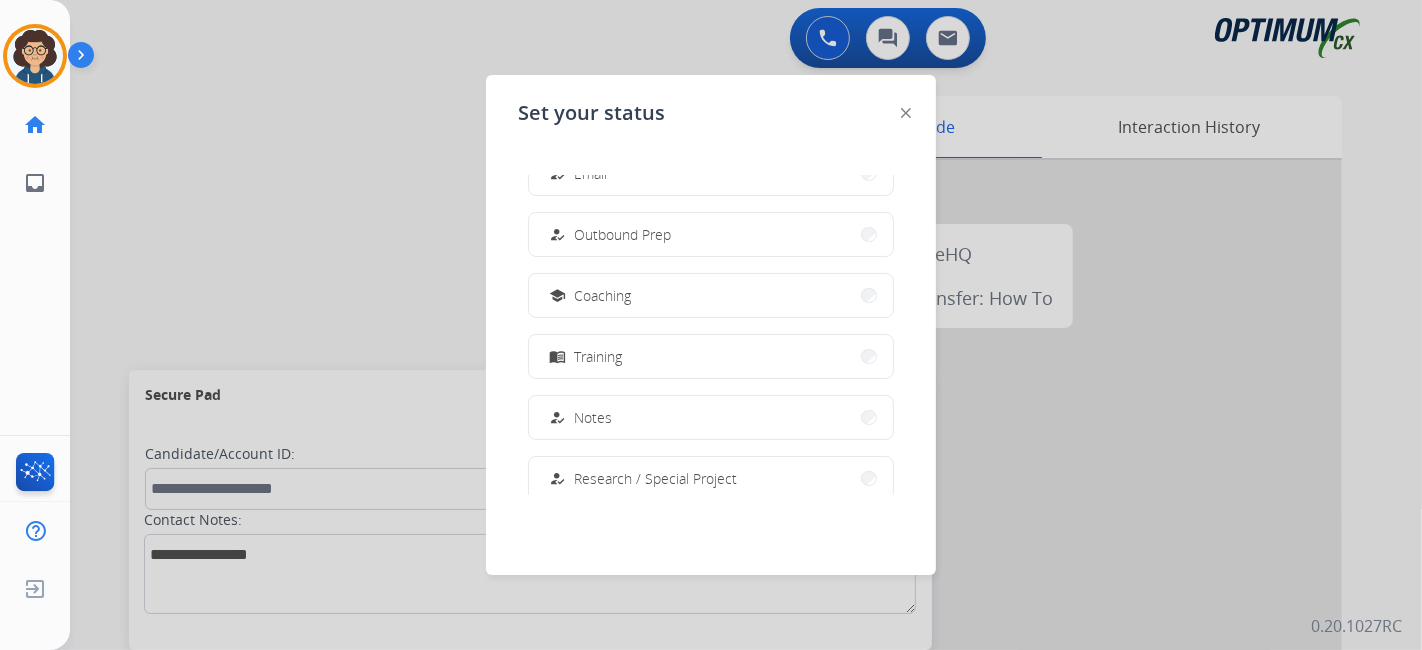 click on "school Coaching" at bounding box center (711, 295) 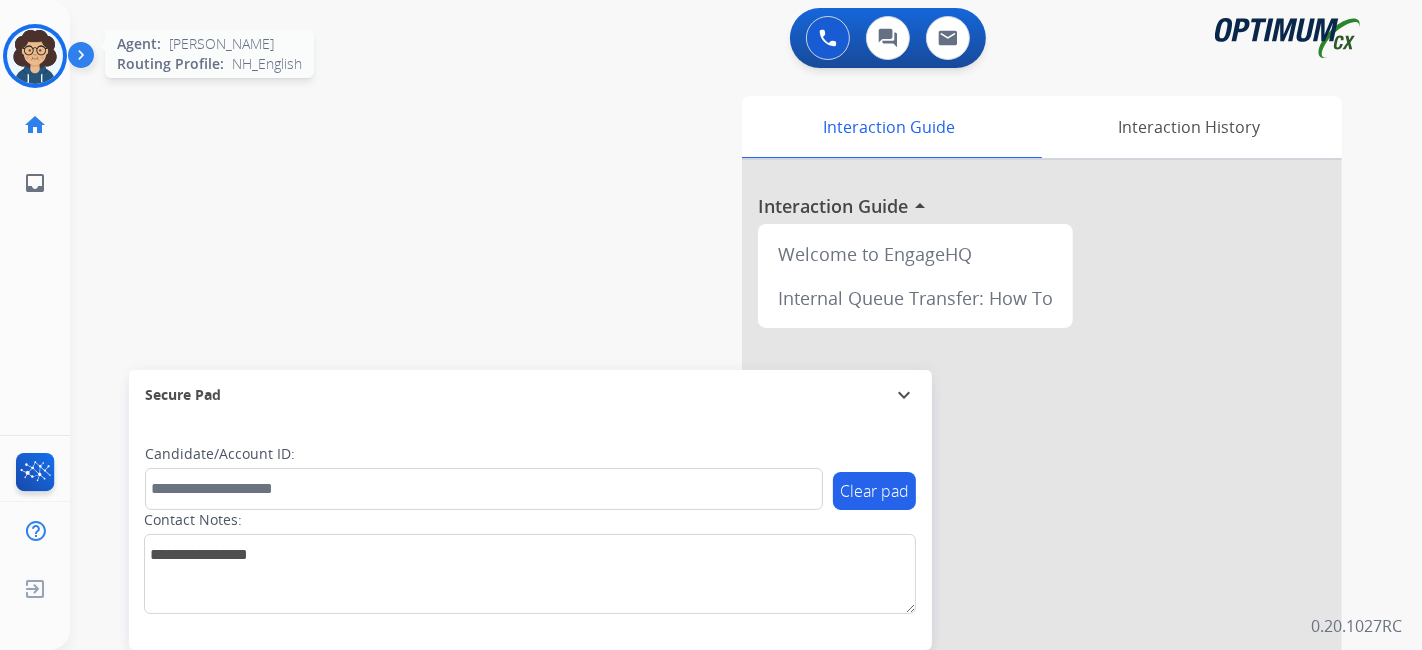 click at bounding box center [35, 56] 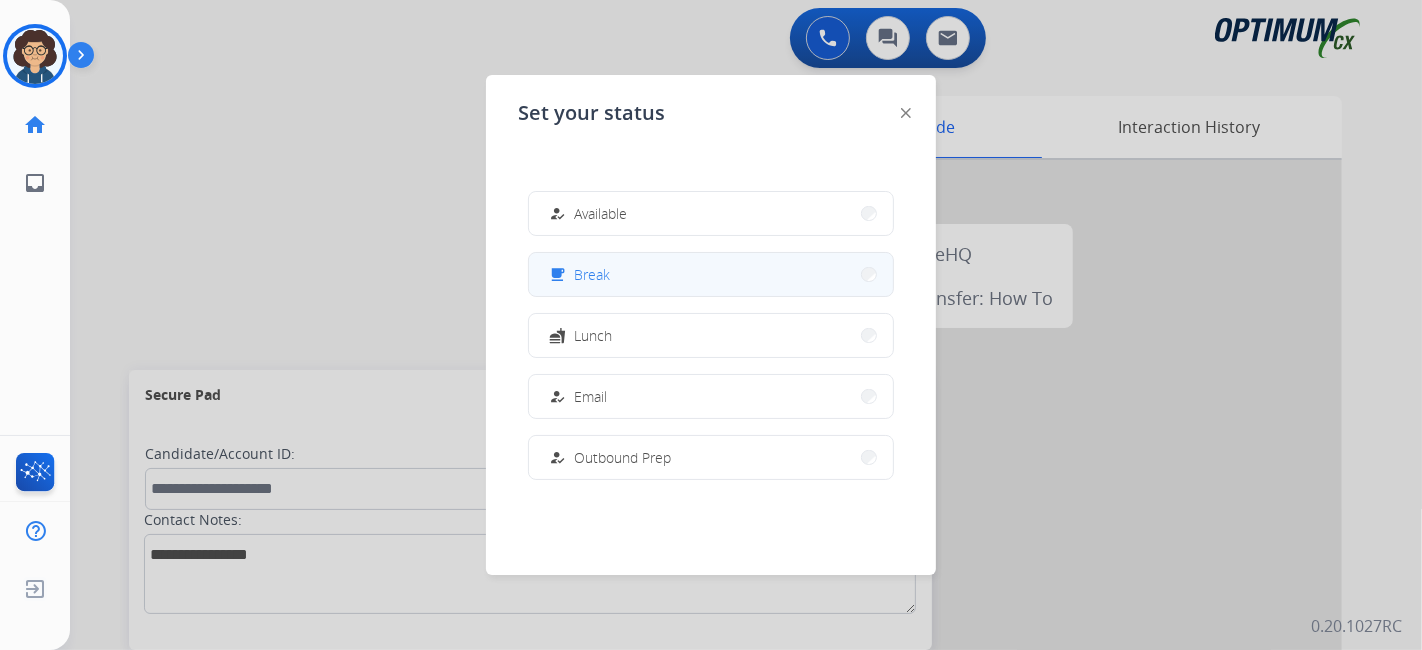 click on "free_breakfast Break" at bounding box center [711, 274] 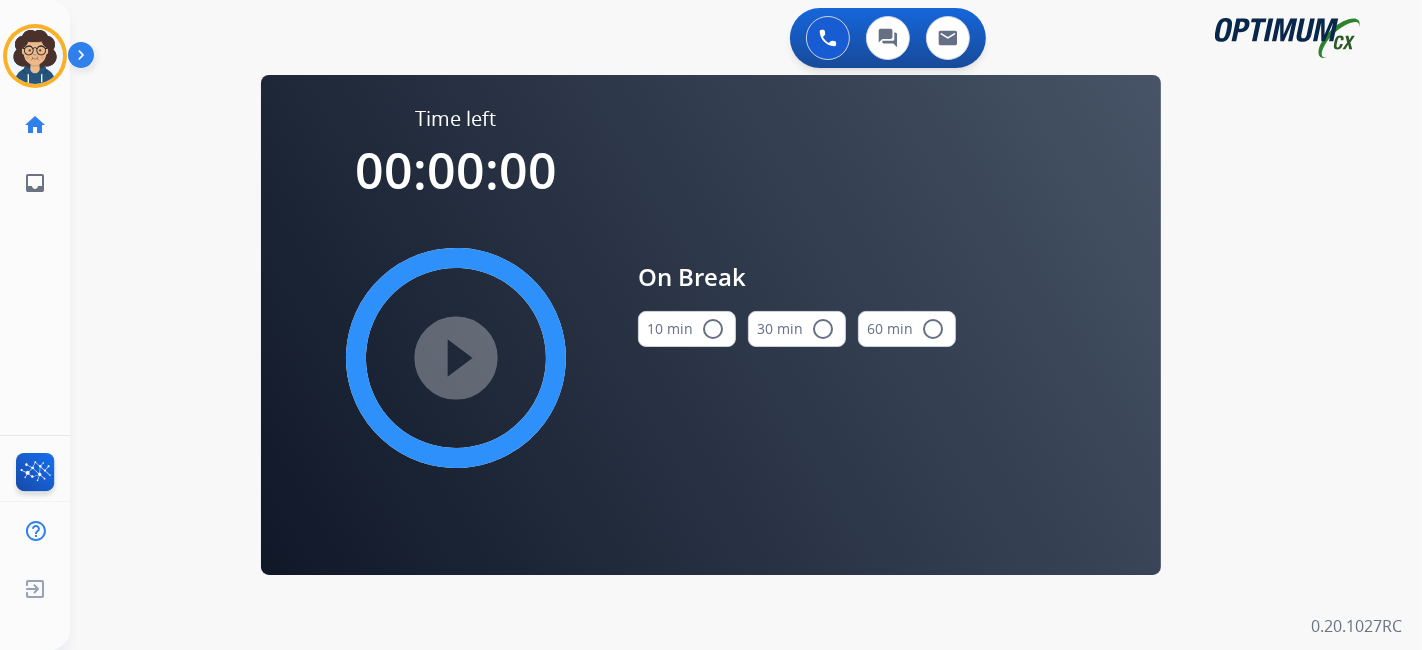 click on "10 min  radio_button_unchecked" at bounding box center (687, 329) 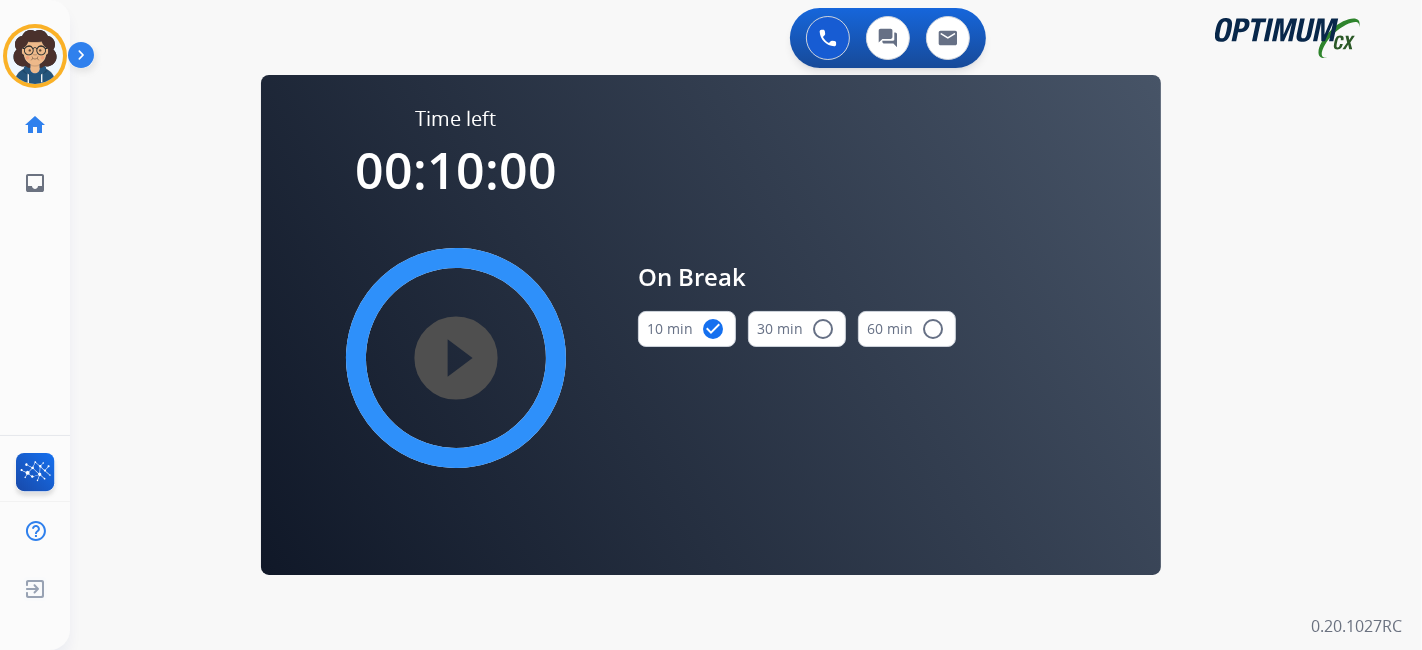 click on "play_circle_filled" at bounding box center (456, 358) 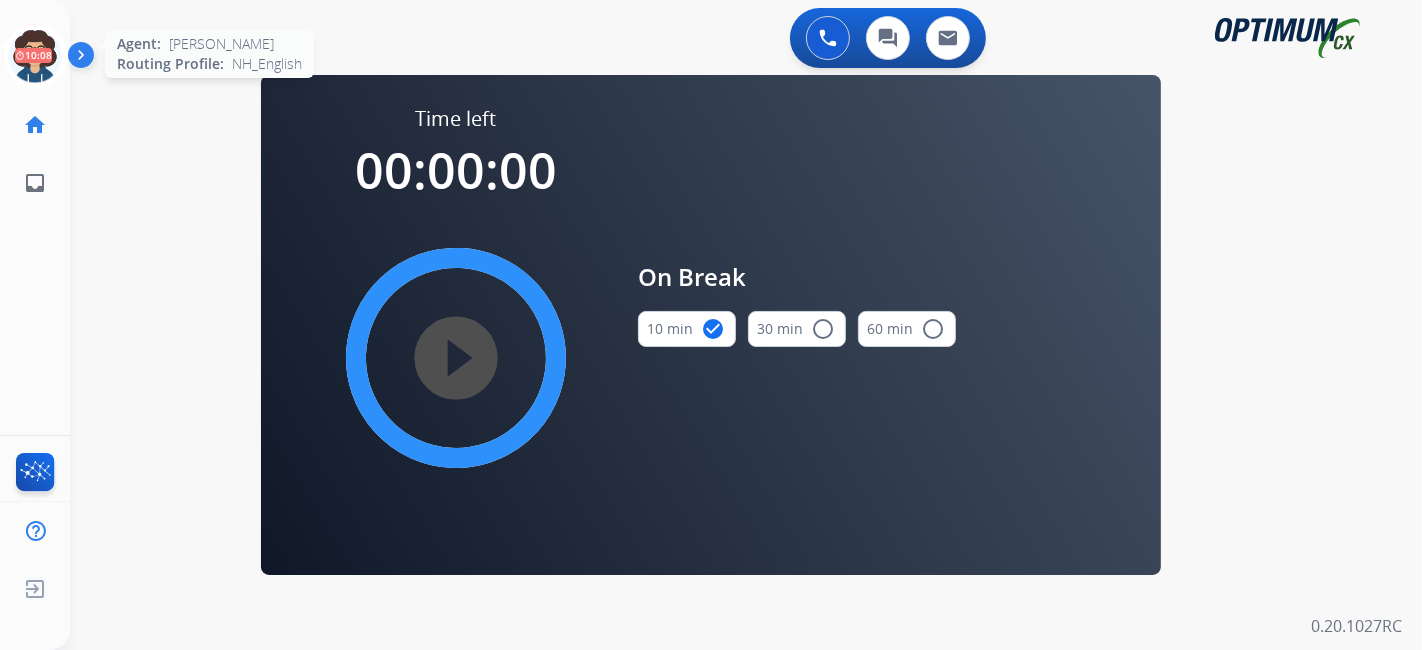 click 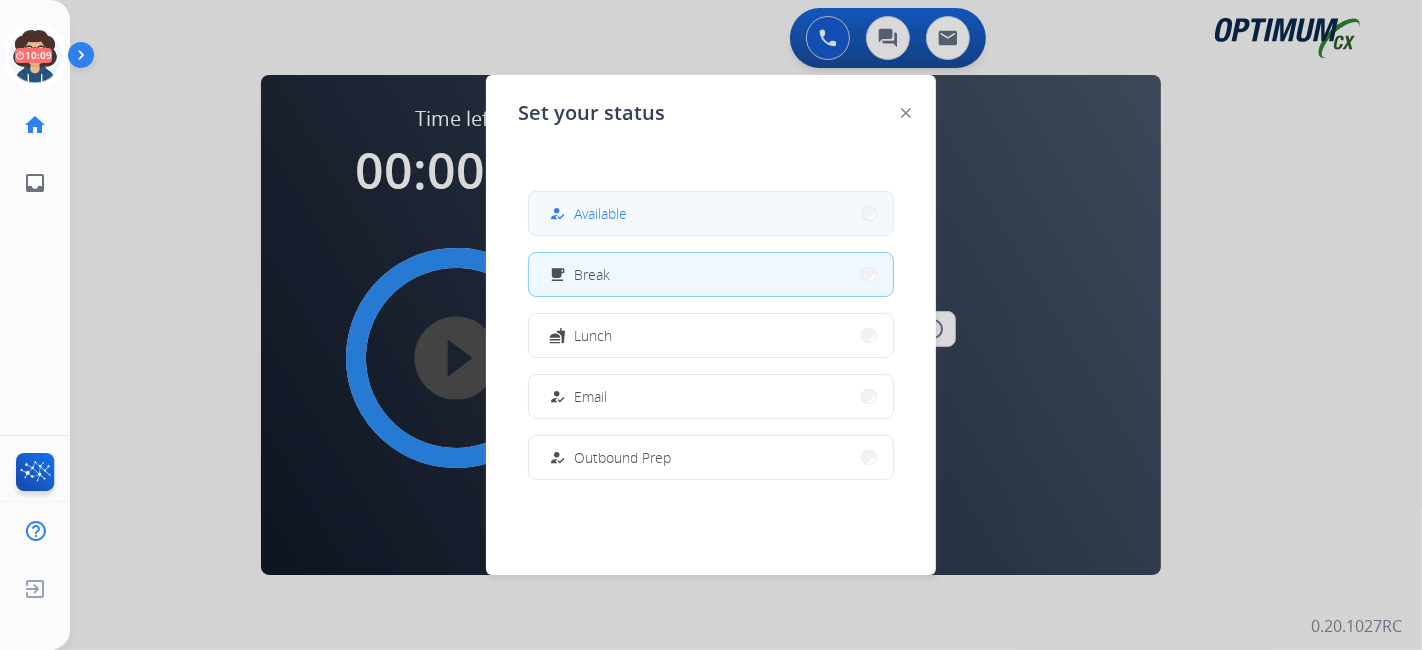 click on "how_to_reg" at bounding box center [559, 214] 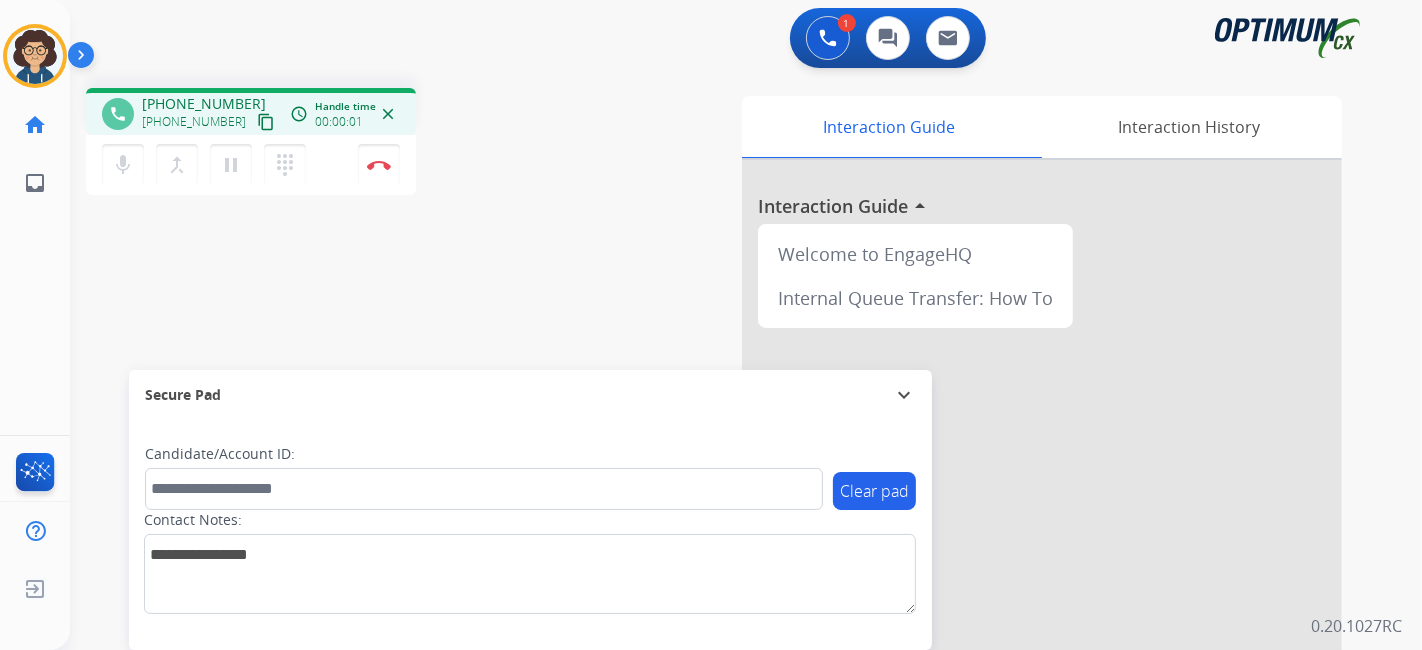 click on "content_copy" at bounding box center [266, 122] 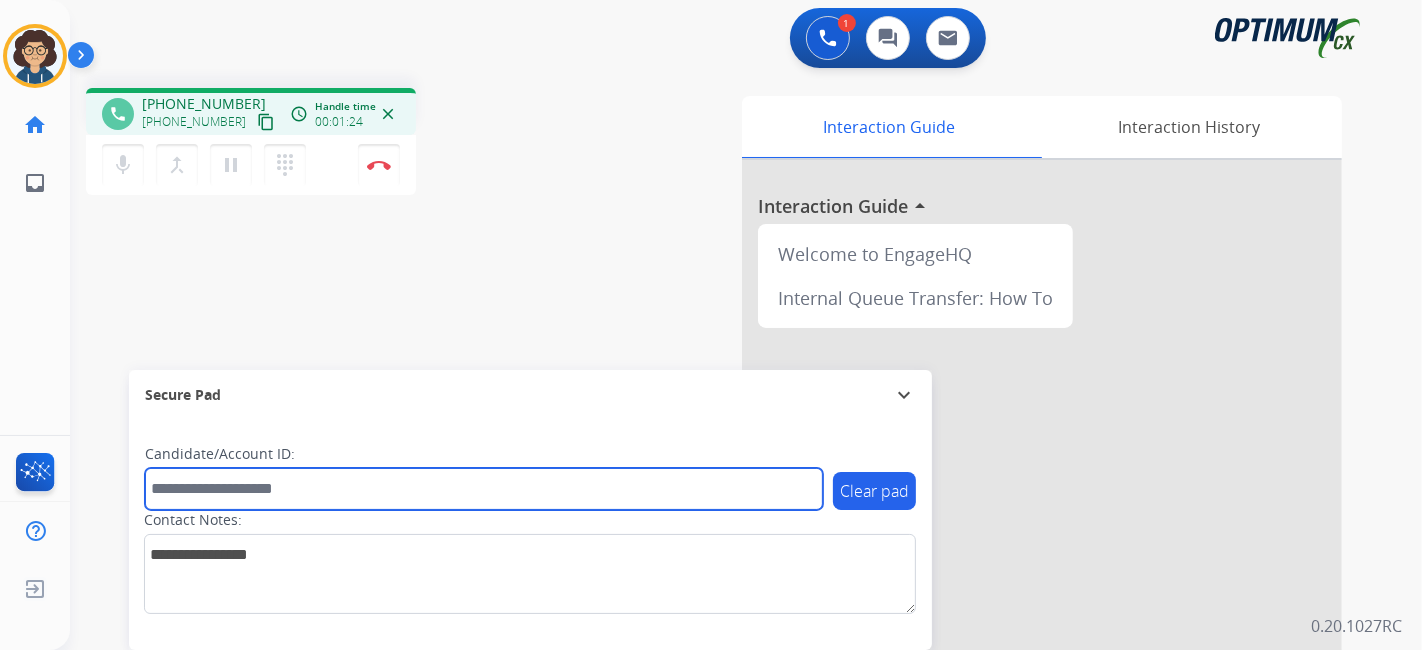 click at bounding box center [484, 489] 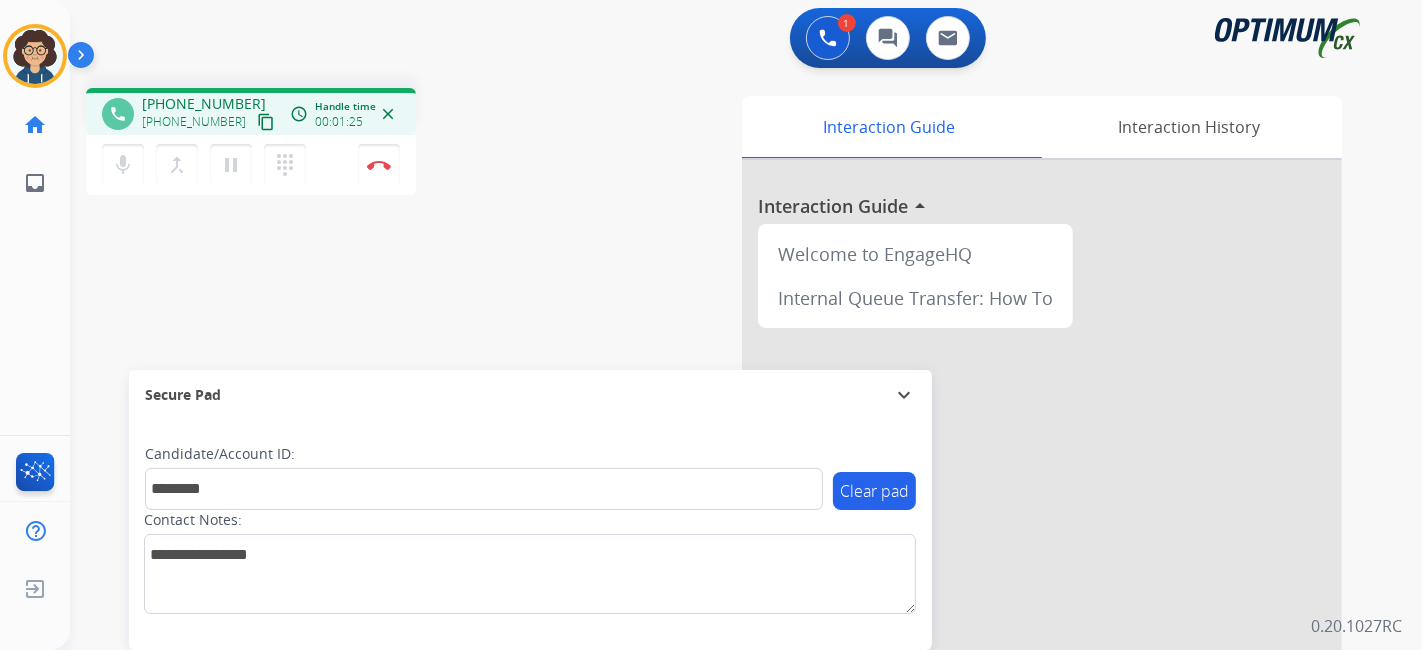 drag, startPoint x: 448, startPoint y: 307, endPoint x: 431, endPoint y: 0, distance: 307.47034 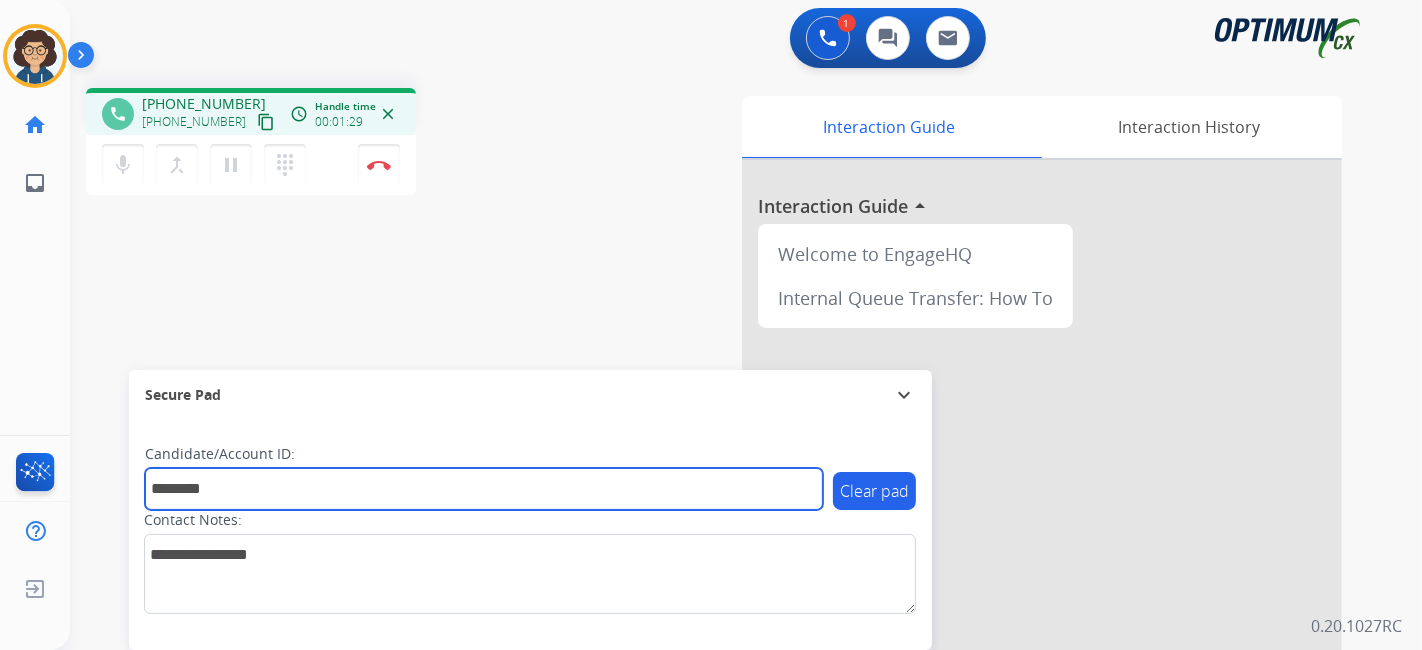 drag, startPoint x: 233, startPoint y: 495, endPoint x: 142, endPoint y: 501, distance: 91.197586 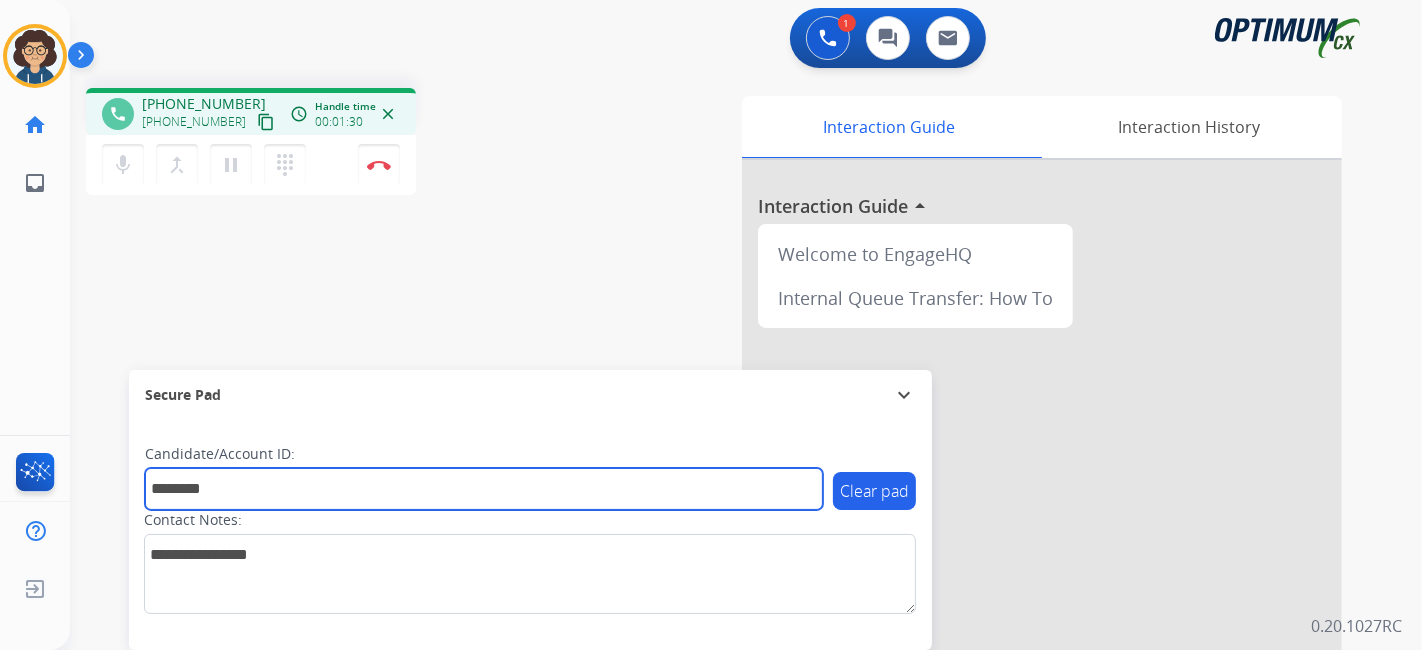 paste 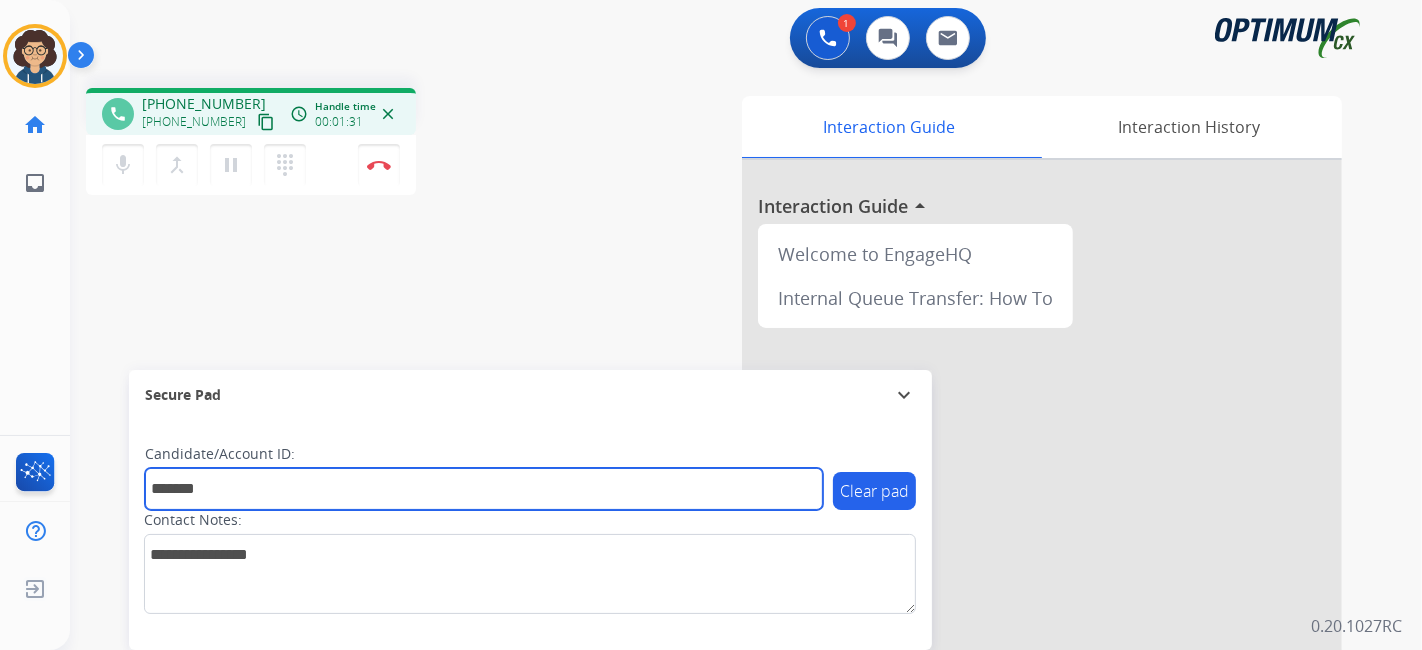 type on "*******" 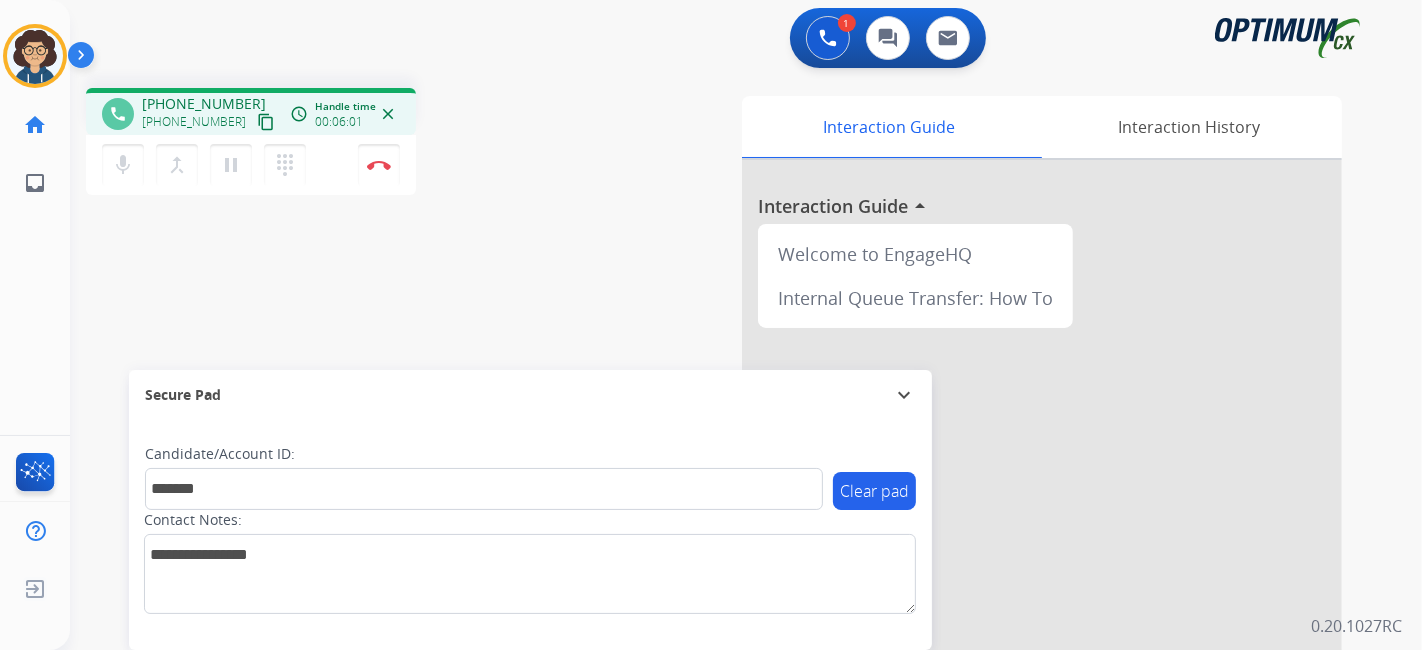 click on "phone [PHONE_NUMBER] [PHONE_NUMBER] content_copy access_time Call metrics Queue   00:09 Hold   00:00 Talk   06:02 Total   06:10 Handle time 00:06:01 close mic Mute merge_type Bridge pause Hold dialpad Dialpad Disconnect swap_horiz Break voice bridge close_fullscreen Connect 3-Way Call merge_type Separate 3-Way Call  Interaction Guide   Interaction History  Interaction Guide arrow_drop_up  Welcome to EngageHQ   Internal Queue Transfer: How To  Secure Pad expand_more Clear pad Candidate/Account ID: ******* Contact Notes:" at bounding box center [722, 489] 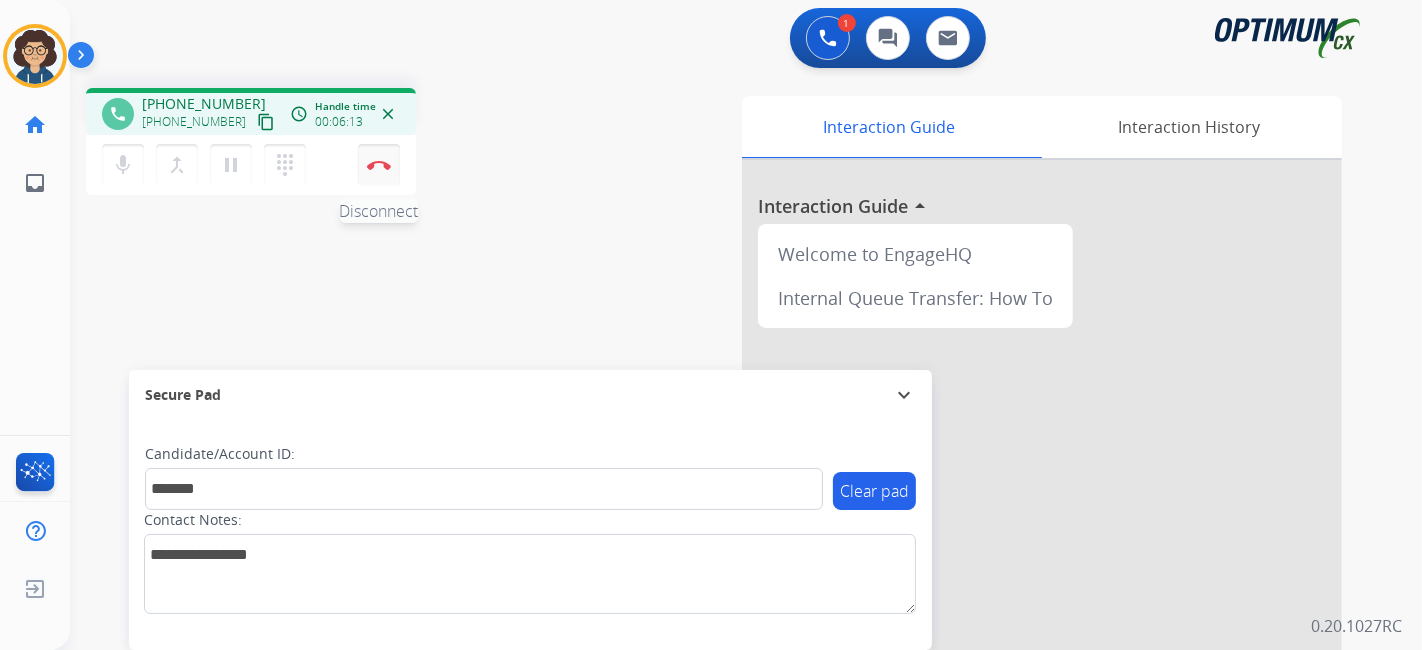 click on "Disconnect" at bounding box center (379, 165) 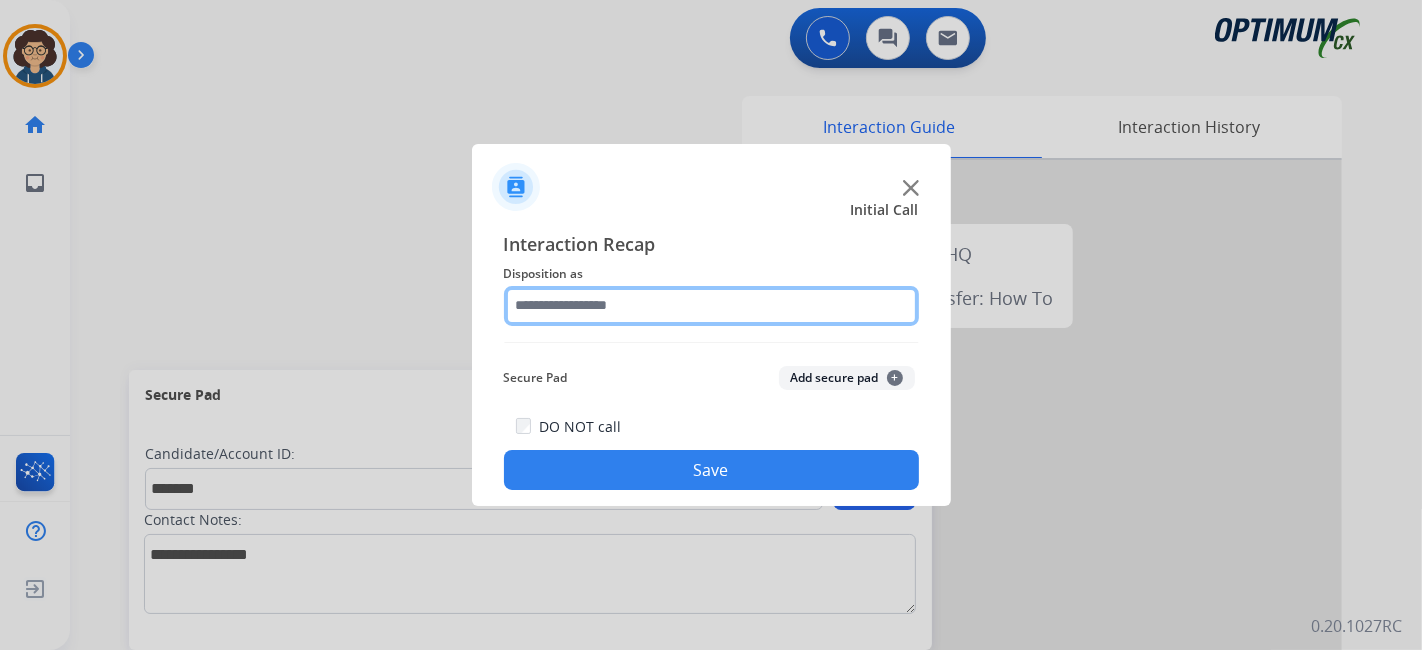 click 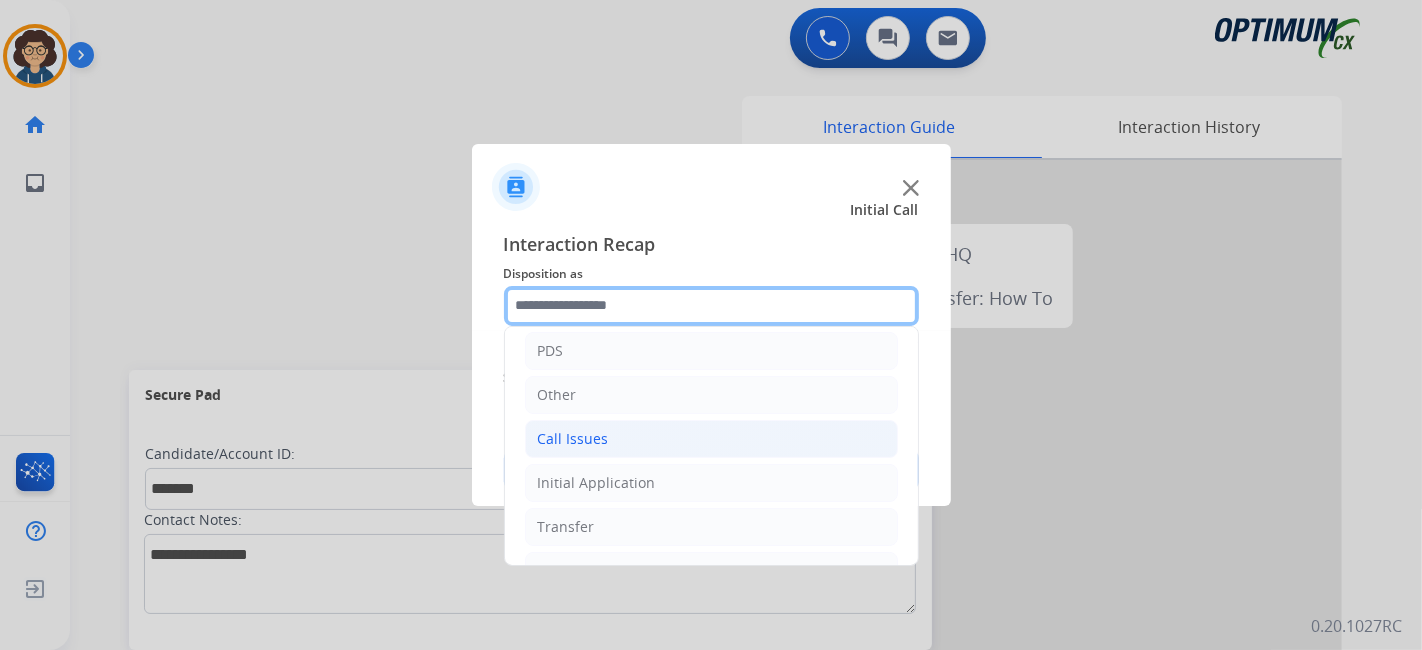 scroll, scrollTop: 131, scrollLeft: 0, axis: vertical 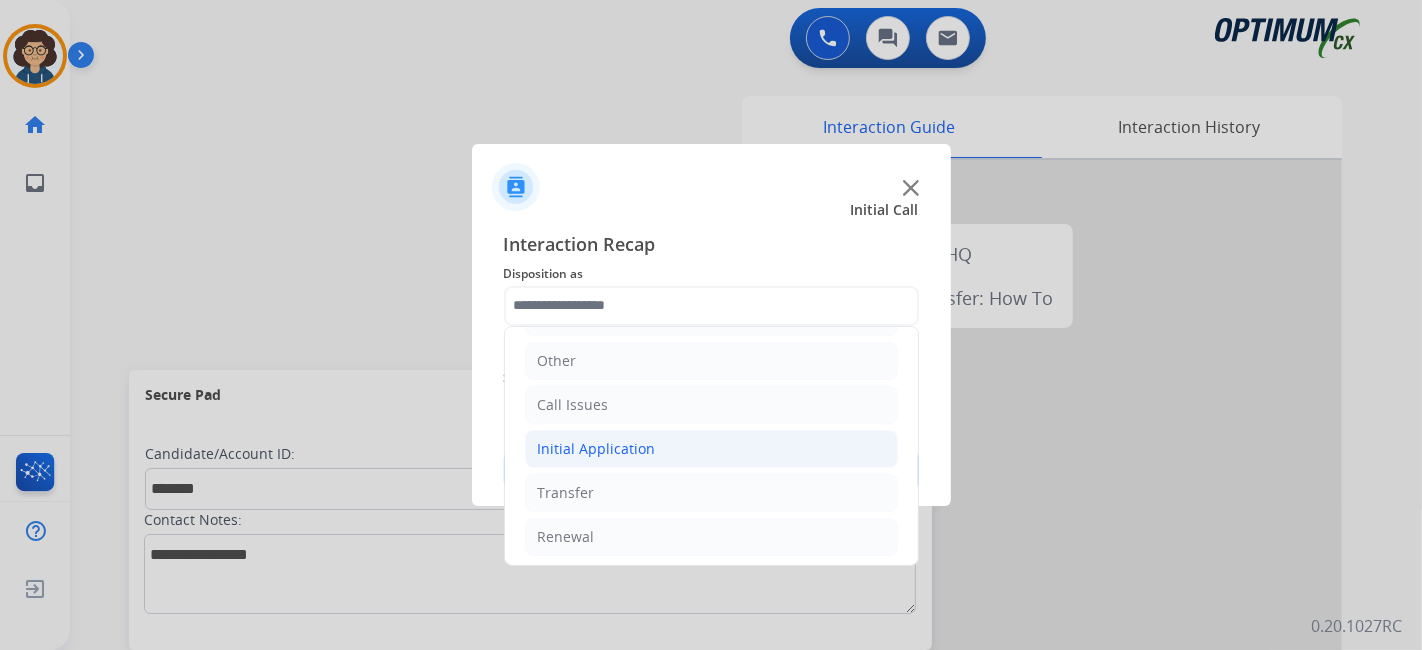 drag, startPoint x: 682, startPoint y: 441, endPoint x: 740, endPoint y: 440, distance: 58.00862 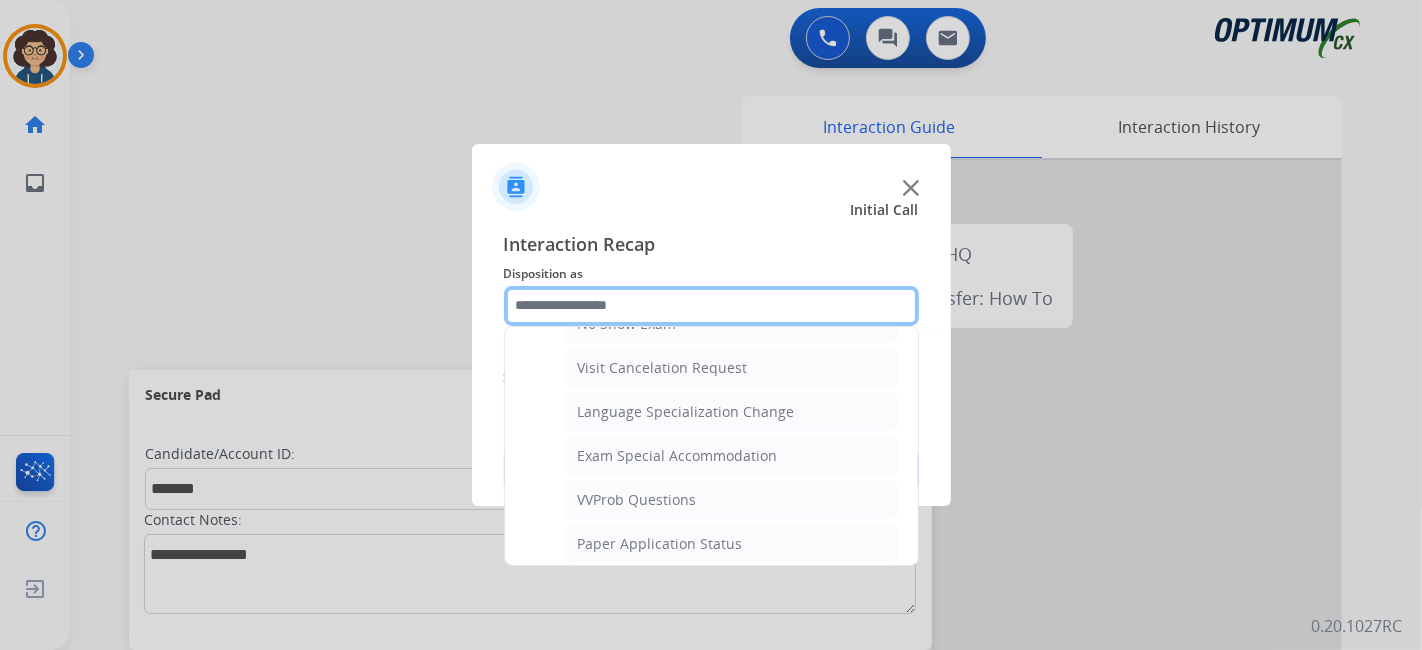 scroll, scrollTop: 1003, scrollLeft: 0, axis: vertical 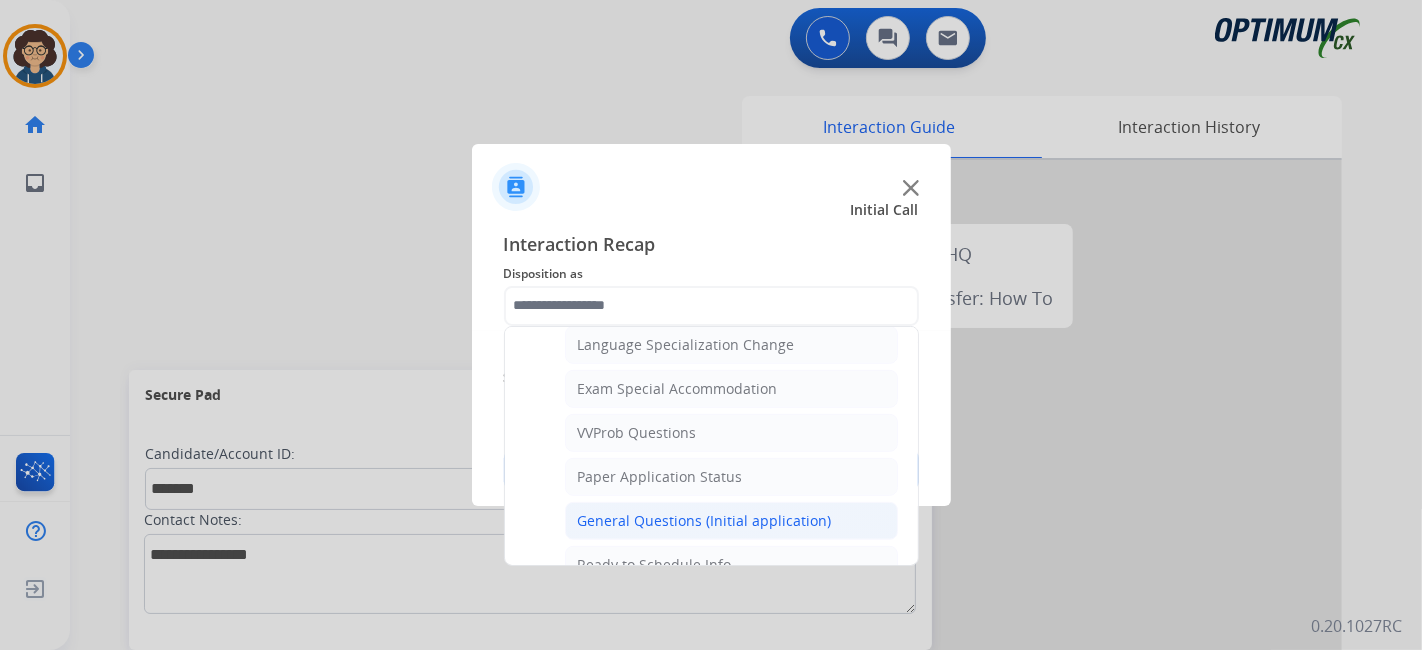 click on "General Questions (Initial application)" 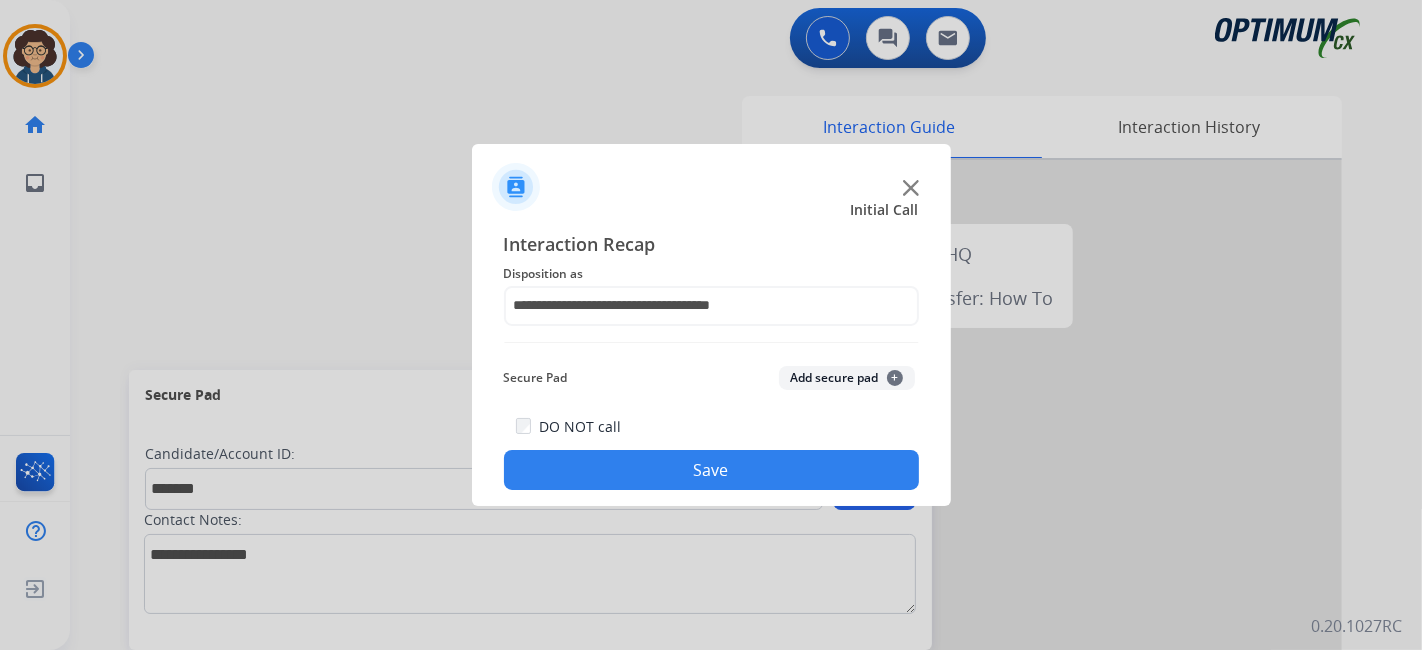 click on "Secure Pad  Add secure pad  +" 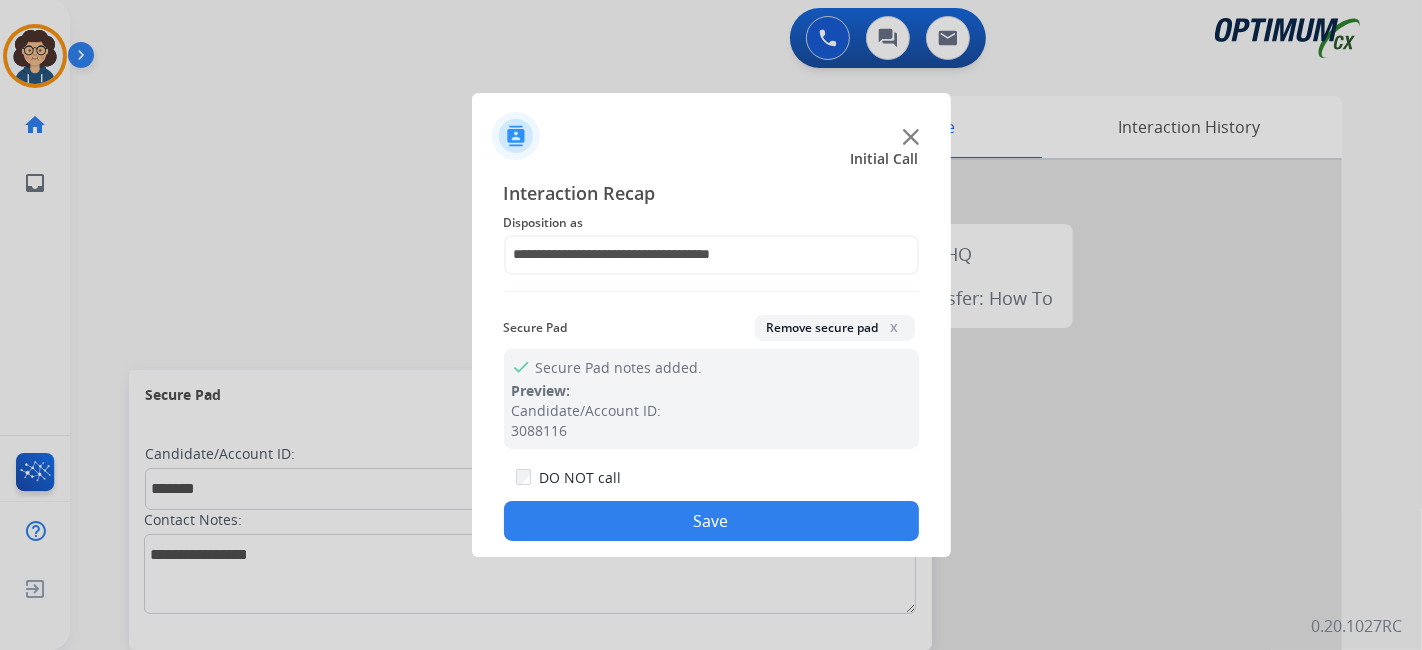 drag, startPoint x: 758, startPoint y: 520, endPoint x: 737, endPoint y: 468, distance: 56.0803 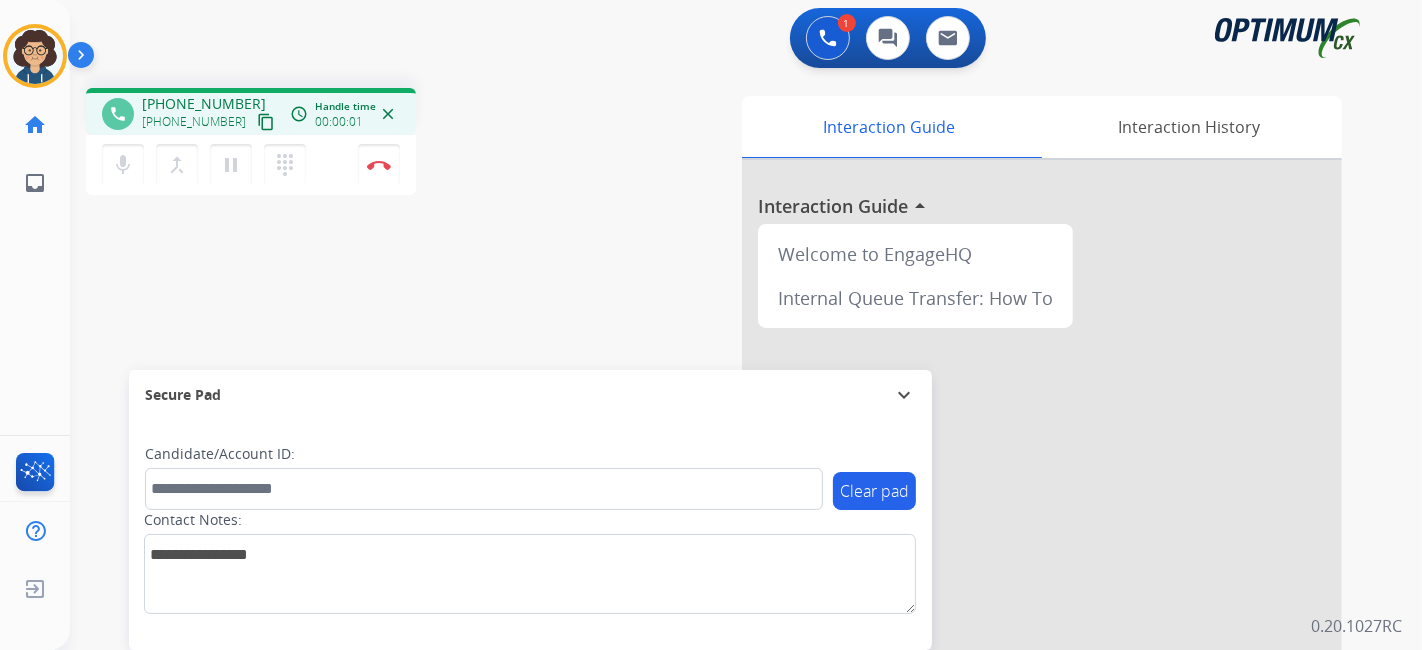 drag, startPoint x: 247, startPoint y: 120, endPoint x: 292, endPoint y: 23, distance: 106.929886 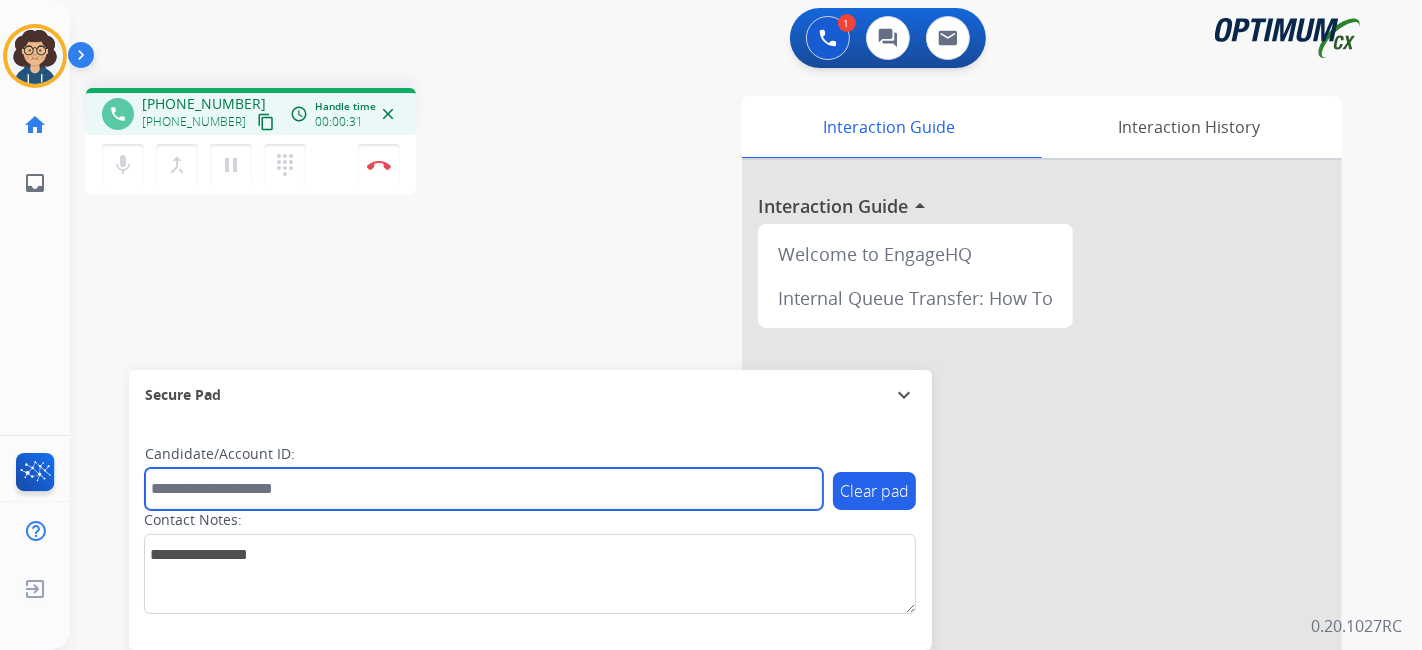 click at bounding box center (484, 489) 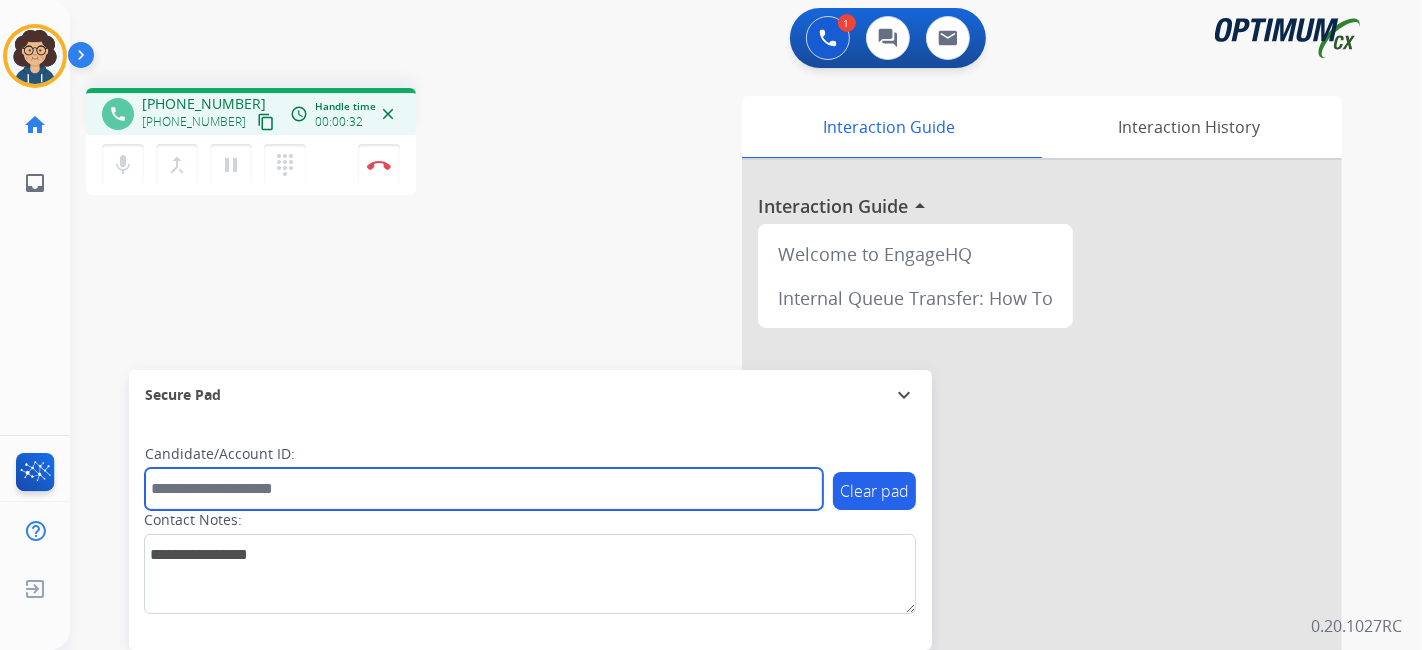 paste on "*******" 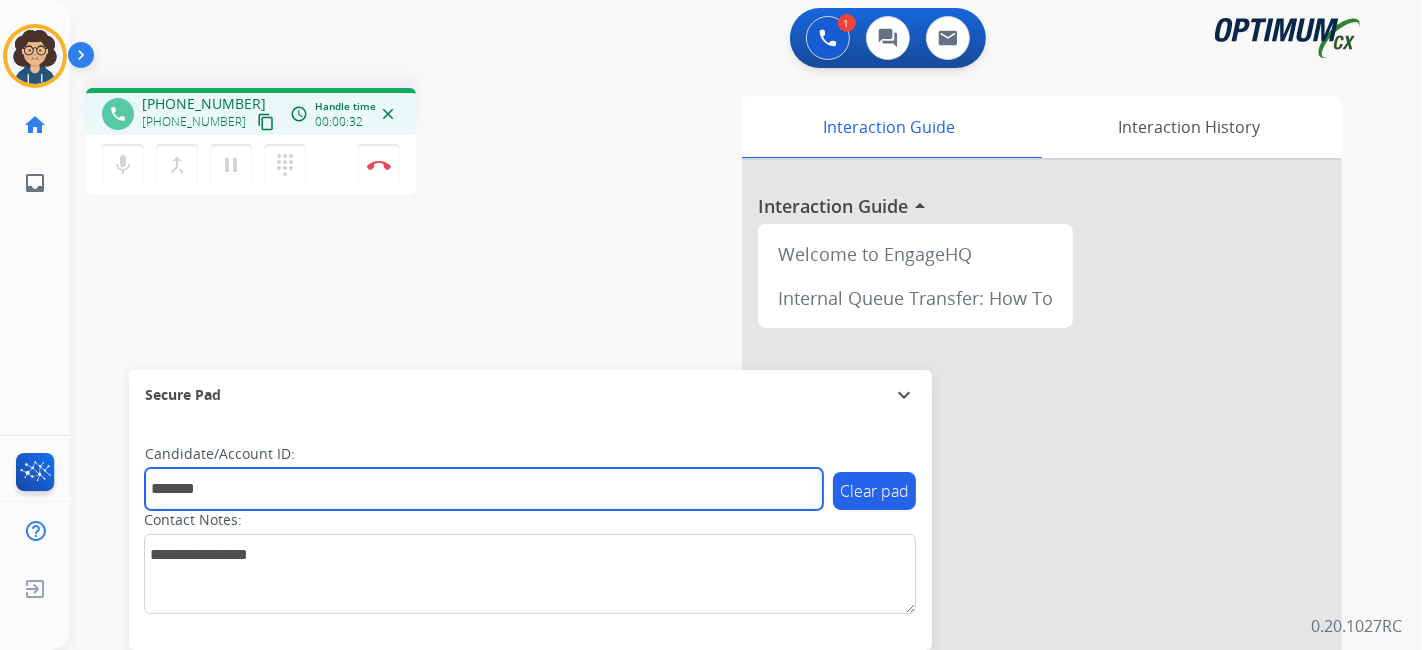 type on "*******" 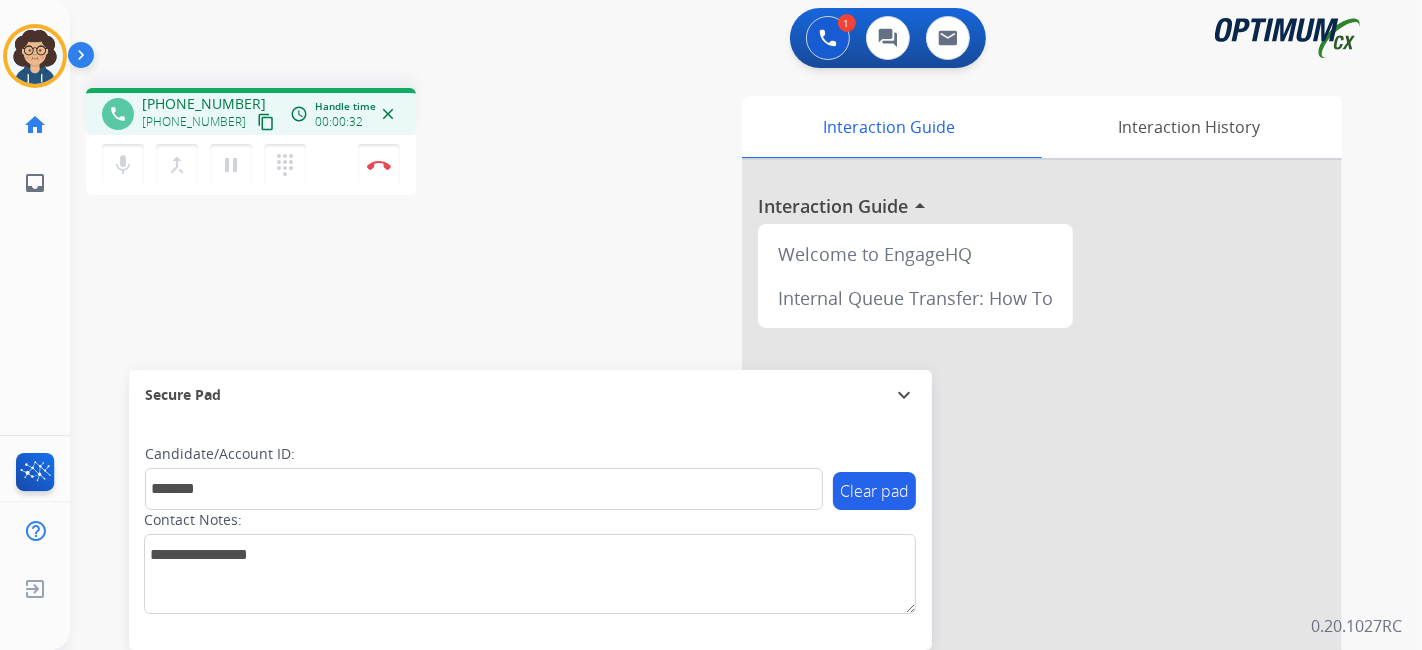 drag, startPoint x: 468, startPoint y: 304, endPoint x: 471, endPoint y: 9, distance: 295.01526 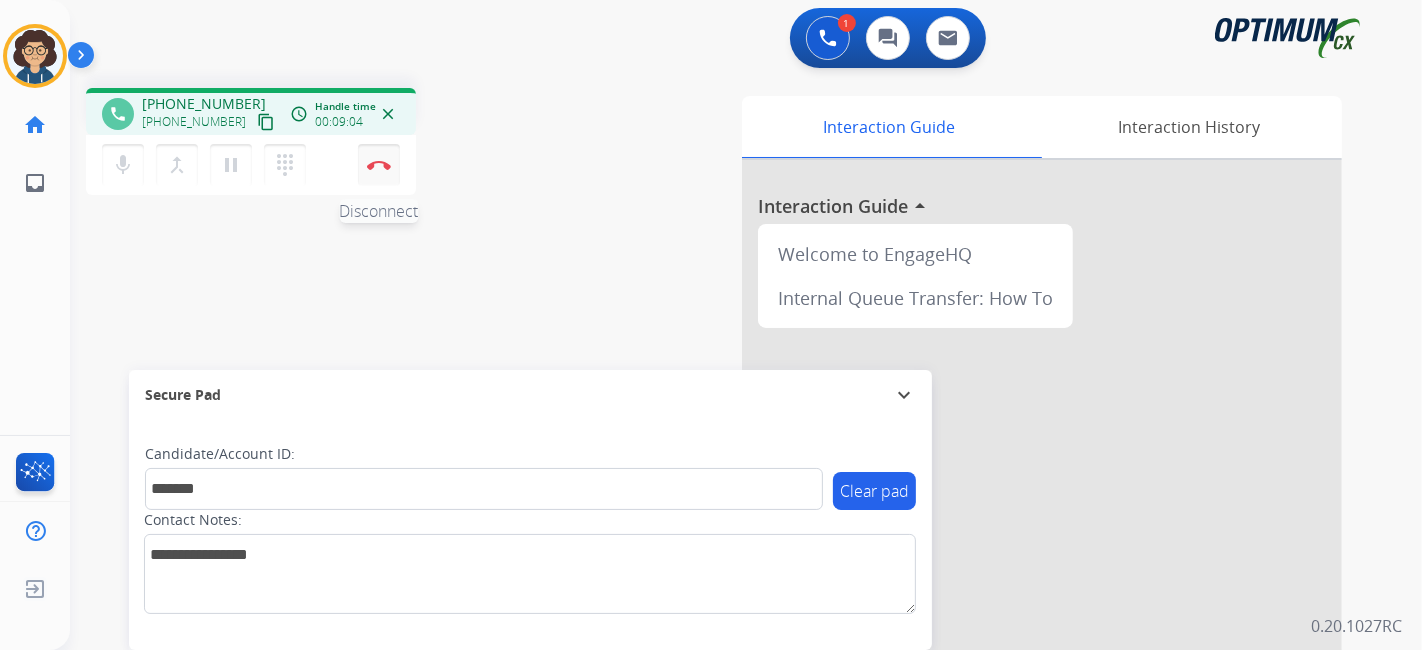 click at bounding box center [379, 165] 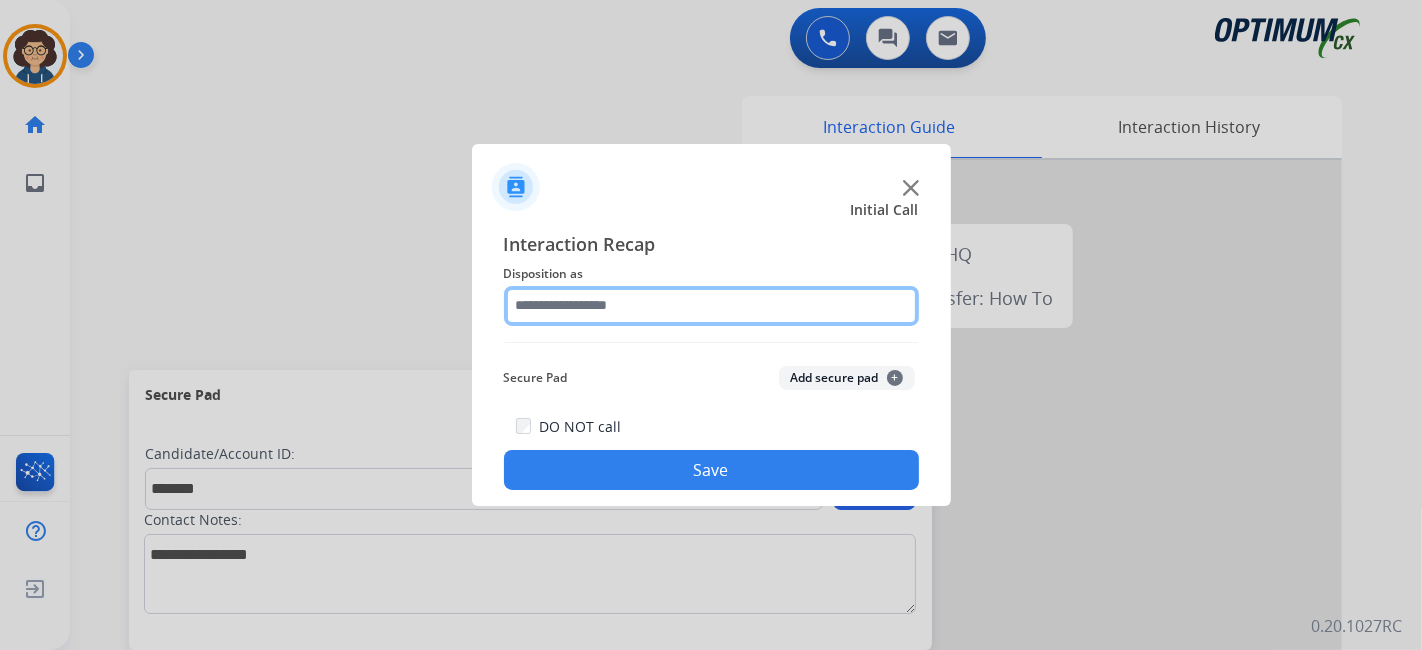 click 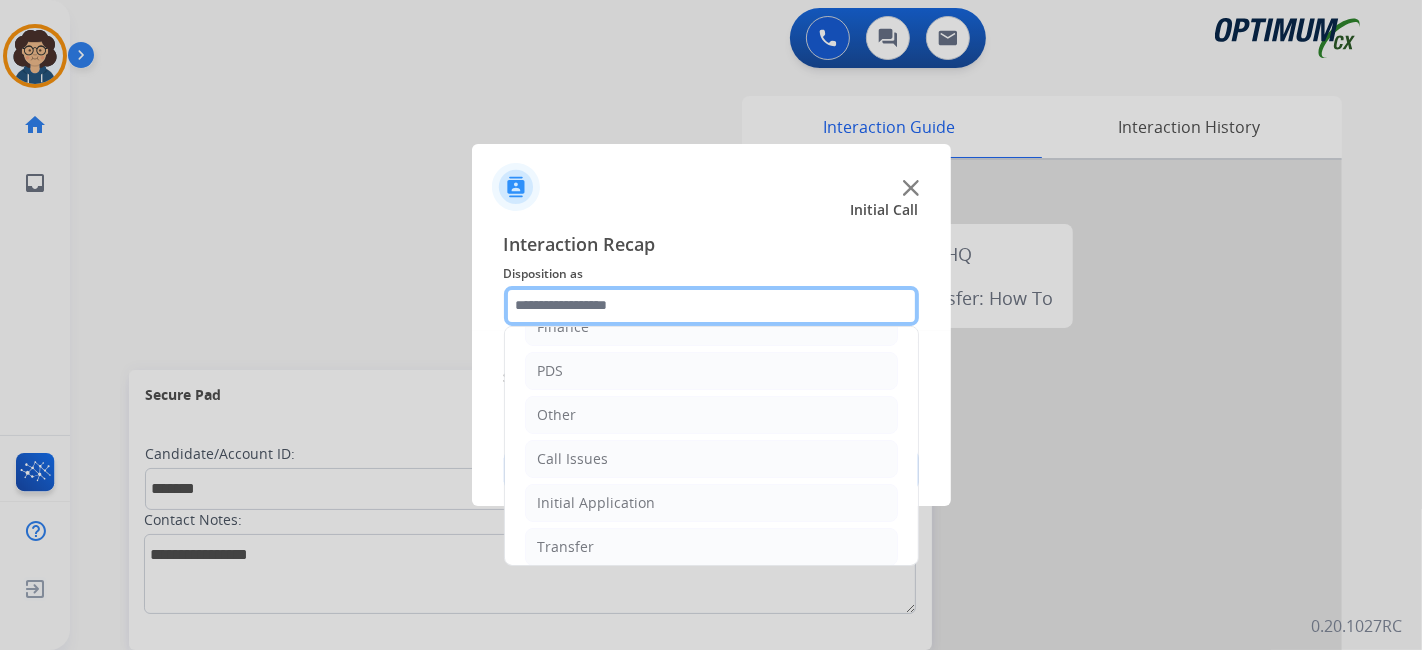 scroll, scrollTop: 131, scrollLeft: 0, axis: vertical 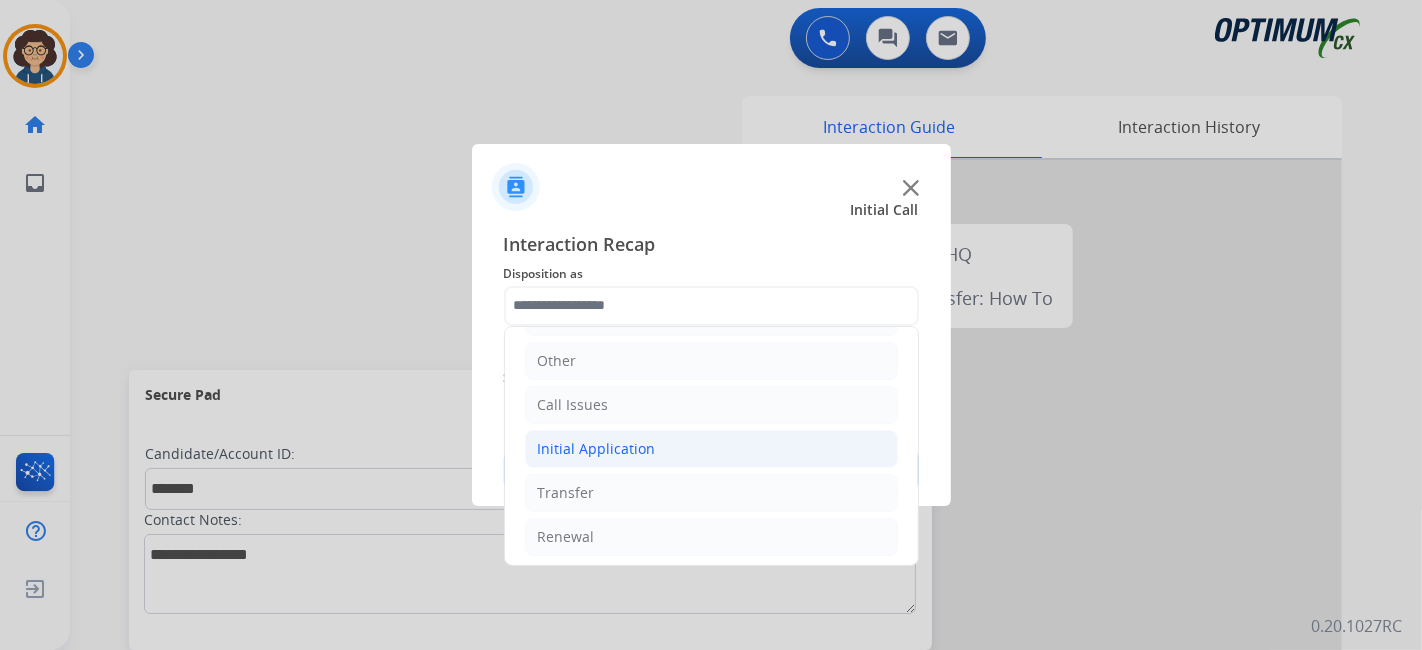 drag, startPoint x: 643, startPoint y: 520, endPoint x: 808, endPoint y: 442, distance: 182.50754 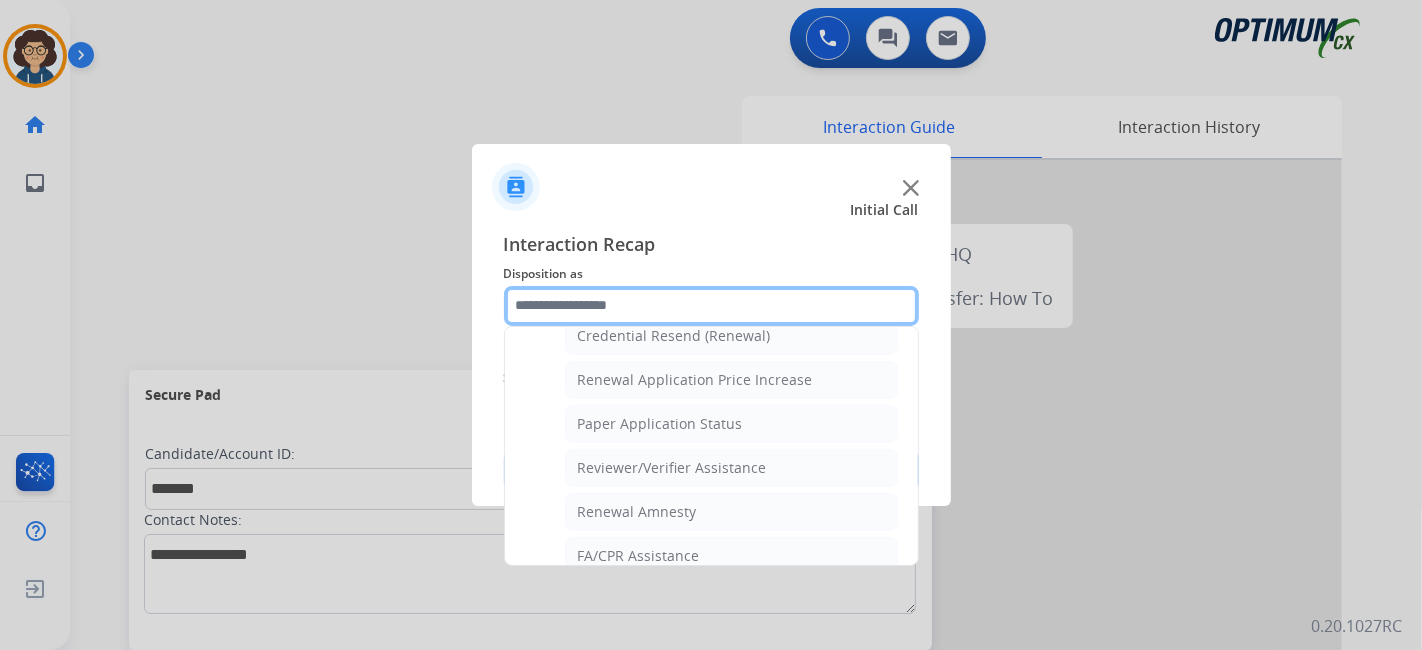 scroll, scrollTop: 717, scrollLeft: 0, axis: vertical 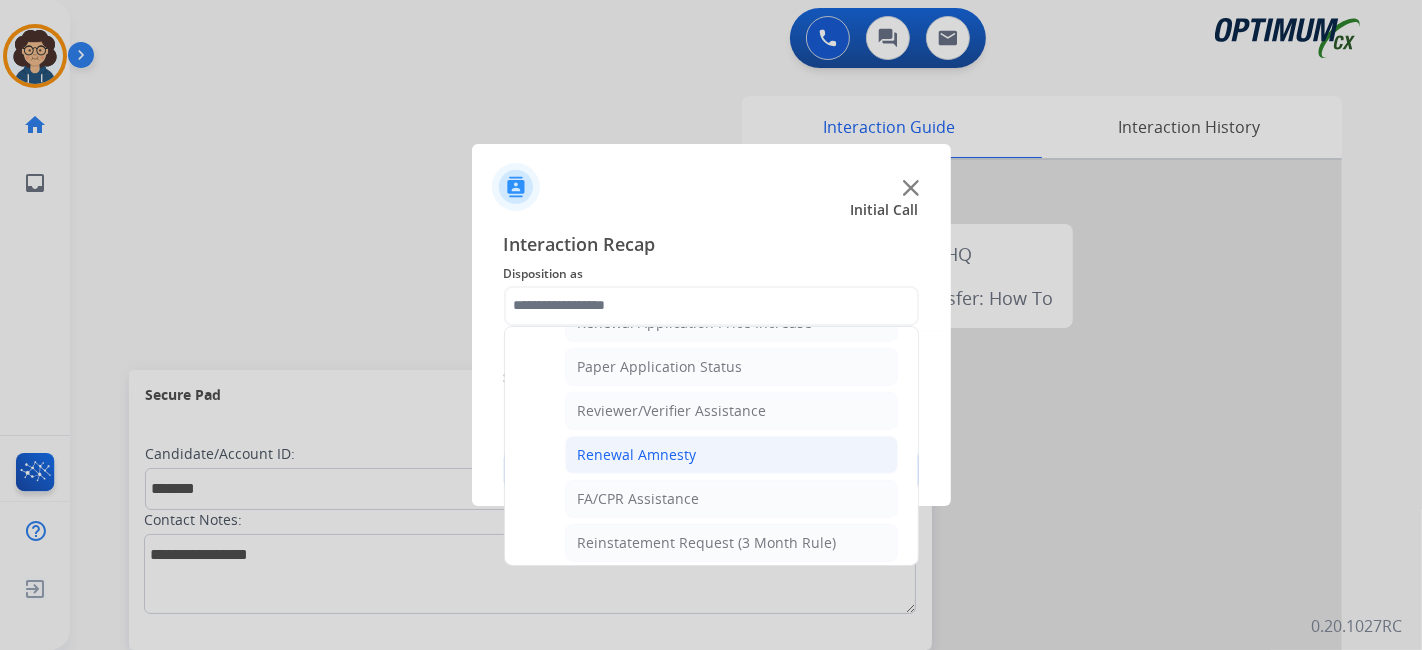 click on "Renewal Amnesty" 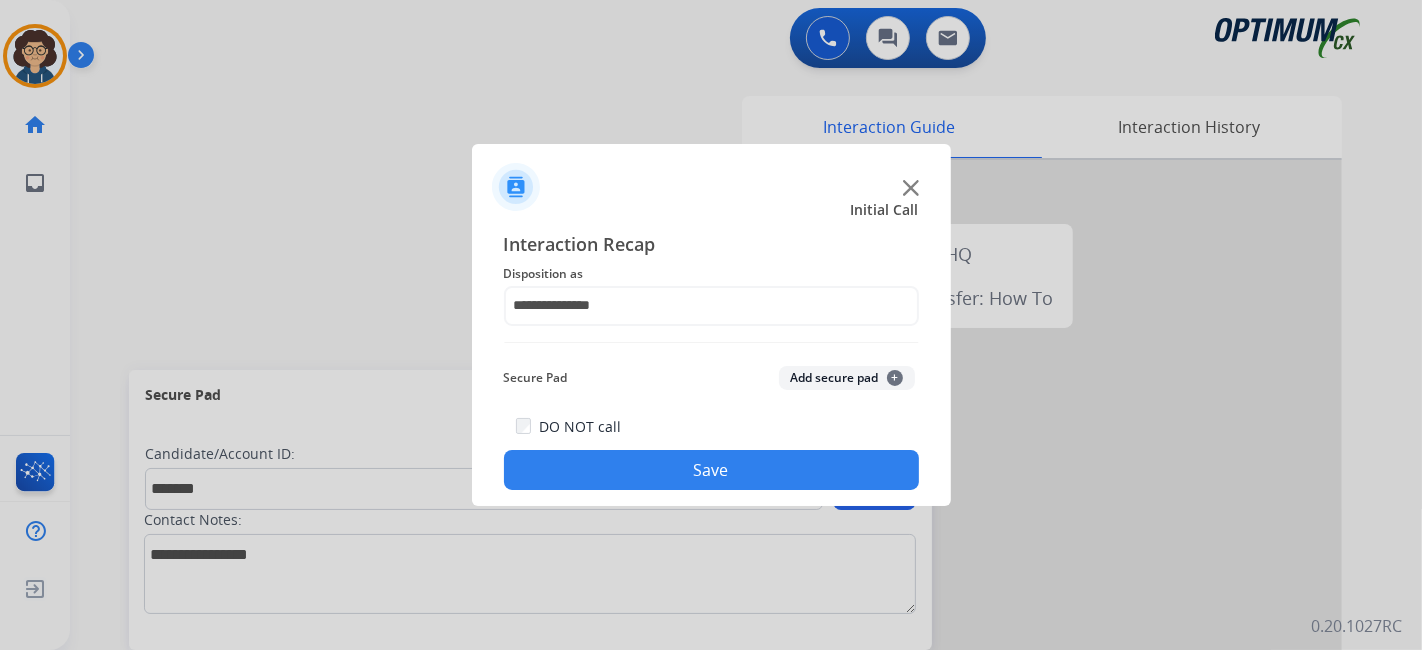 click on "Add secure pad  +" 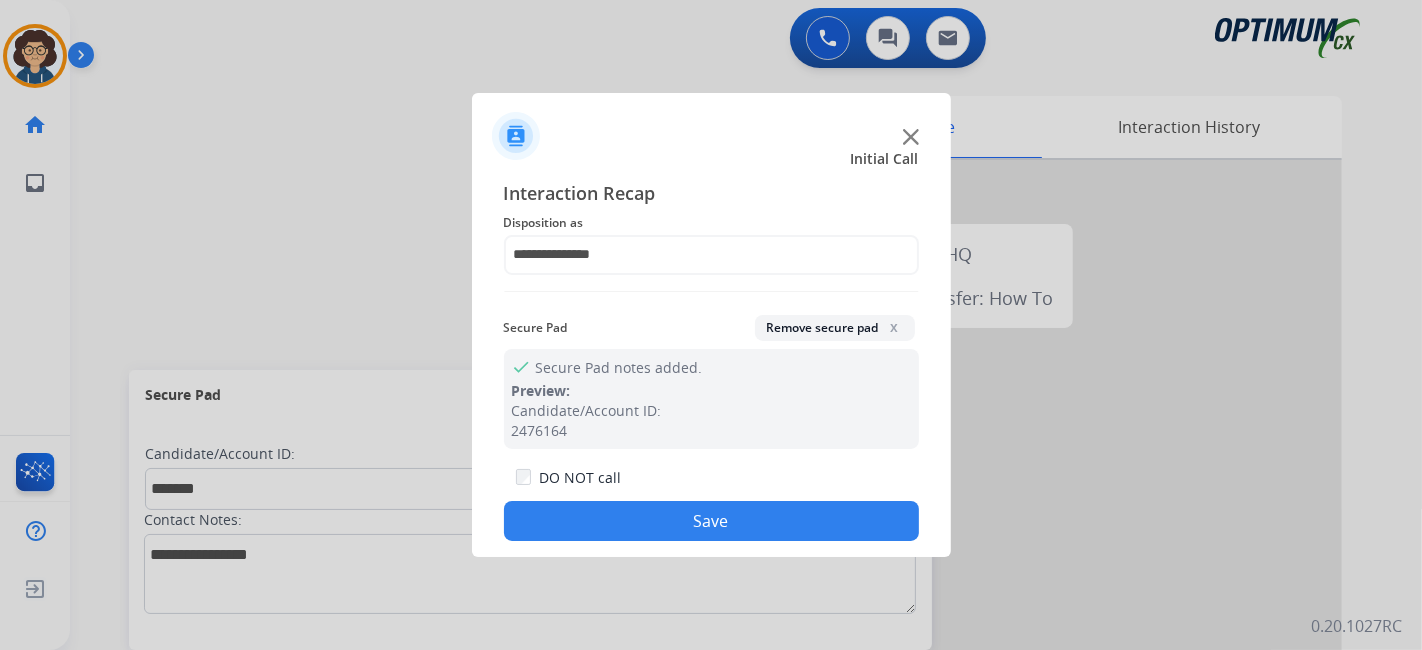 drag, startPoint x: 775, startPoint y: 526, endPoint x: 624, endPoint y: 2, distance: 545.3228 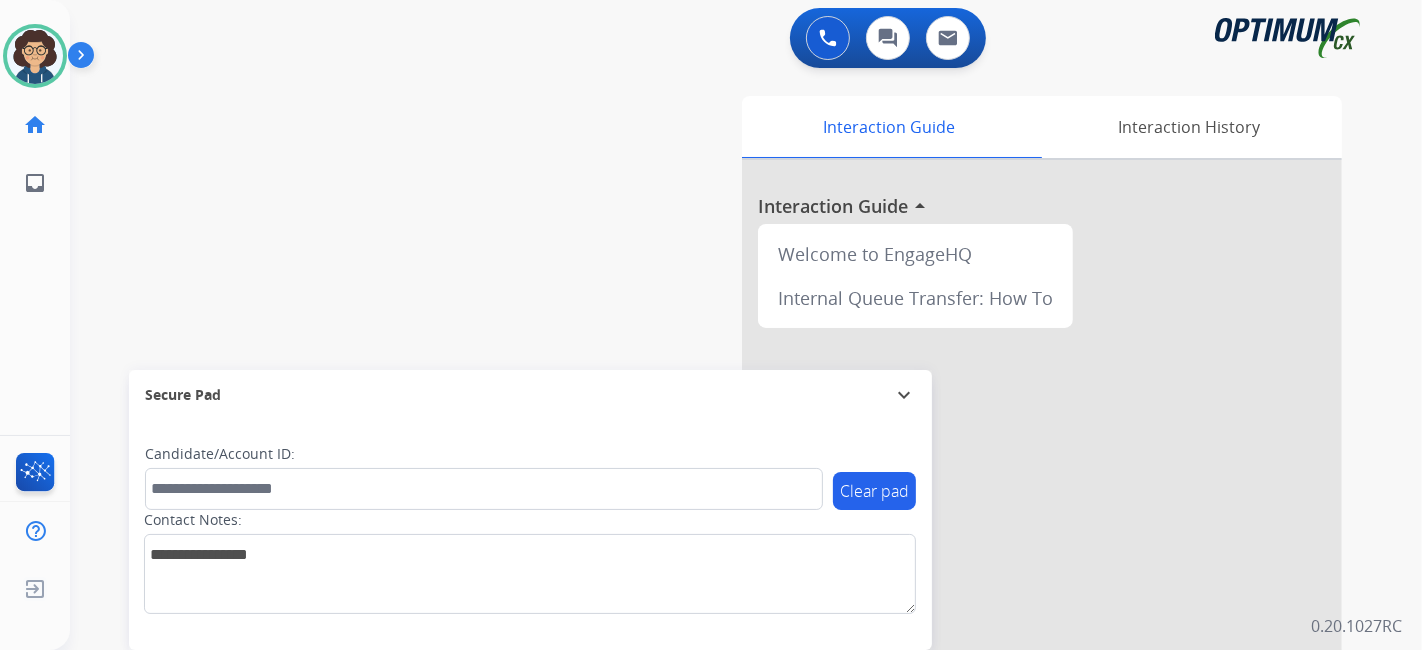 click on "Interaction Guide   Interaction History  Interaction Guide arrow_drop_up  Welcome to EngageHQ   Internal Queue Transfer: How To" at bounding box center [969, 501] 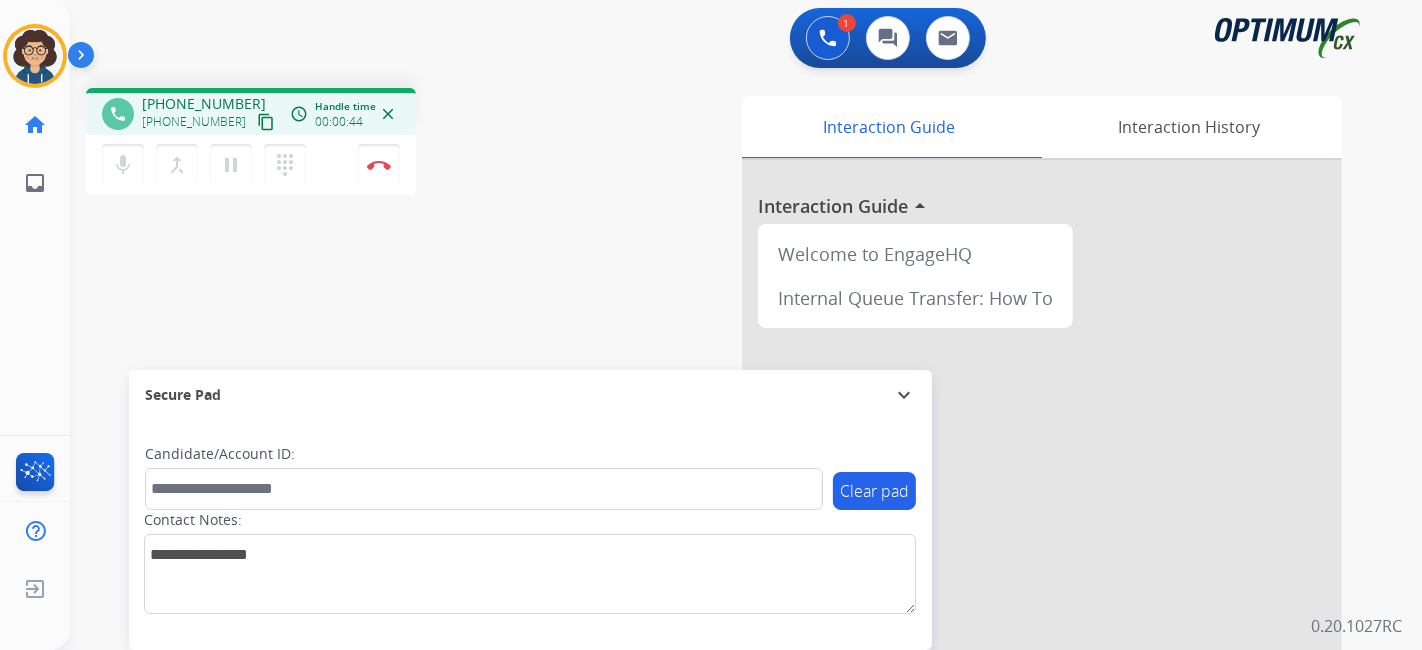 click on "content_copy" at bounding box center (266, 122) 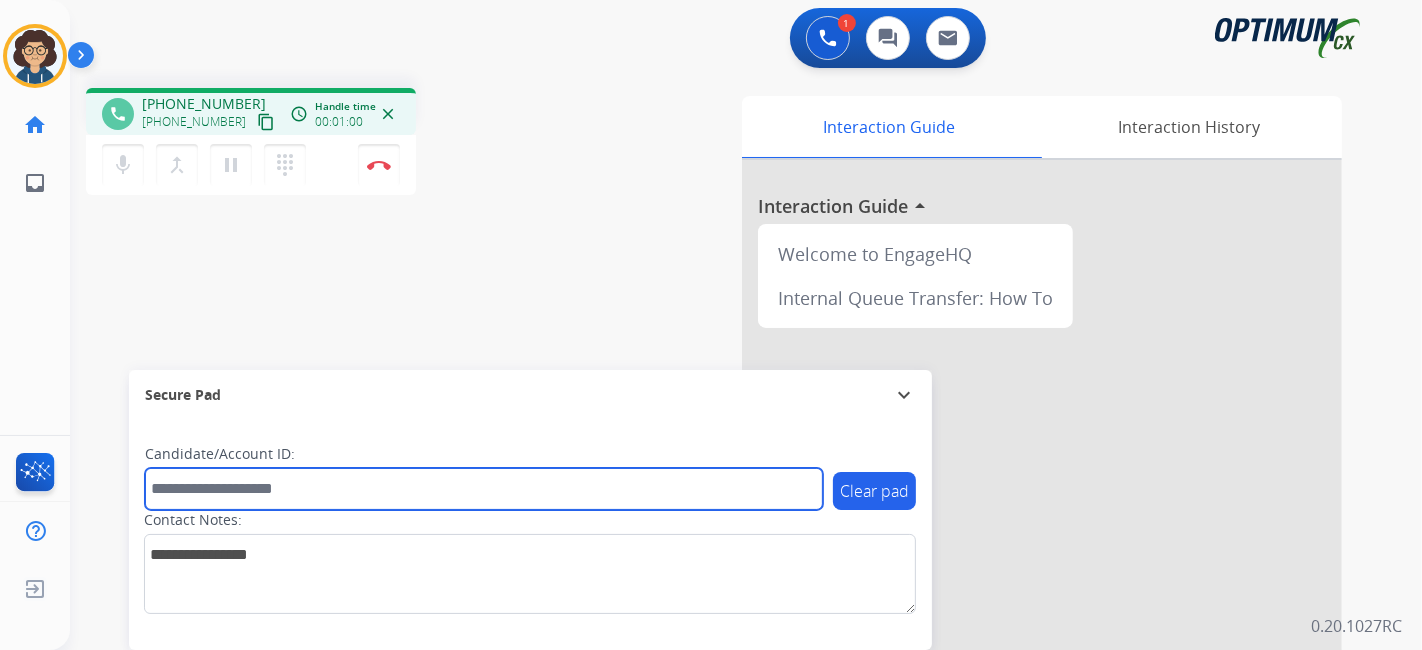 click at bounding box center [484, 489] 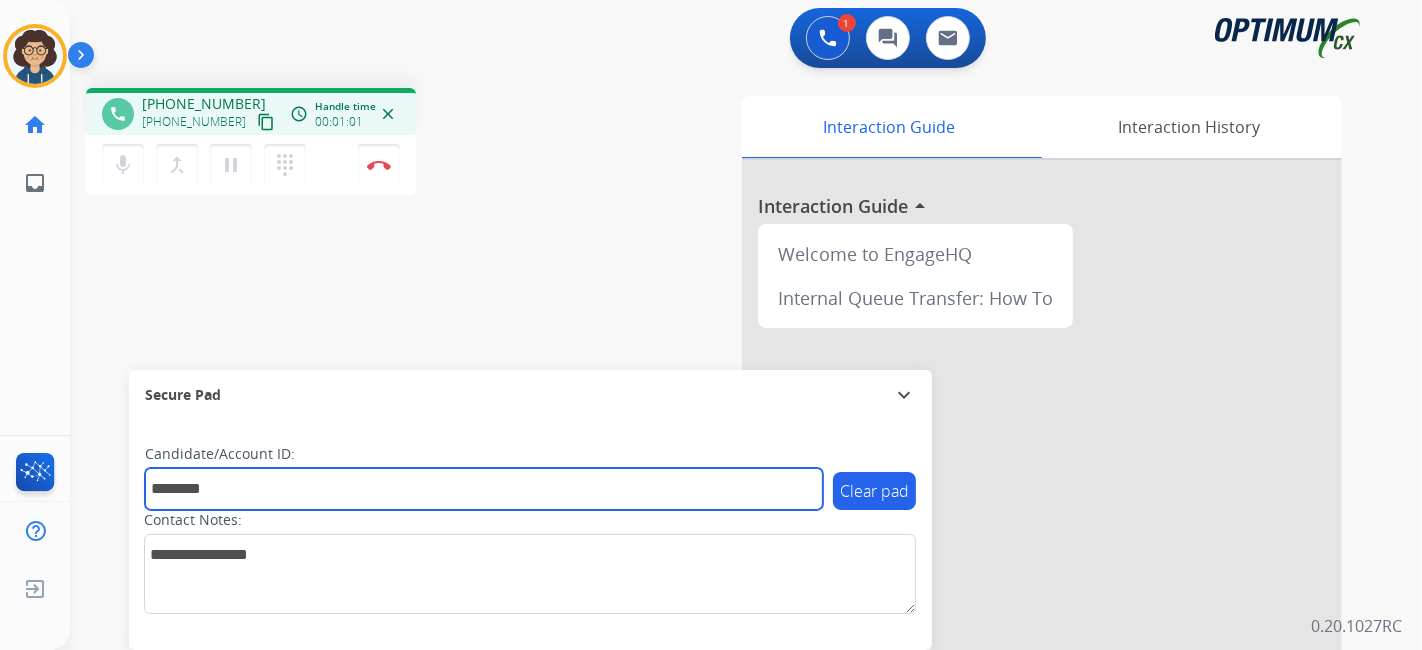type on "*******" 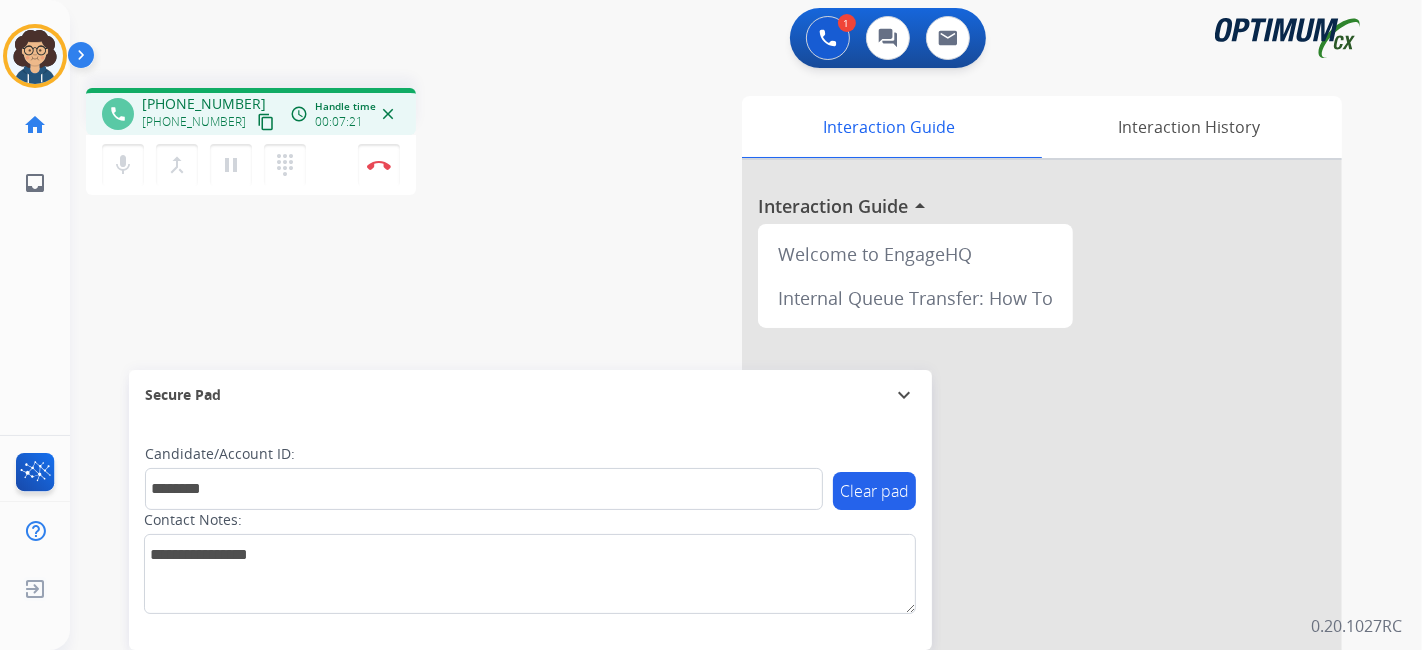 click on "phone [PHONE_NUMBER] [PHONE_NUMBER] content_copy access_time Call metrics Queue   00:09 Hold   00:00 Talk   07:14 Total   07:22 Handle time 00:07:21 close mic Mute merge_type Bridge pause Hold dialpad Dialpad Disconnect swap_horiz Break voice bridge close_fullscreen Connect 3-Way Call merge_type Separate 3-Way Call  Interaction Guide   Interaction History  Interaction Guide arrow_drop_up  Welcome to EngageHQ   Internal Queue Transfer: How To  Secure Pad expand_more Clear pad Candidate/Account ID: ******* Contact Notes:" at bounding box center [722, 489] 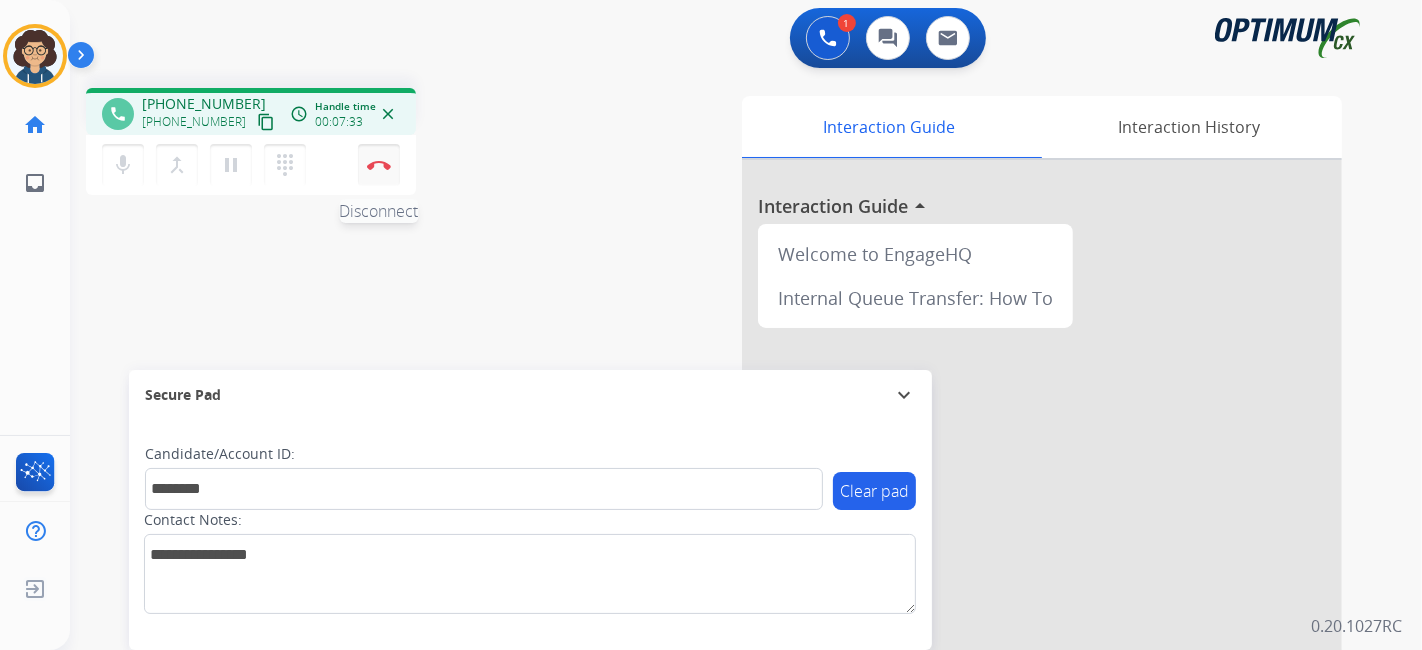 click on "Disconnect" at bounding box center (379, 165) 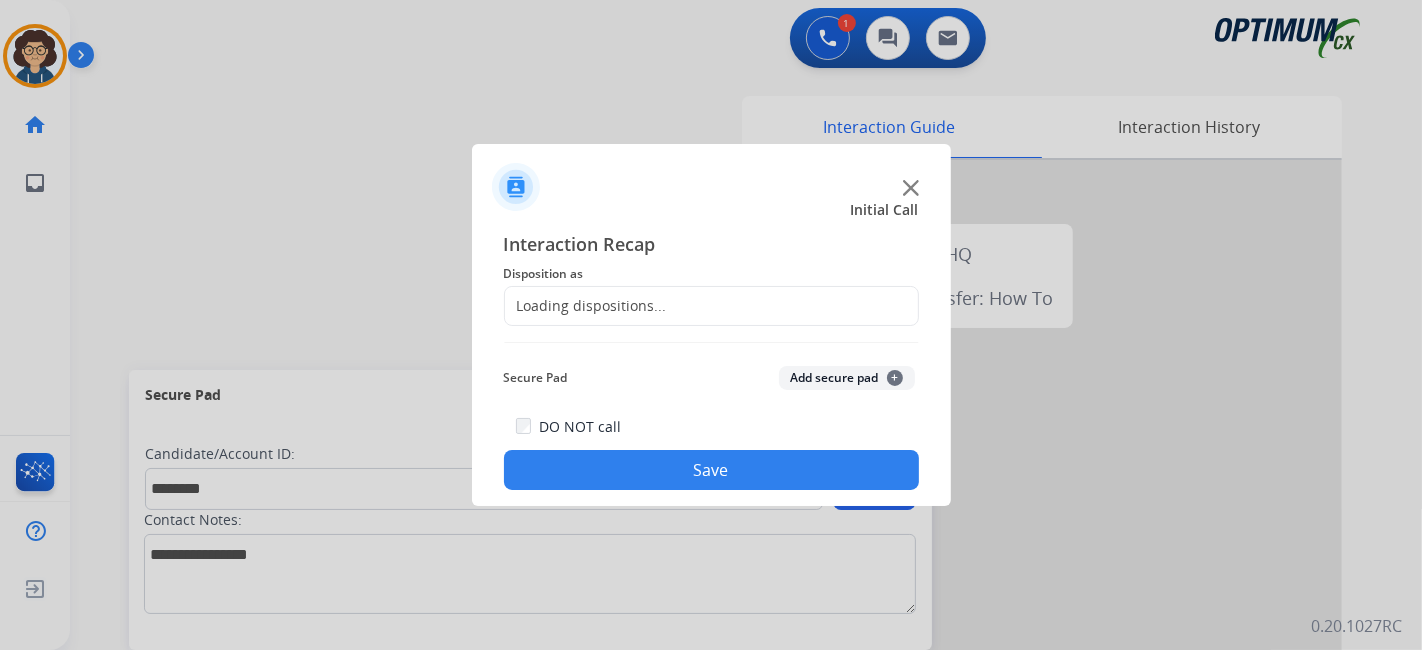 click on "Loading dispositions..." 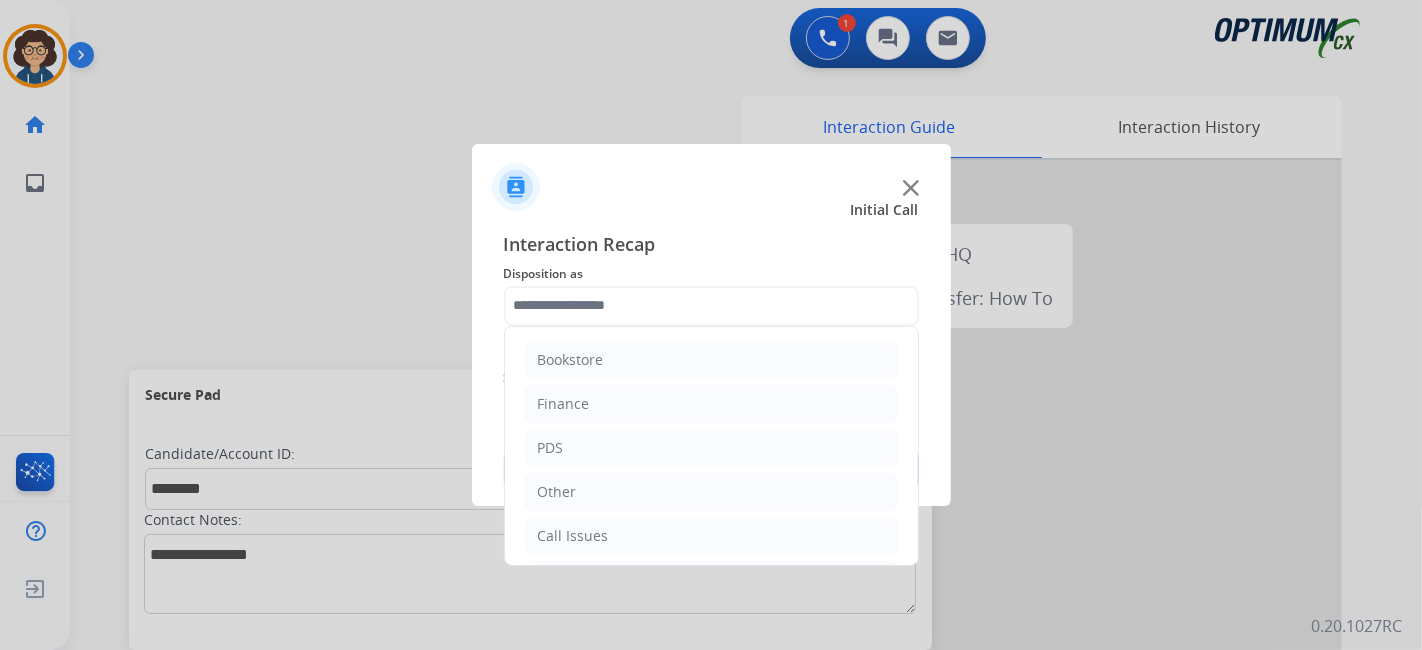 click 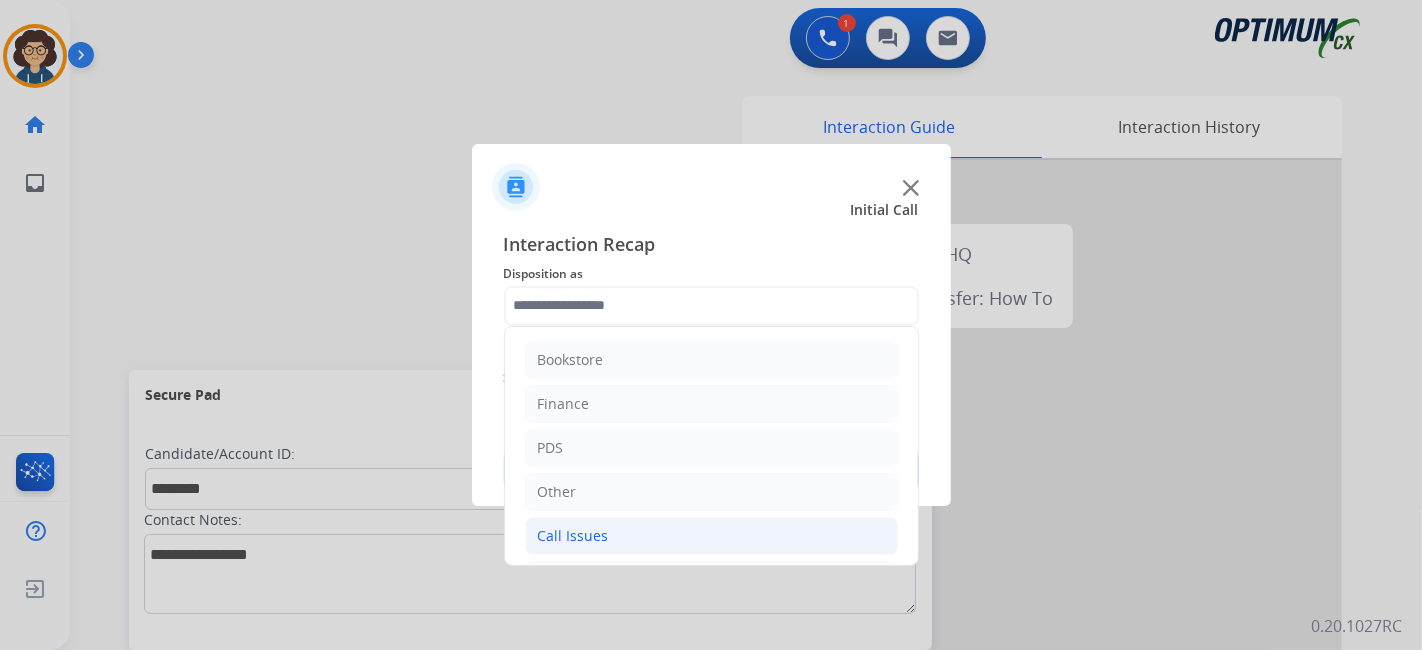 scroll, scrollTop: 131, scrollLeft: 0, axis: vertical 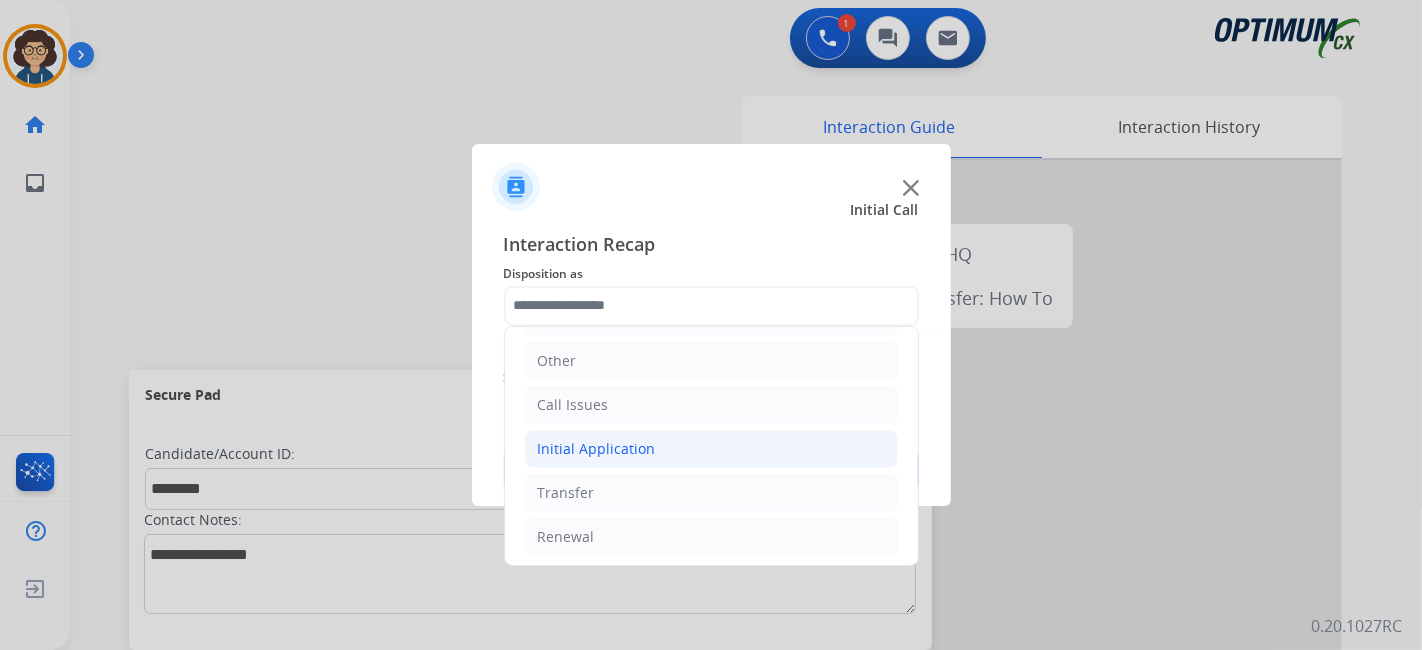 click on "Initial Application" 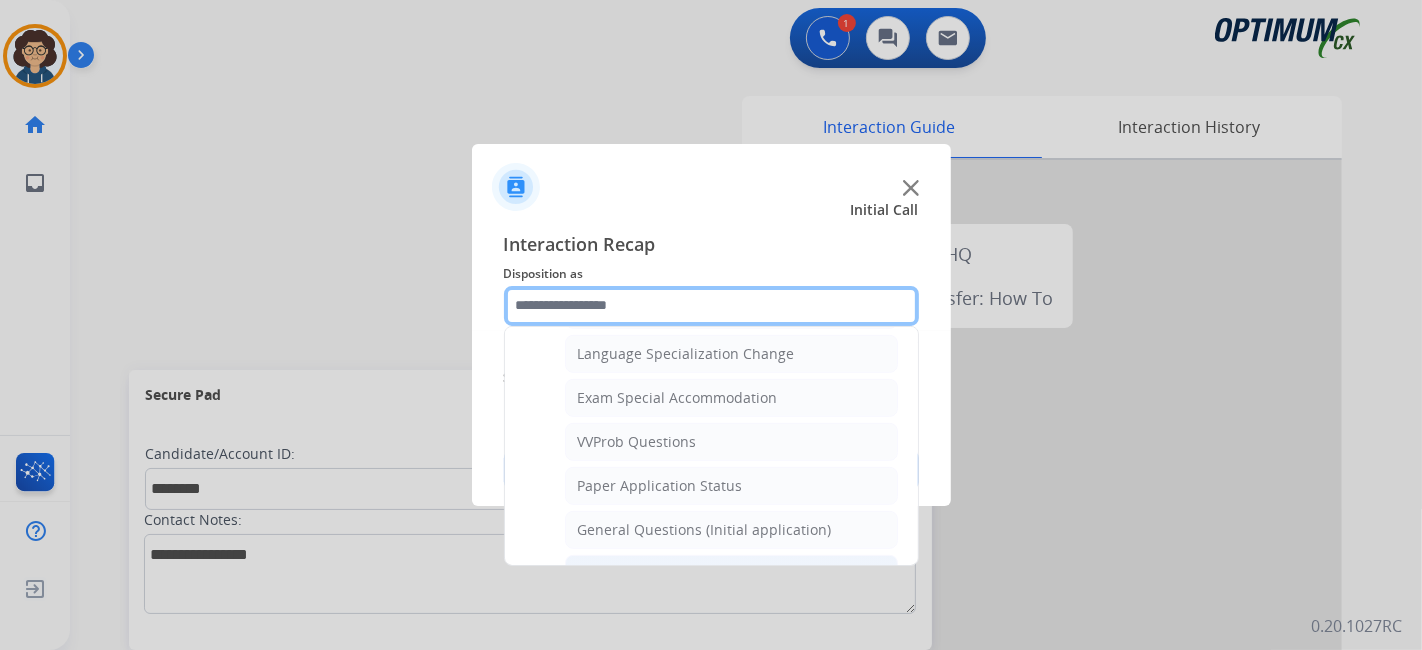 scroll, scrollTop: 1016, scrollLeft: 0, axis: vertical 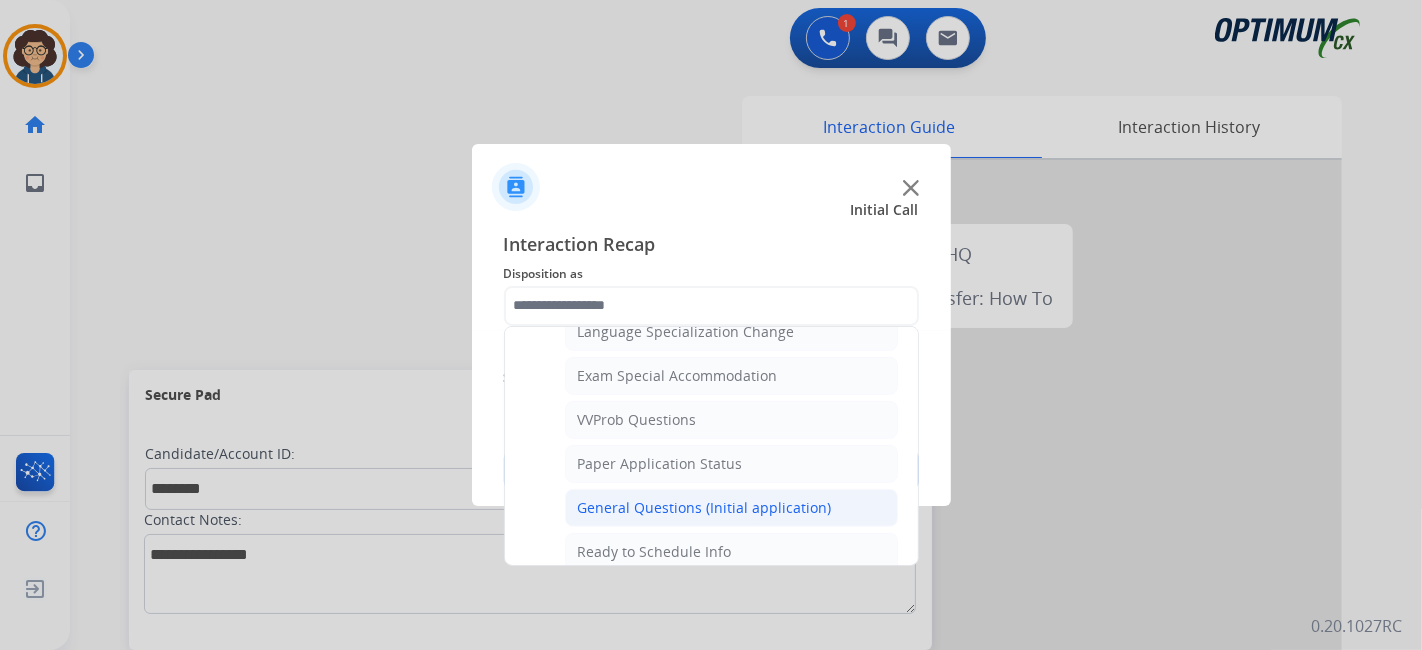 click on "General Questions (Initial application)" 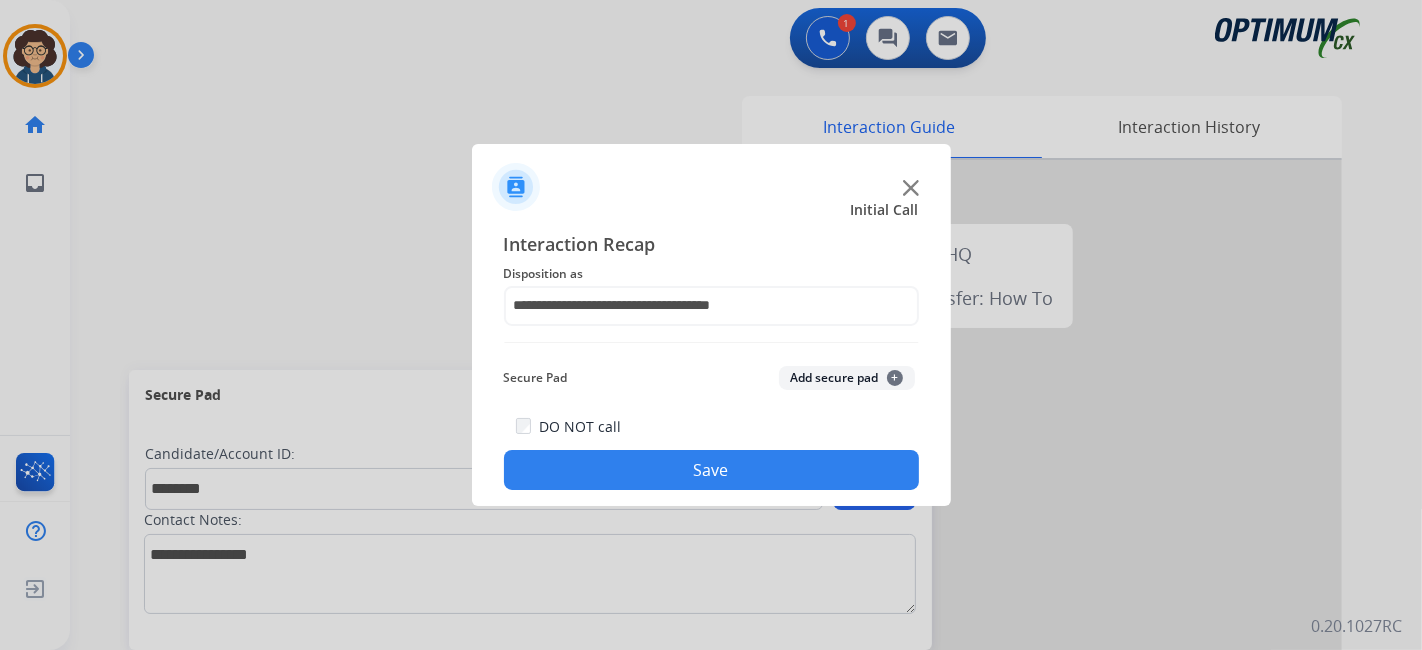 click on "Add secure pad  +" 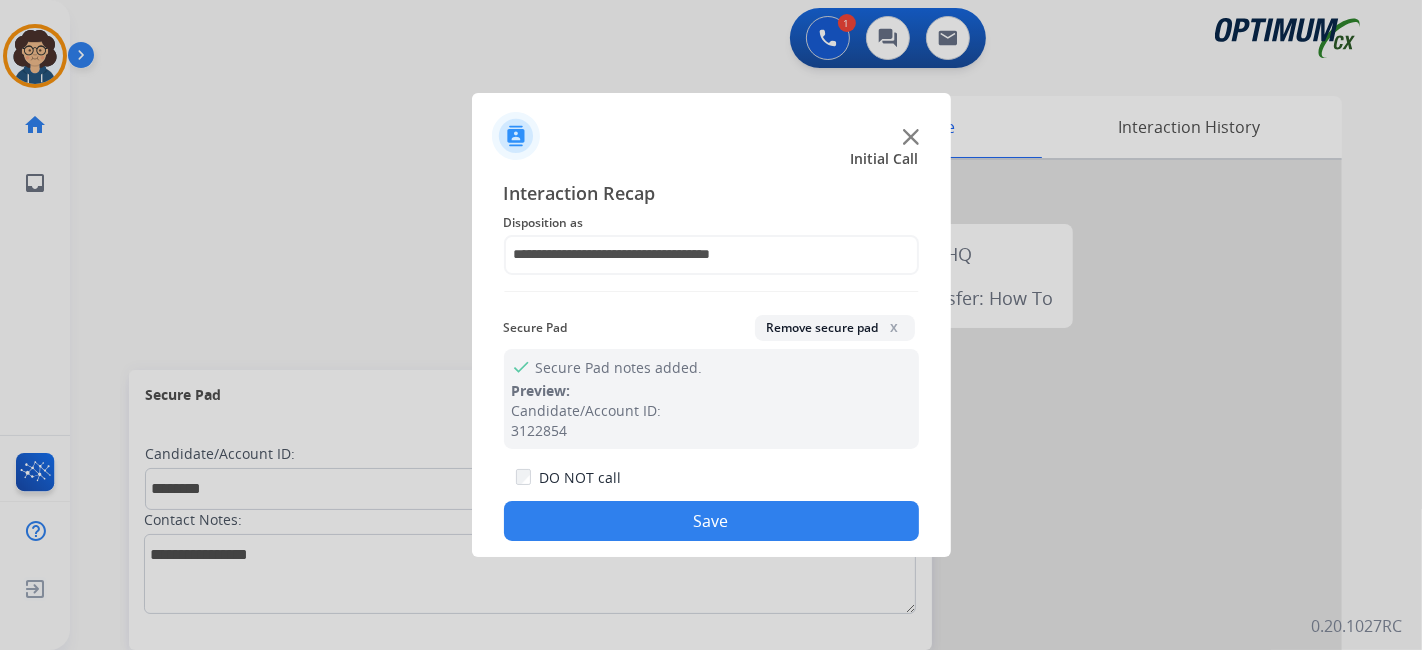 drag, startPoint x: 736, startPoint y: 515, endPoint x: 338, endPoint y: 344, distance: 433.1801 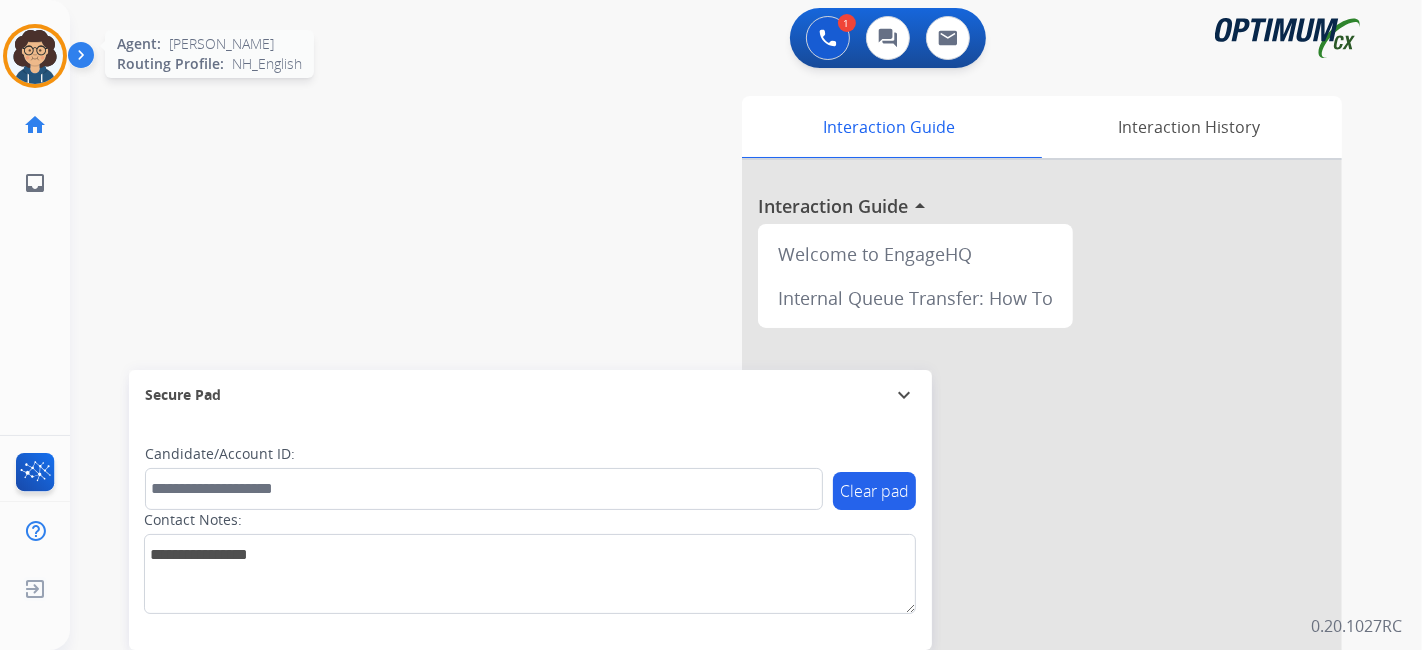 click at bounding box center (35, 56) 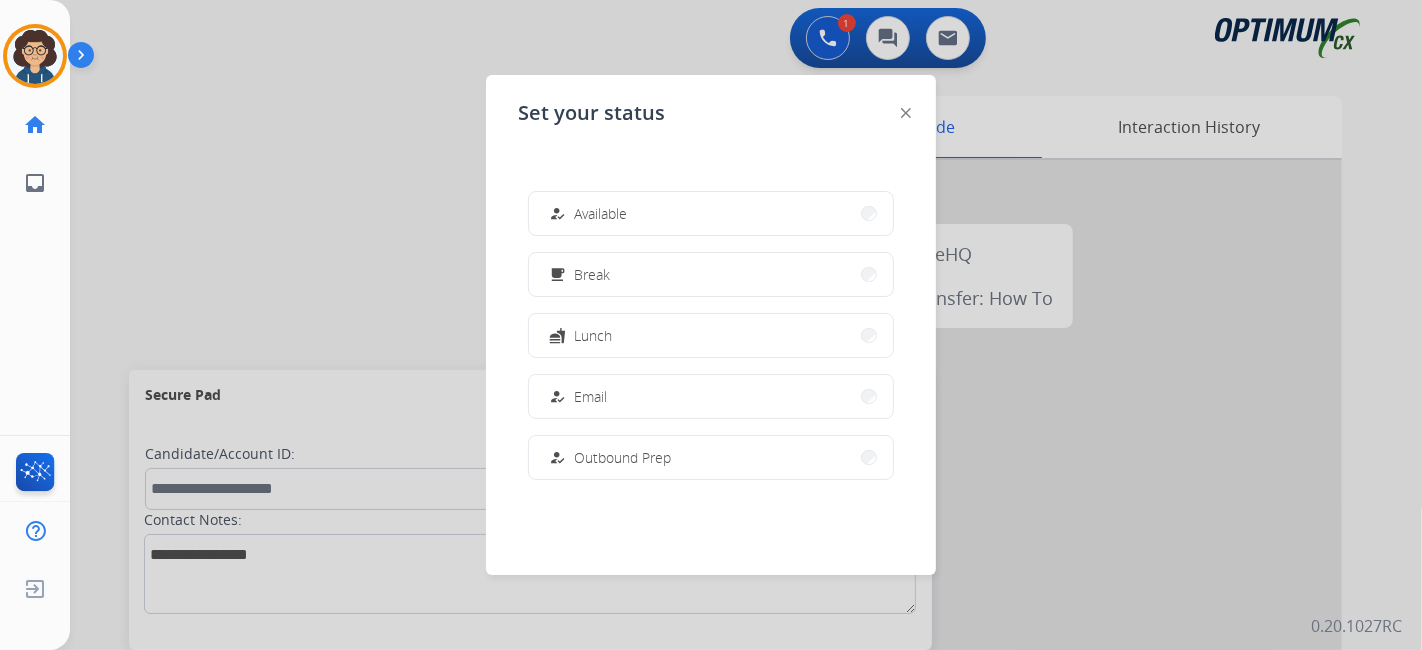 scroll, scrollTop: 498, scrollLeft: 0, axis: vertical 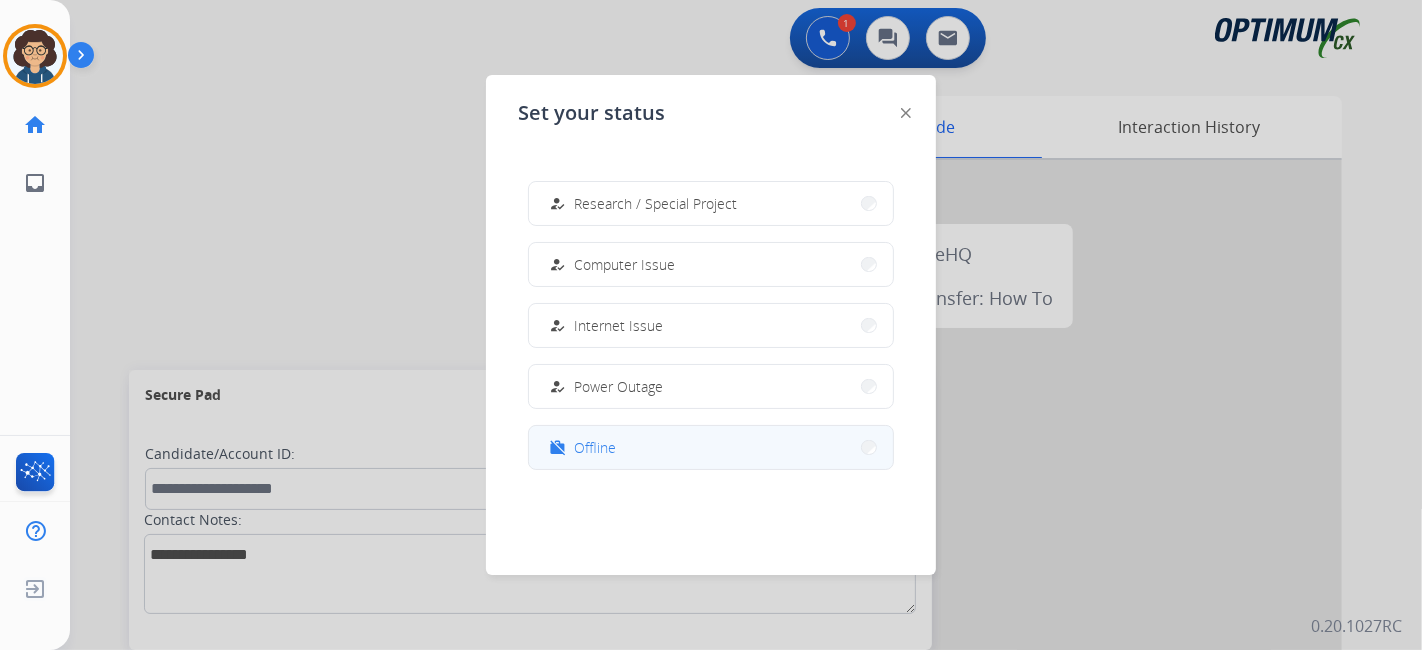click on "work_off Offline" at bounding box center (711, 447) 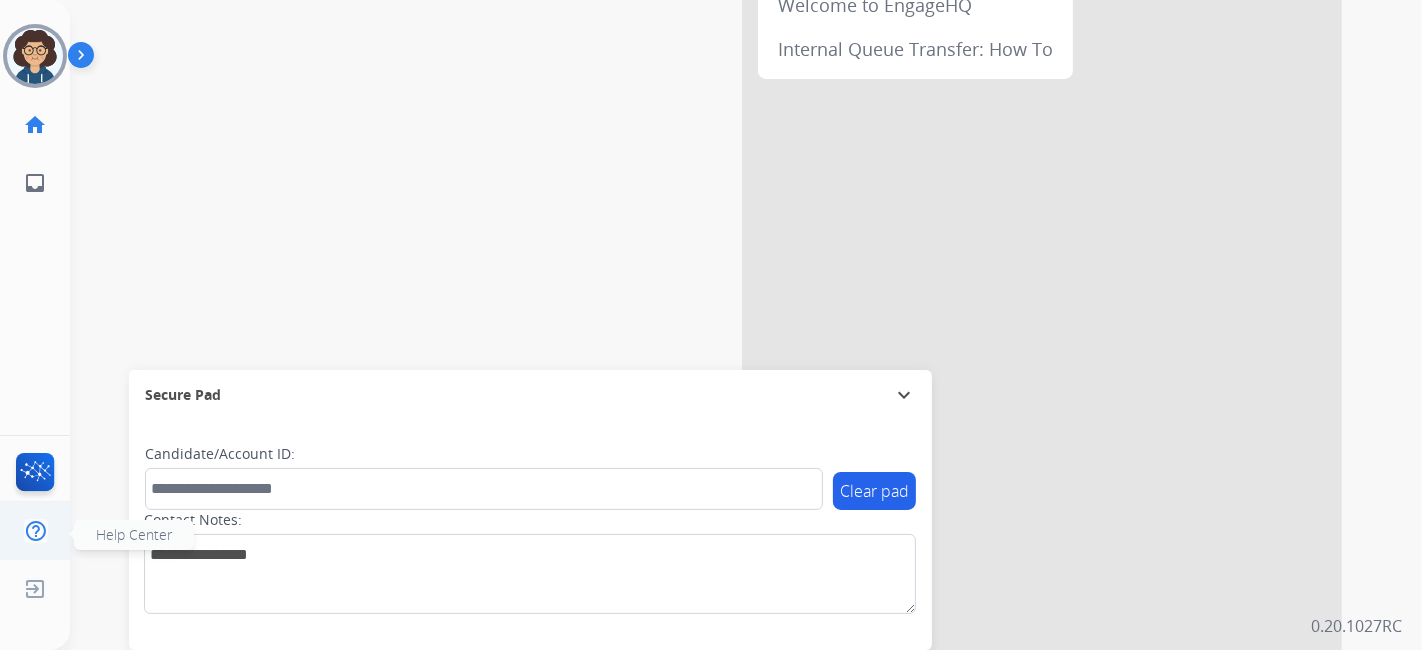 scroll, scrollTop: 255, scrollLeft: 0, axis: vertical 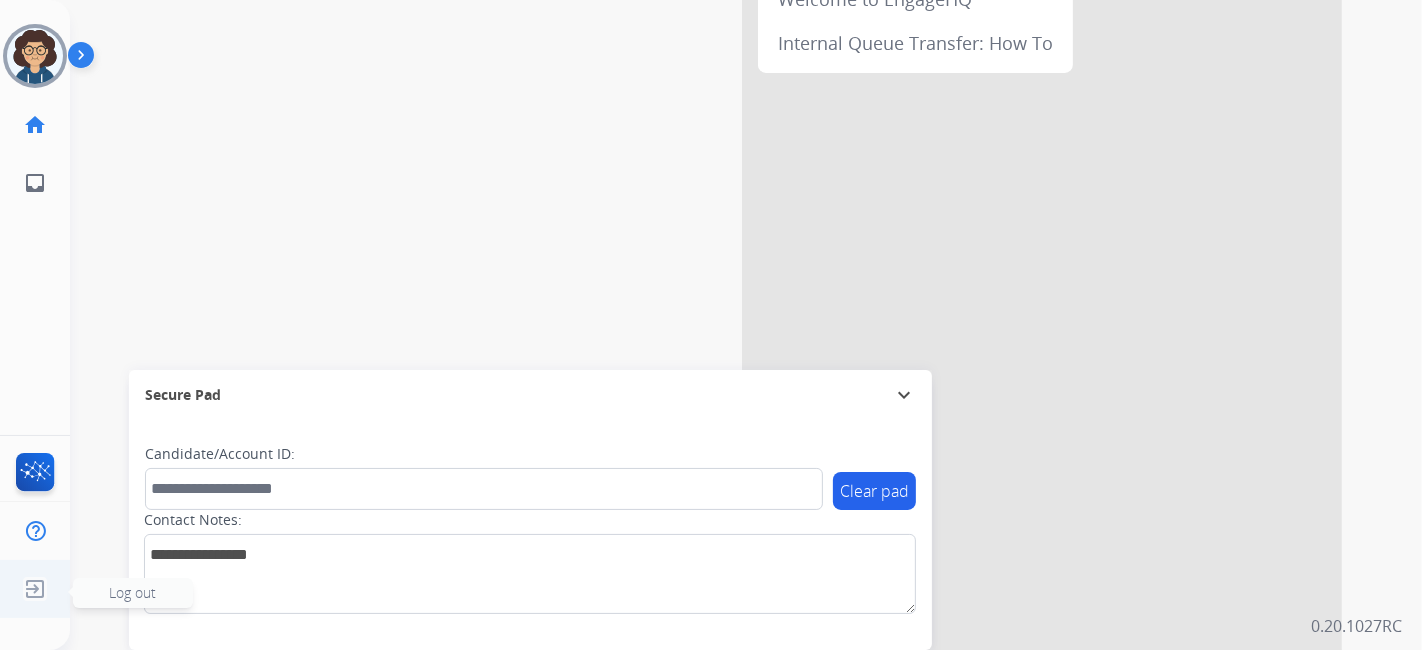 click 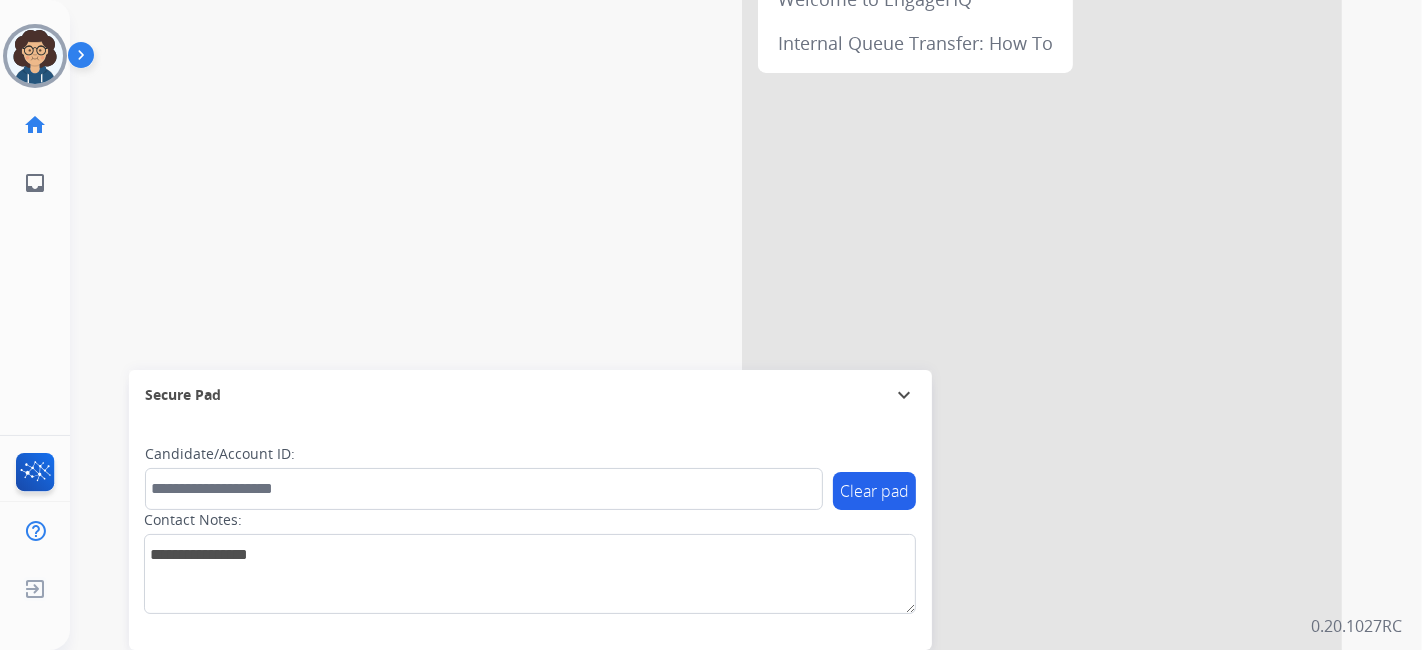 scroll, scrollTop: 0, scrollLeft: 0, axis: both 